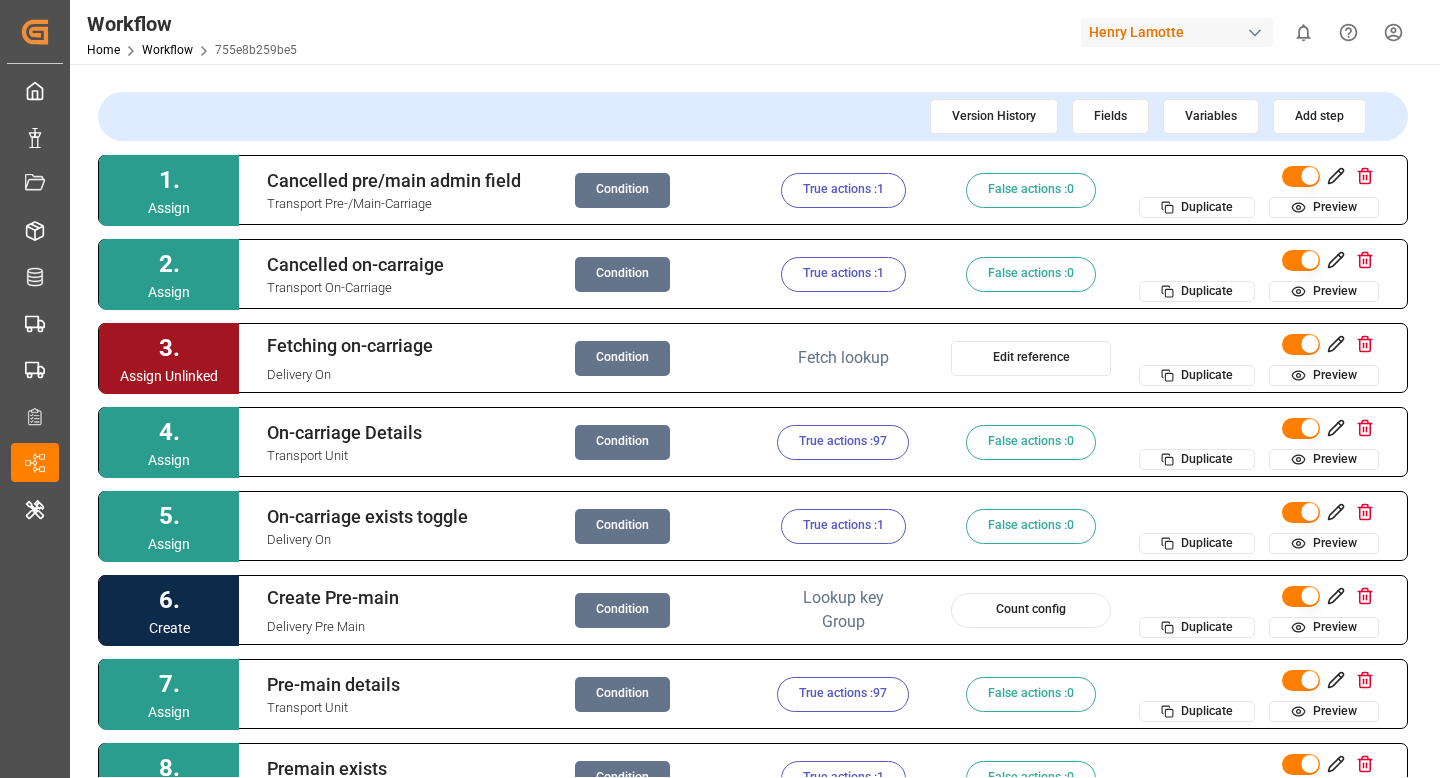 scroll, scrollTop: 0, scrollLeft: 0, axis: both 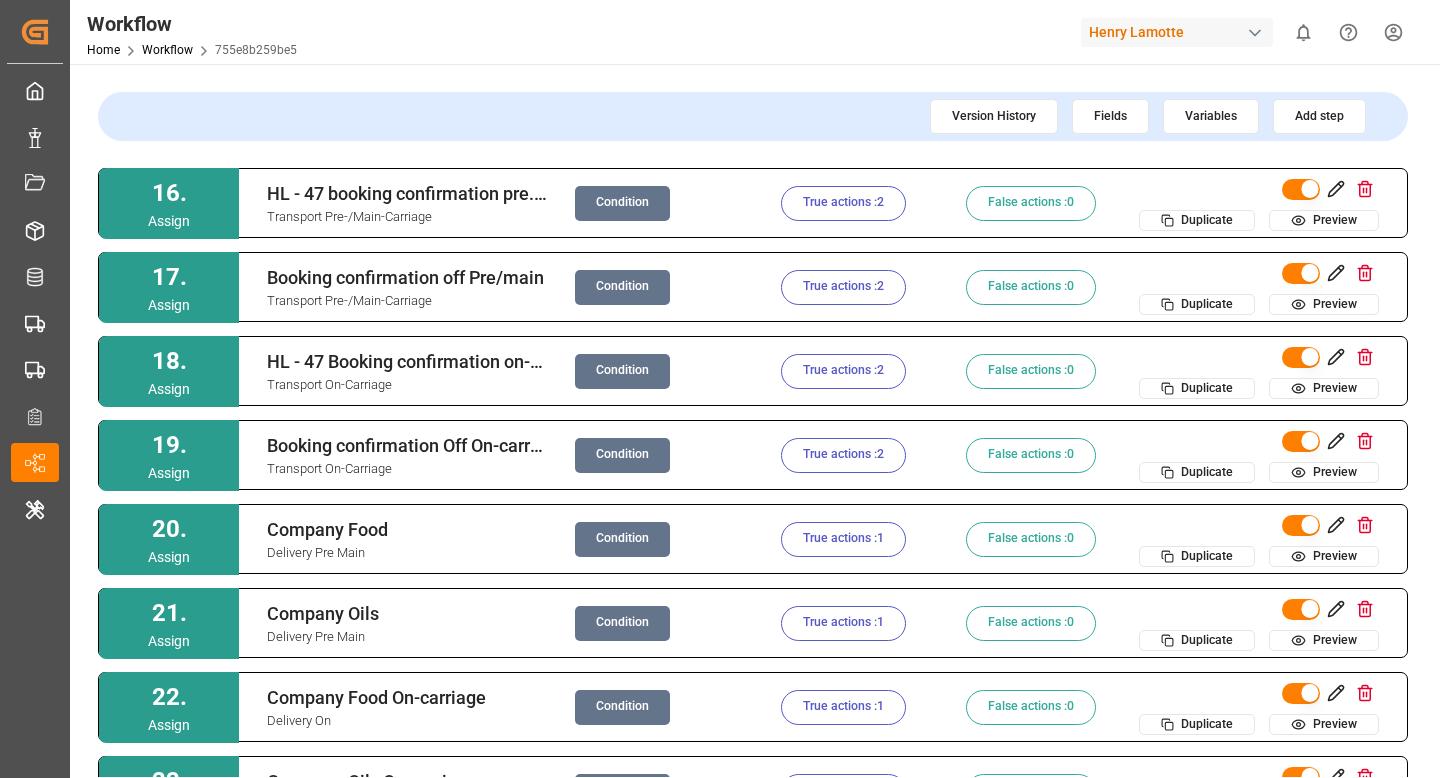 click on "Condition" at bounding box center (622, 539) 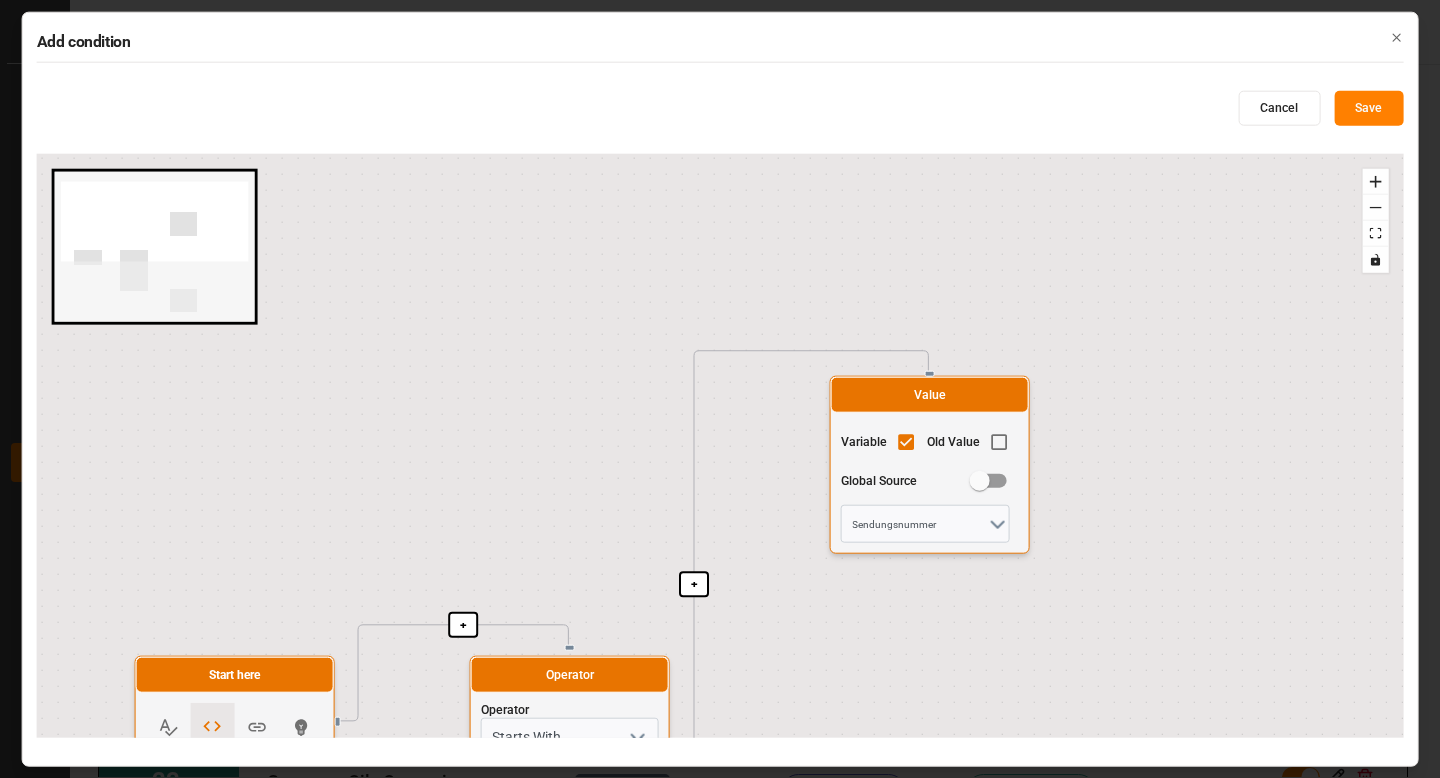 drag, startPoint x: 626, startPoint y: 575, endPoint x: 625, endPoint y: 318, distance: 257.00195 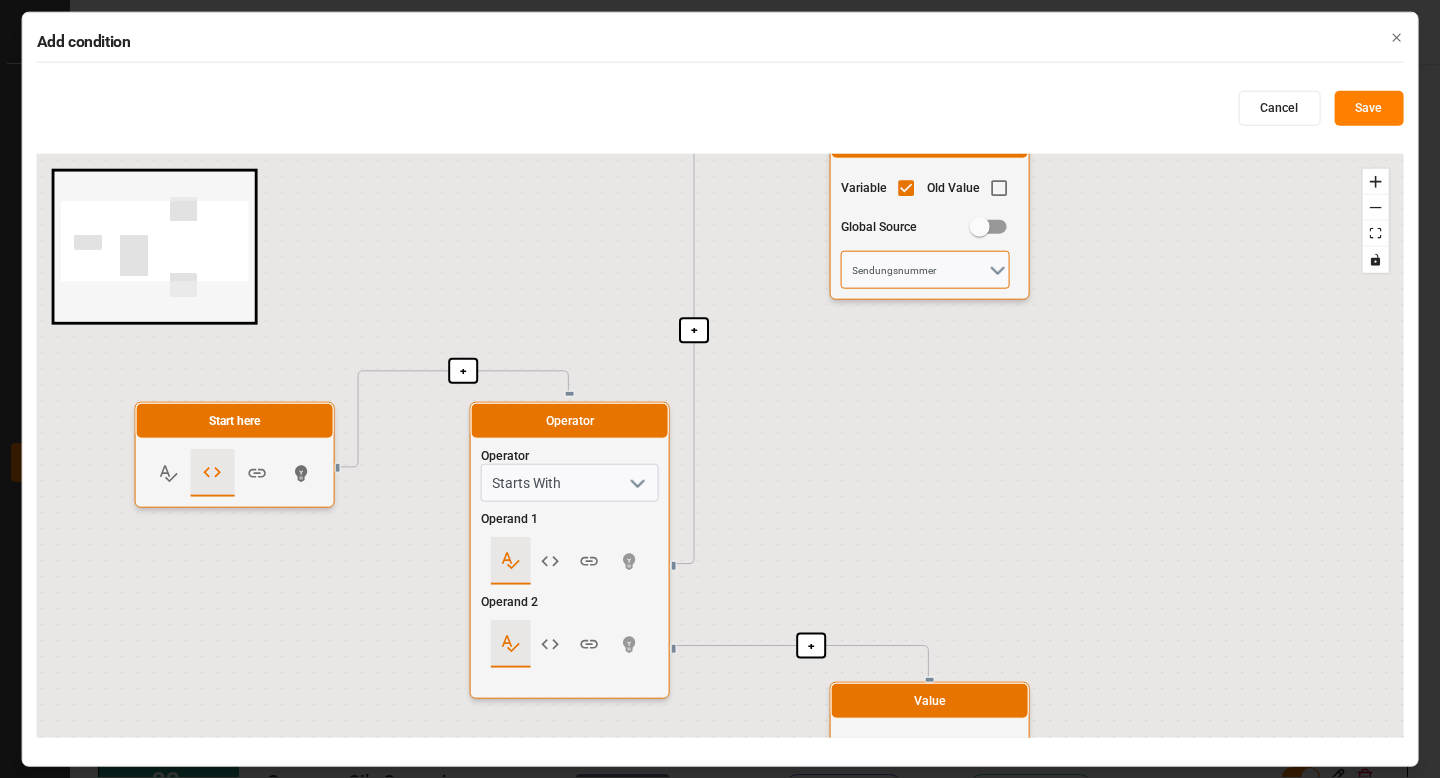 click on "Sendungsnummer" at bounding box center (925, 270) 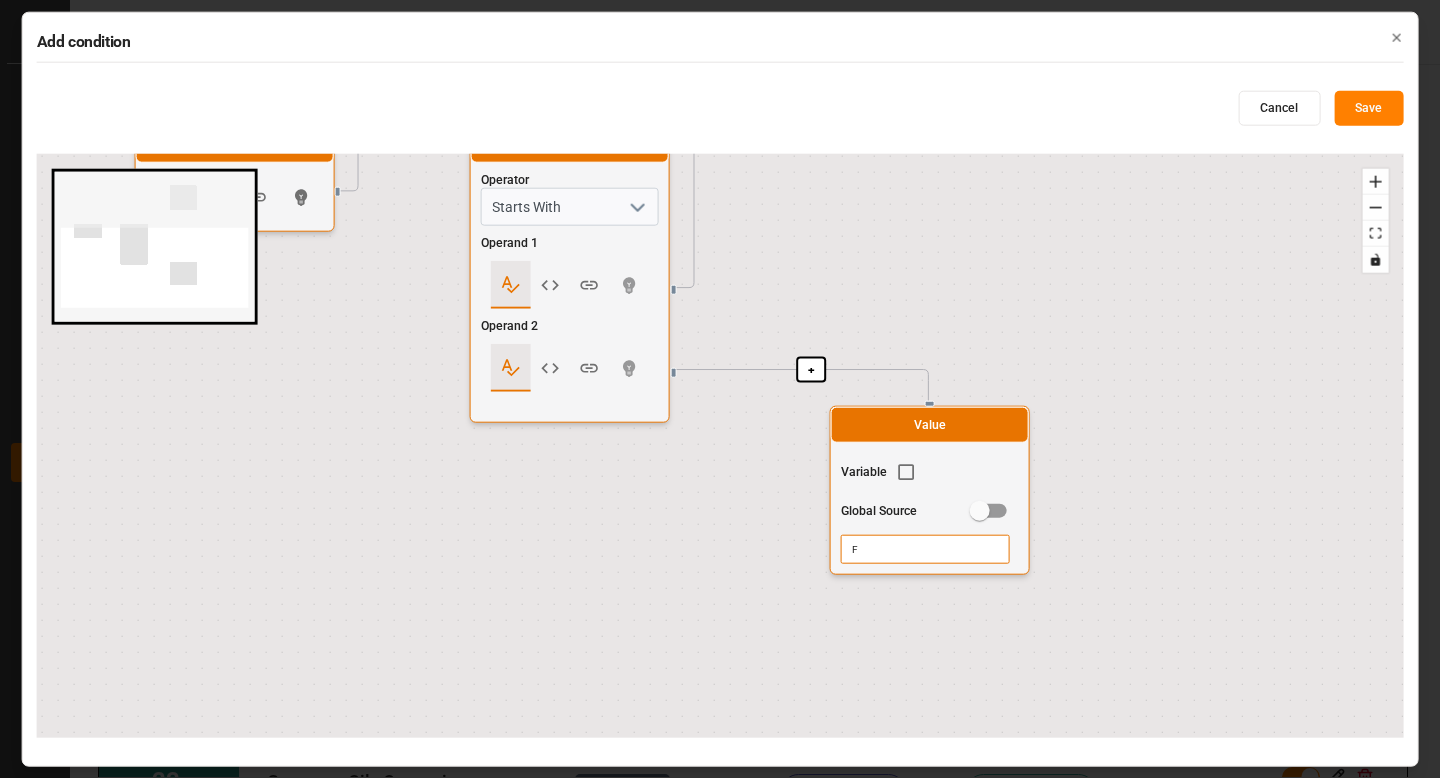 drag, startPoint x: 941, startPoint y: 436, endPoint x: 939, endPoint y: 161, distance: 275.00726 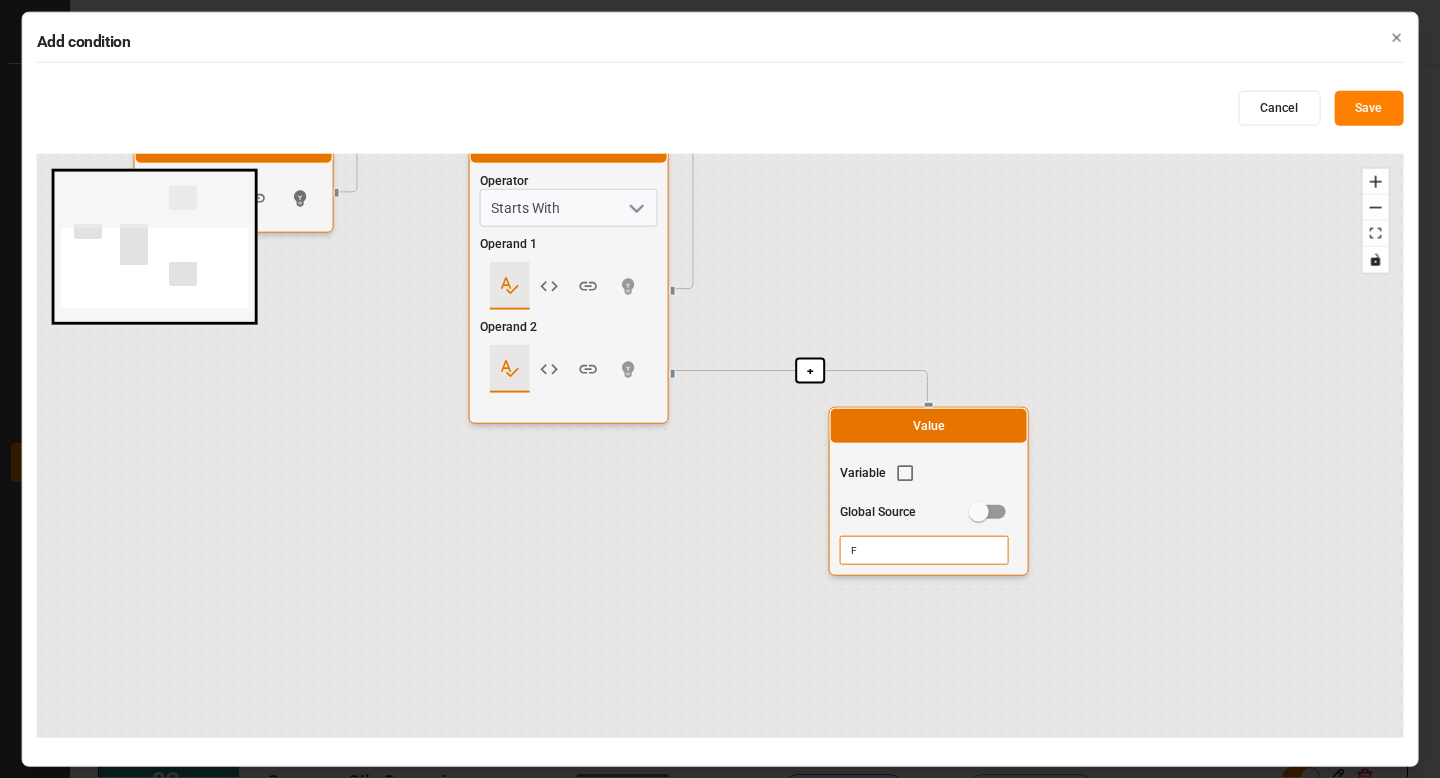 click 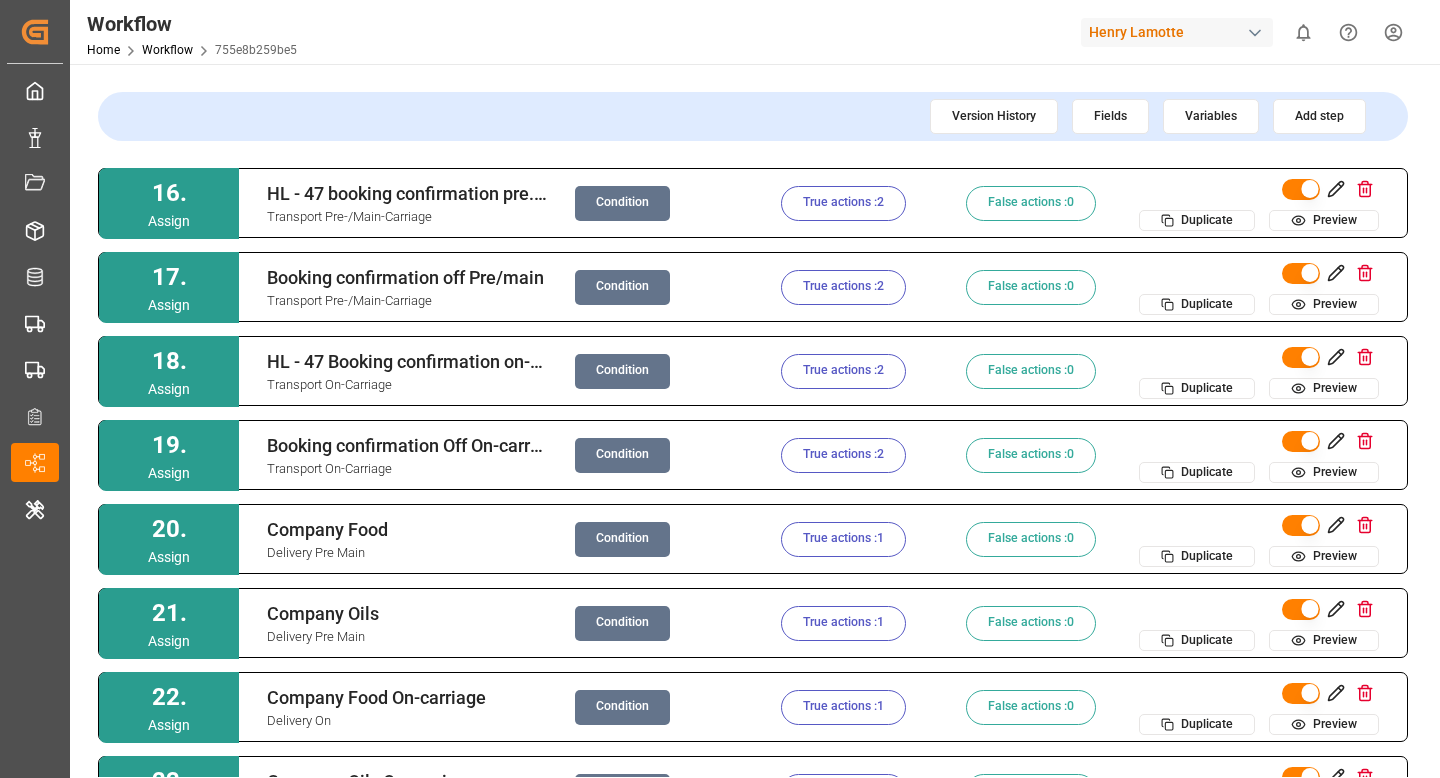 click on "True actions :  1" at bounding box center [843, 539] 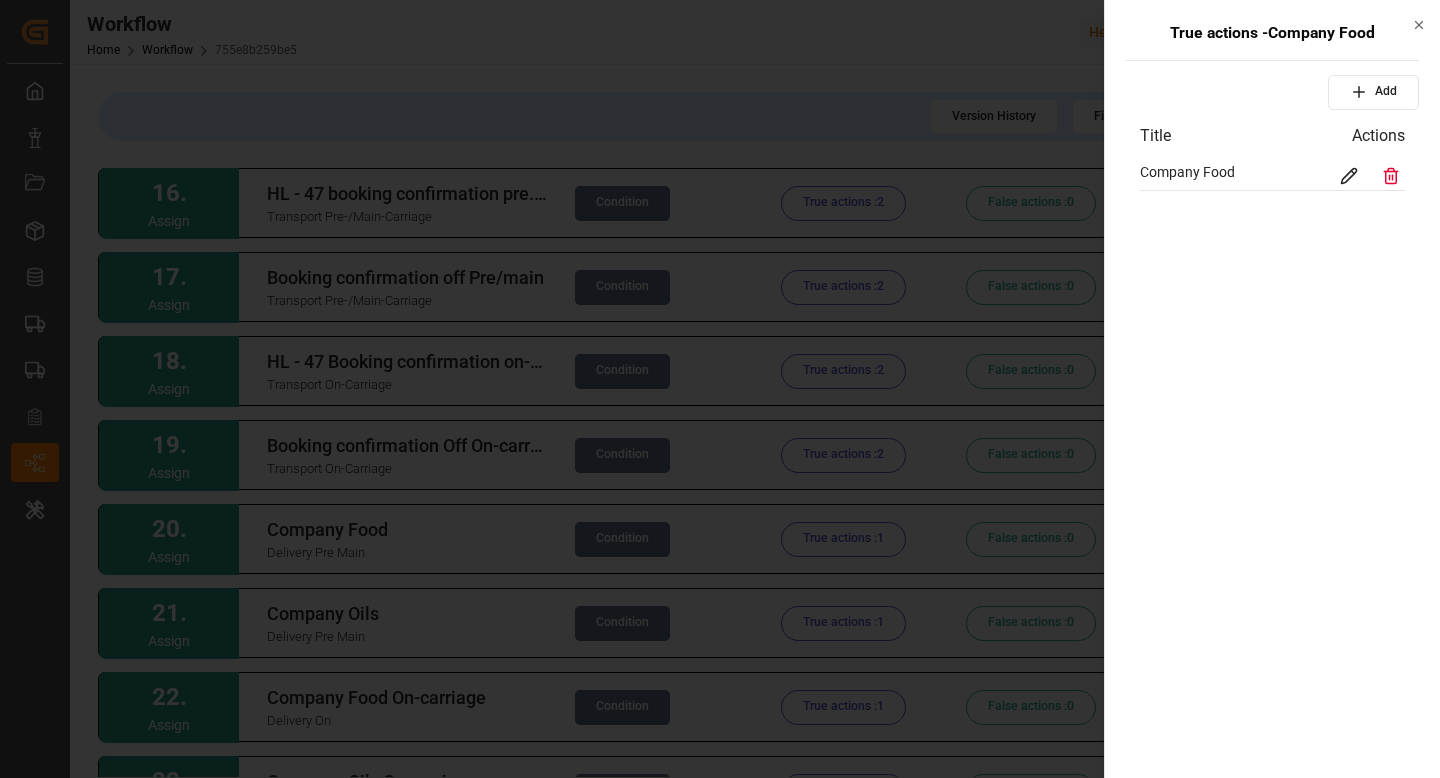 click 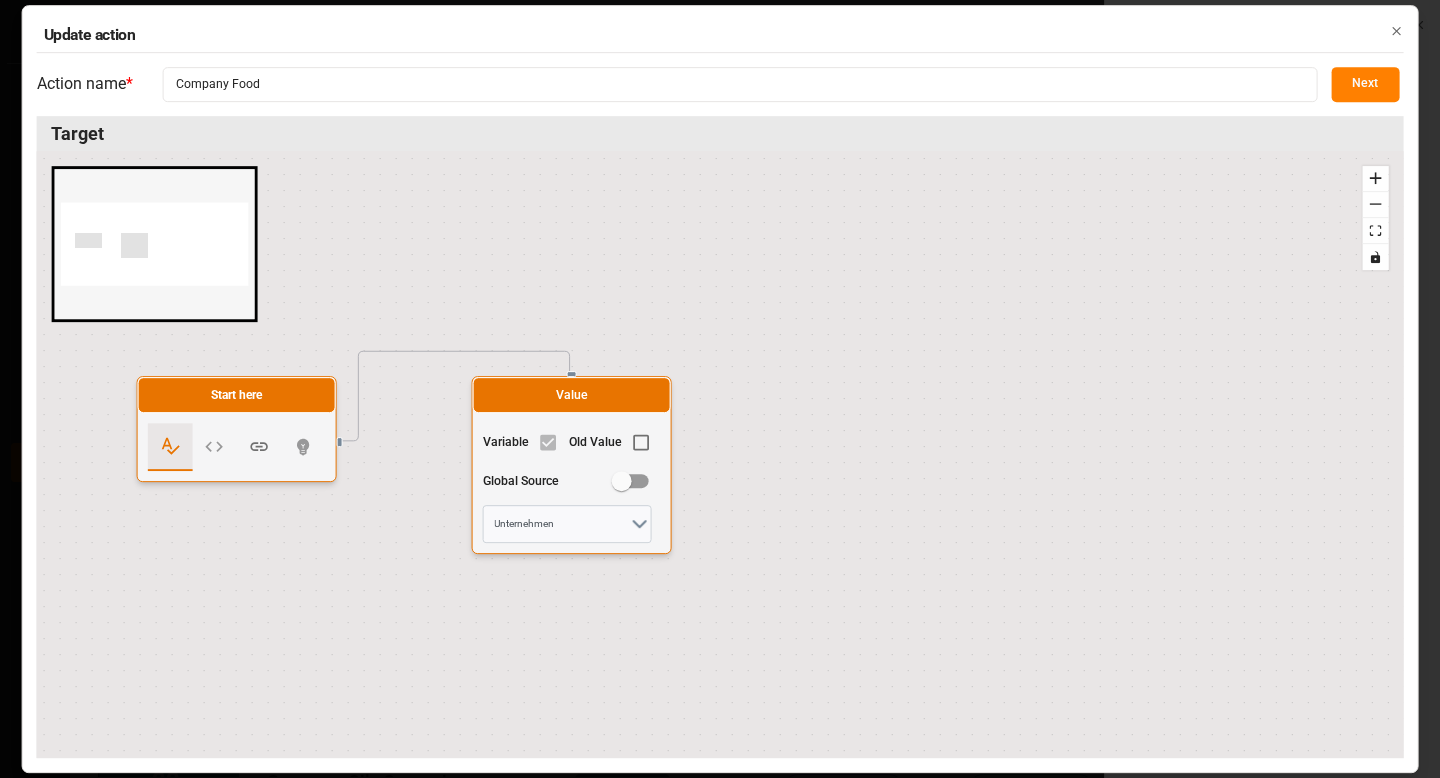 click on "Next" at bounding box center [1365, 84] 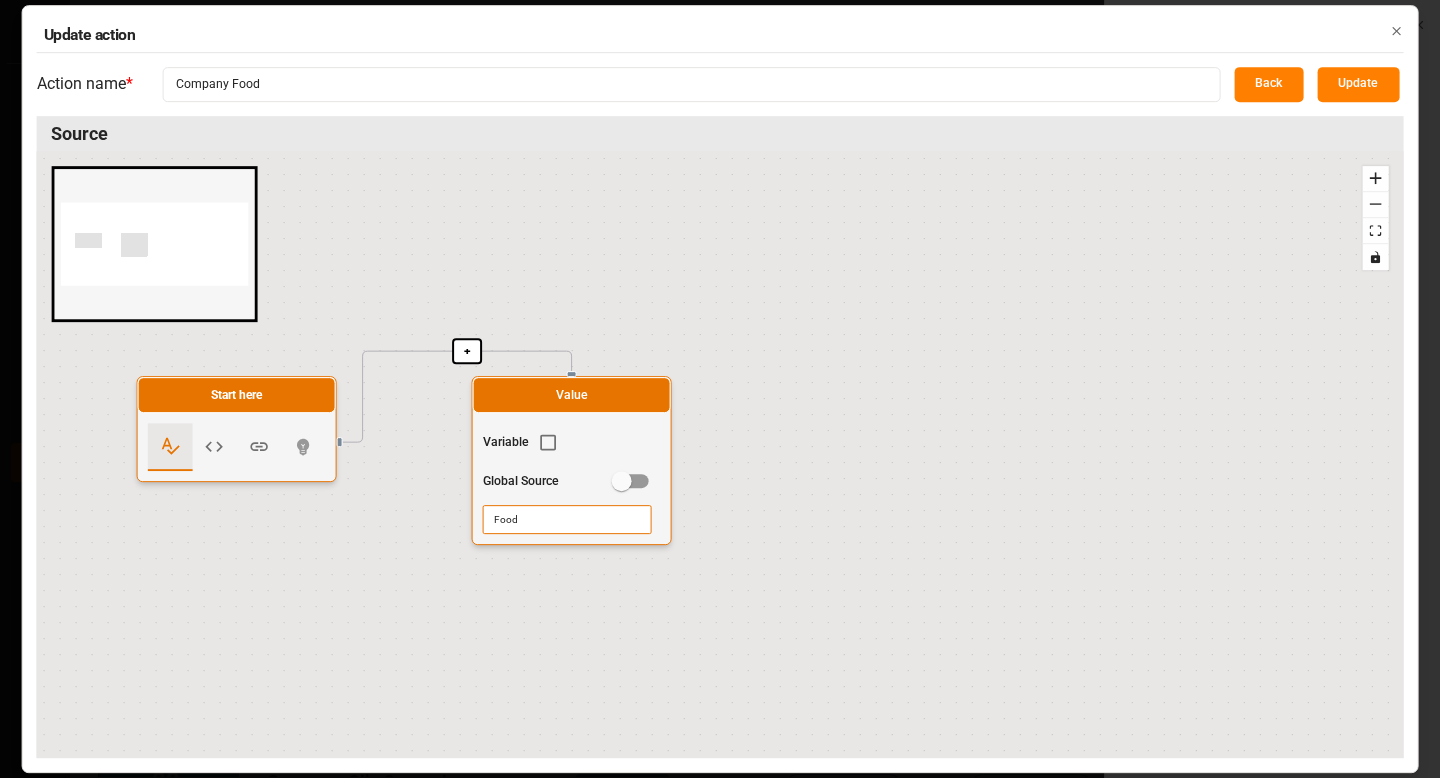 click 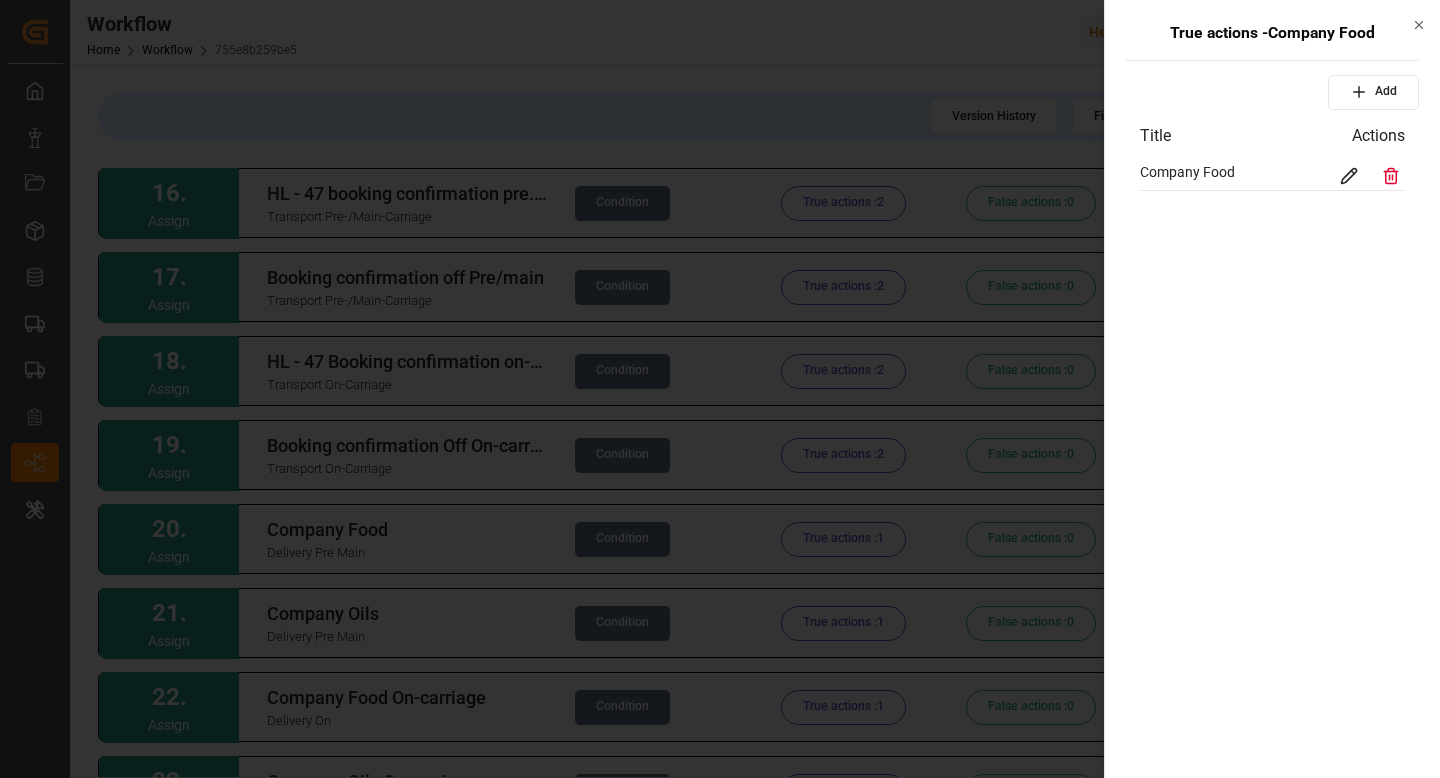 click at bounding box center (720, 389) 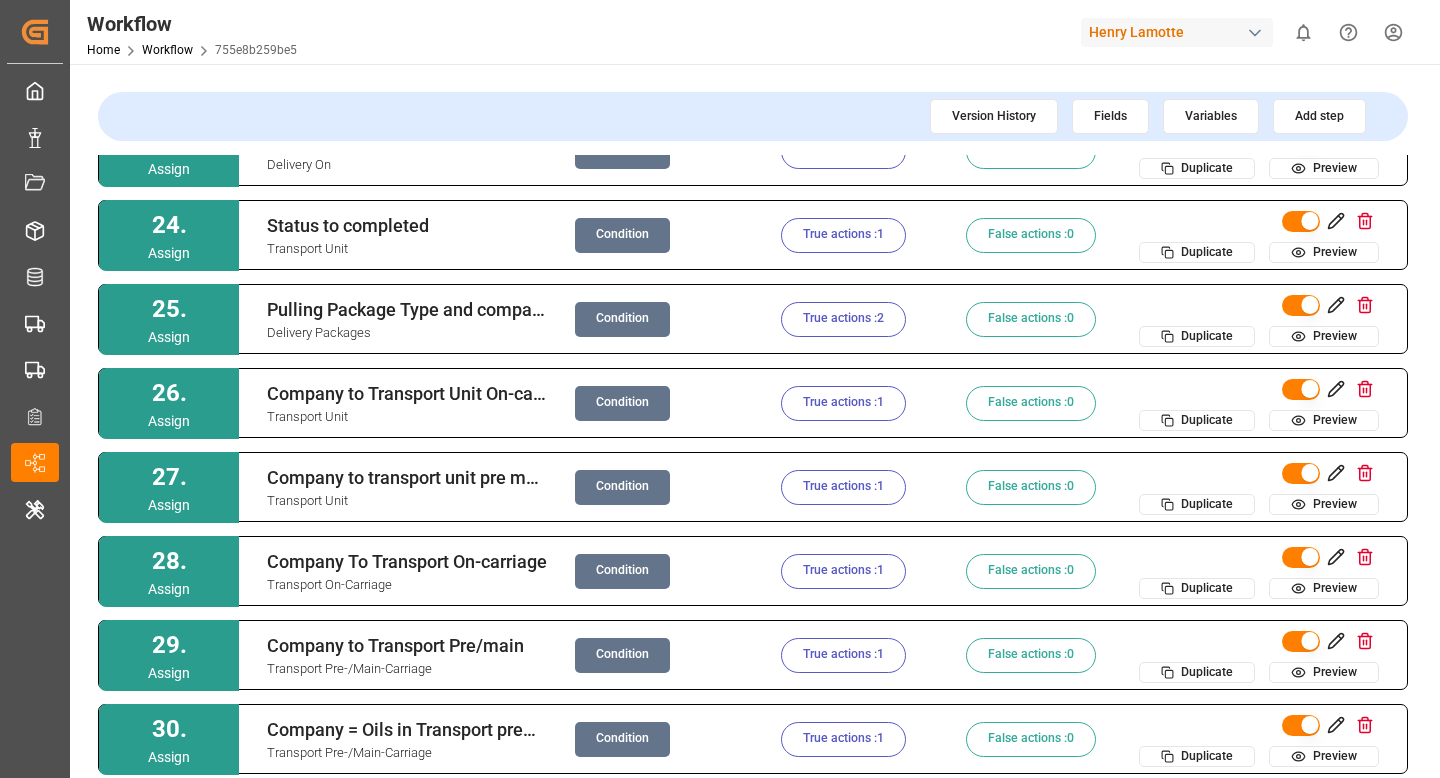 scroll, scrollTop: 1889, scrollLeft: 0, axis: vertical 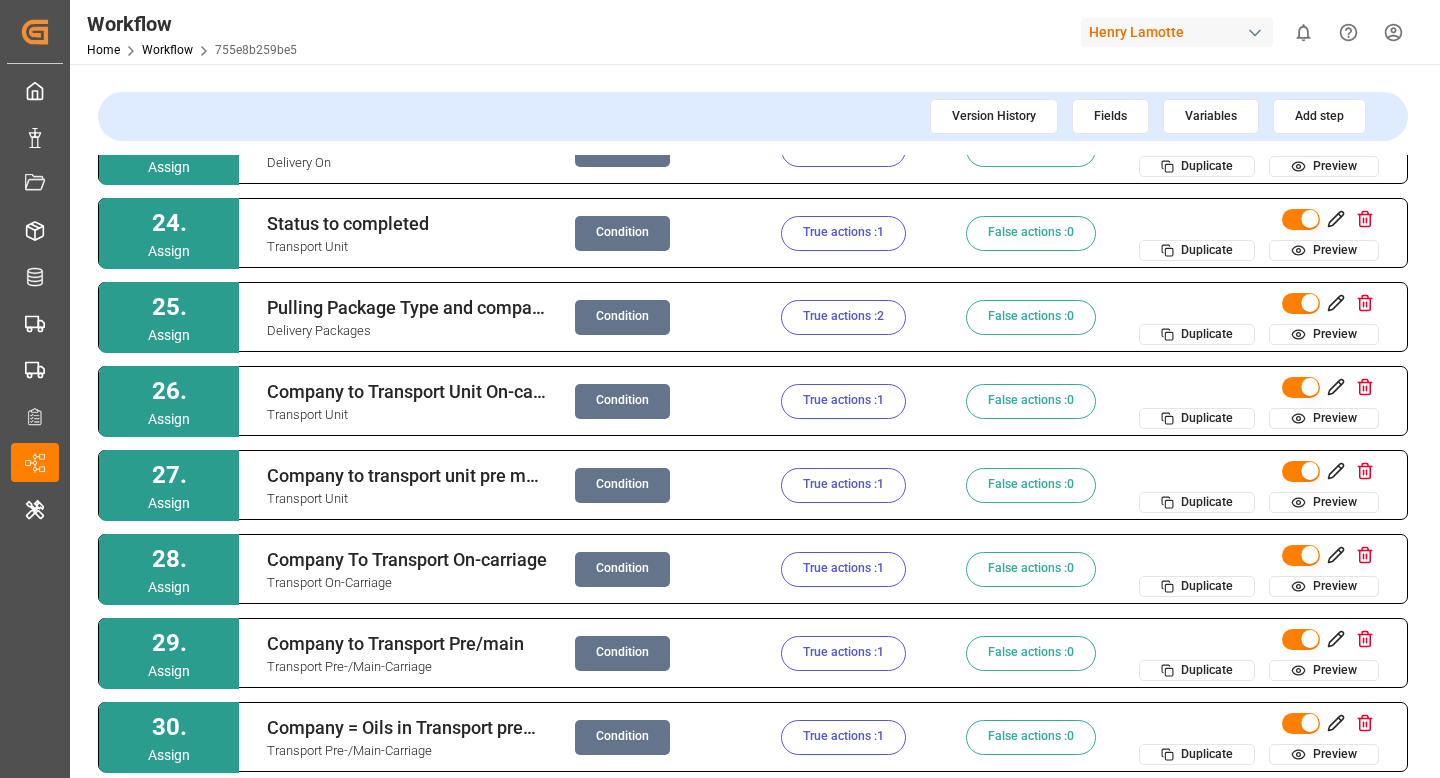 click on "Condition" at bounding box center [622, 569] 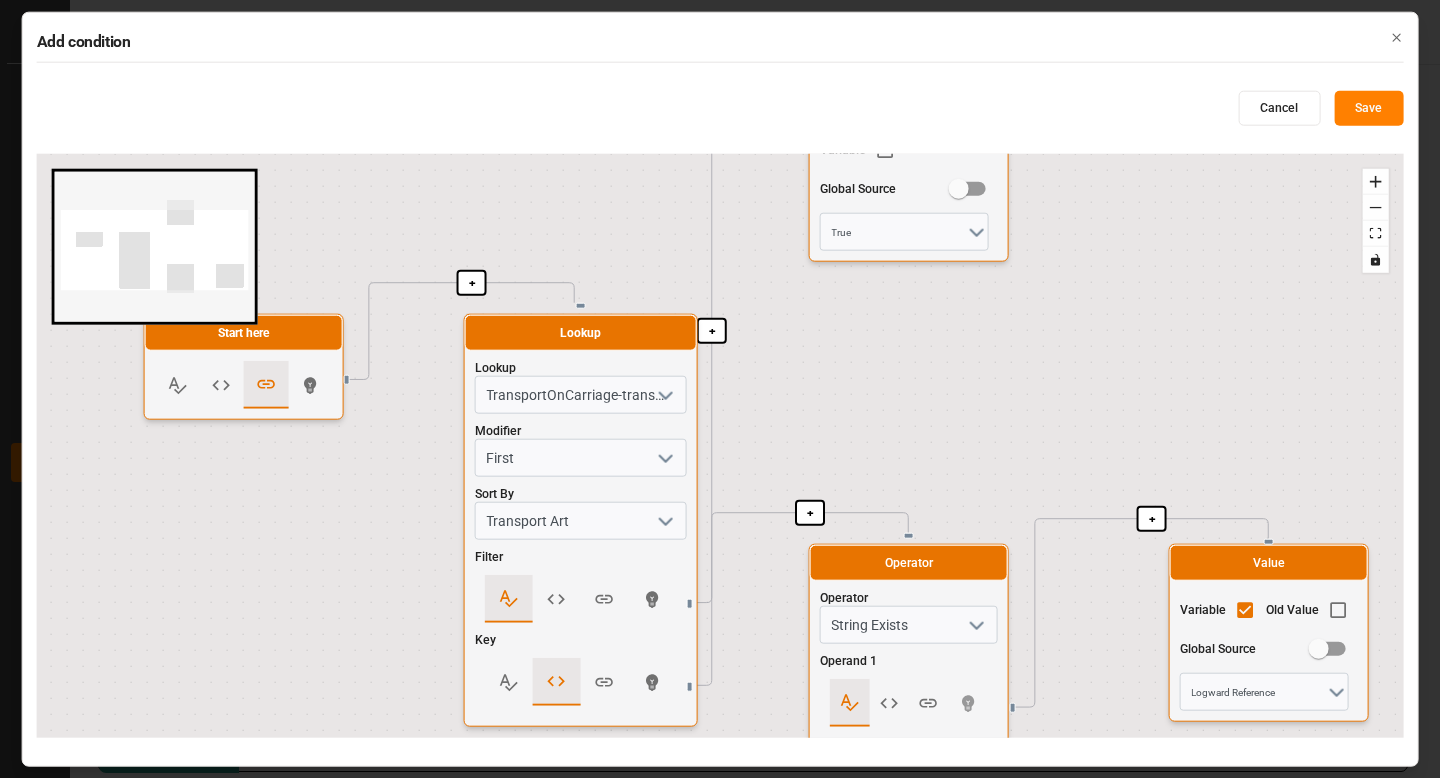 drag, startPoint x: 625, startPoint y: 528, endPoint x: 632, endPoint y: 234, distance: 294.0833 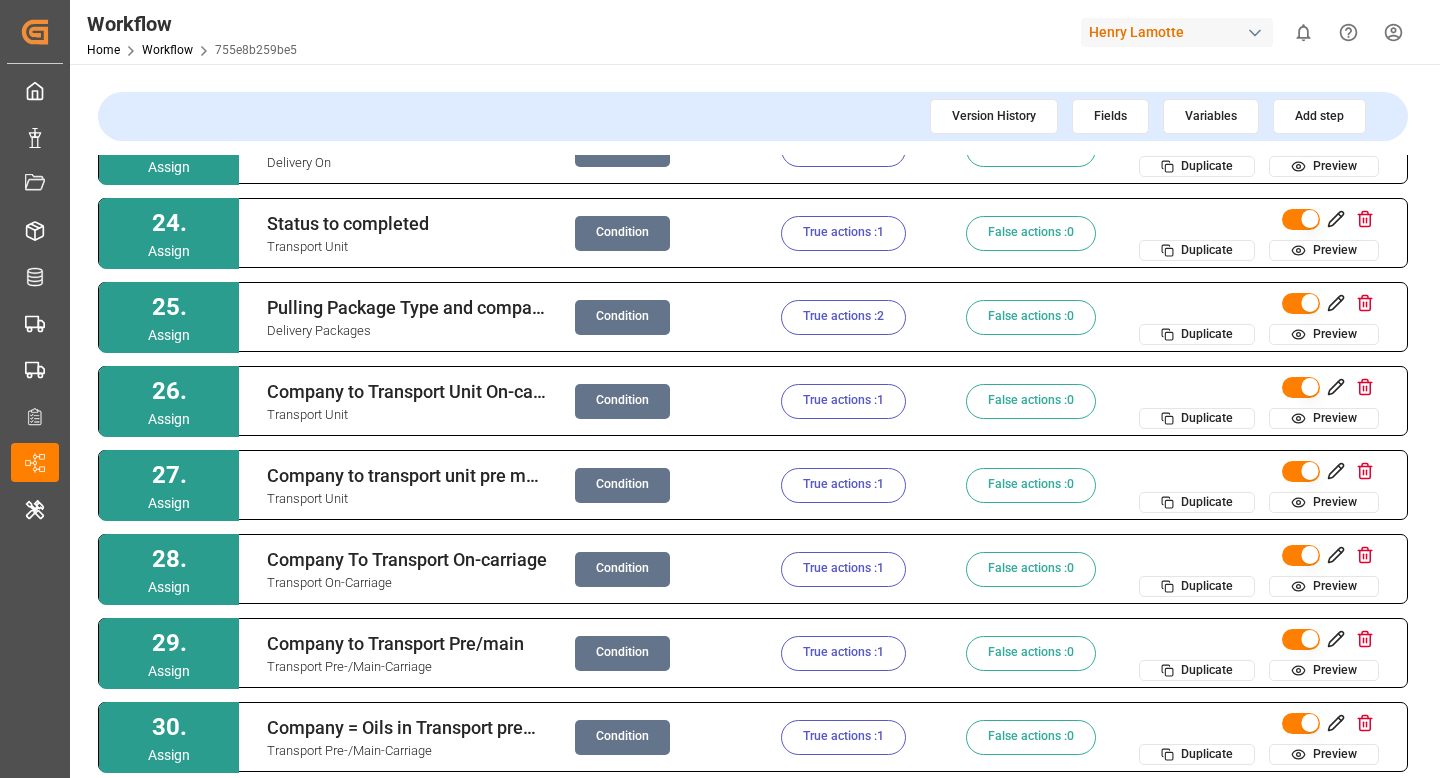 click on "True actions :  1" at bounding box center [843, 569] 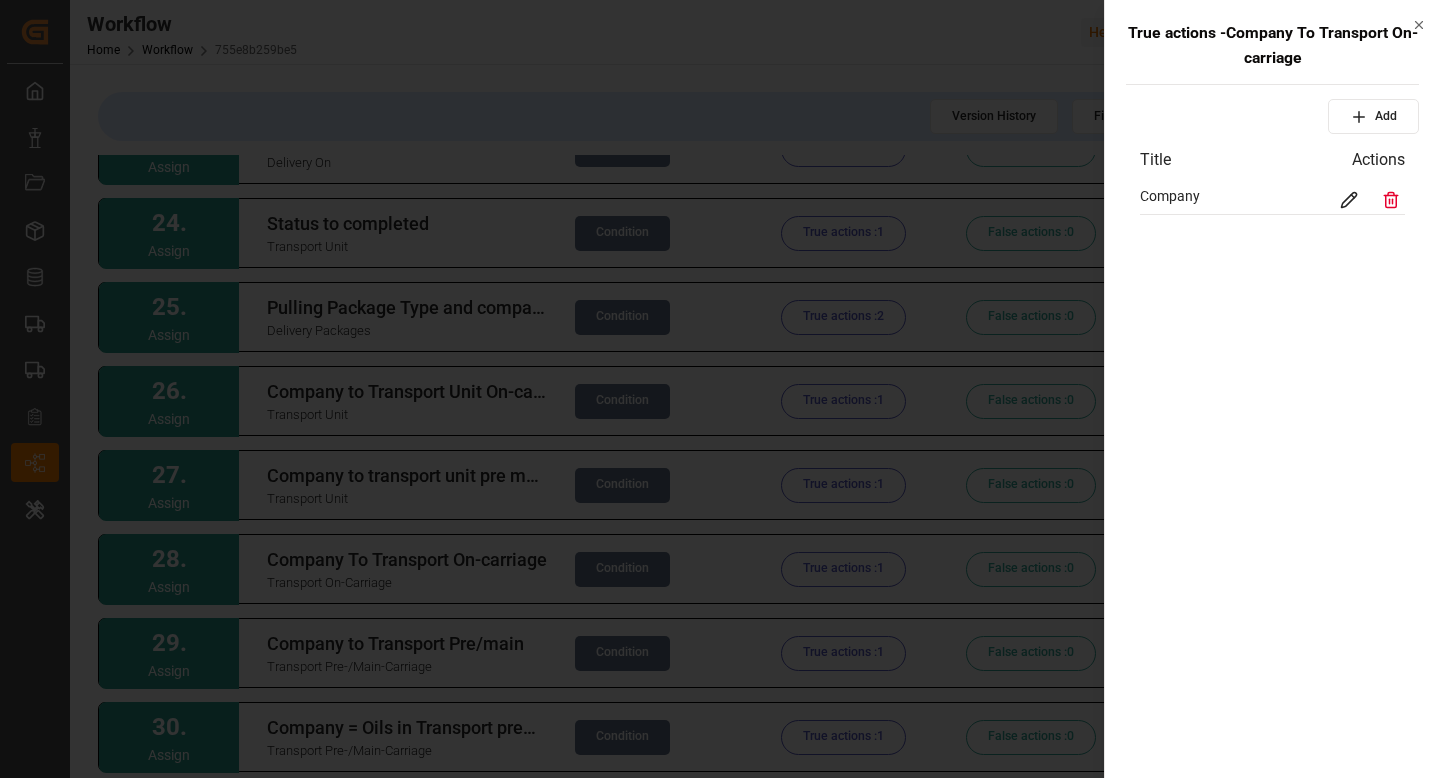 click 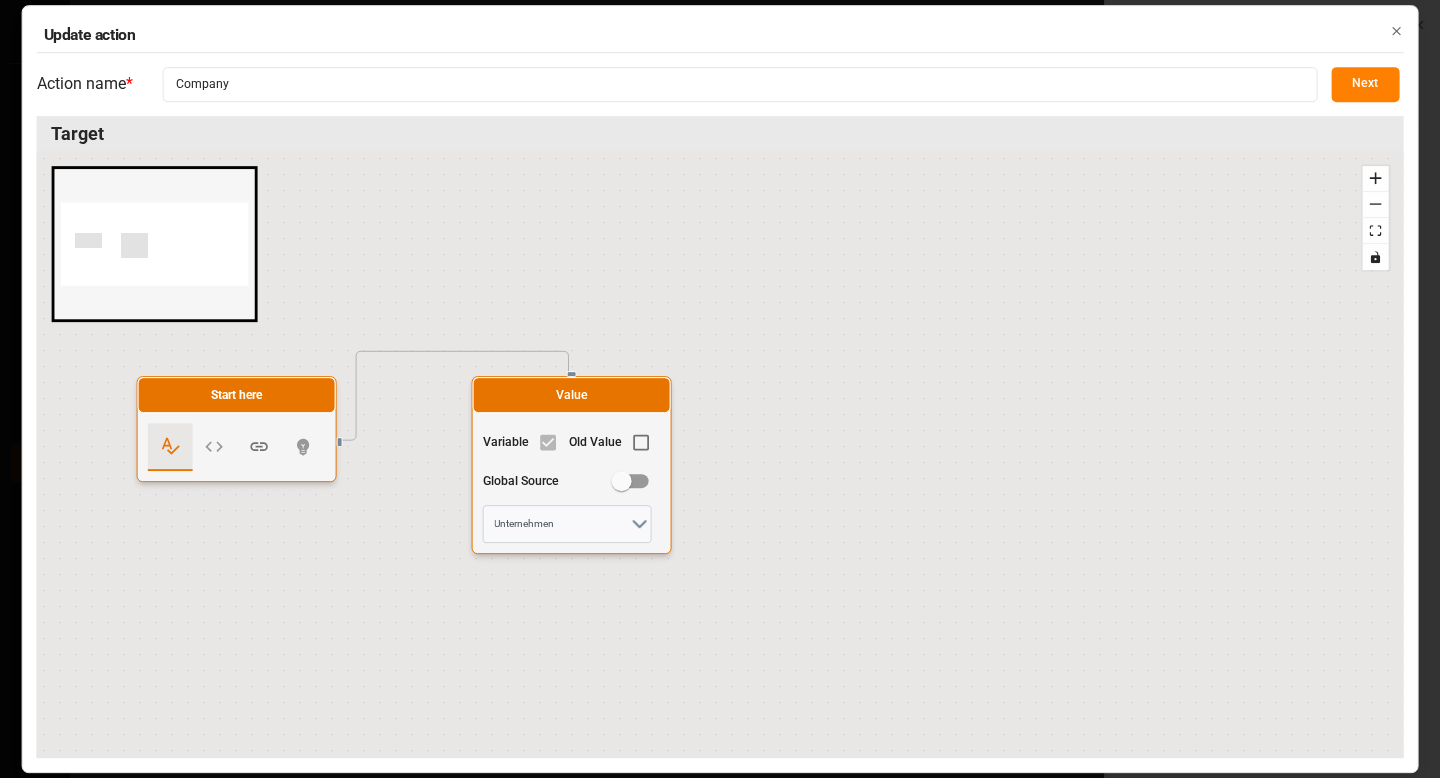 click on "Next" at bounding box center (1365, 84) 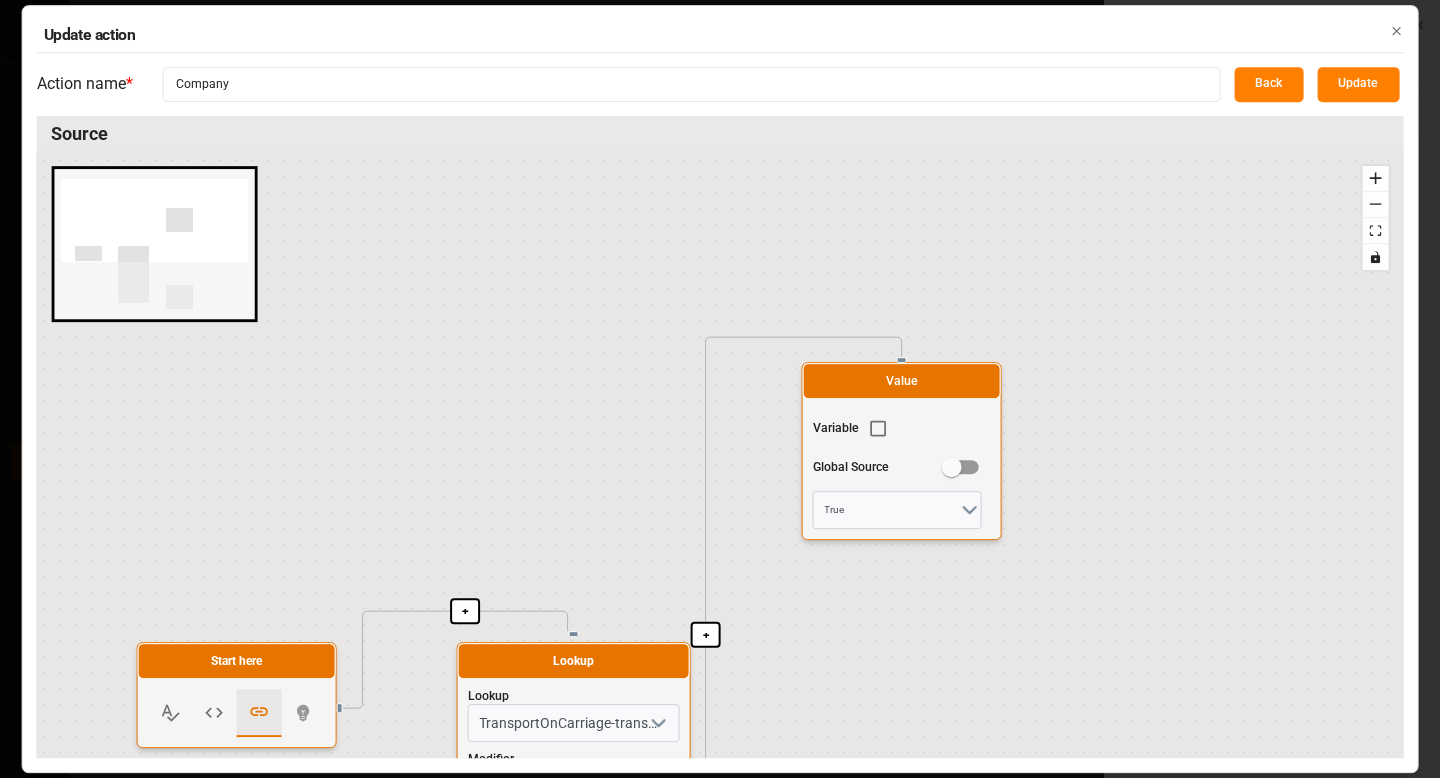 drag, startPoint x: 1144, startPoint y: 480, endPoint x: 1144, endPoint y: 229, distance: 251 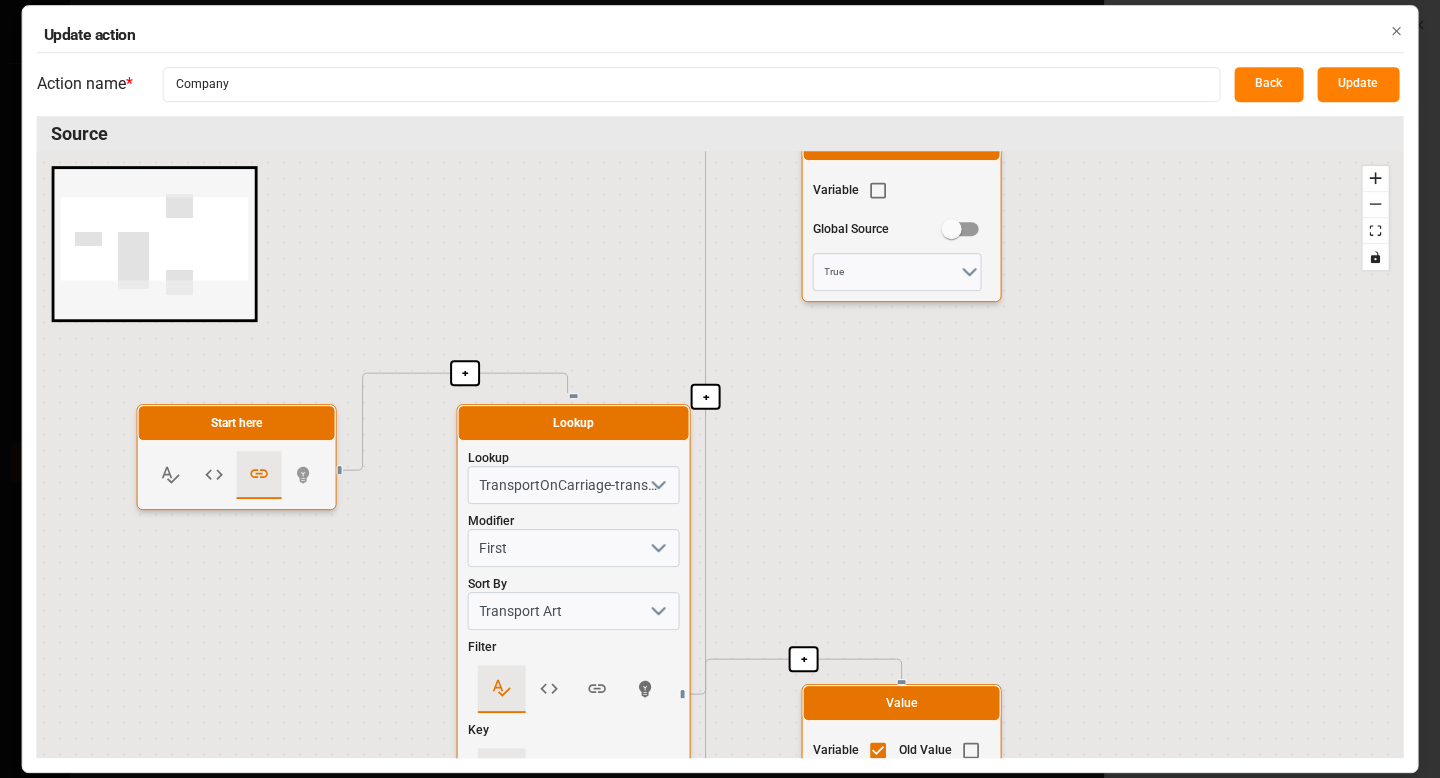 click 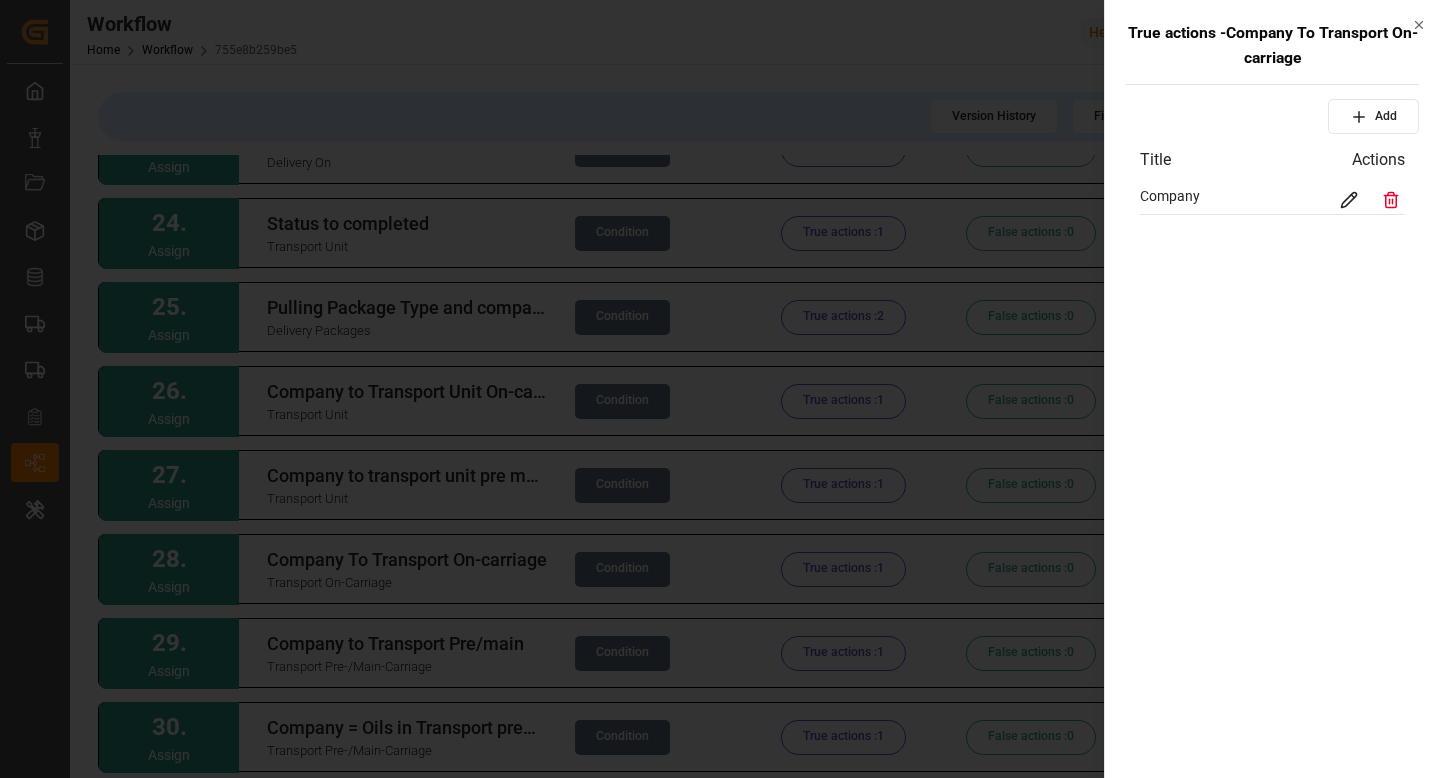 click at bounding box center (720, 389) 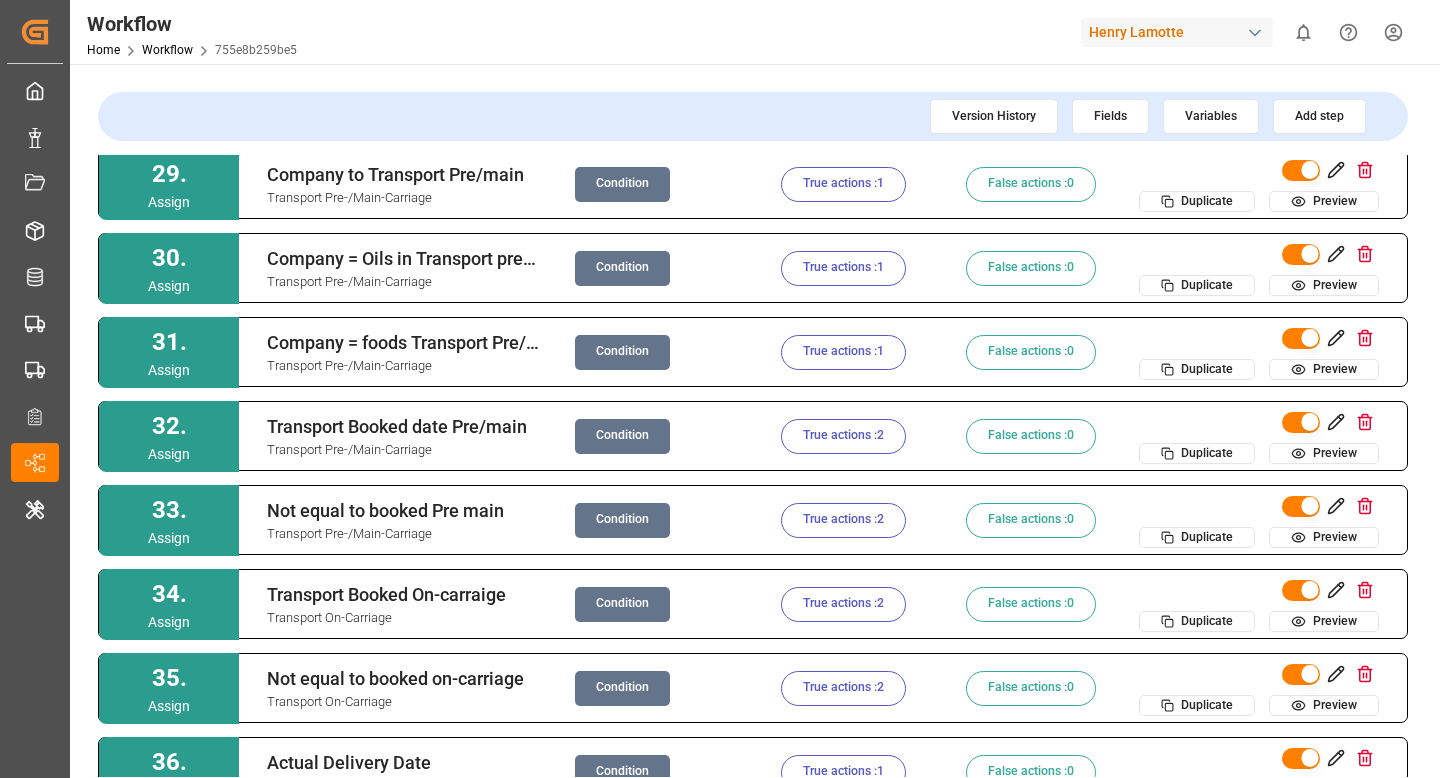 scroll, scrollTop: 2359, scrollLeft: 0, axis: vertical 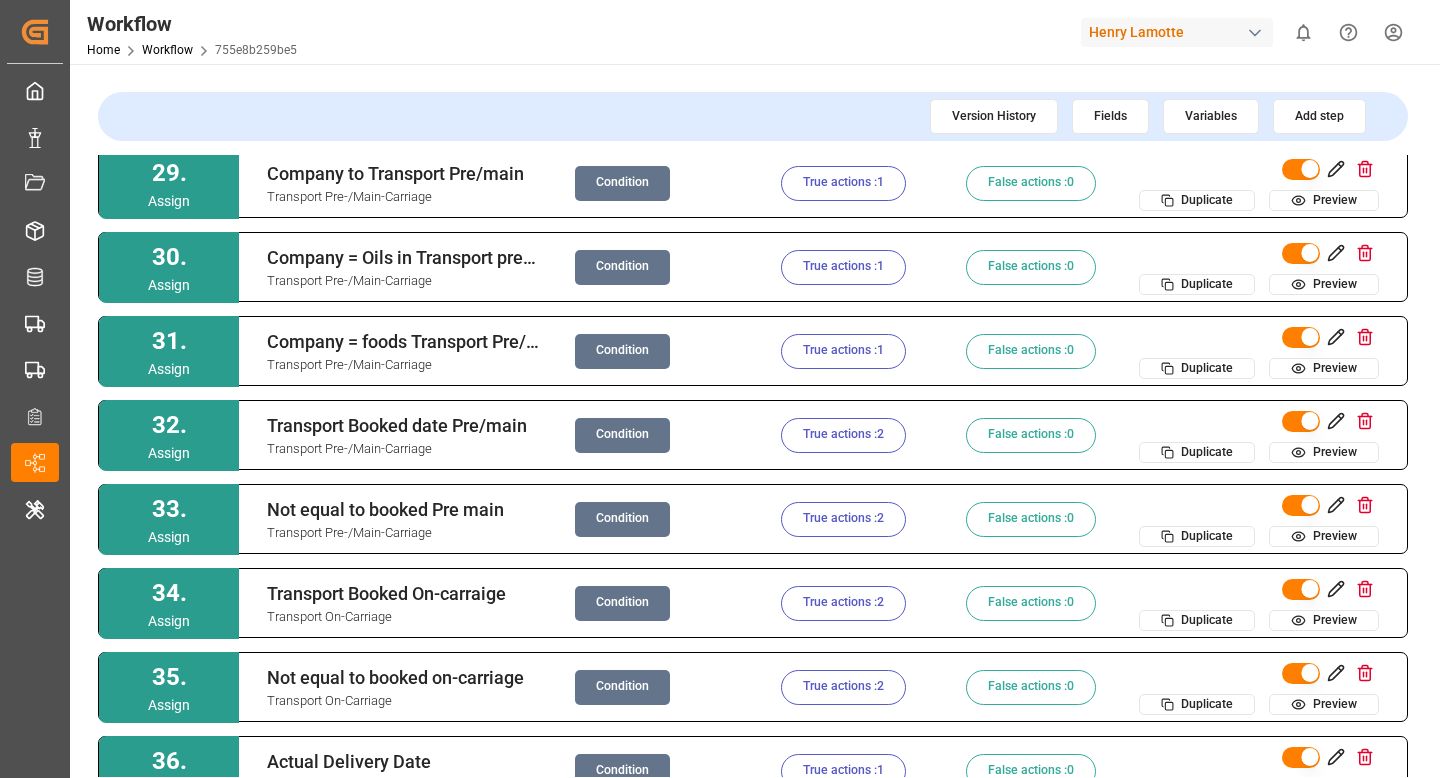 click on "Condition" at bounding box center [622, 267] 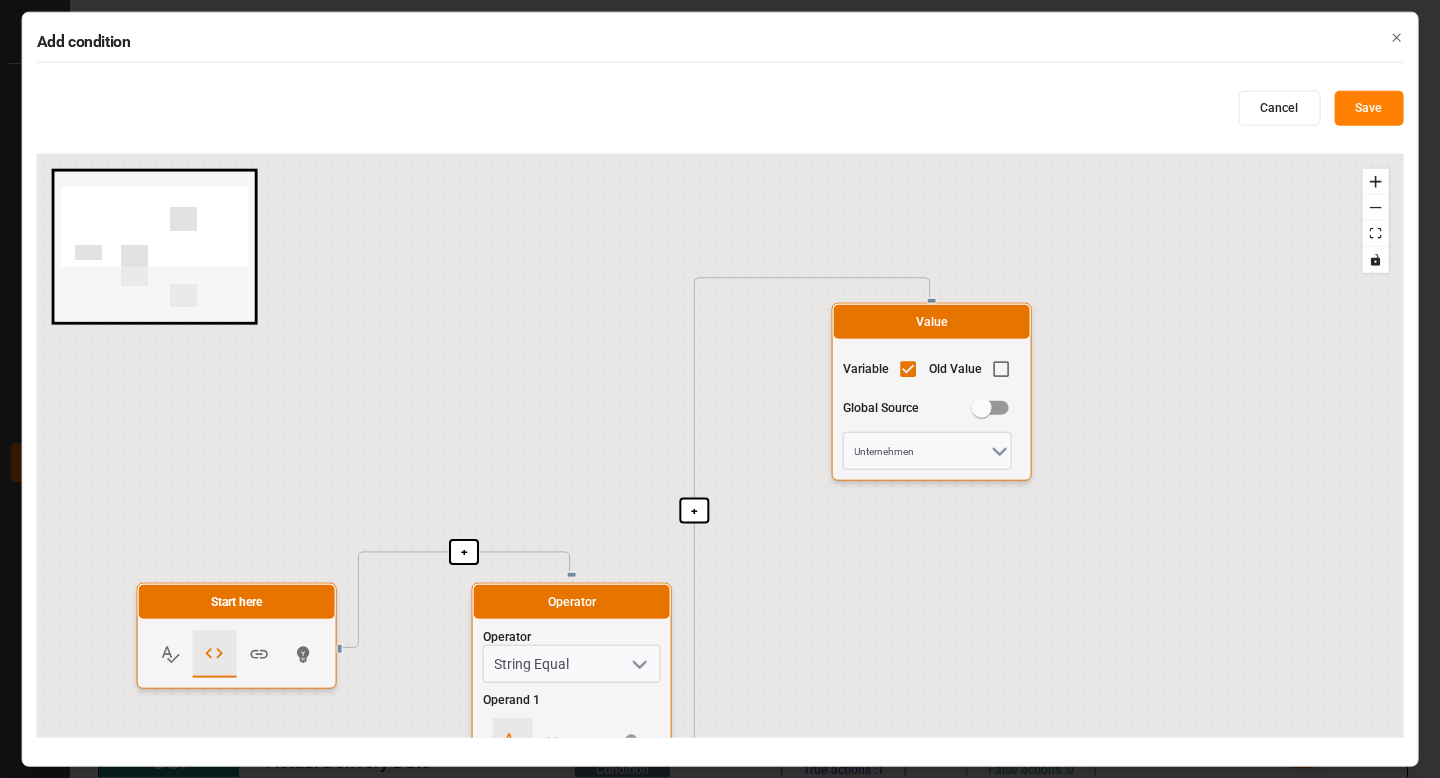 drag, startPoint x: 646, startPoint y: 384, endPoint x: 646, endPoint y: 179, distance: 205 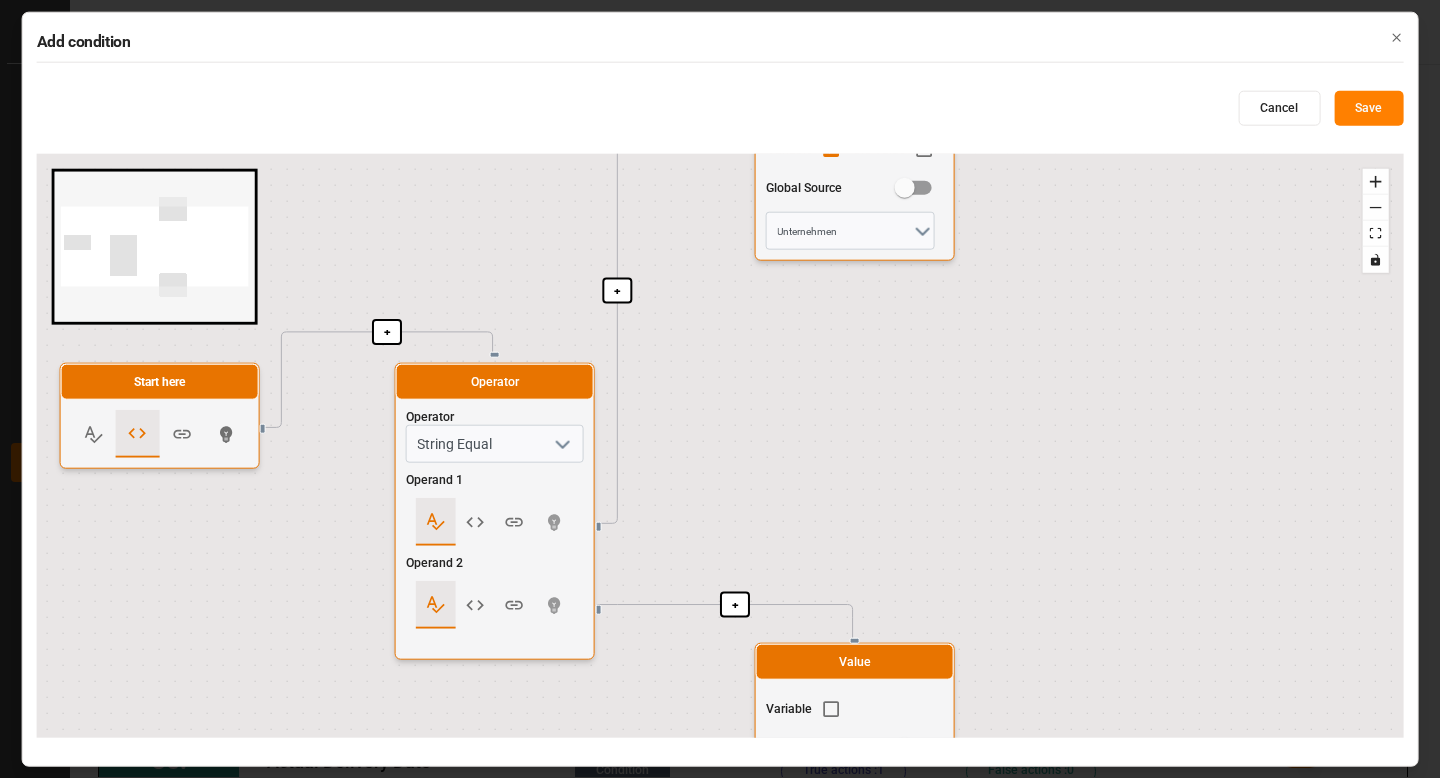 drag, startPoint x: 808, startPoint y: 520, endPoint x: 731, endPoint y: 428, distance: 119.97083 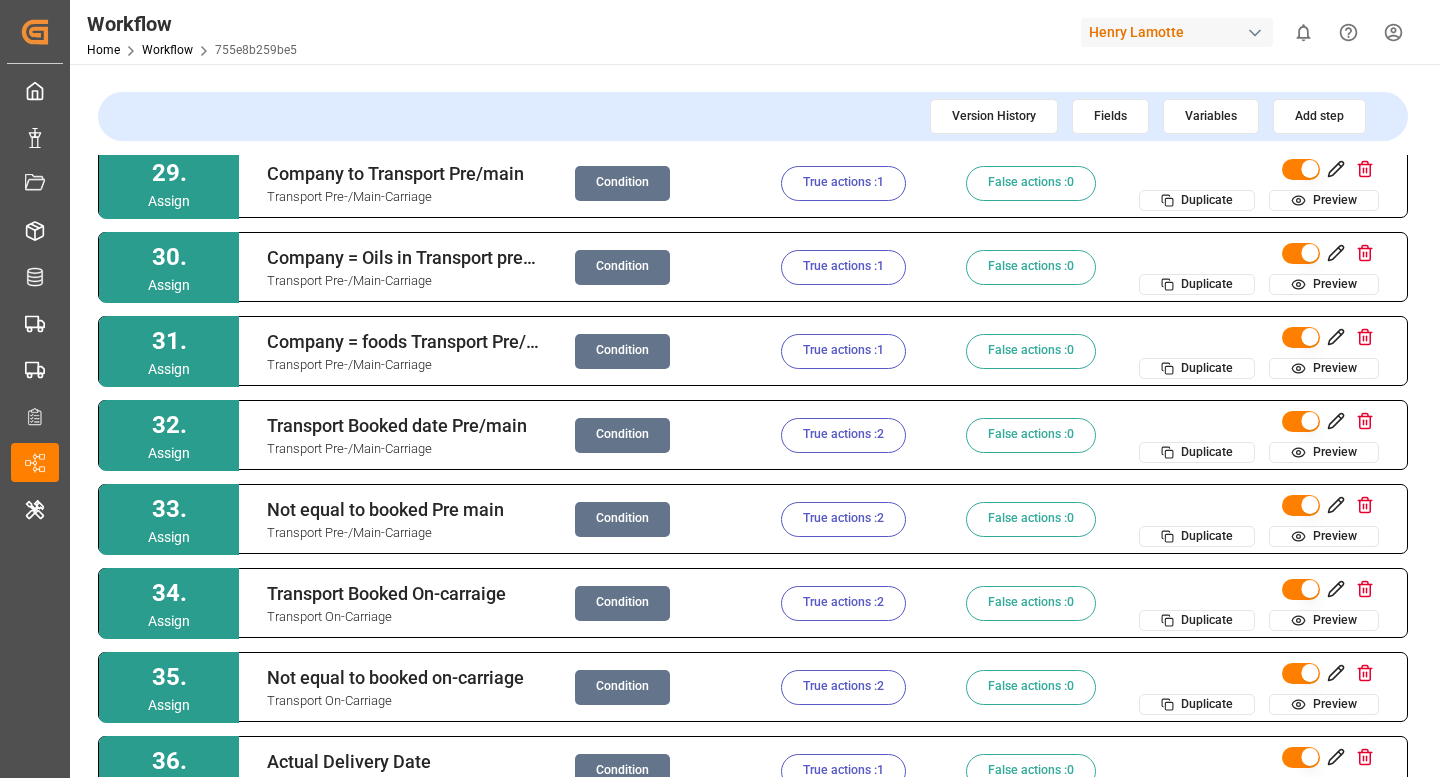 click on "True actions :  1" at bounding box center (843, 267) 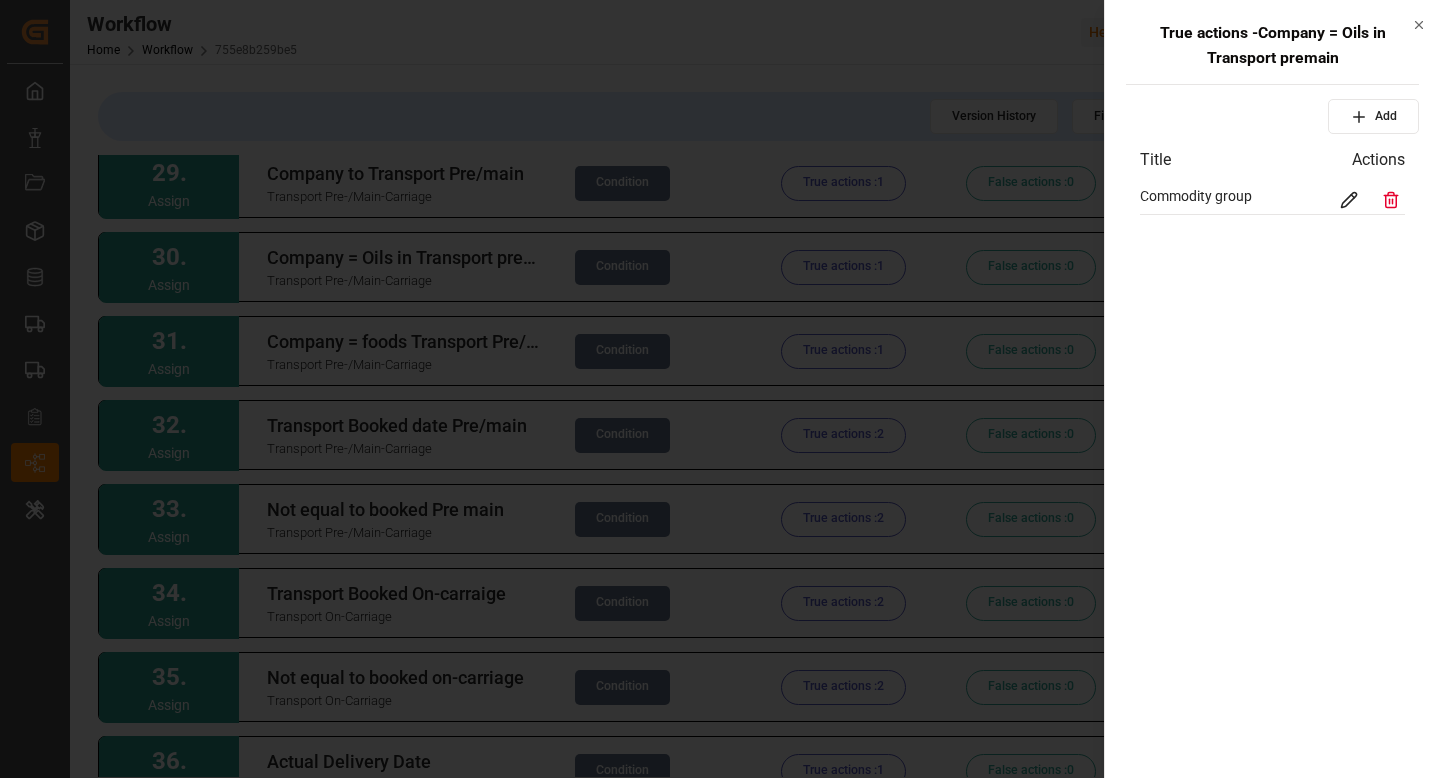 click 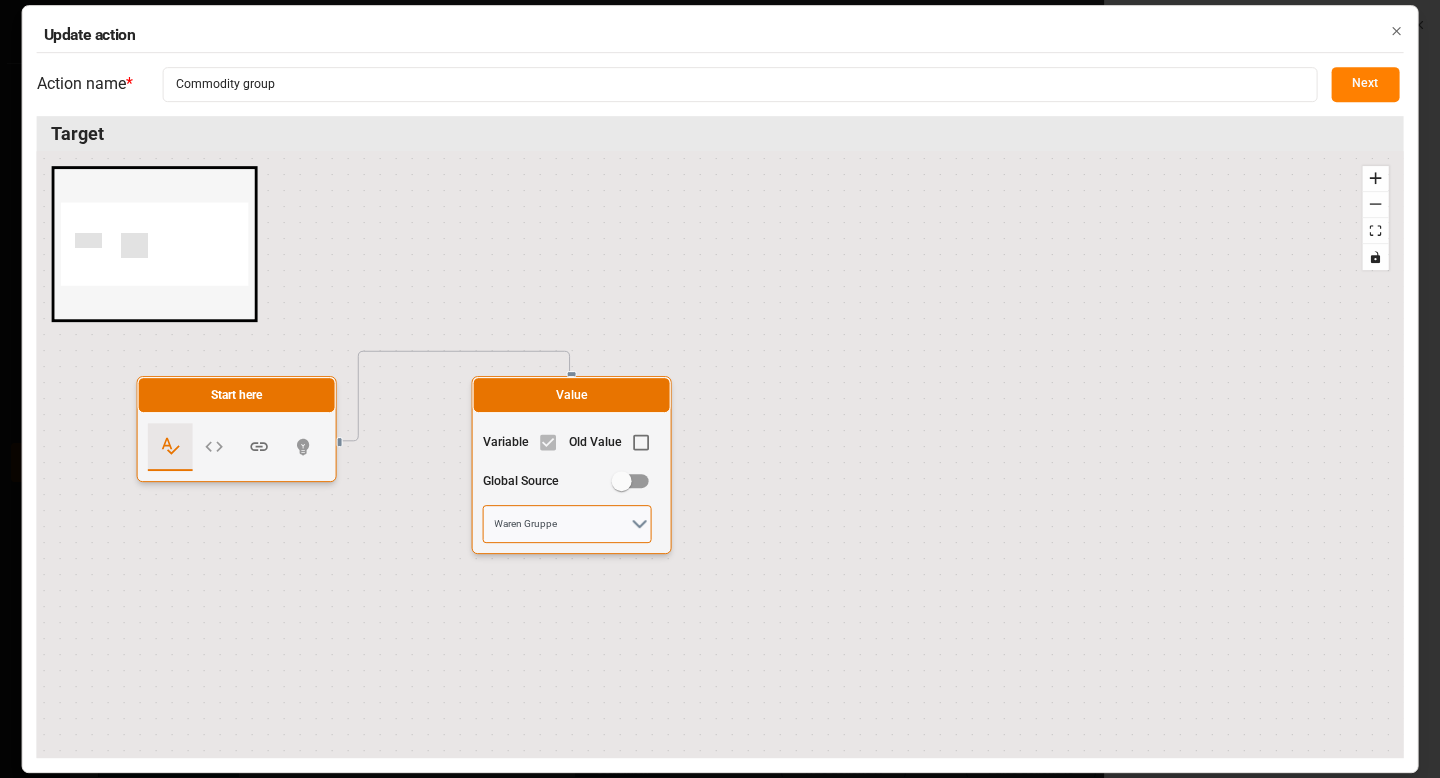 click on "Waren Gruppe" at bounding box center [567, 524] 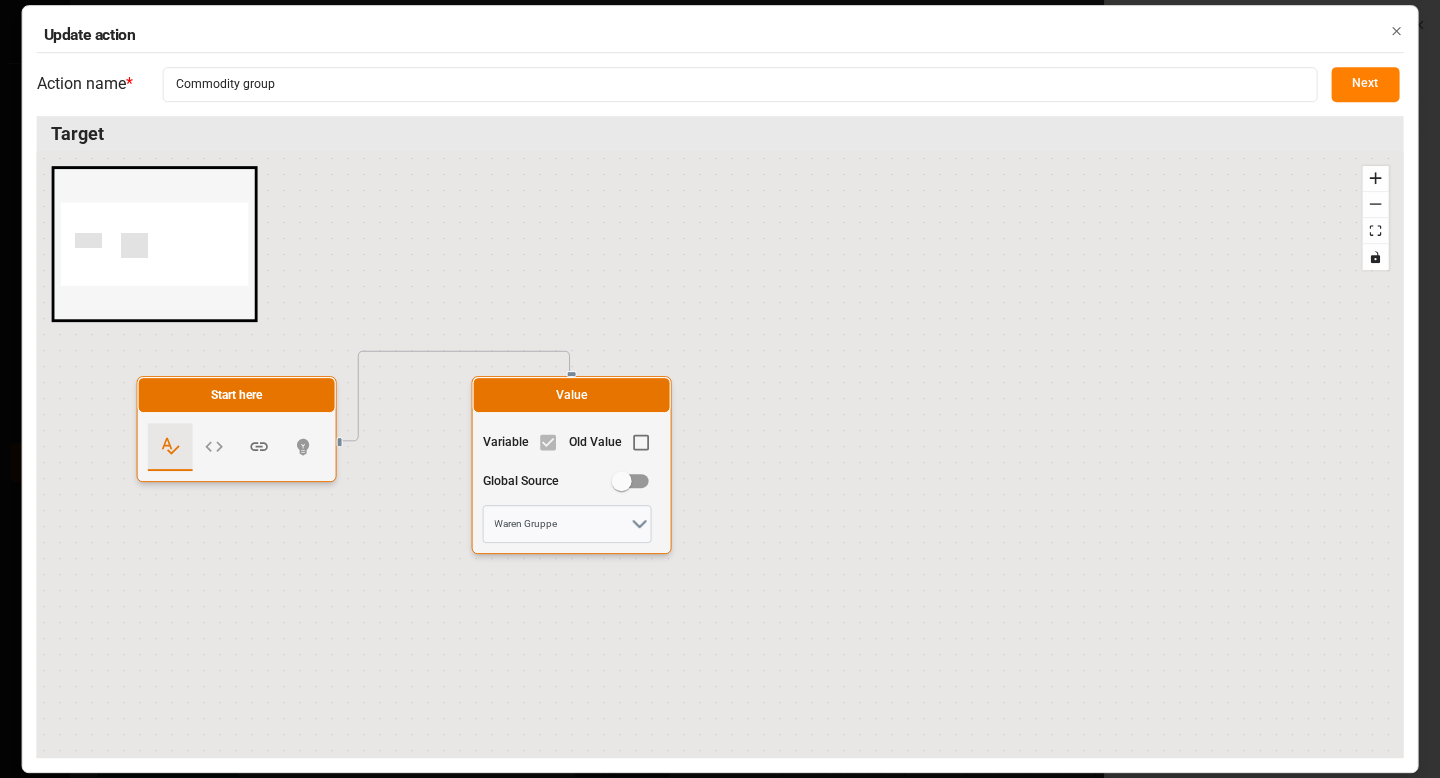 click on "Next" at bounding box center (1365, 84) 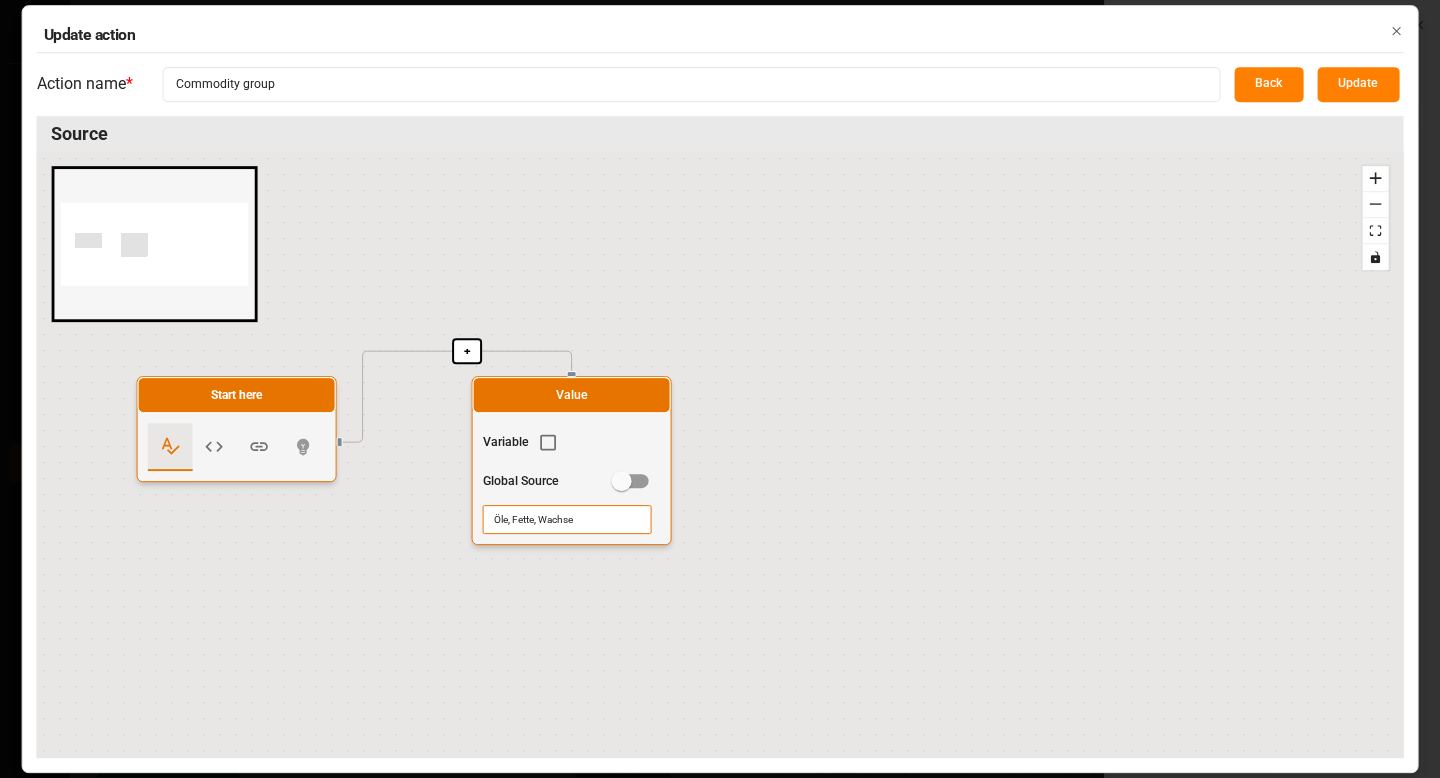 click on "Öle, Fette, Wachse" at bounding box center [567, 519] 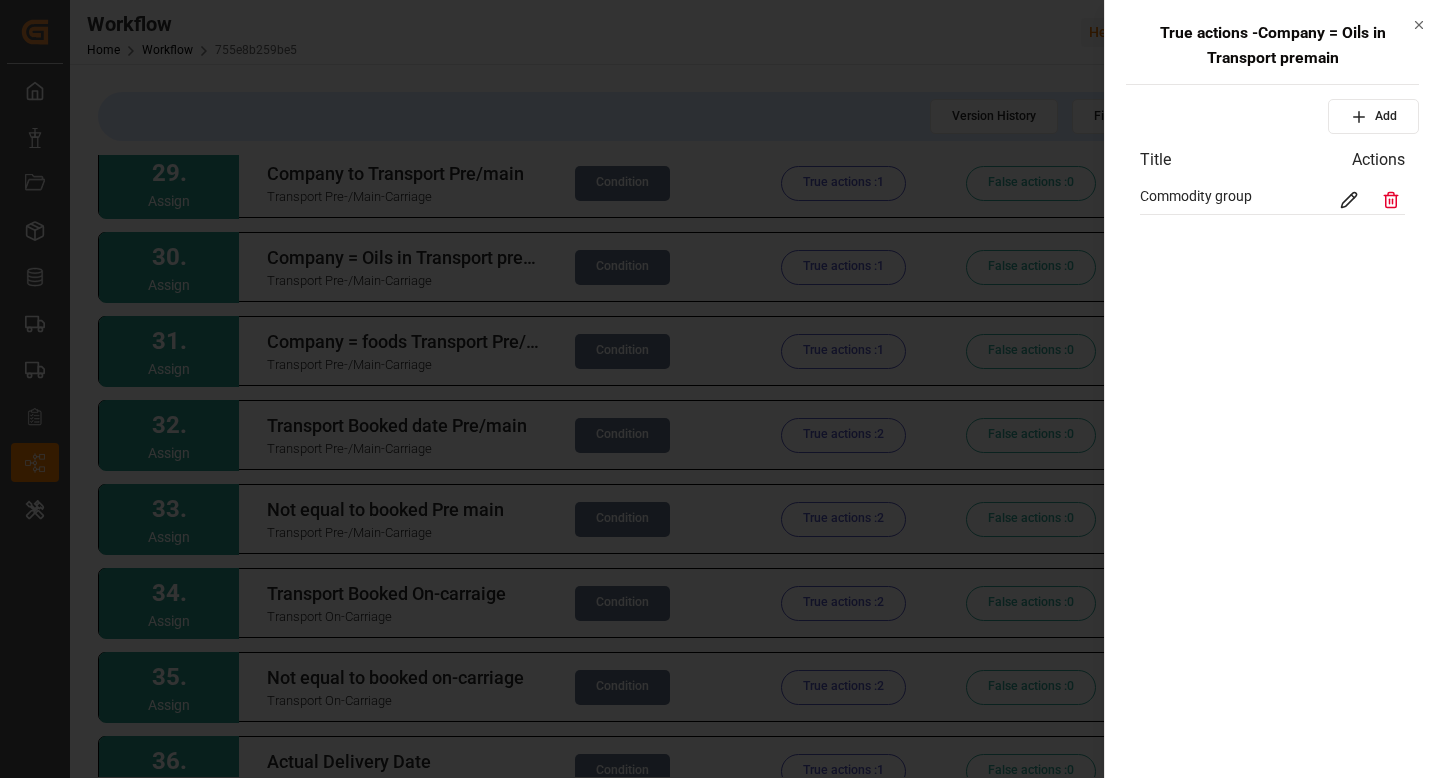 click at bounding box center (720, 389) 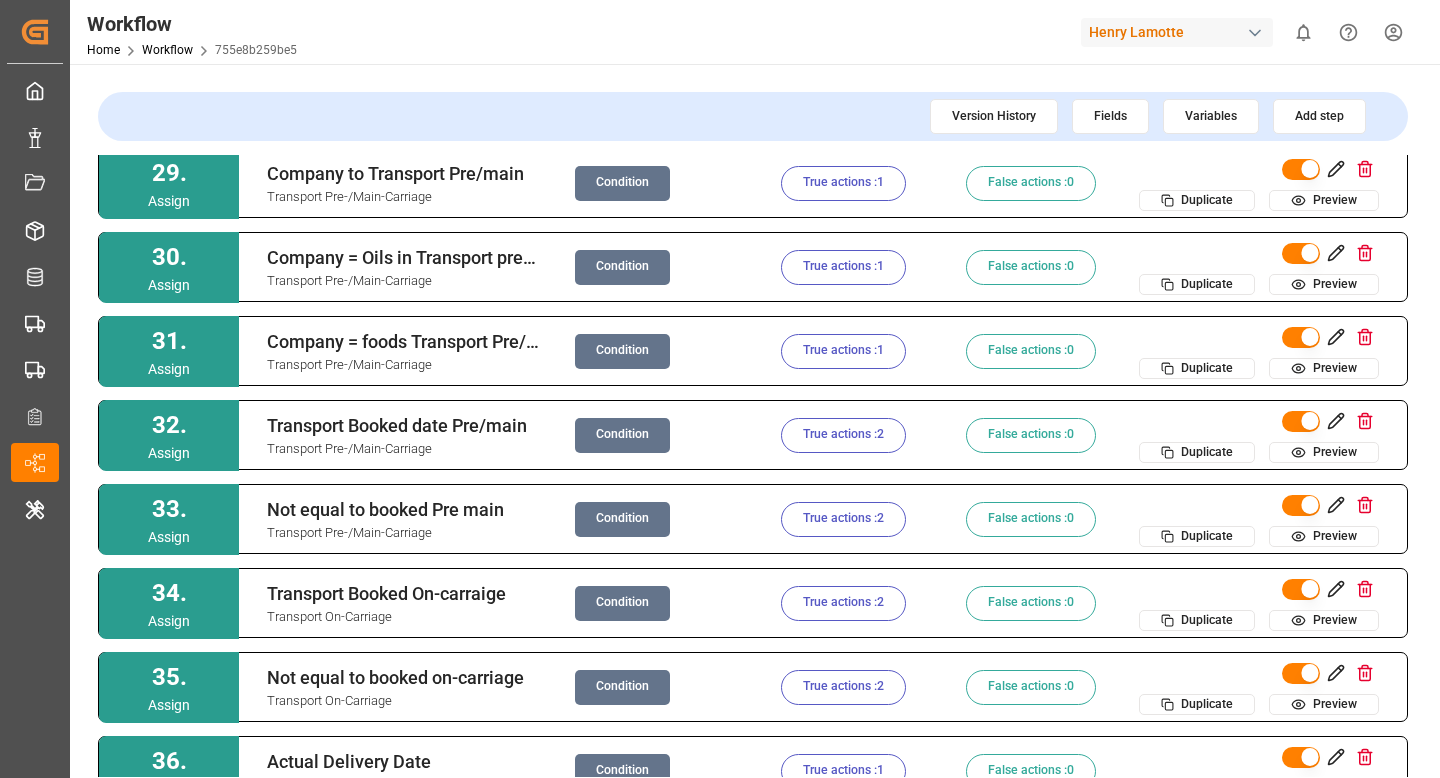 click on "Condition" at bounding box center [622, 351] 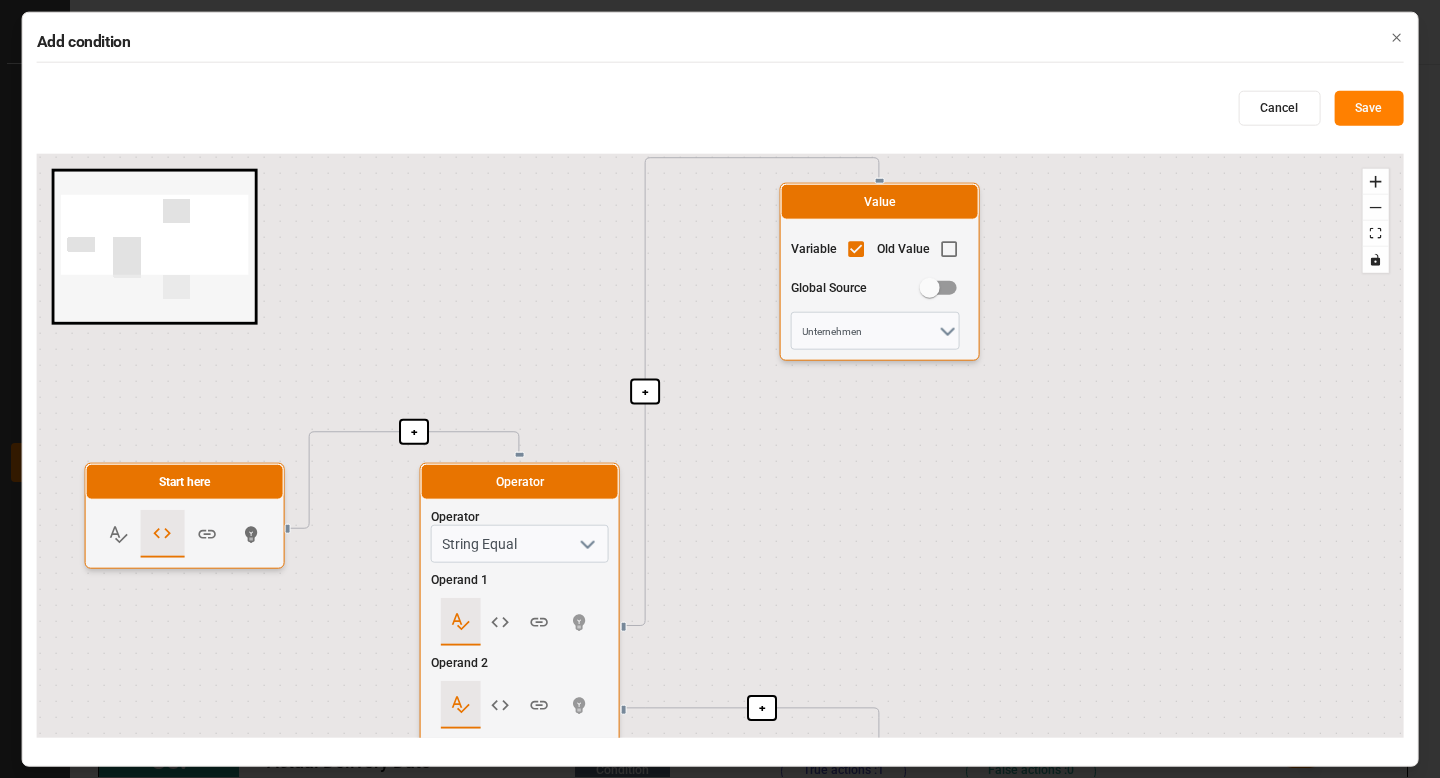 drag, startPoint x: 627, startPoint y: 504, endPoint x: 568, endPoint y: 150, distance: 358.883 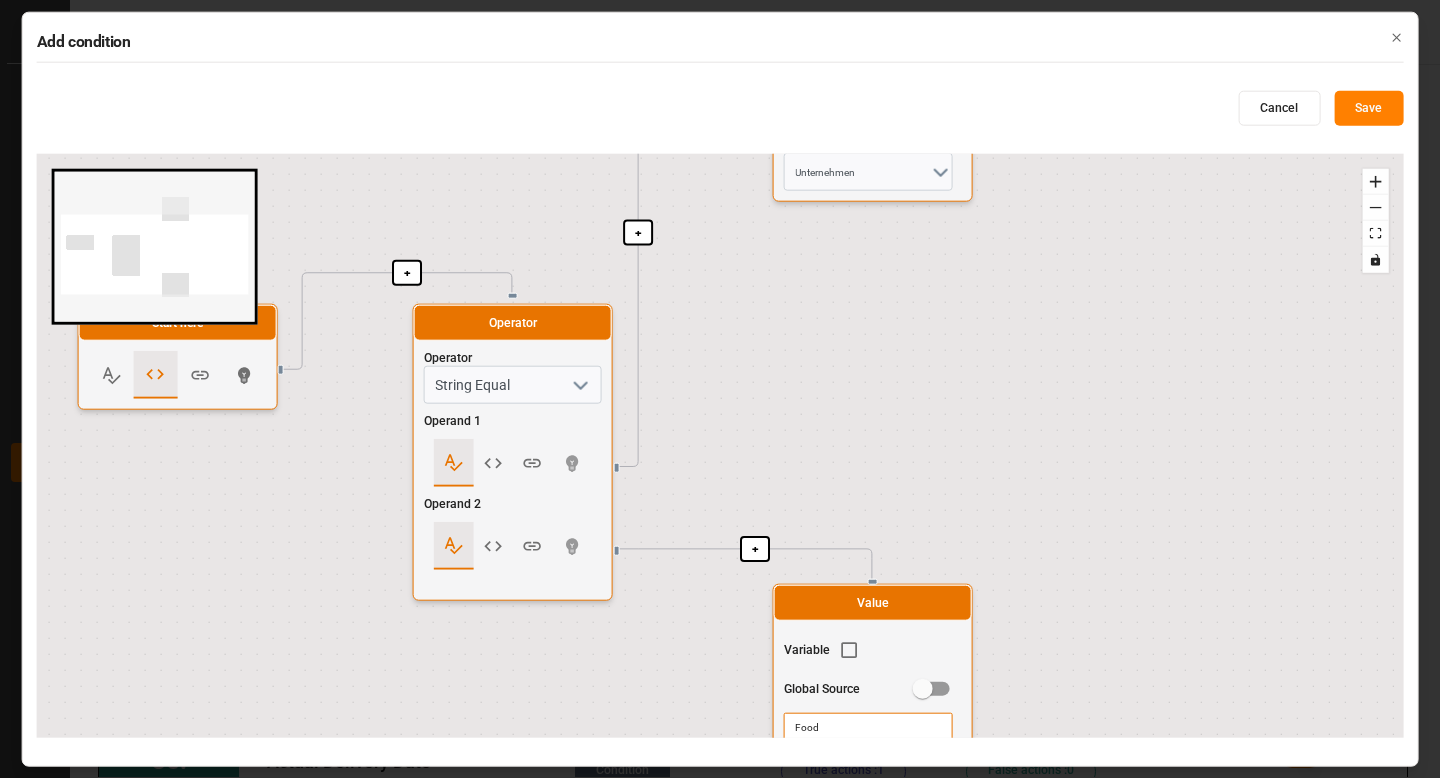 drag, startPoint x: 826, startPoint y: 516, endPoint x: 818, endPoint y: 398, distance: 118.270874 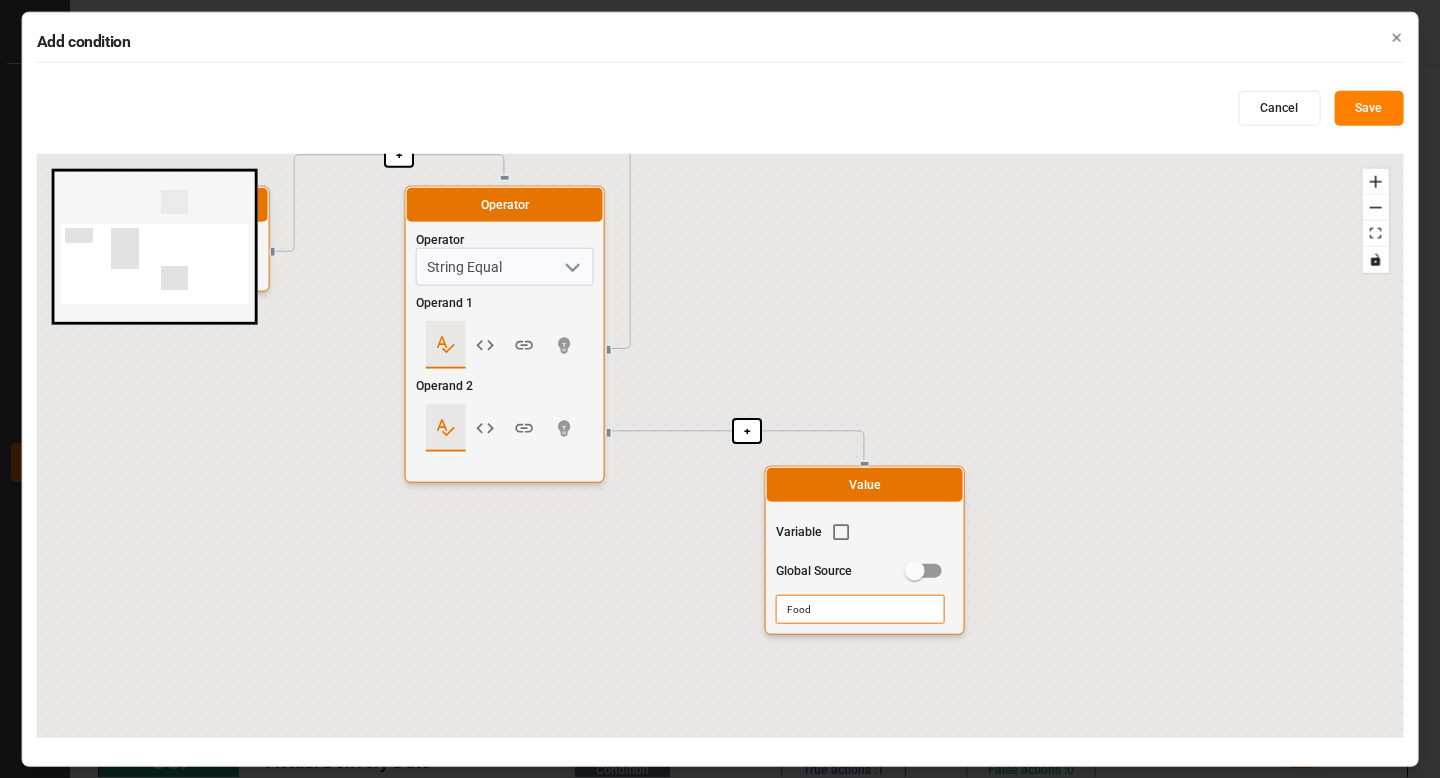 click 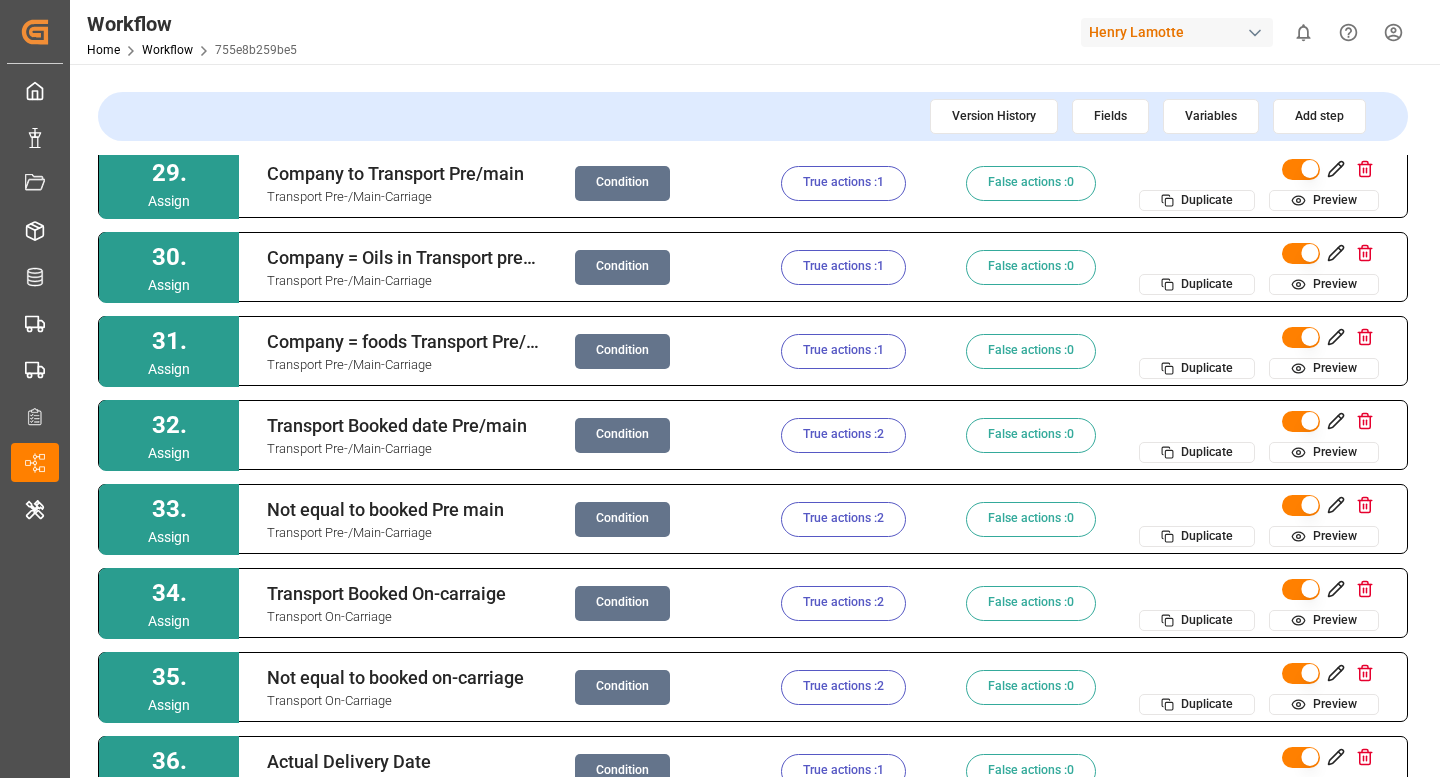 click on "True actions :  1" at bounding box center (843, 351) 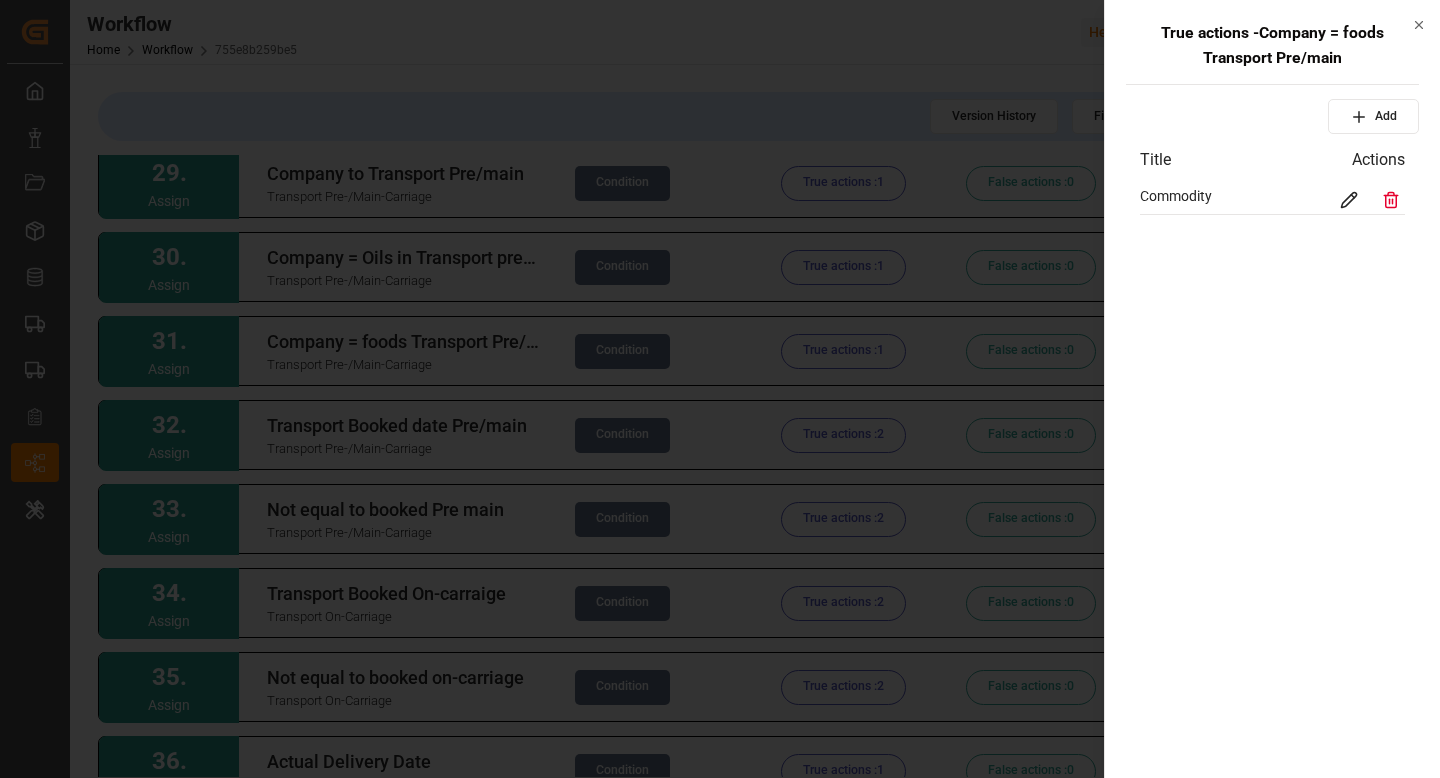 click 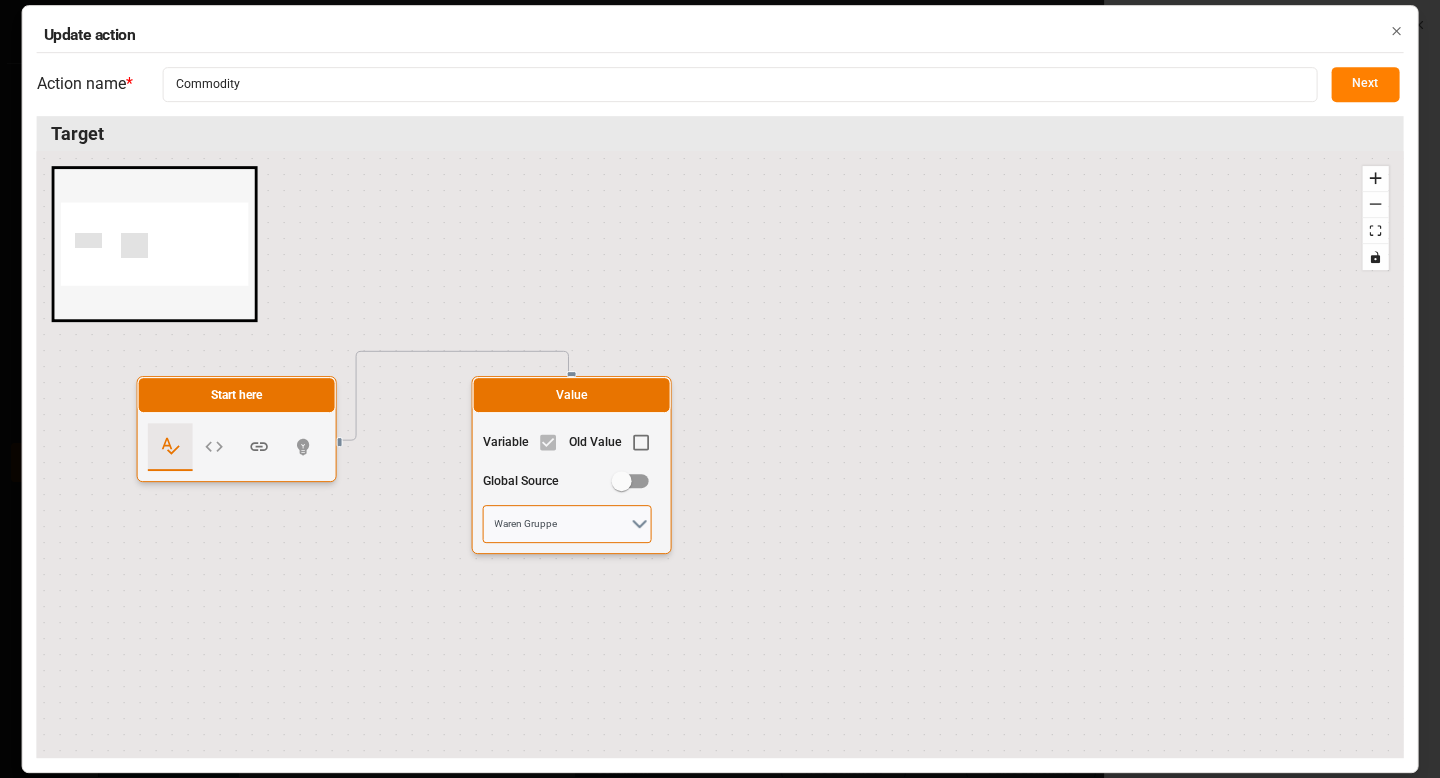 click on "Waren Gruppe" at bounding box center [567, 524] 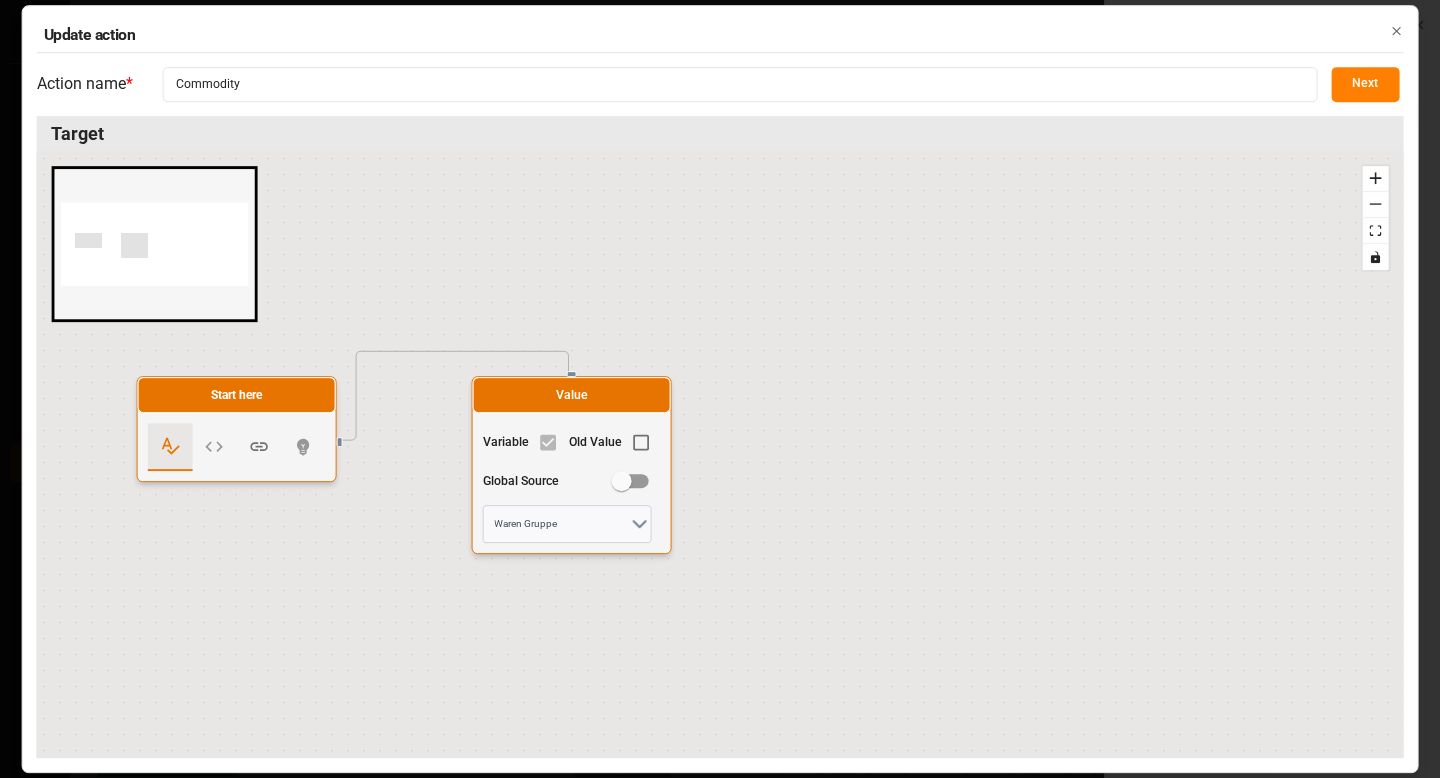 click on "Next" at bounding box center [1365, 84] 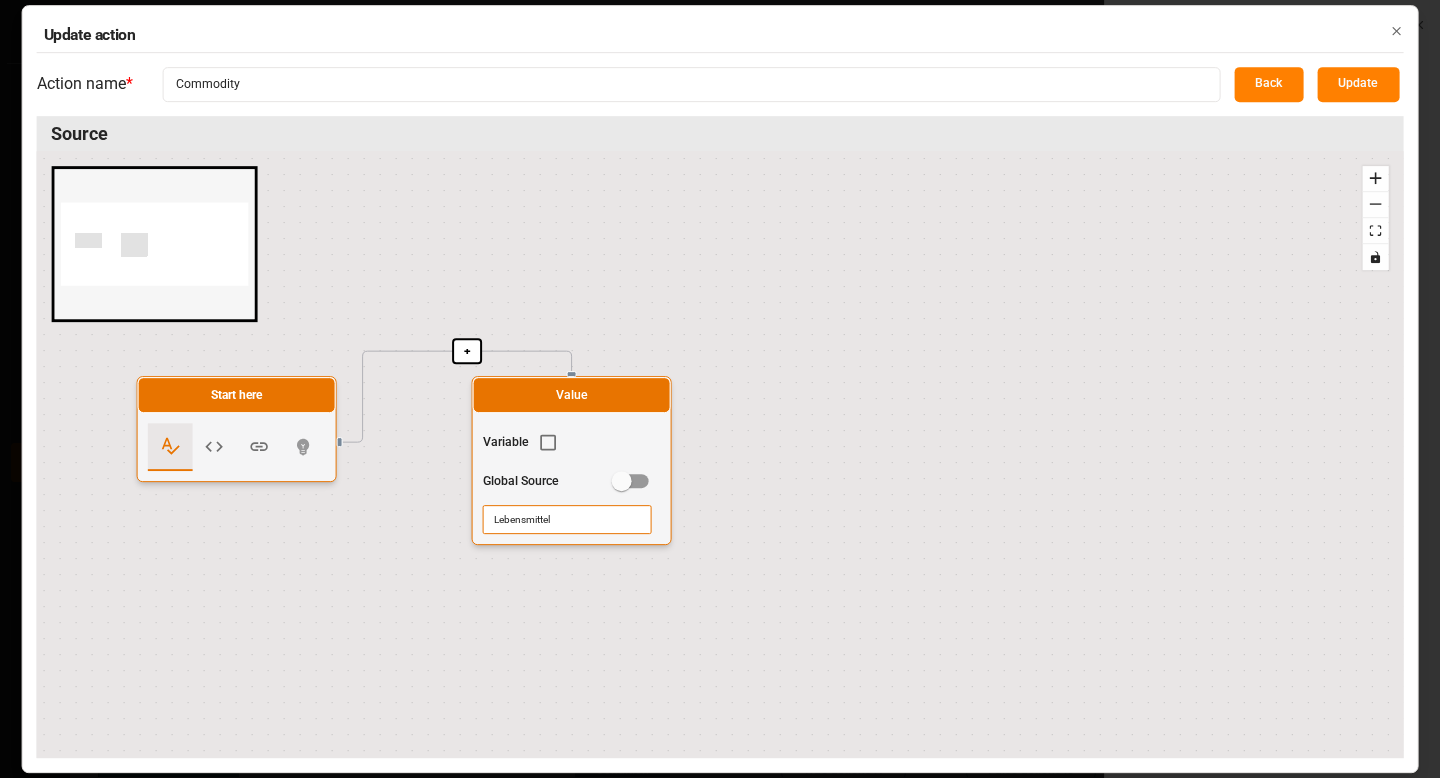 click on "Lebensmittel" at bounding box center [567, 519] 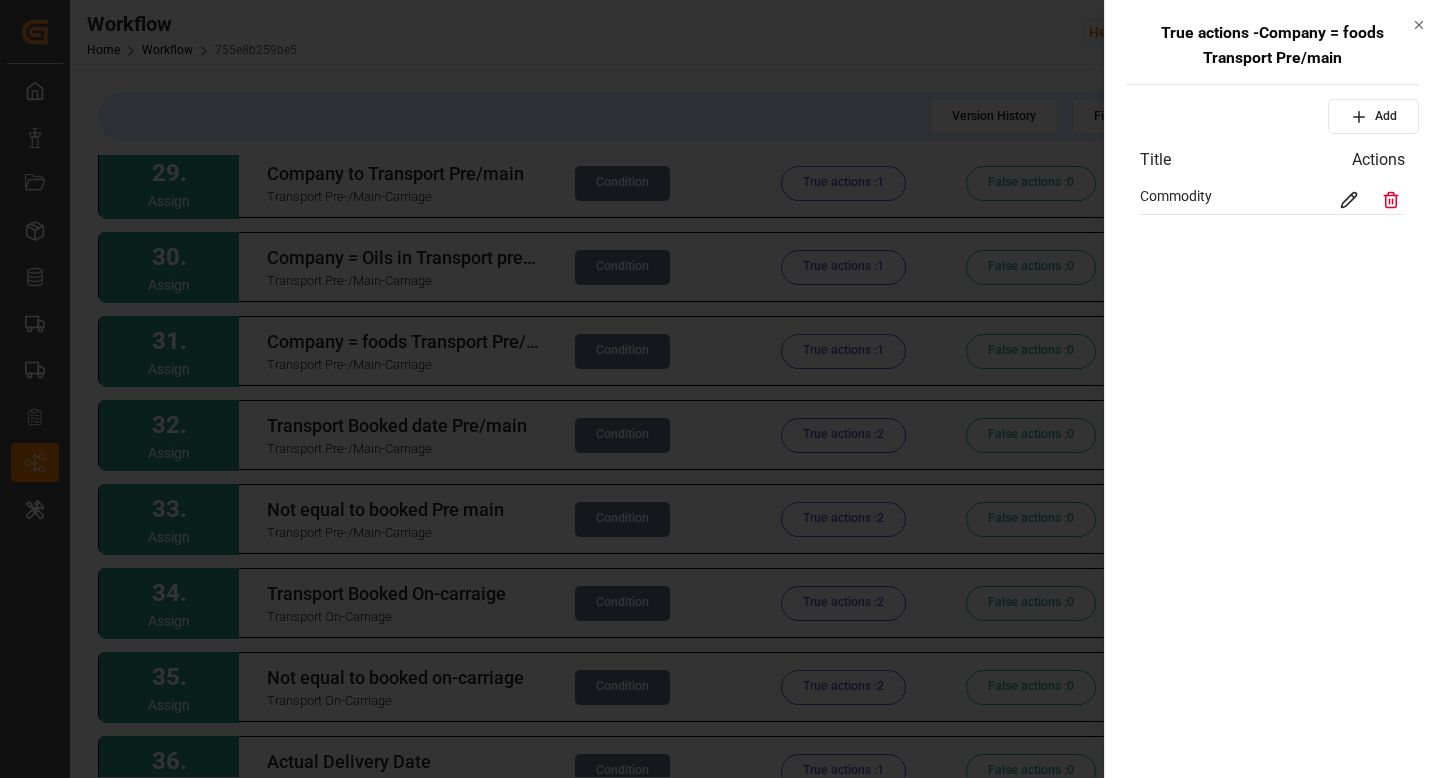 click at bounding box center [720, 389] 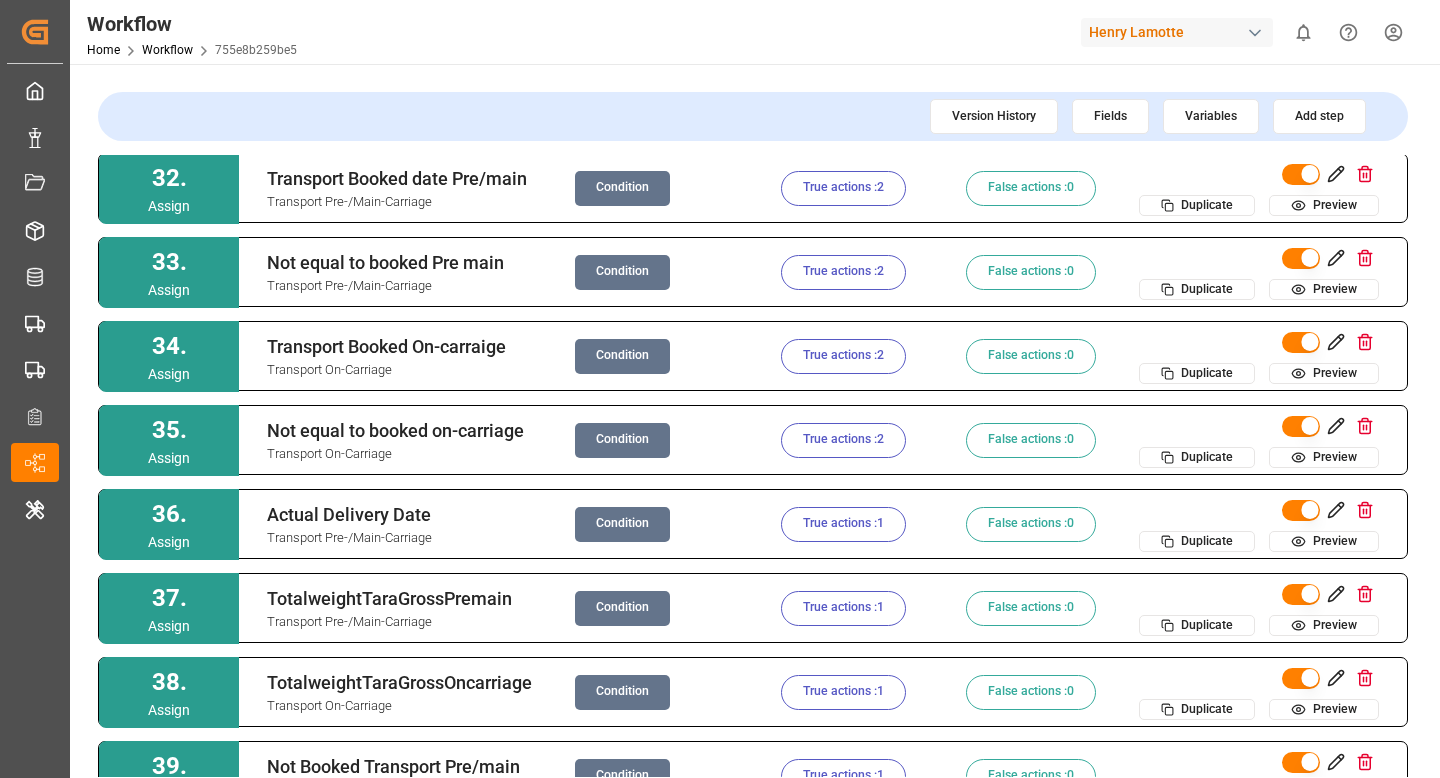 scroll, scrollTop: 2609, scrollLeft: 0, axis: vertical 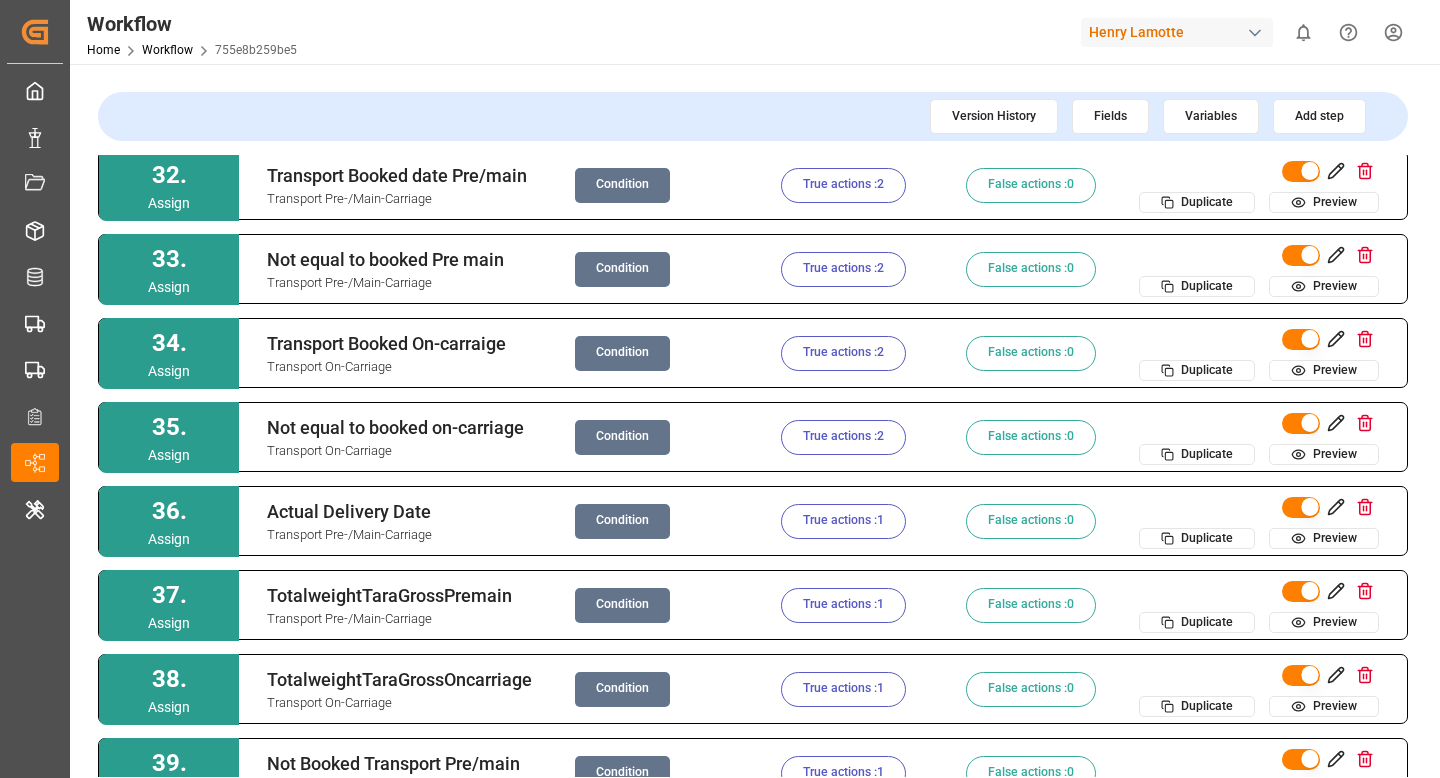 click on "Condition" at bounding box center (622, 185) 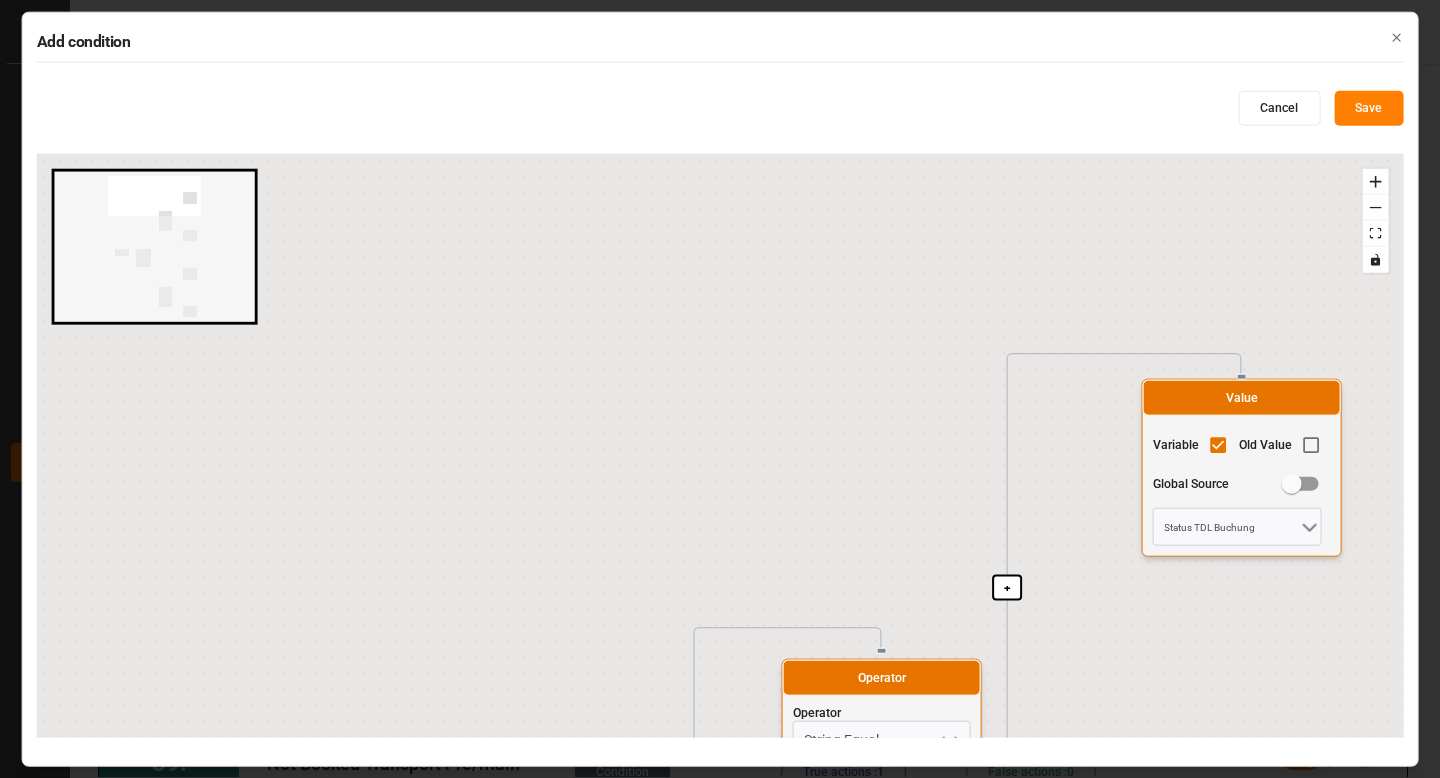 drag, startPoint x: 576, startPoint y: 485, endPoint x: 480, endPoint y: 357, distance: 160 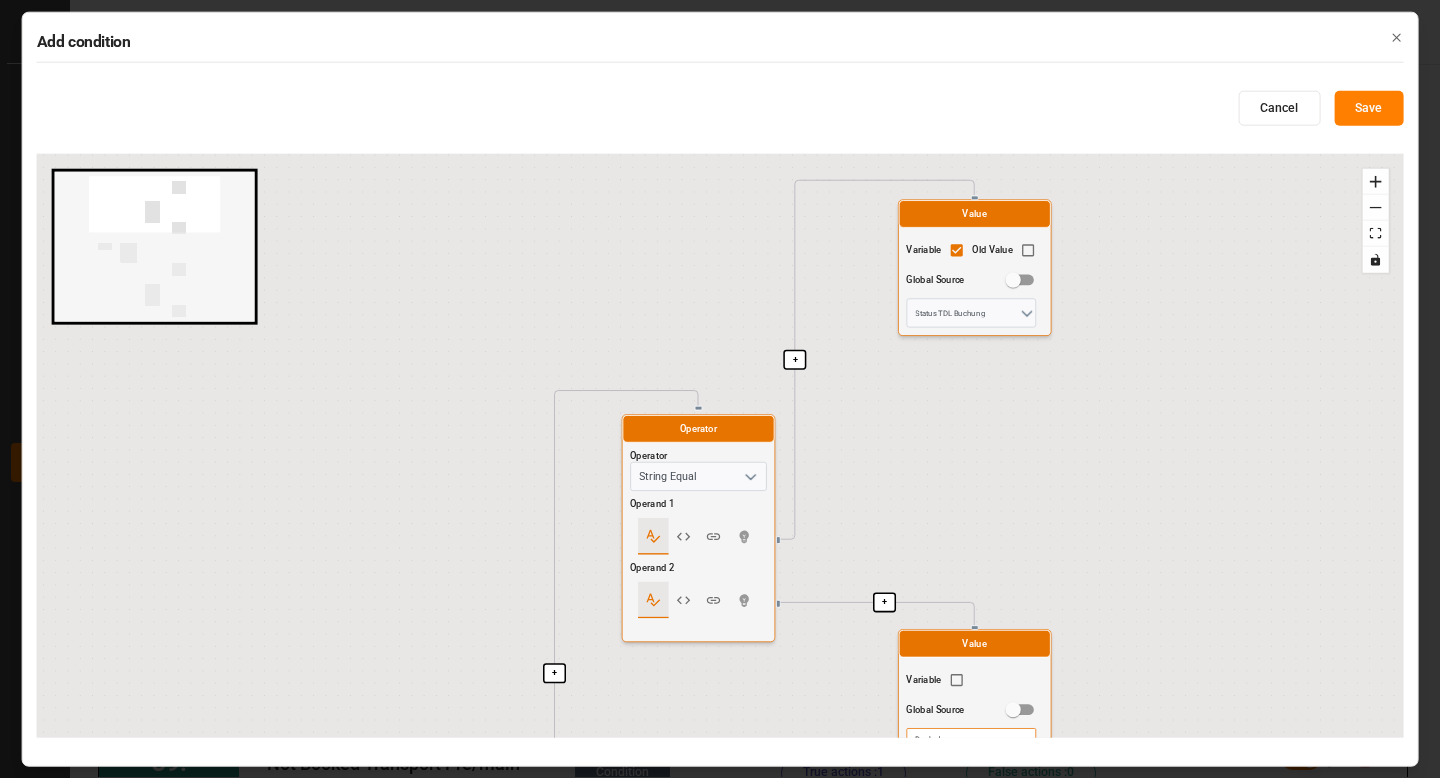 drag, startPoint x: 471, startPoint y: 393, endPoint x: 441, endPoint y: 249, distance: 147.09181 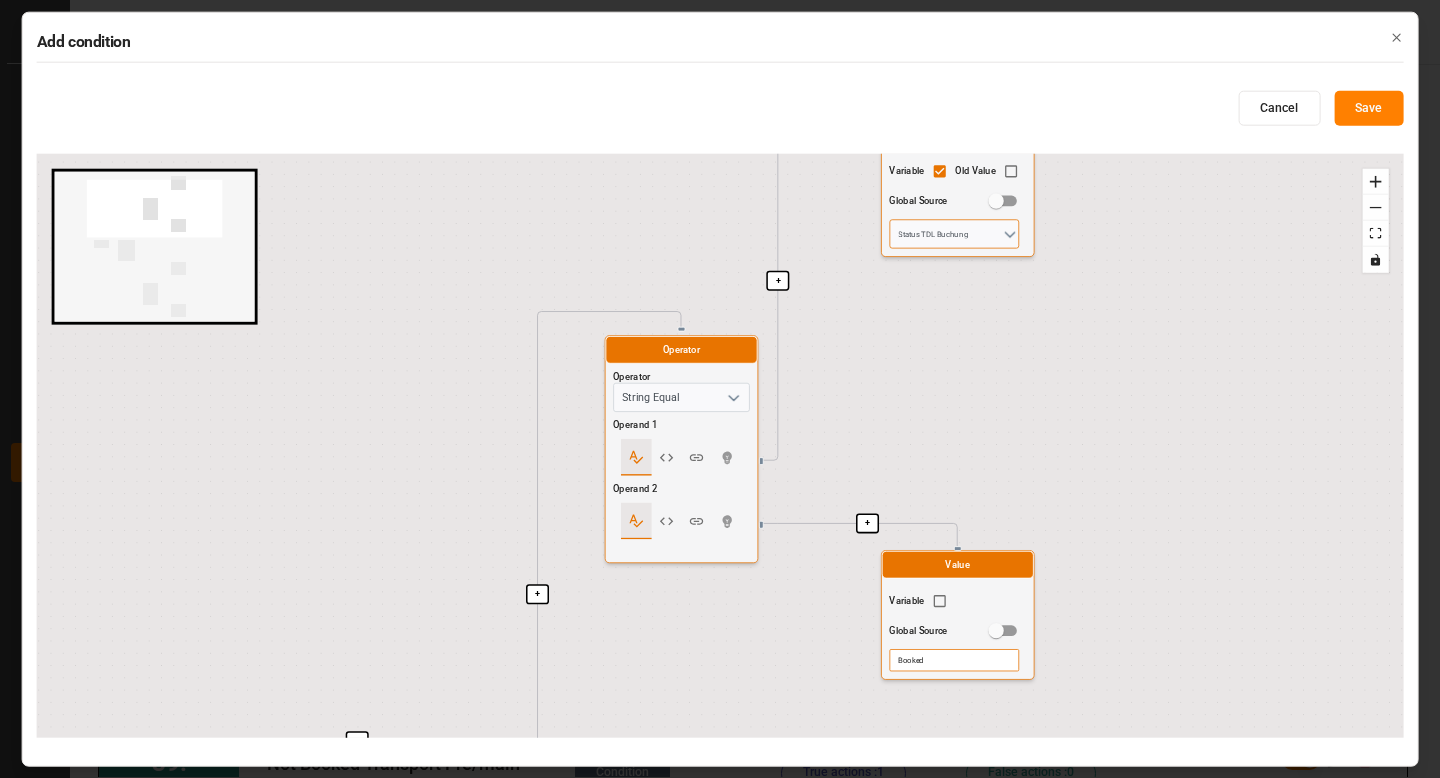 click on "Status TDL Buchung" at bounding box center [954, 233] 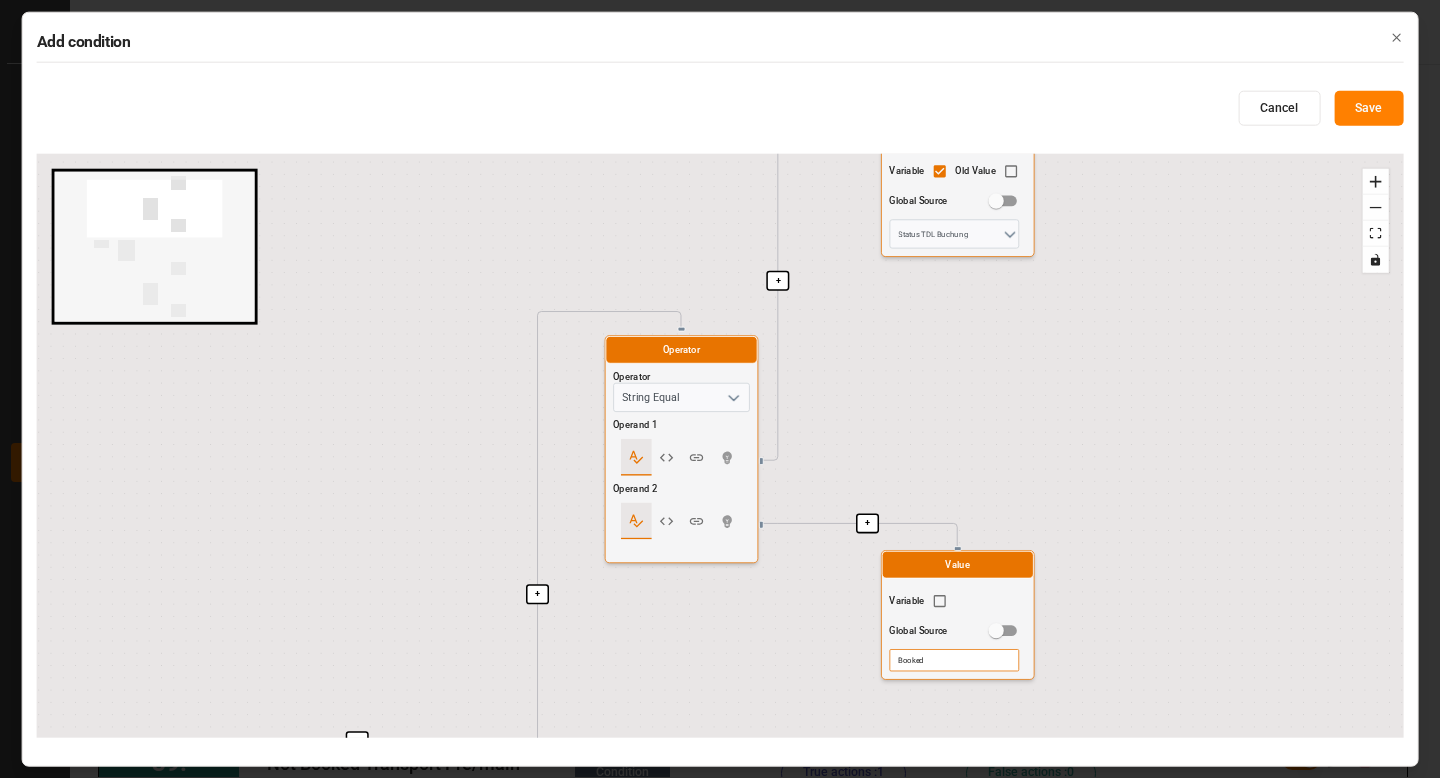 click on "Booked" at bounding box center (954, 660) 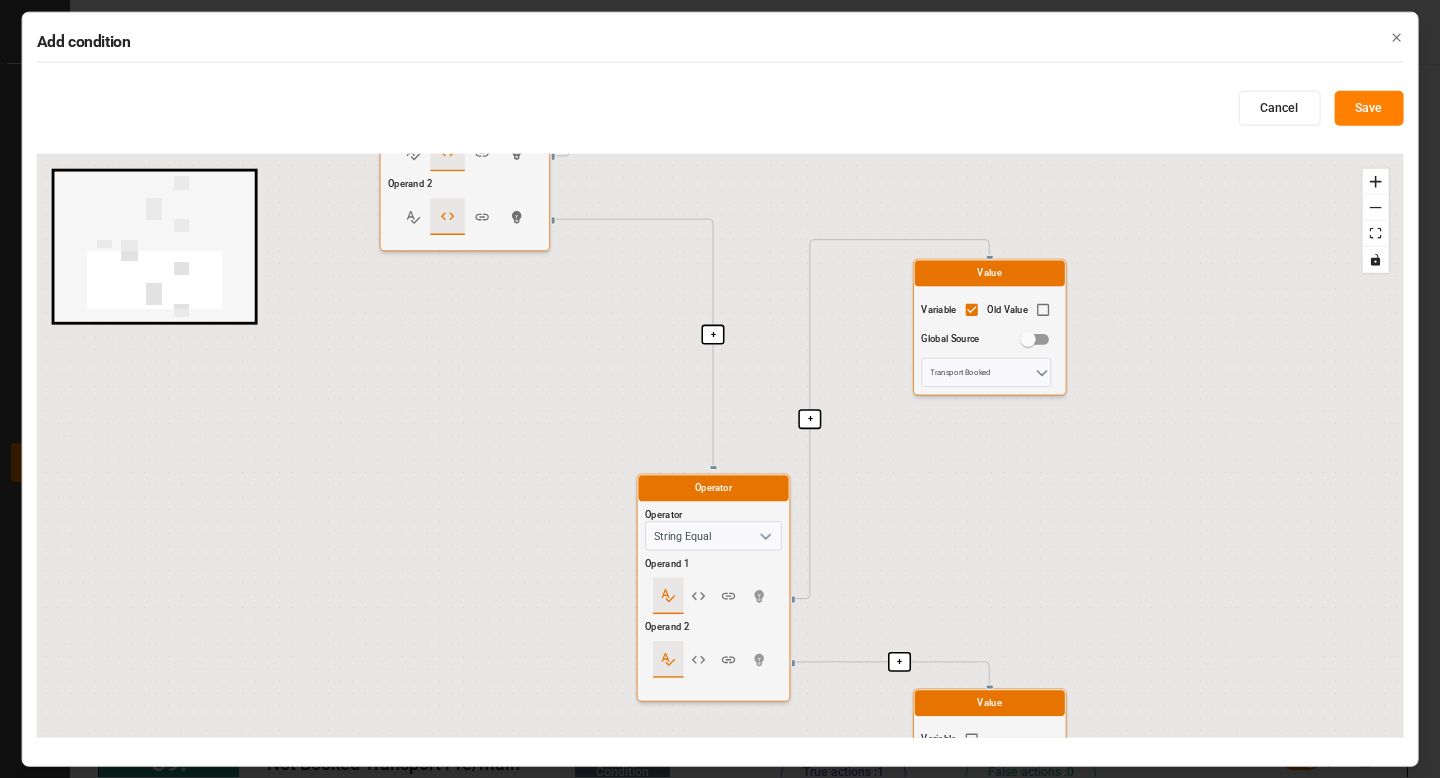 drag, startPoint x: 735, startPoint y: 604, endPoint x: 767, endPoint y: -103, distance: 707.7238 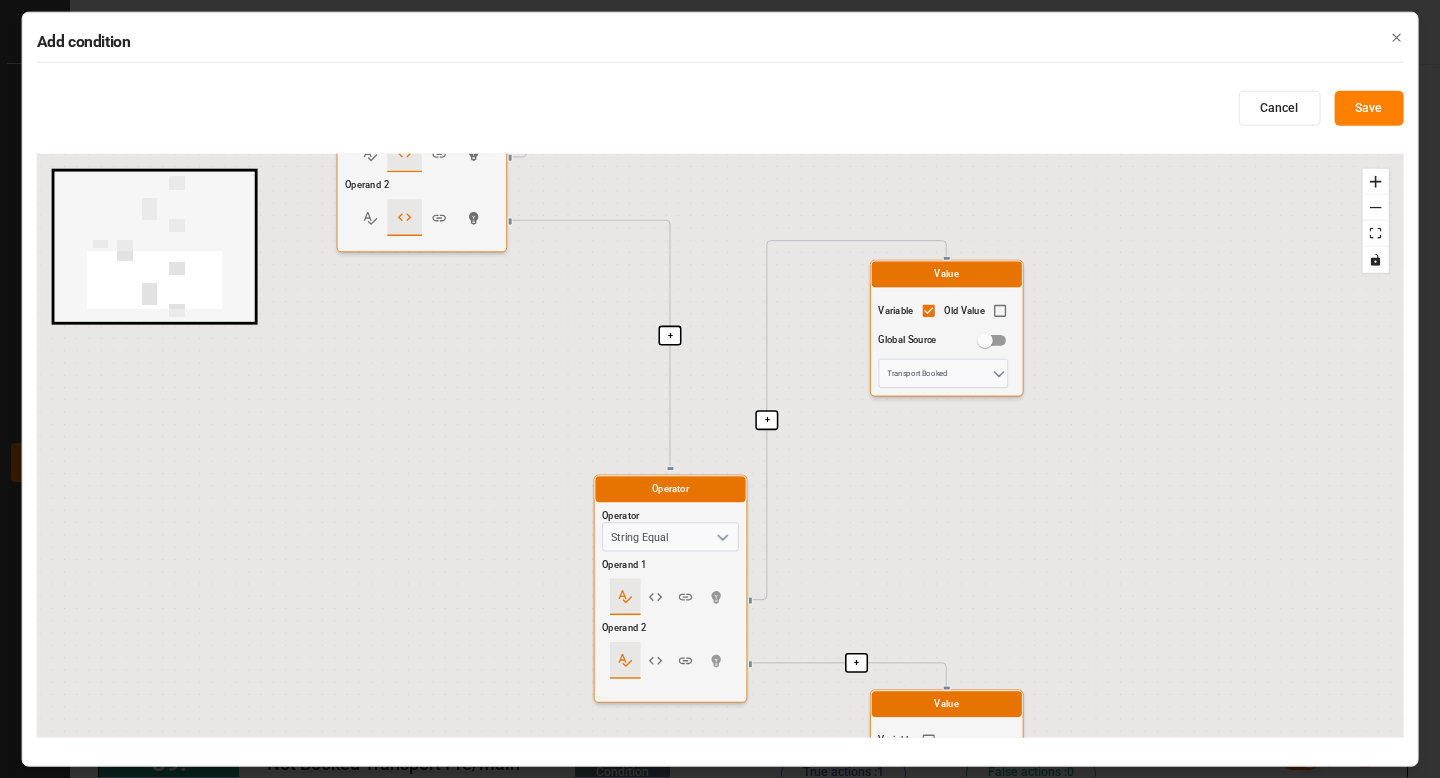 drag, startPoint x: 704, startPoint y: 220, endPoint x: 564, endPoint y: 187, distance: 143.83672 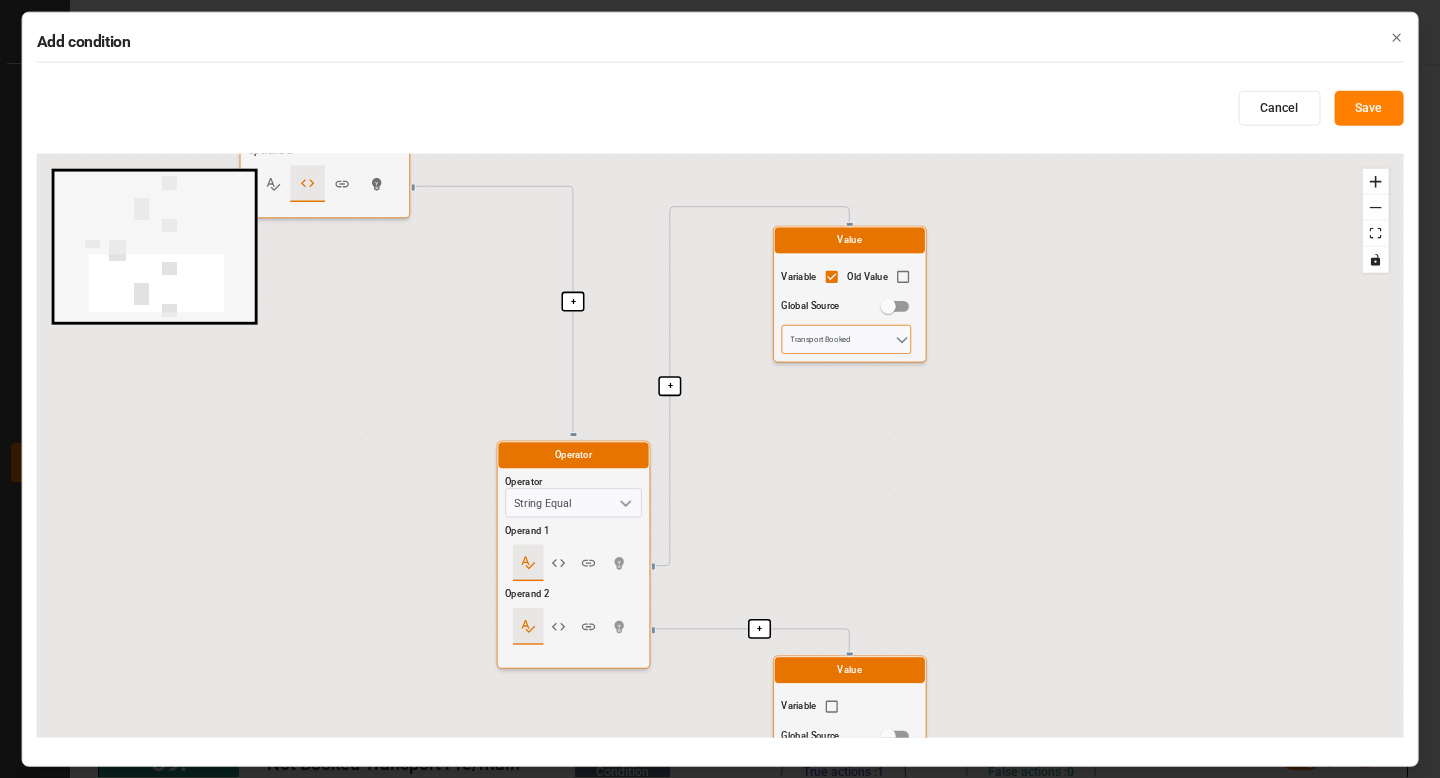 click on "Transport Booked" at bounding box center (846, 339) 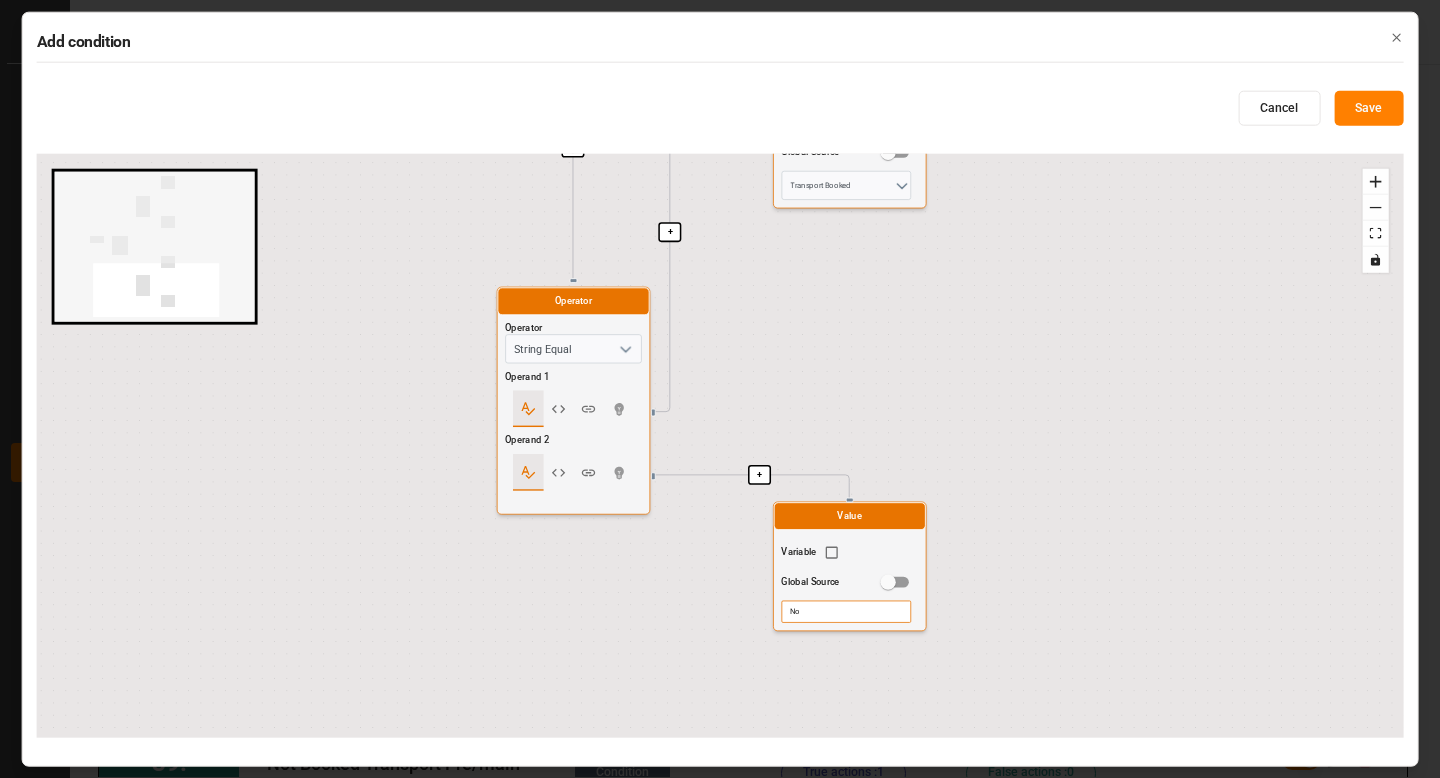 drag, startPoint x: 835, startPoint y: 491, endPoint x: 831, endPoint y: 337, distance: 154.05194 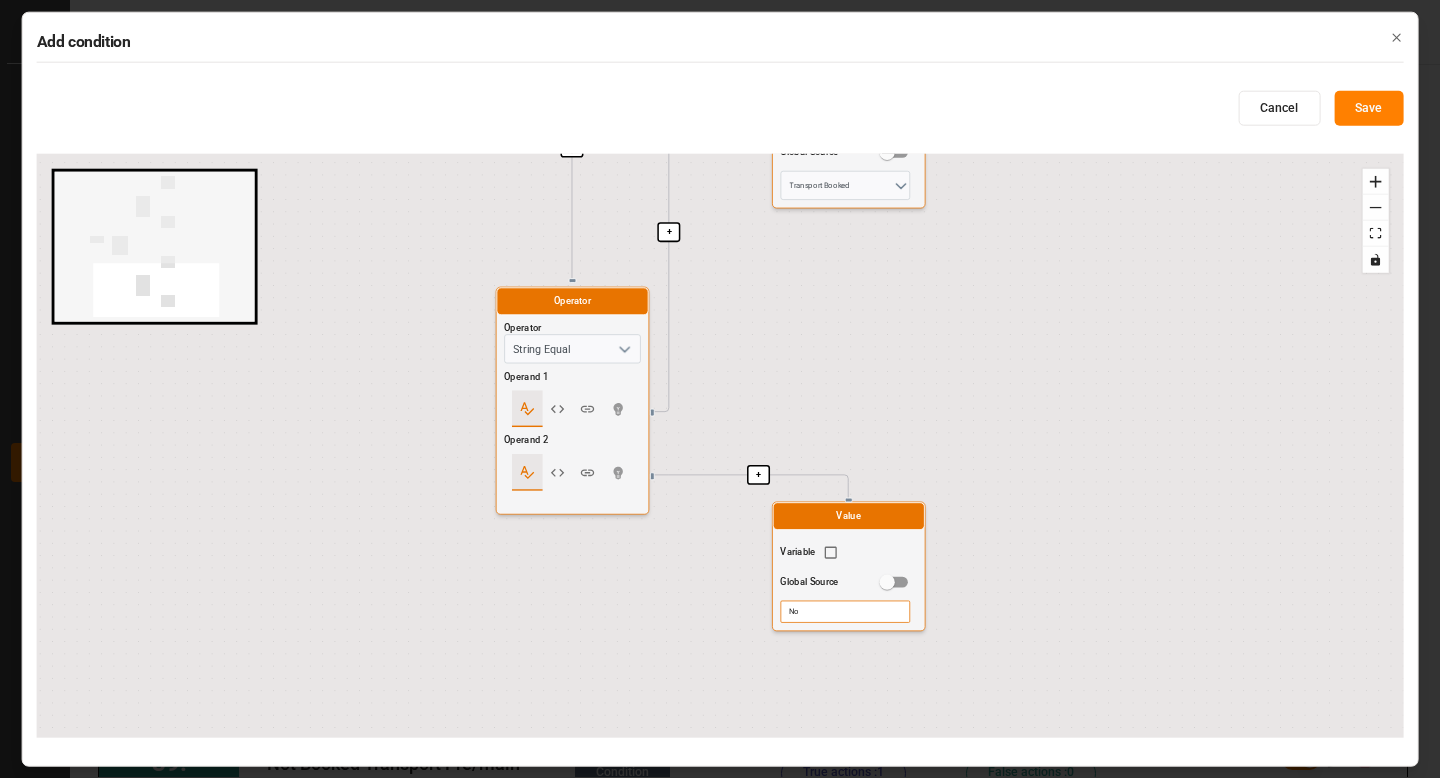drag, startPoint x: 951, startPoint y: 352, endPoint x: 945, endPoint y: 676, distance: 324.05554 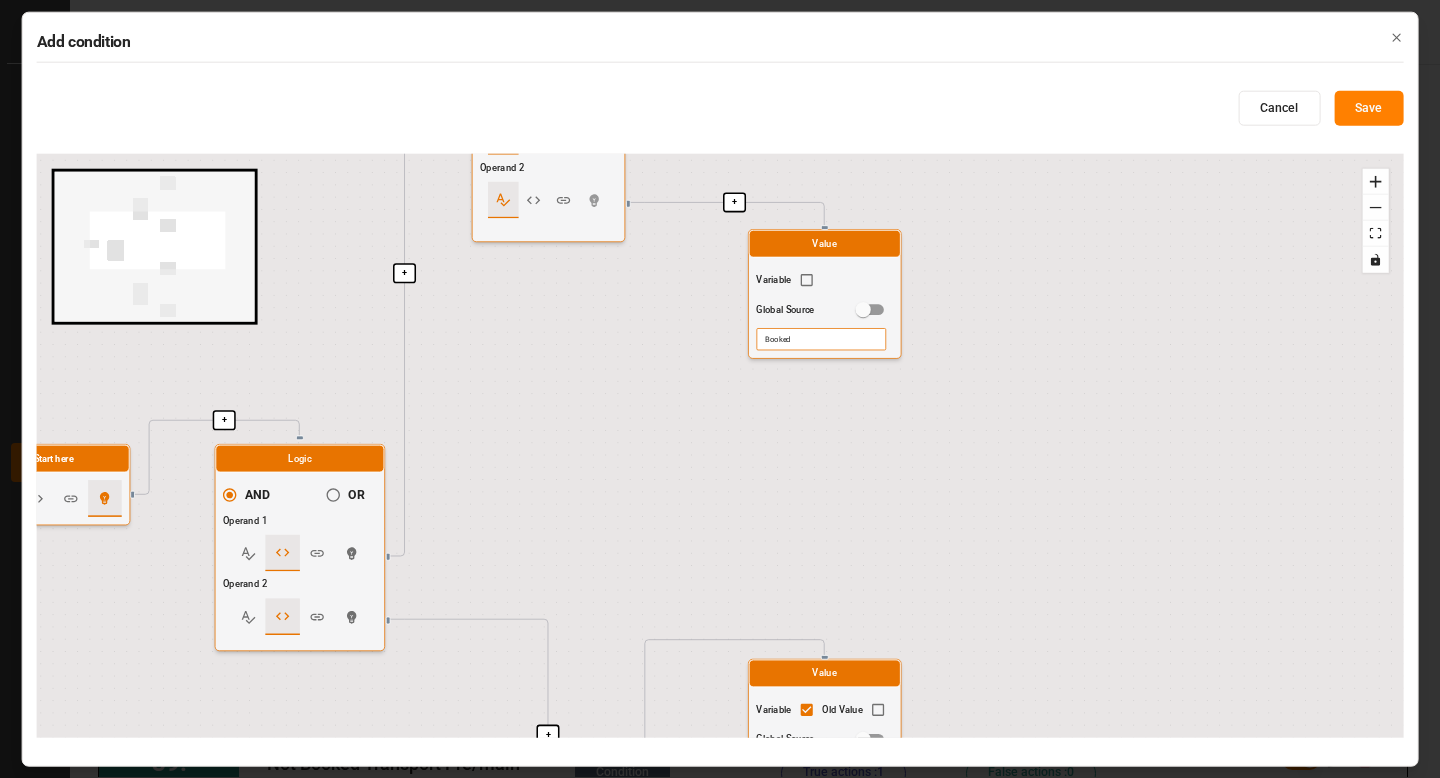 drag, startPoint x: 1087, startPoint y: 174, endPoint x: 1064, endPoint y: 558, distance: 384.68817 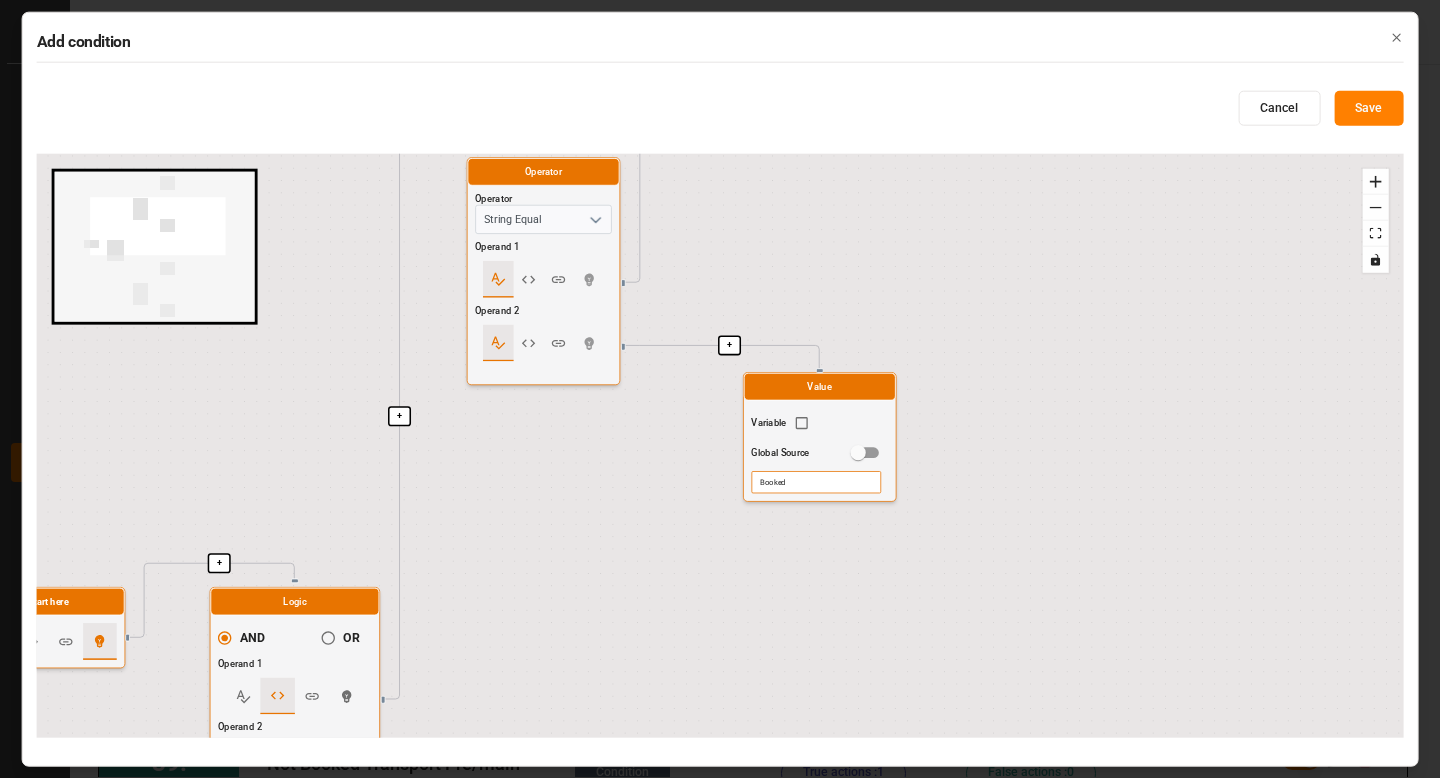 click 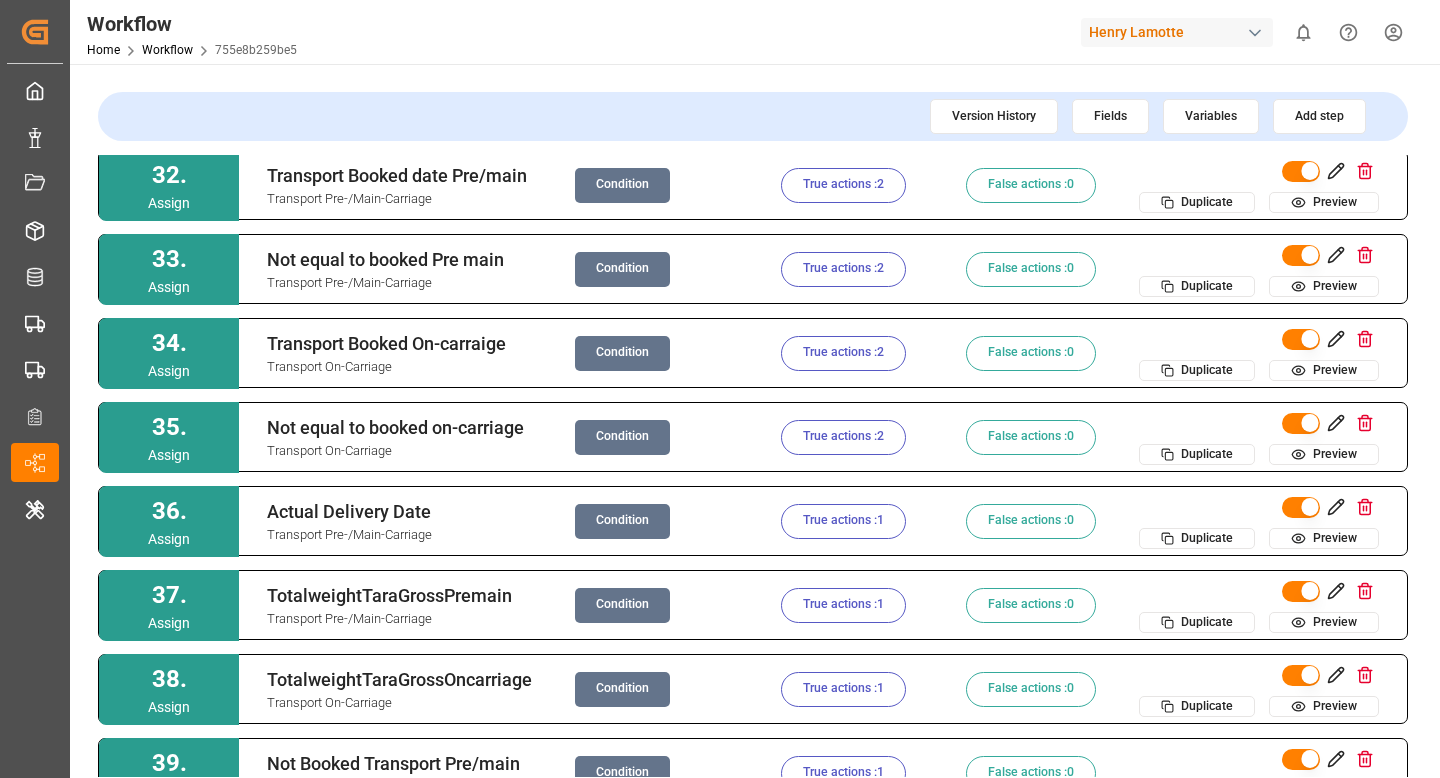 click on "True actions :  2" at bounding box center [843, 185] 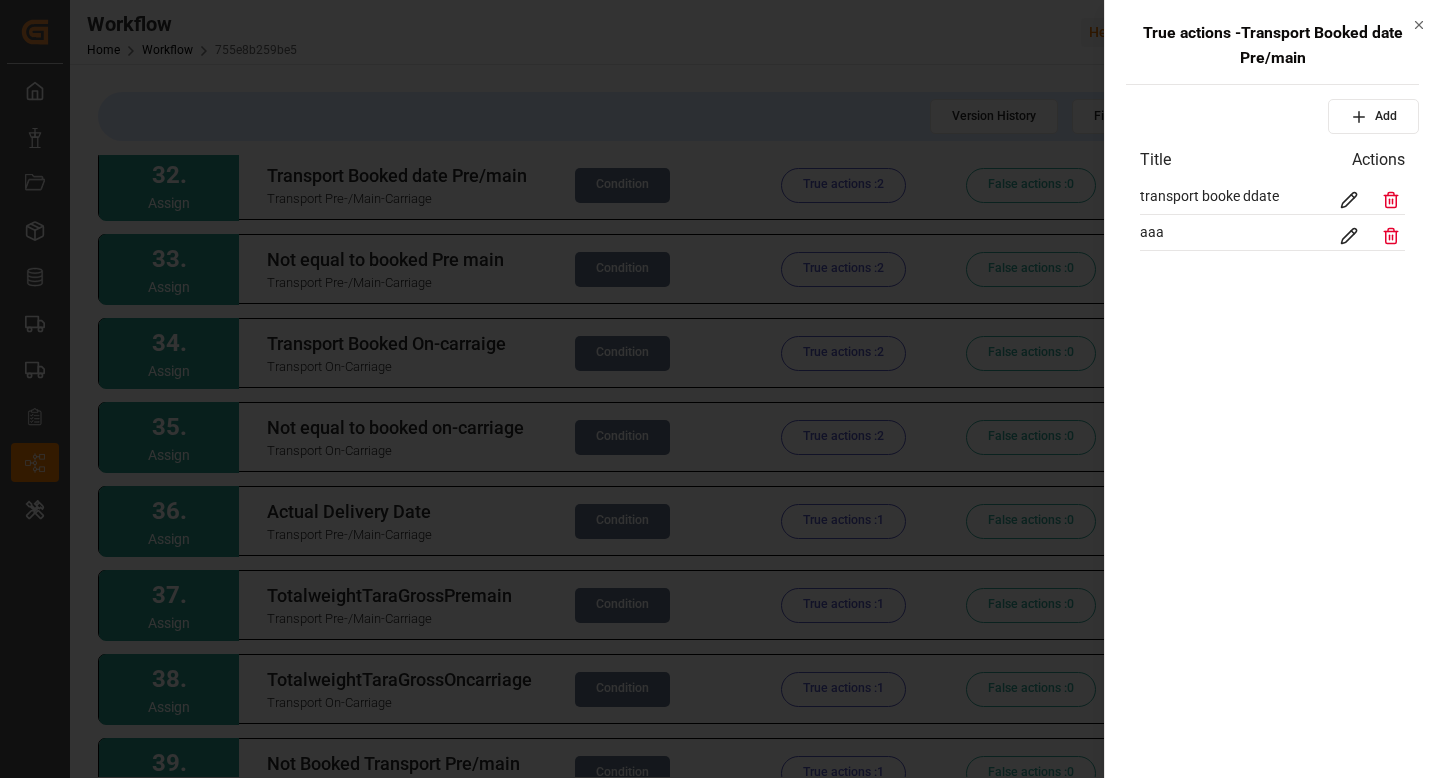 click 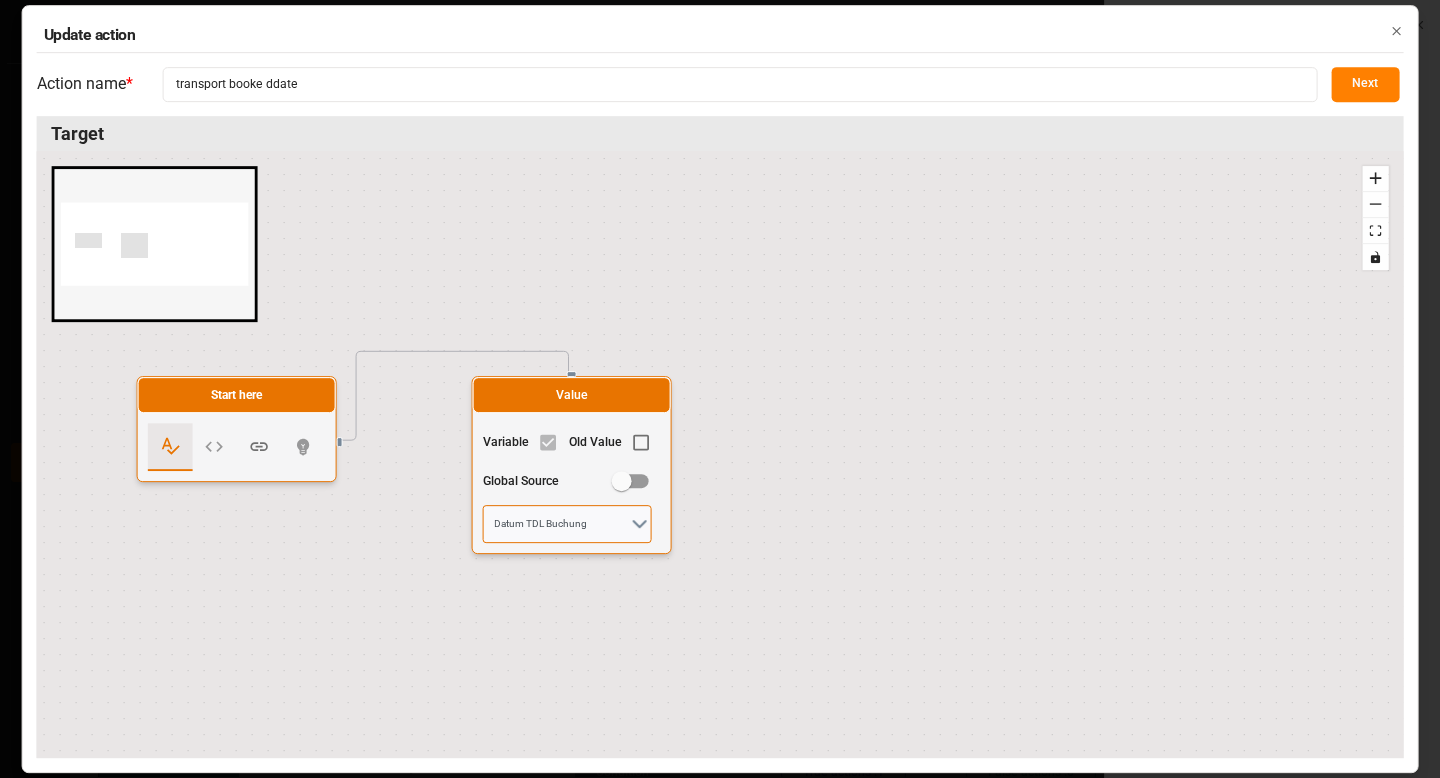 click on "Datum TDL Buchung" at bounding box center (567, 524) 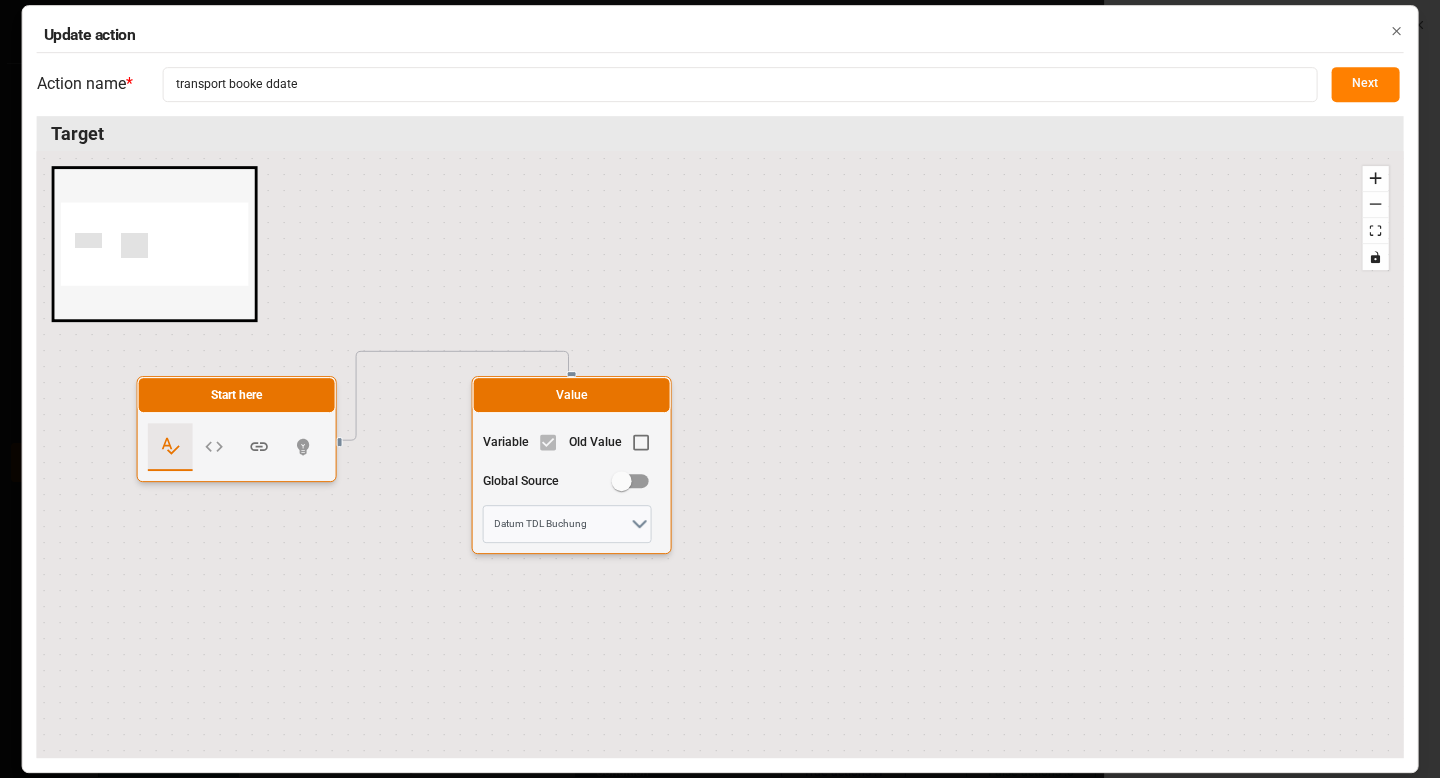 click 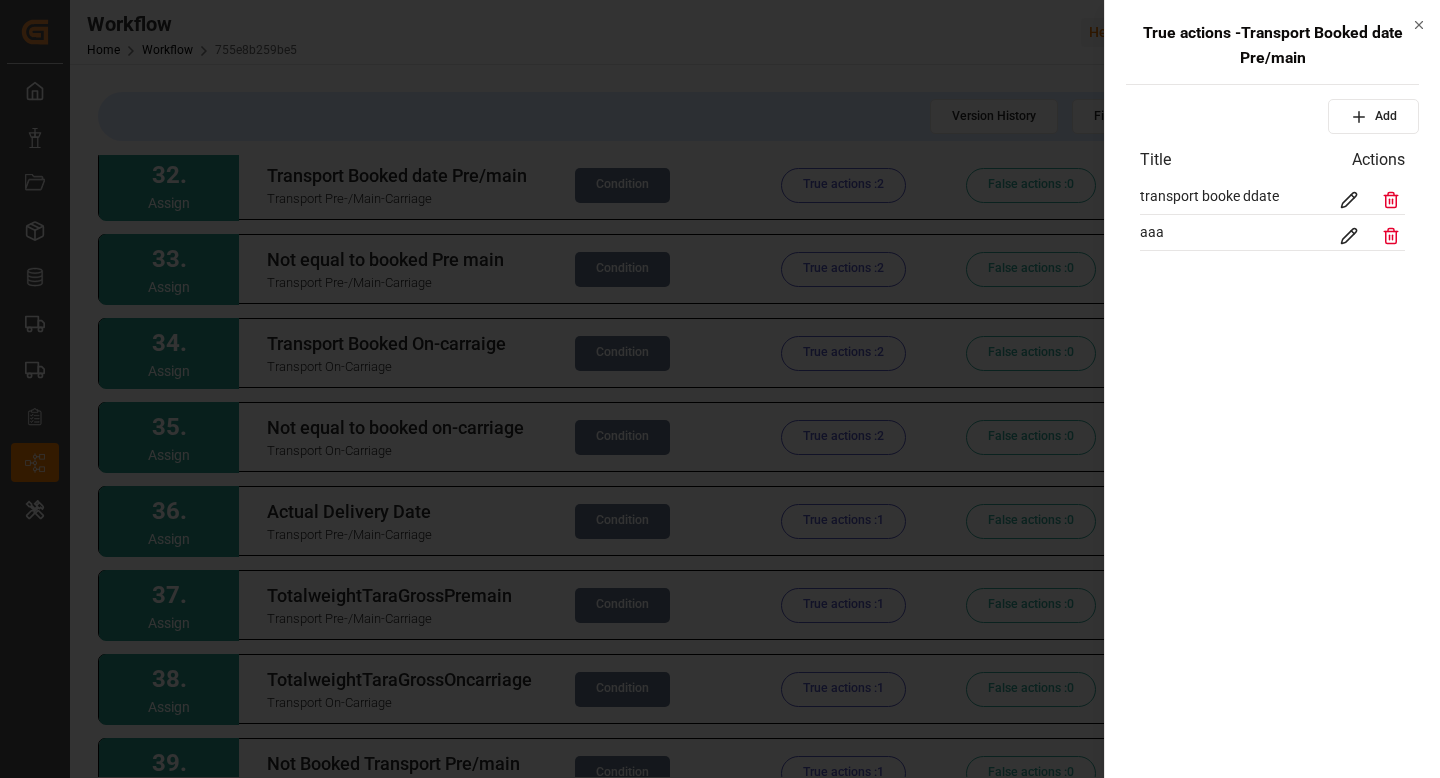click at bounding box center [1349, 236] 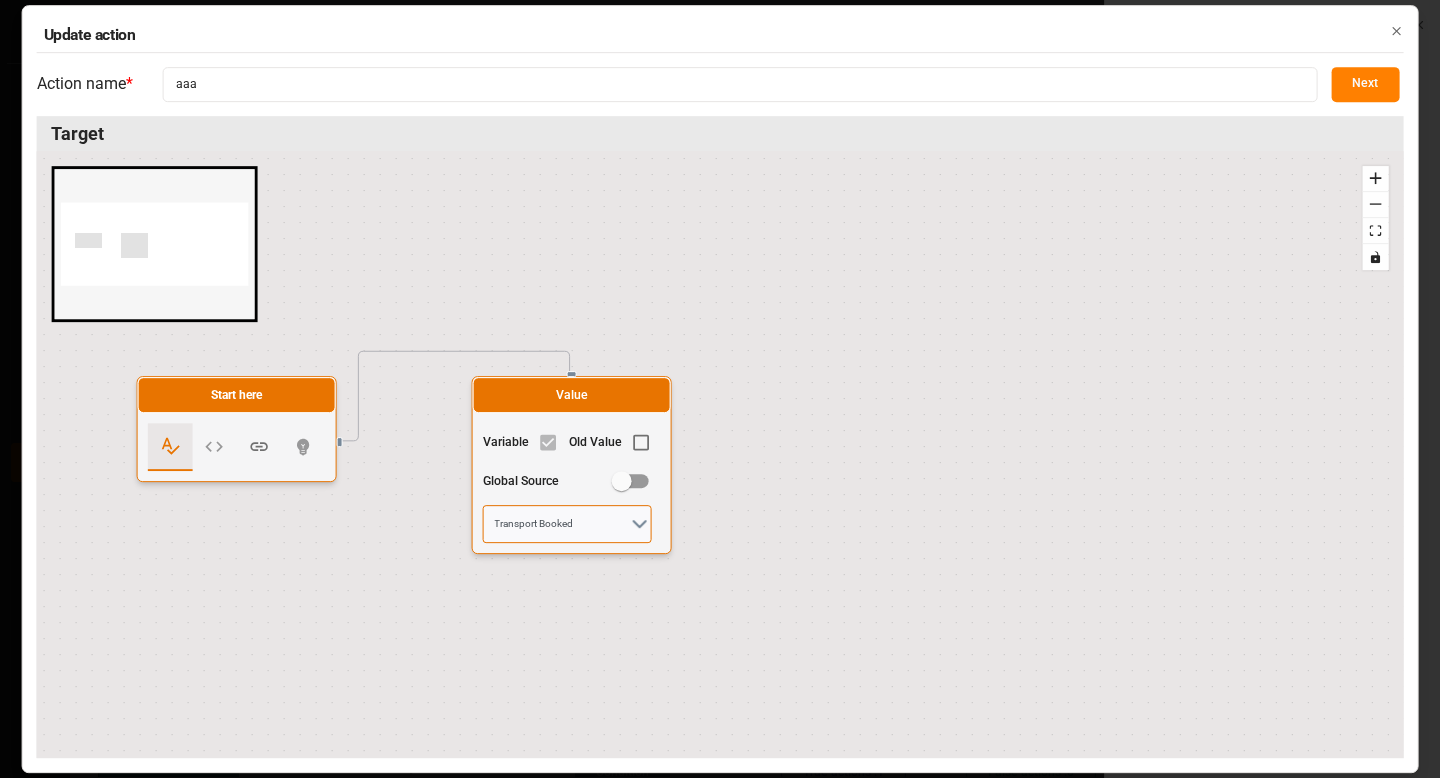 click on "Transport Booked" at bounding box center (567, 524) 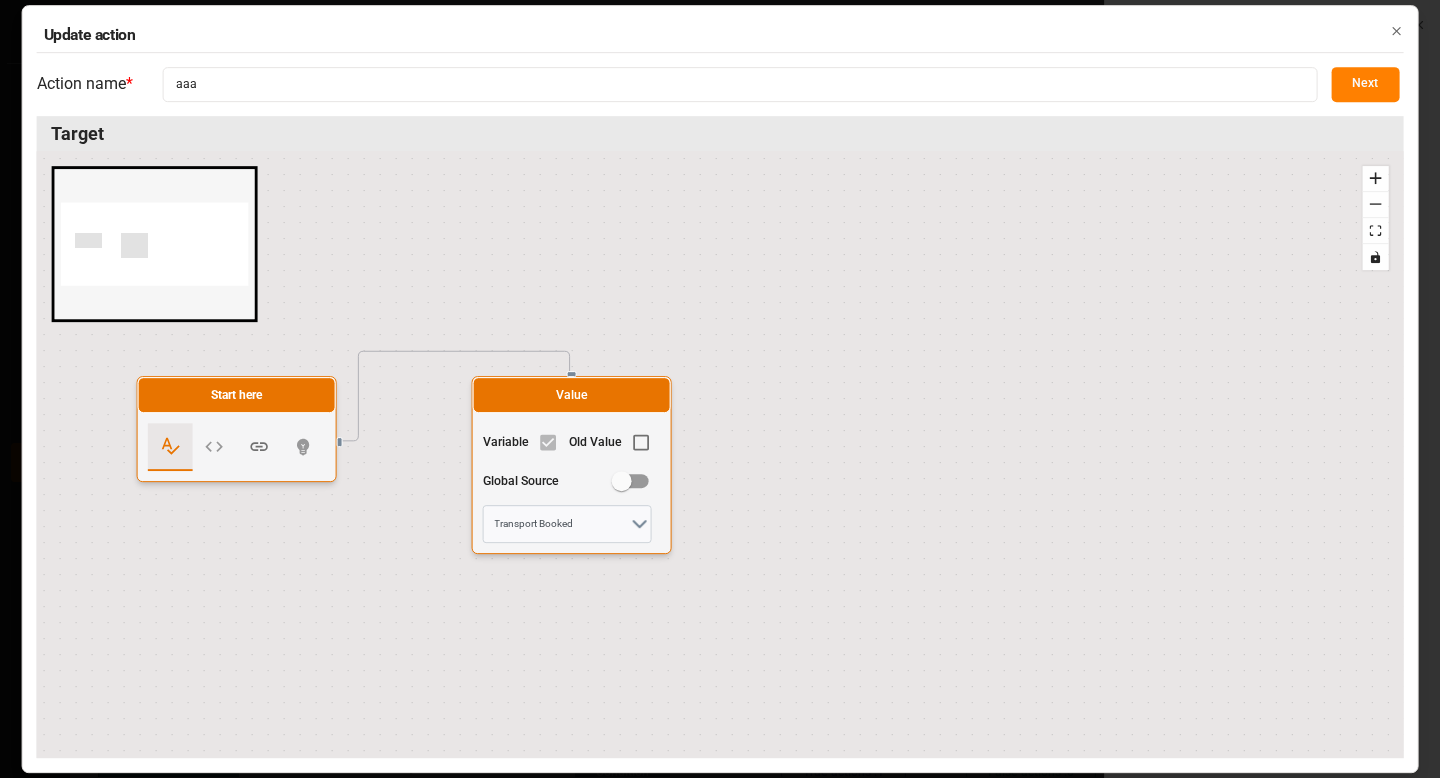 click on "Next" at bounding box center (1365, 84) 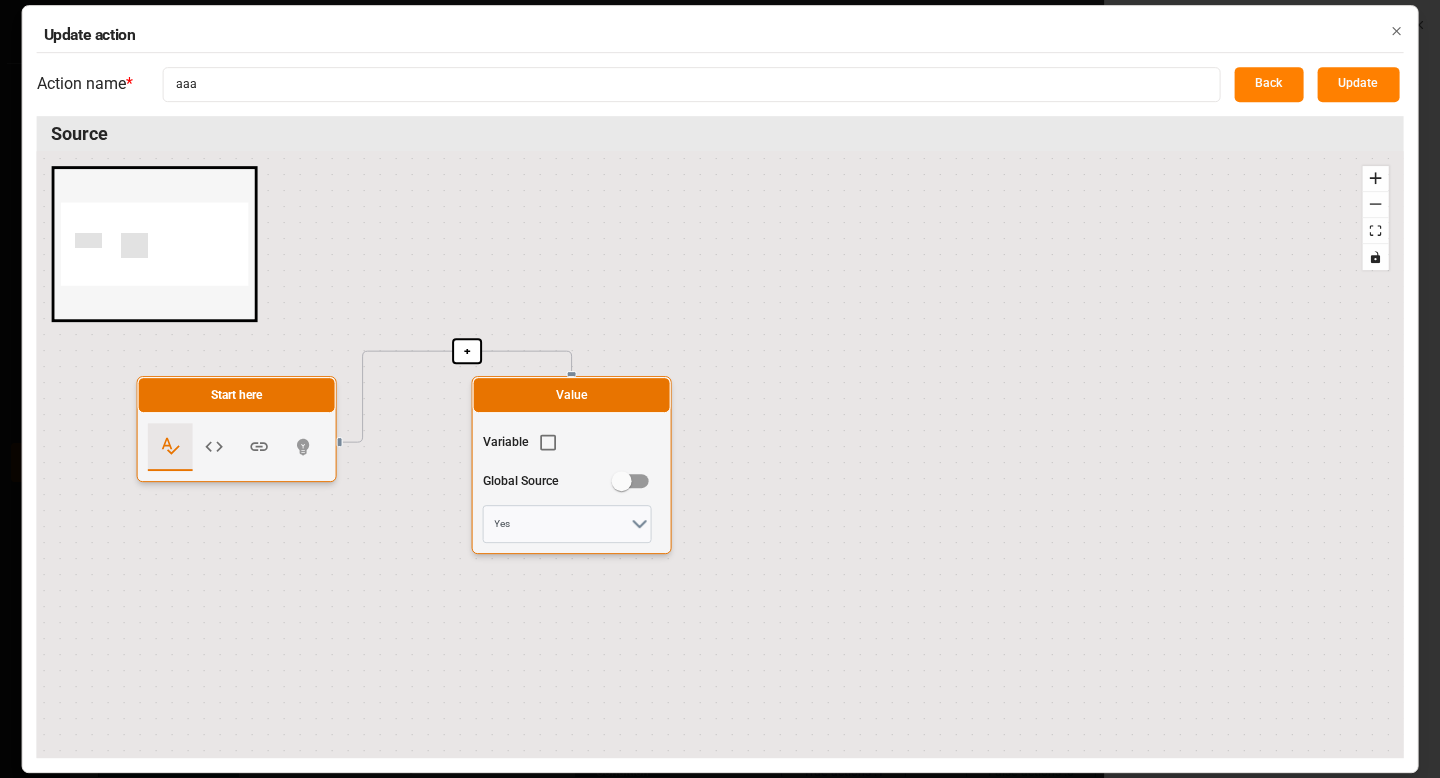 click 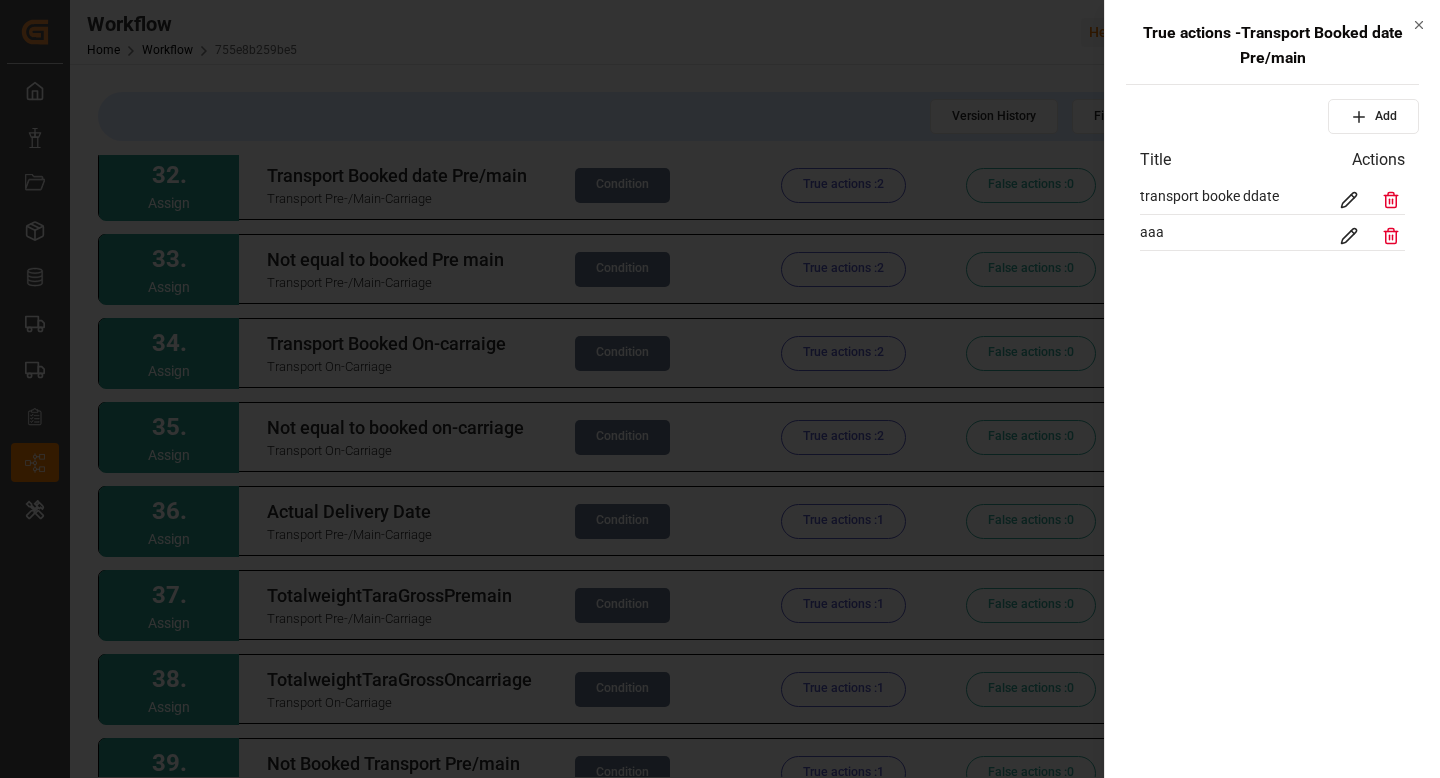 click at bounding box center (720, 389) 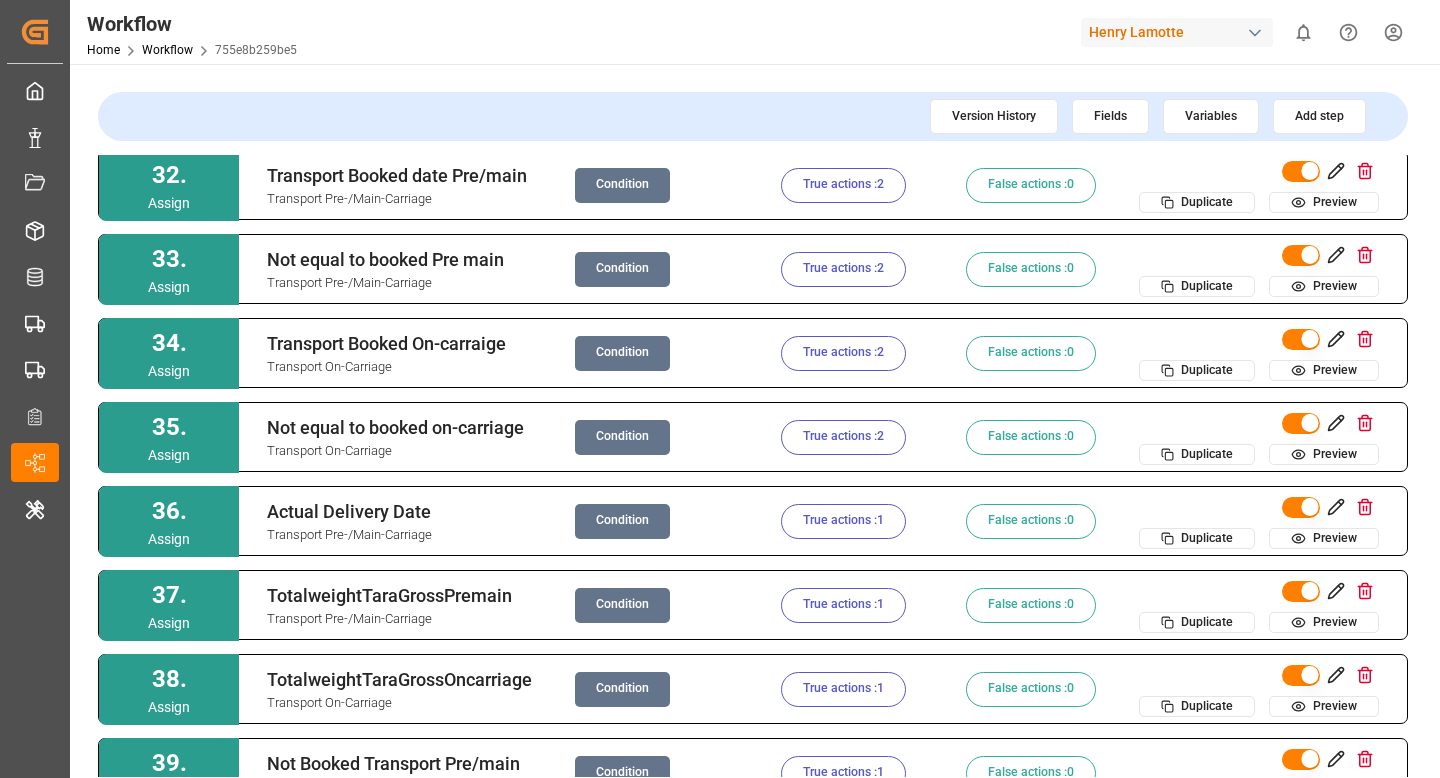 click on "Condition" at bounding box center (622, 437) 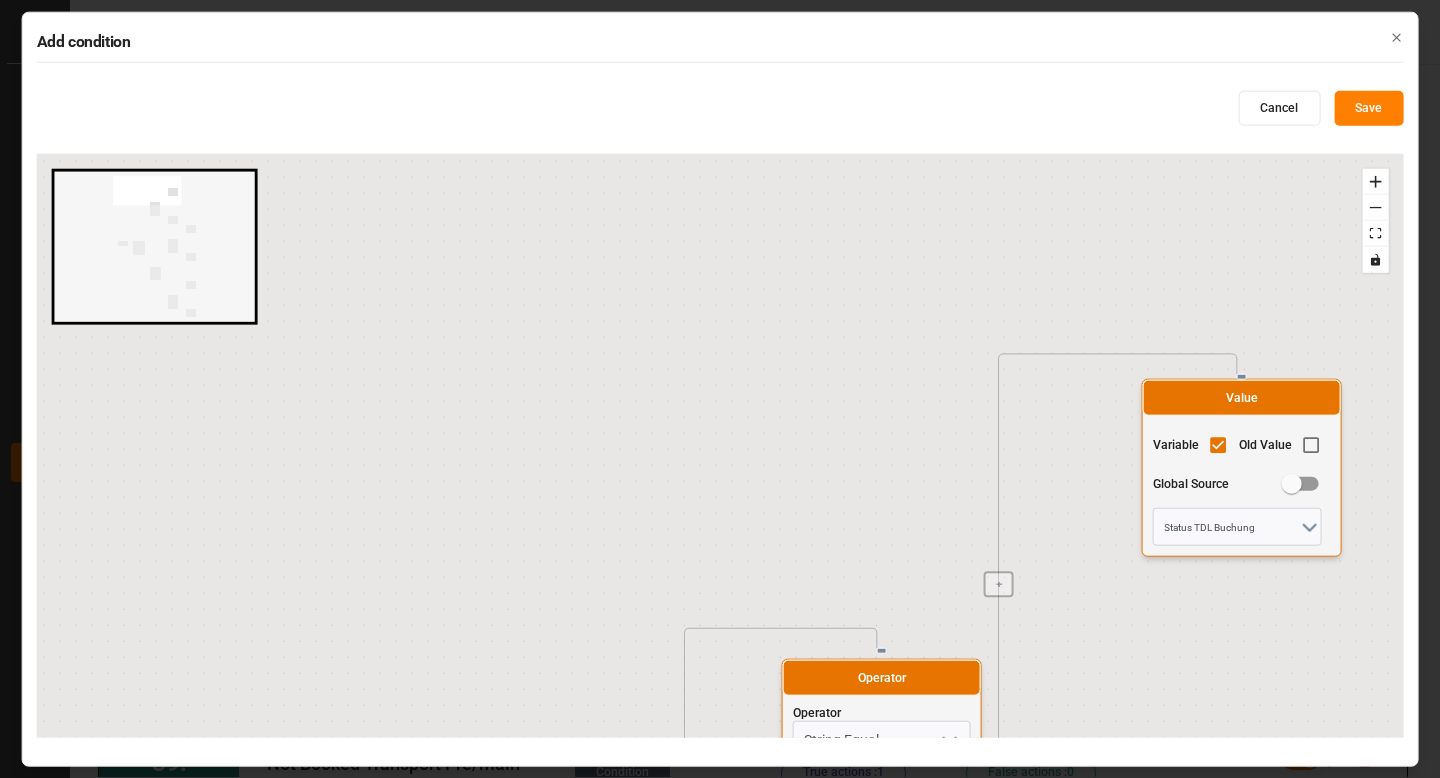 radio on "false" 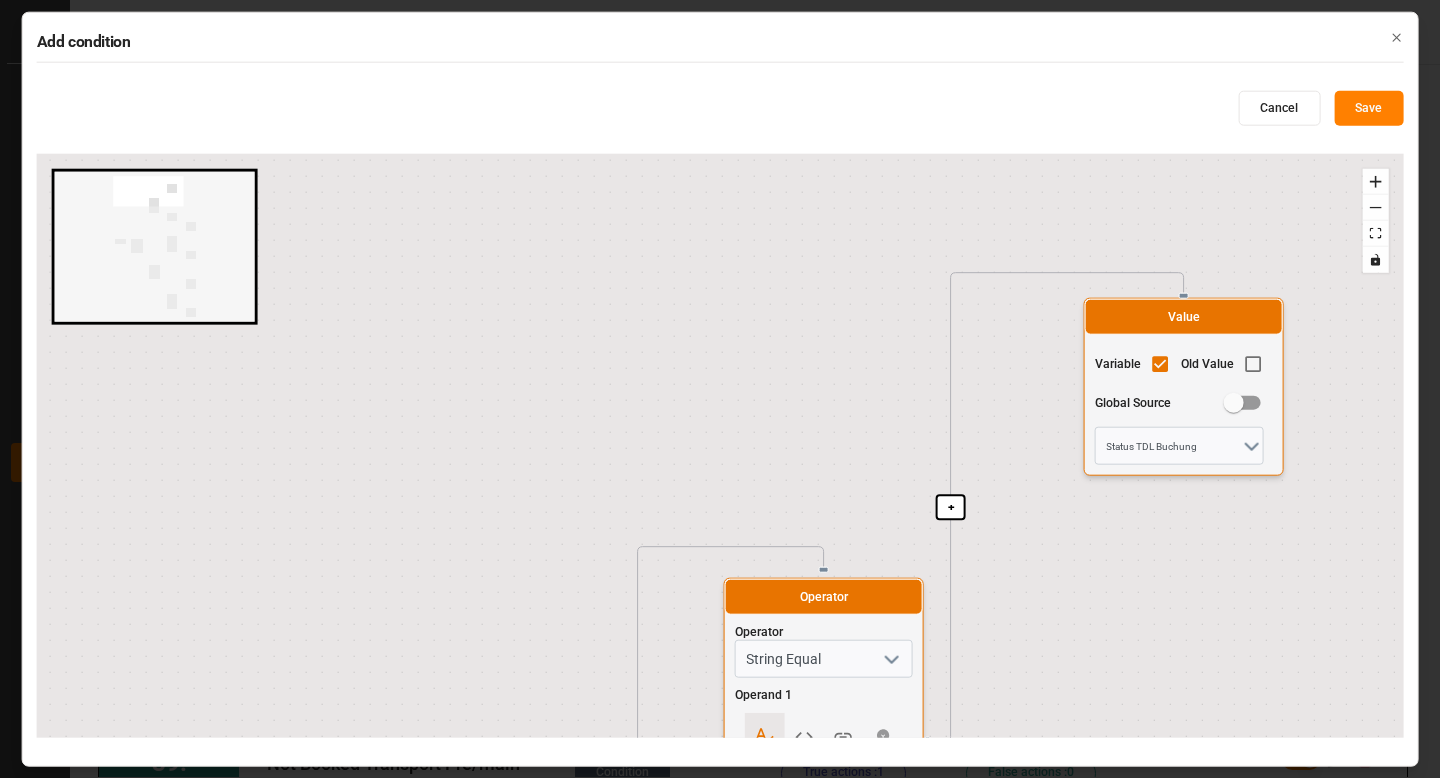 drag, startPoint x: 609, startPoint y: 525, endPoint x: 438, endPoint y: 300, distance: 282.60574 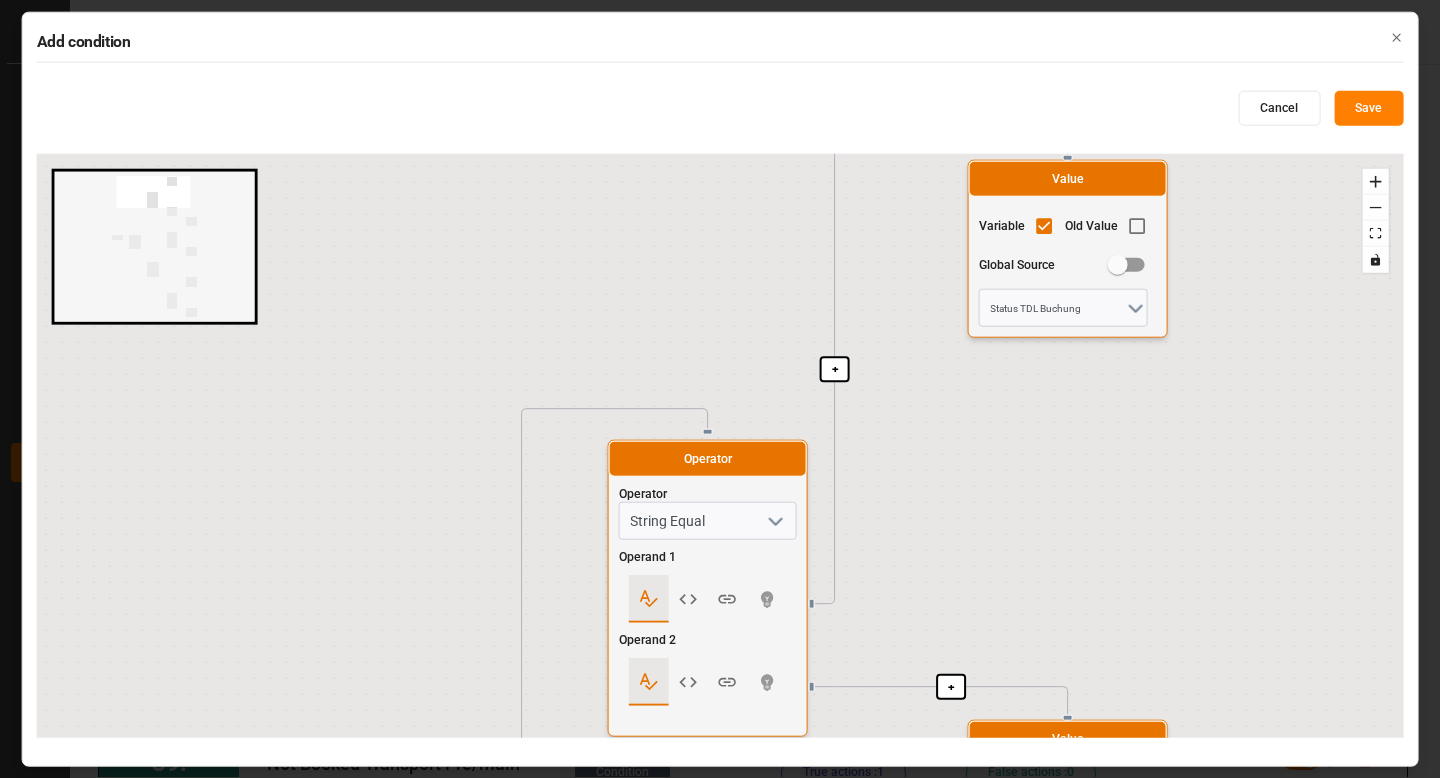 drag, startPoint x: 949, startPoint y: 479, endPoint x: 926, endPoint y: 464, distance: 27.45906 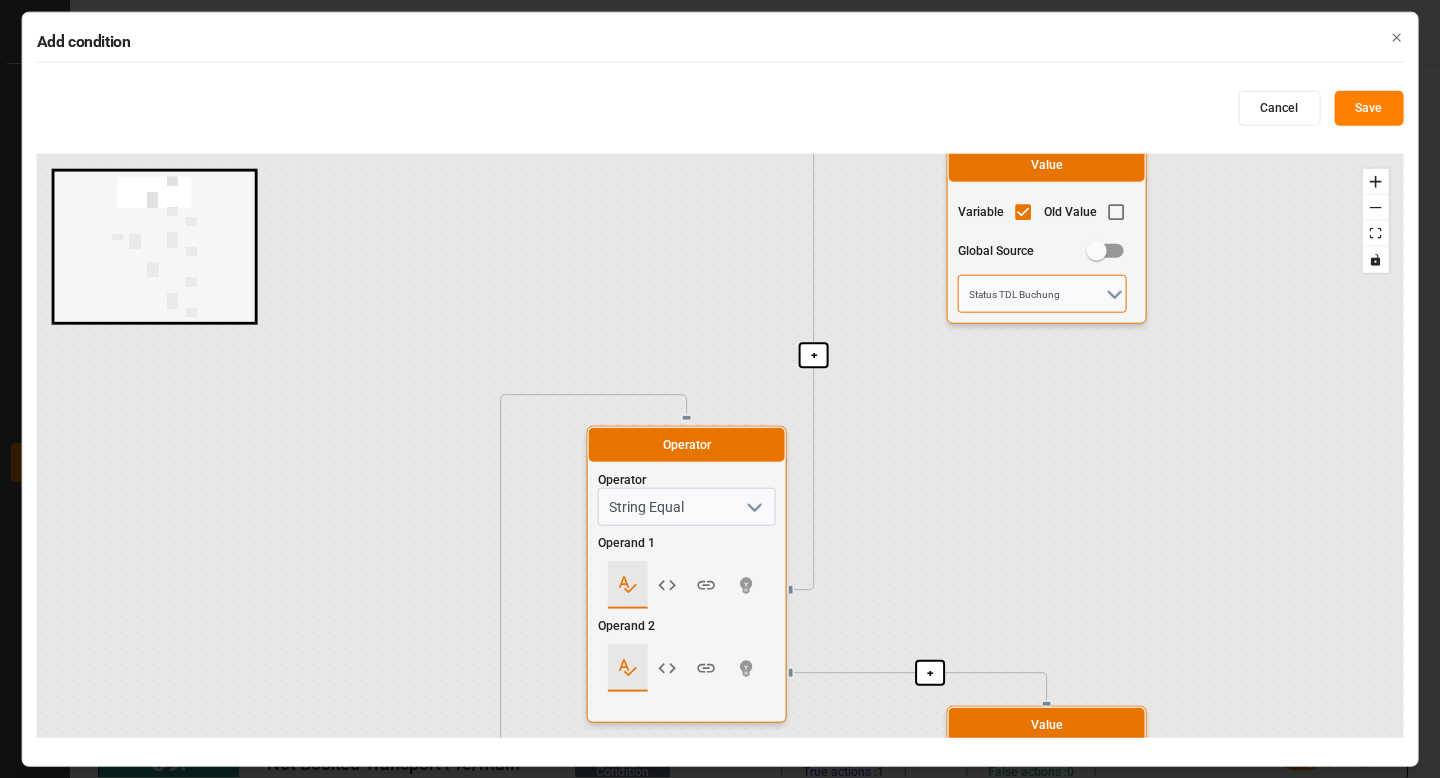 click on "Status TDL Buchung" at bounding box center [1042, 294] 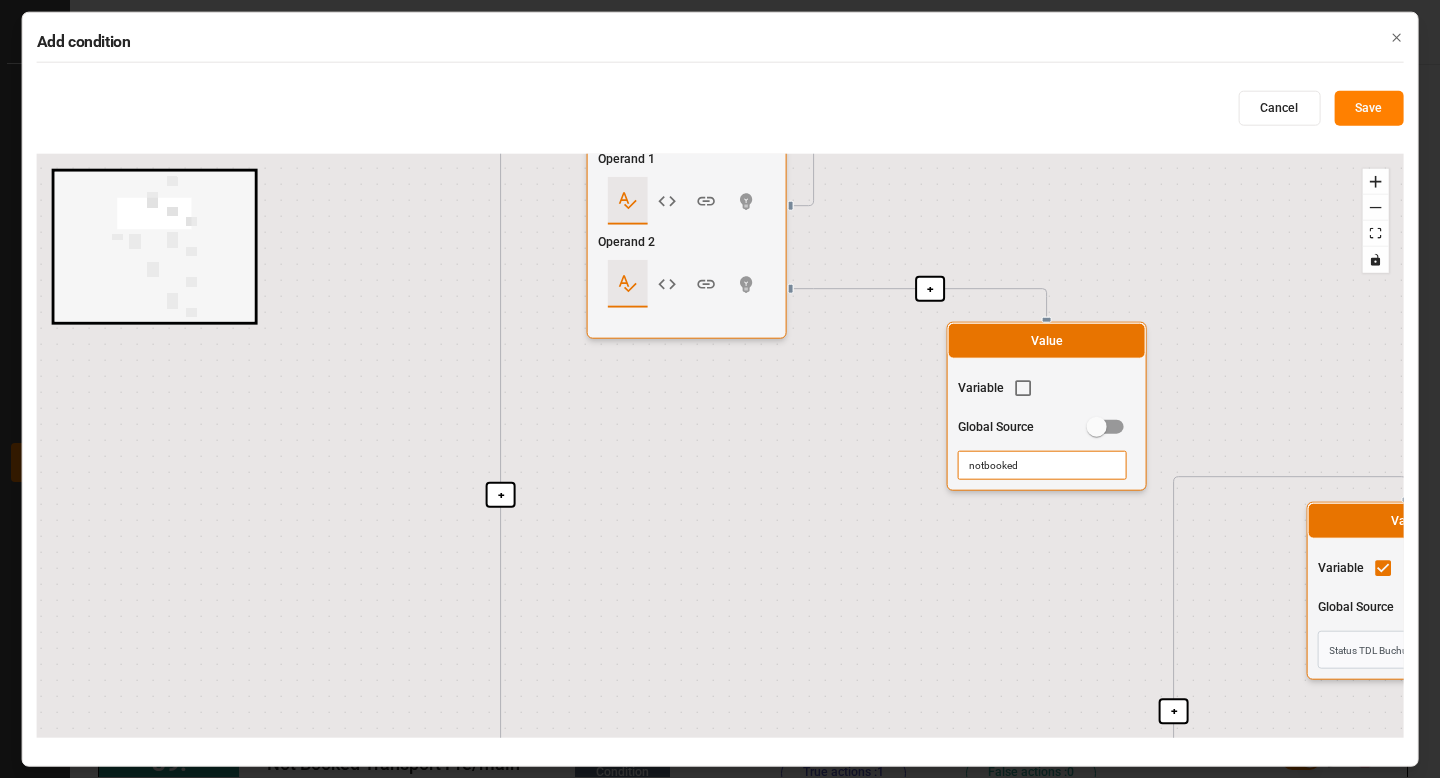drag, startPoint x: 941, startPoint y: 535, endPoint x: 941, endPoint y: 113, distance: 422 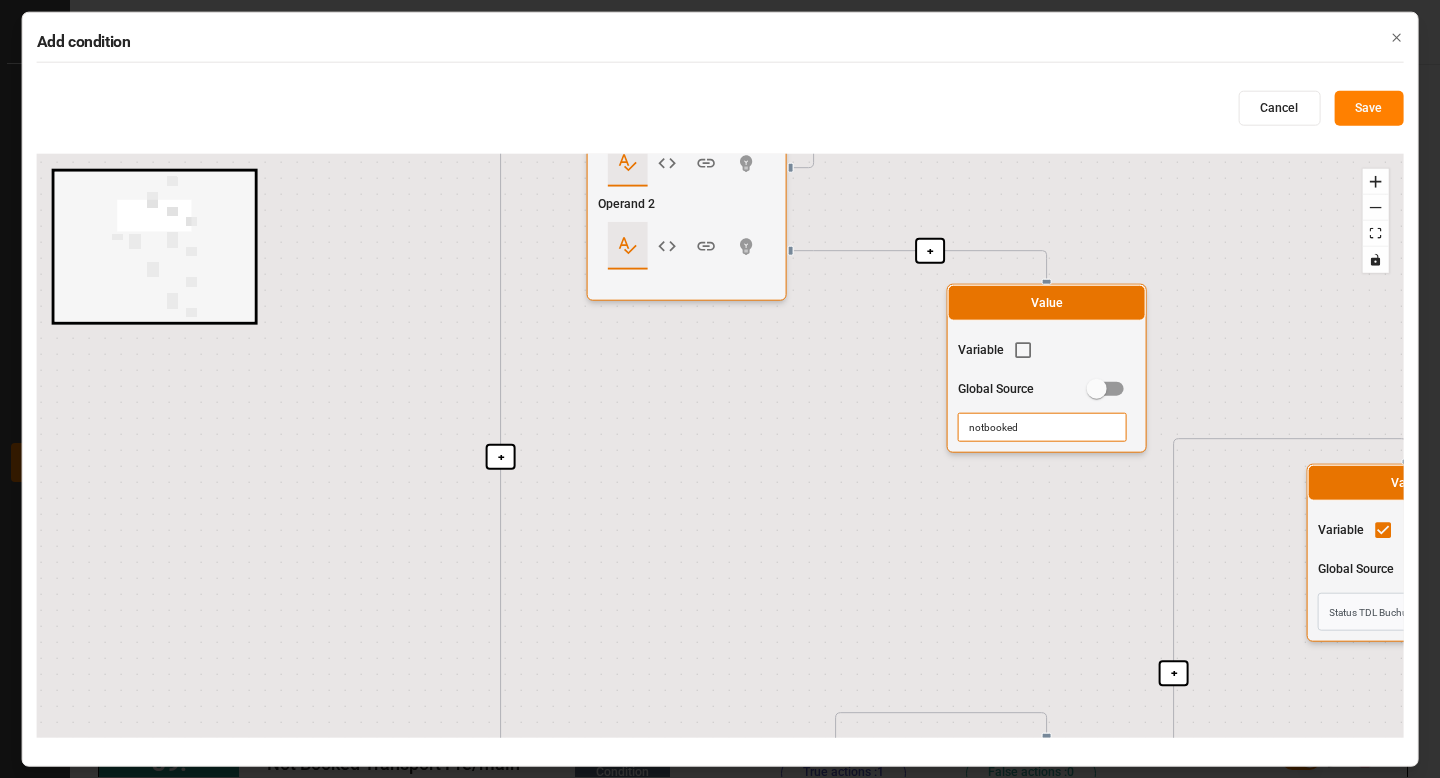 click on "notbooked" at bounding box center (1042, 427) 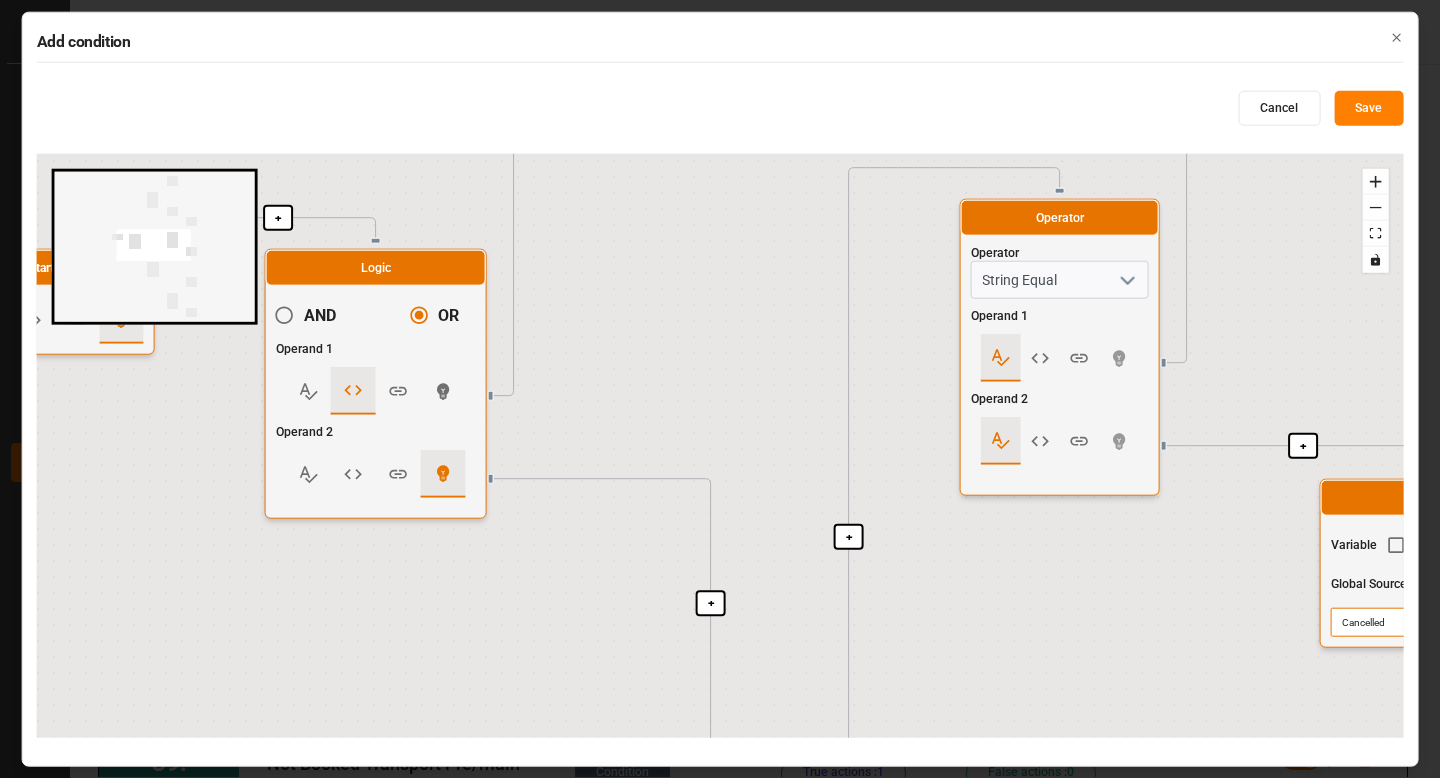 drag, startPoint x: 600, startPoint y: 240, endPoint x: 774, endPoint y: 565, distance: 368.64752 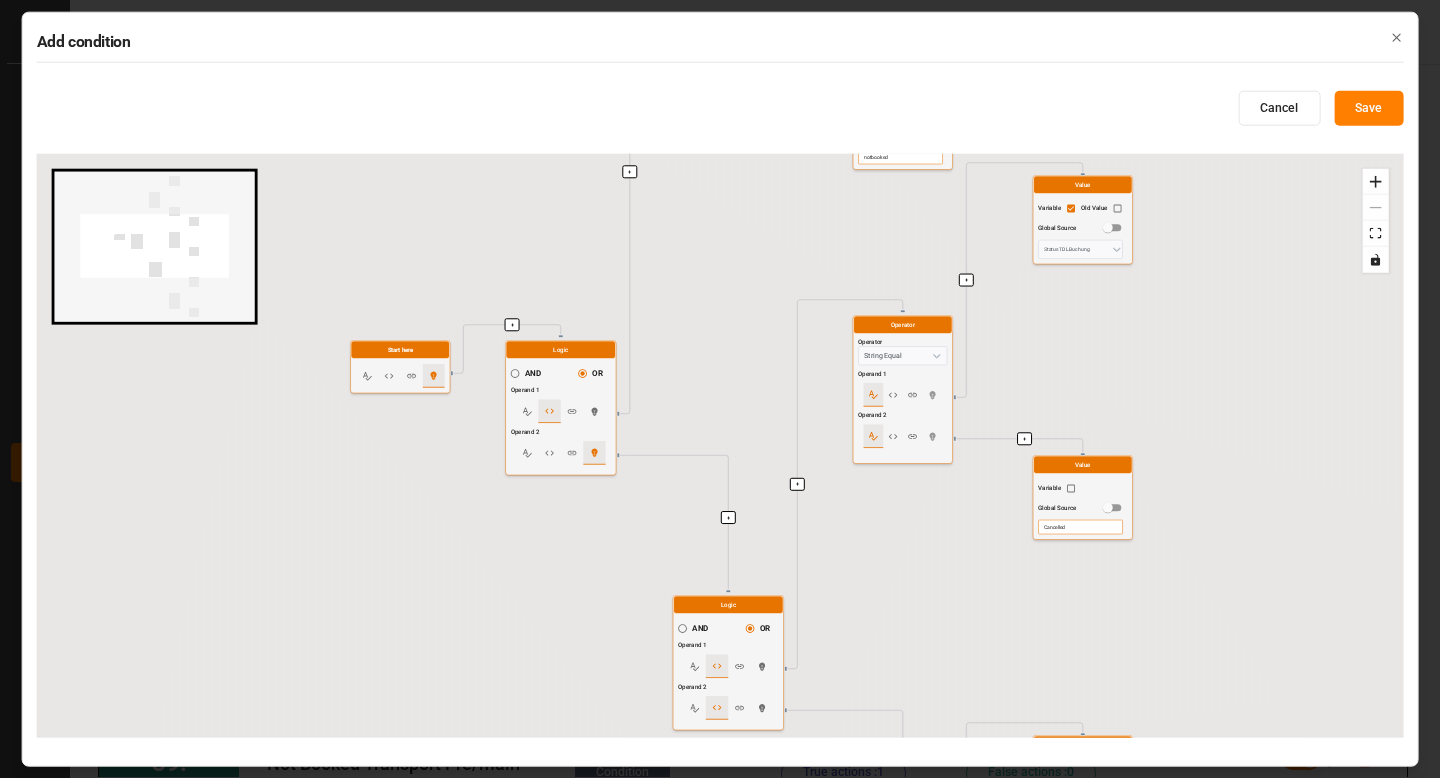 drag, startPoint x: 772, startPoint y: 431, endPoint x: 720, endPoint y: 228, distance: 209.55429 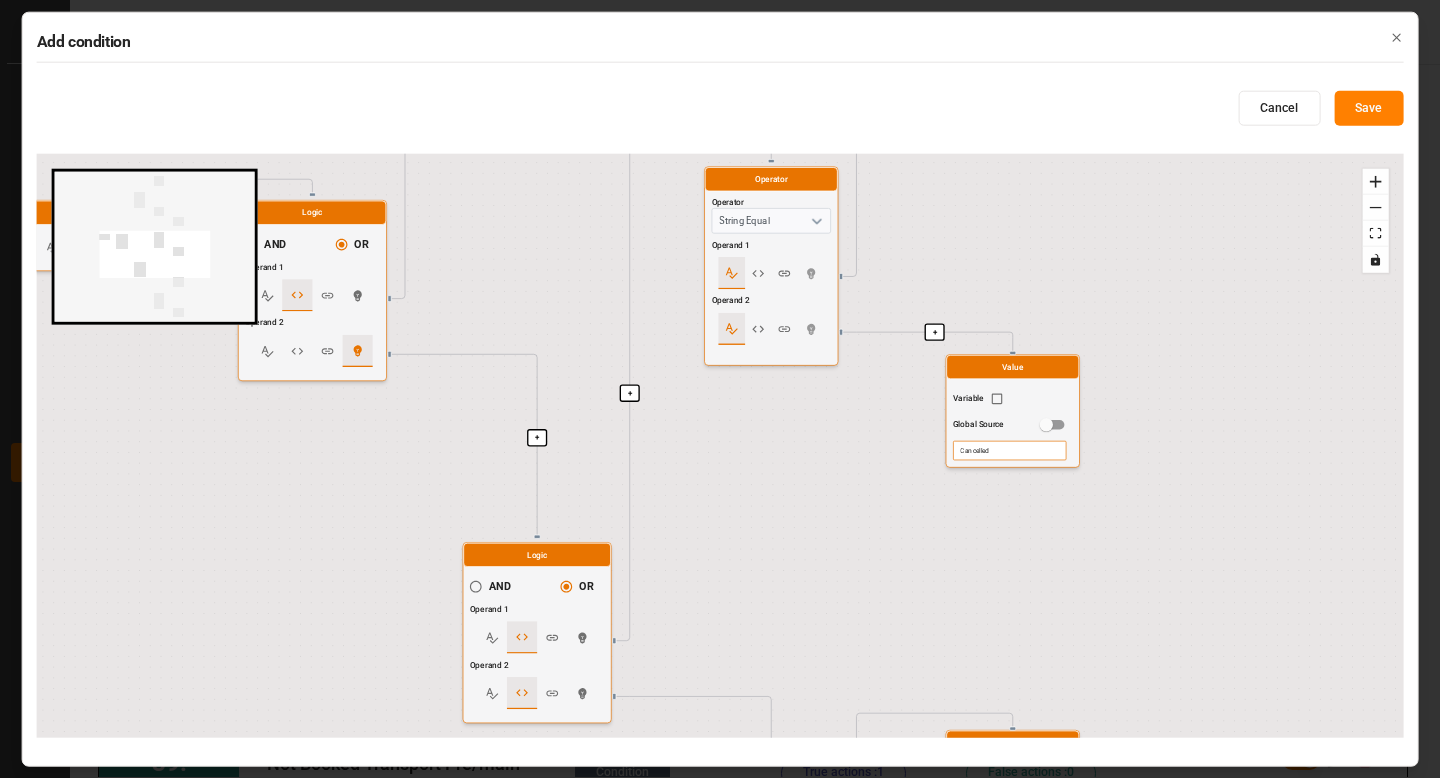drag, startPoint x: 794, startPoint y: 331, endPoint x: 632, endPoint y: 213, distance: 200.41956 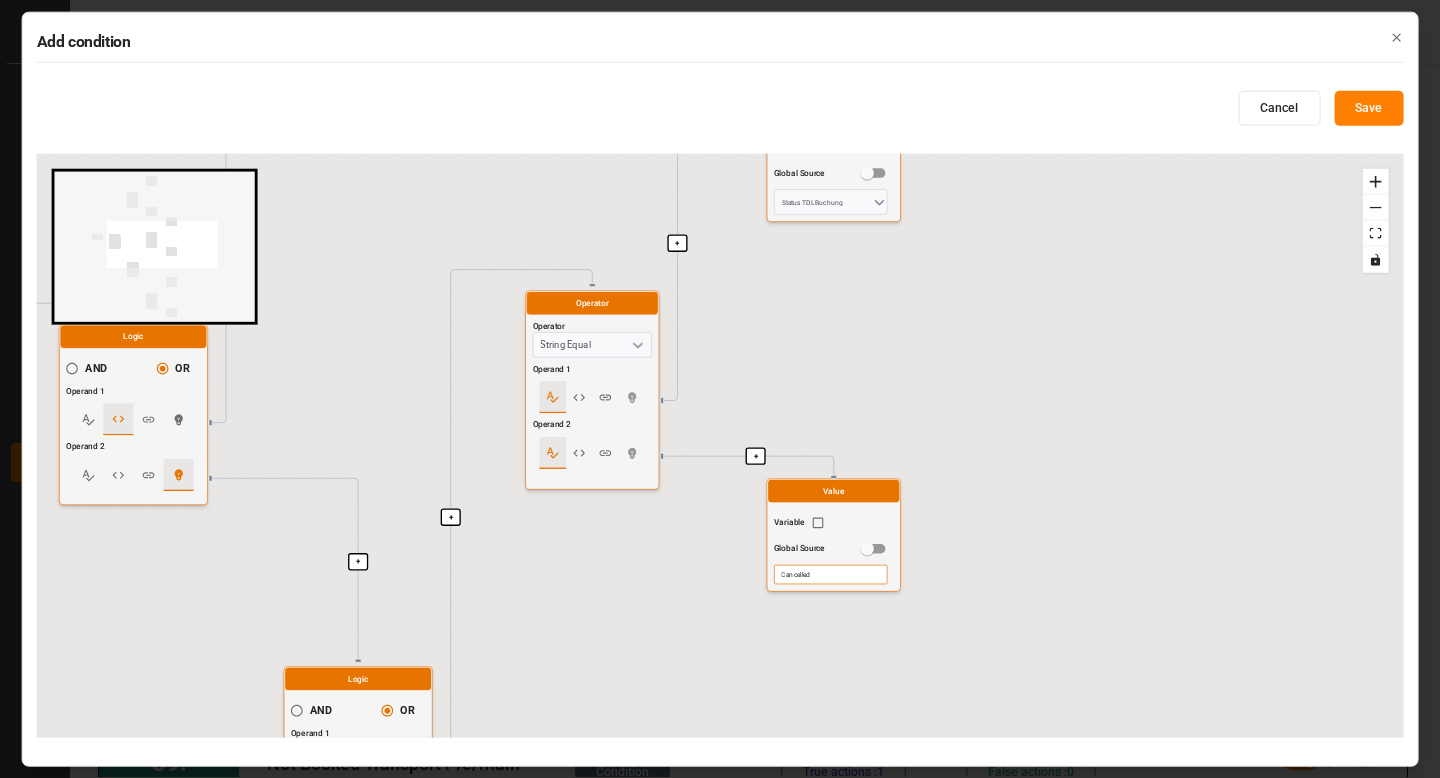 drag, startPoint x: 896, startPoint y: 436, endPoint x: 717, endPoint y: 561, distance: 218.32544 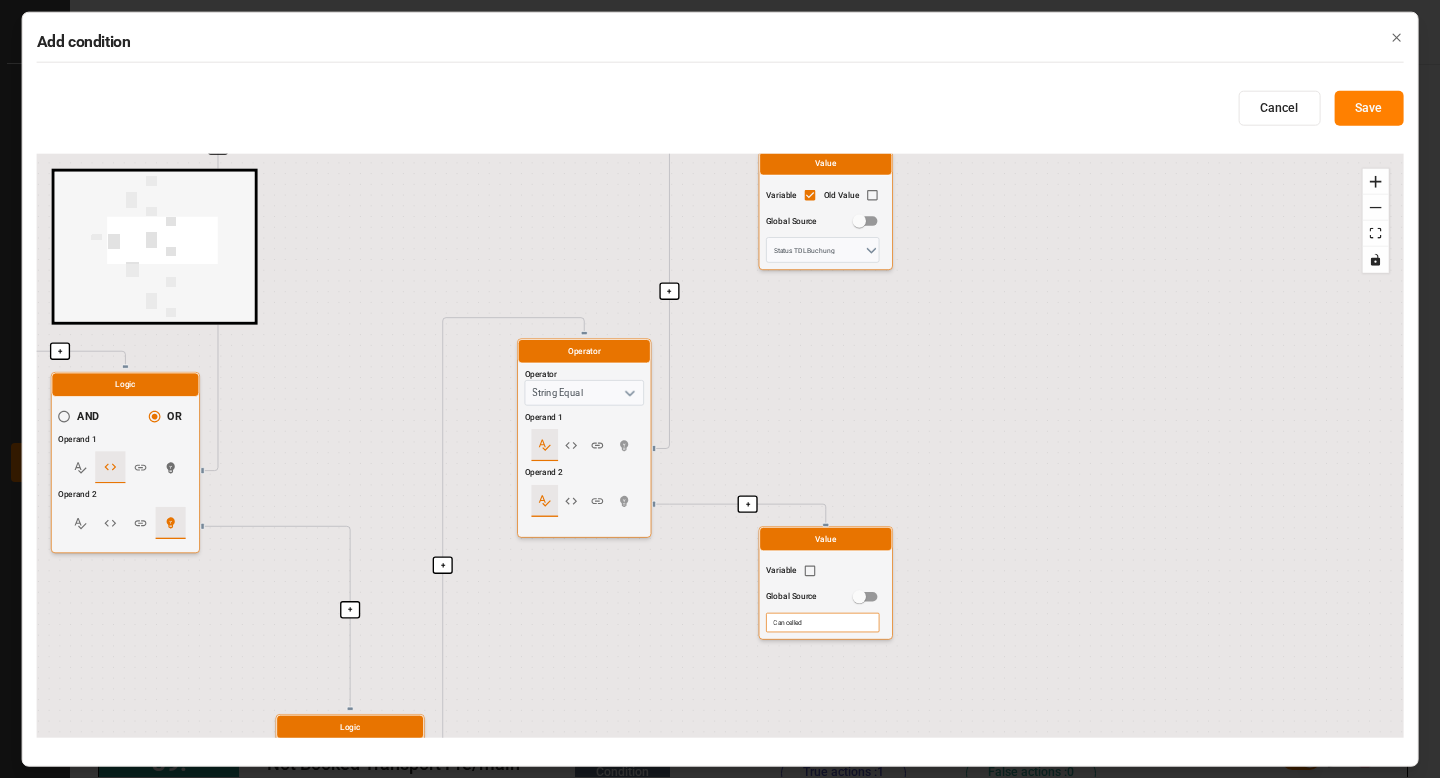 drag, startPoint x: 1068, startPoint y: 319, endPoint x: 1023, endPoint y: 446, distance: 134.73679 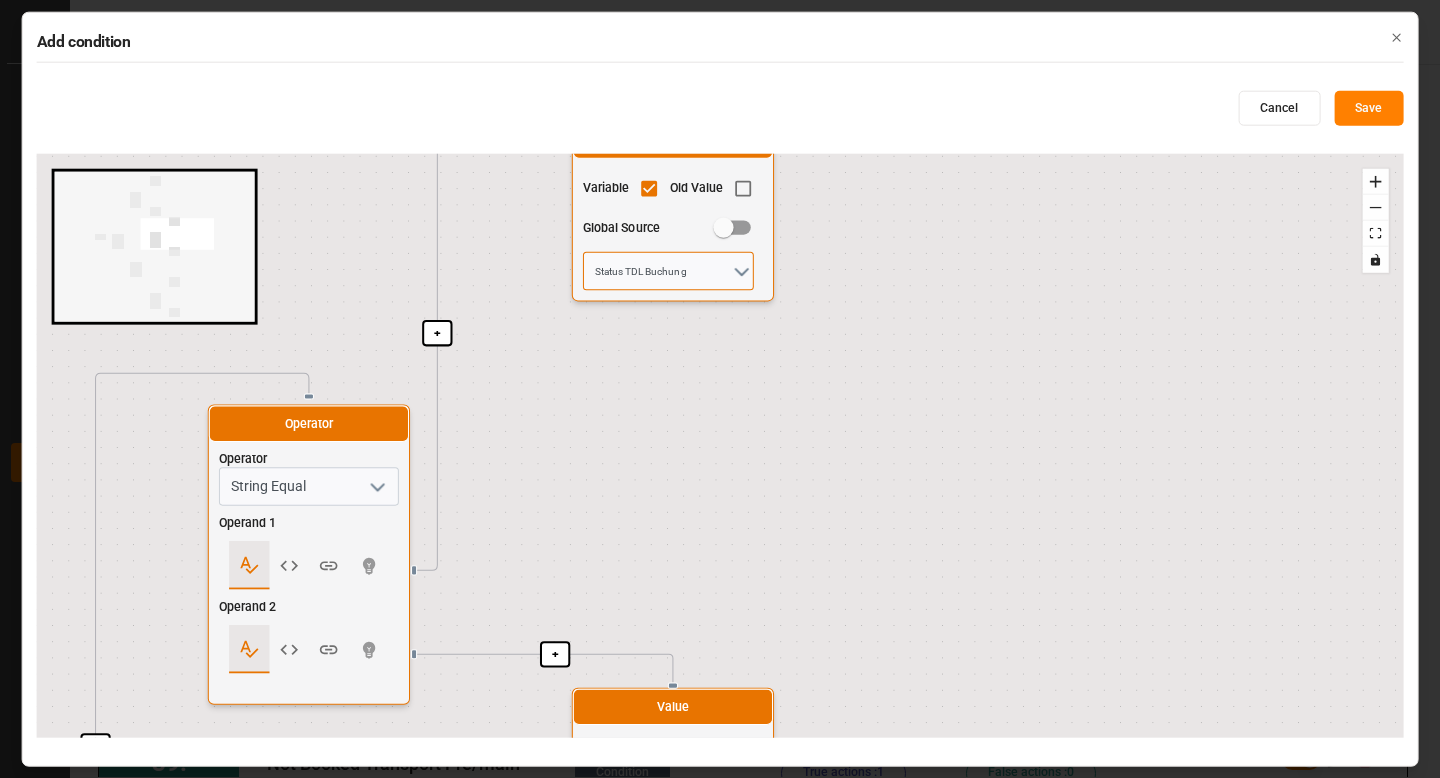 click on "Status TDL Buchung" at bounding box center [668, 271] 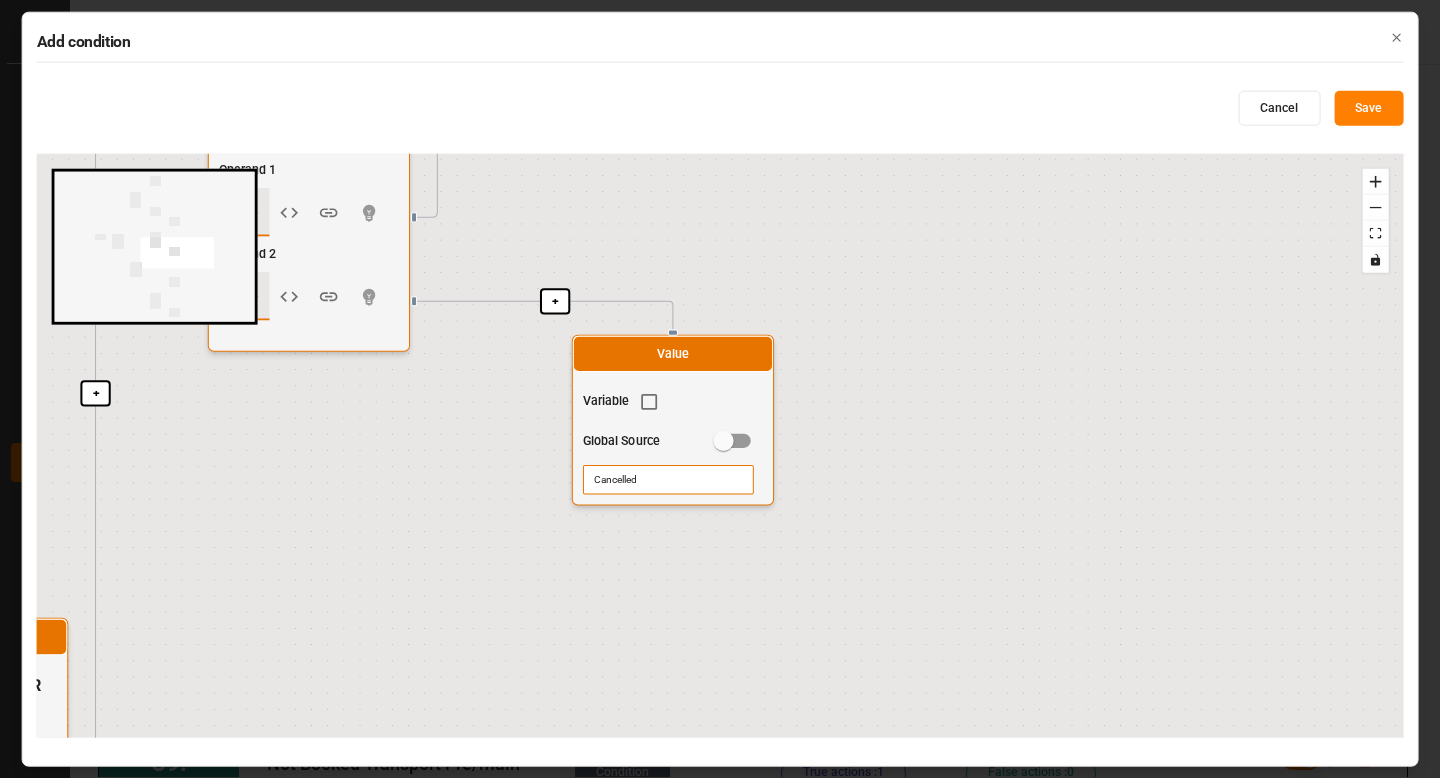 drag, startPoint x: 824, startPoint y: 521, endPoint x: 824, endPoint y: 120, distance: 401 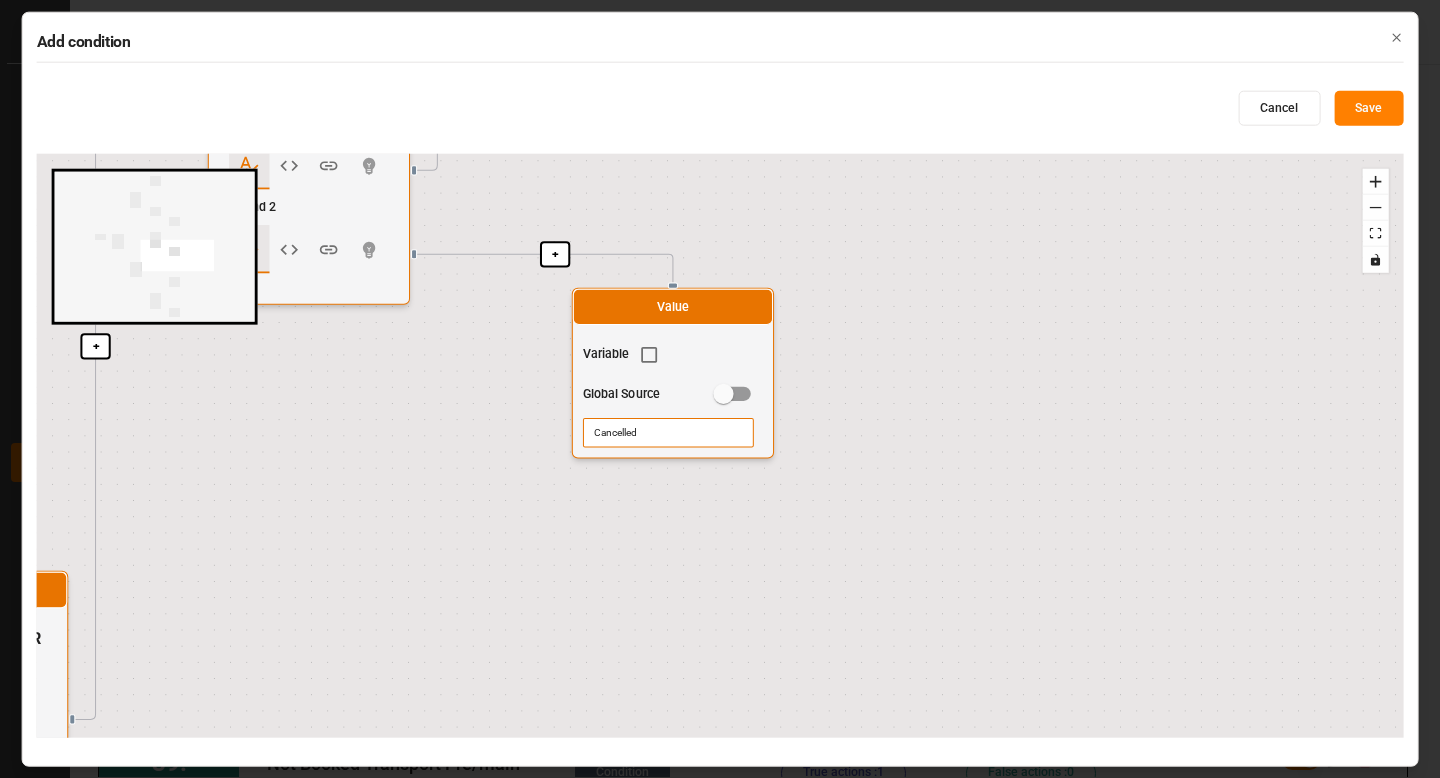 click on "Cancelled" at bounding box center (668, 432) 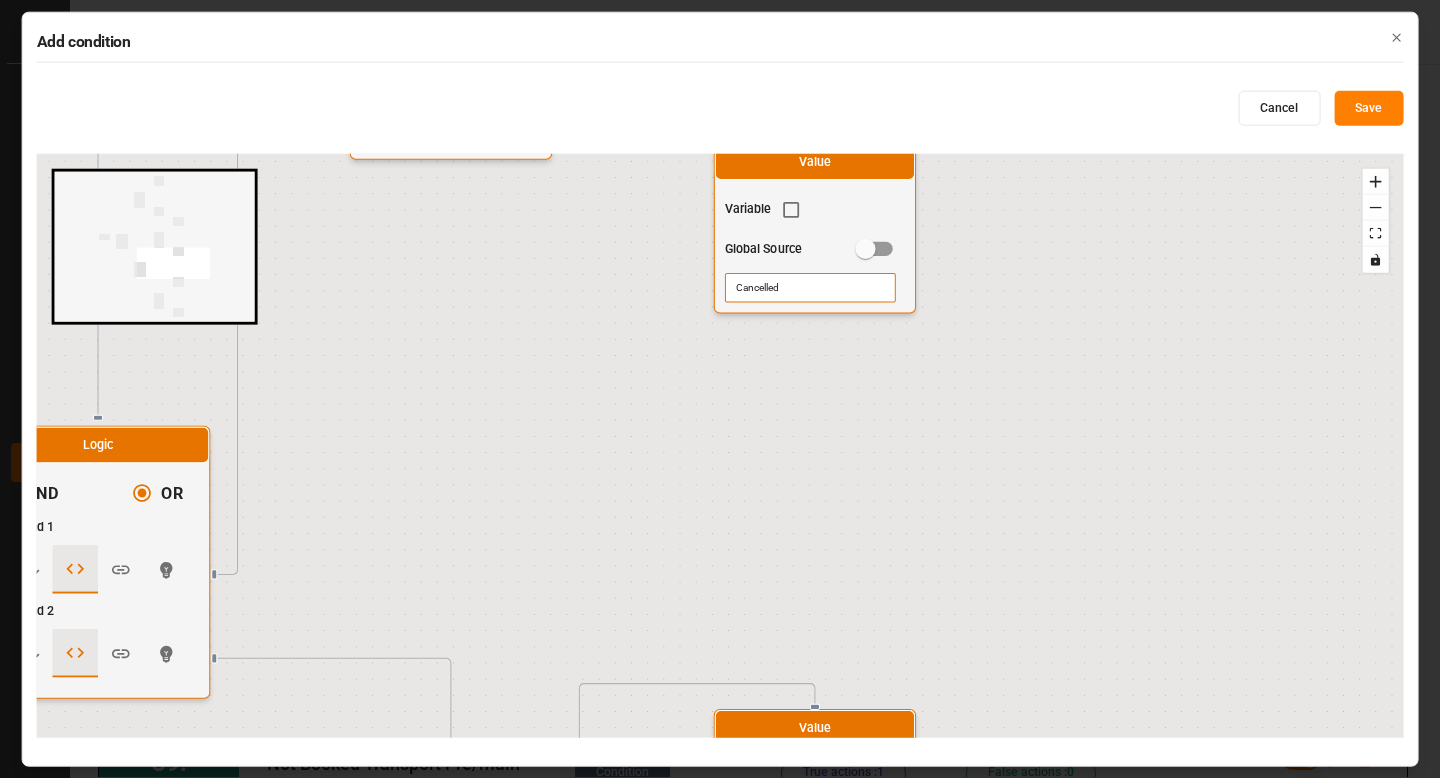 drag, startPoint x: 904, startPoint y: 508, endPoint x: 1192, endPoint y: 194, distance: 426.0751 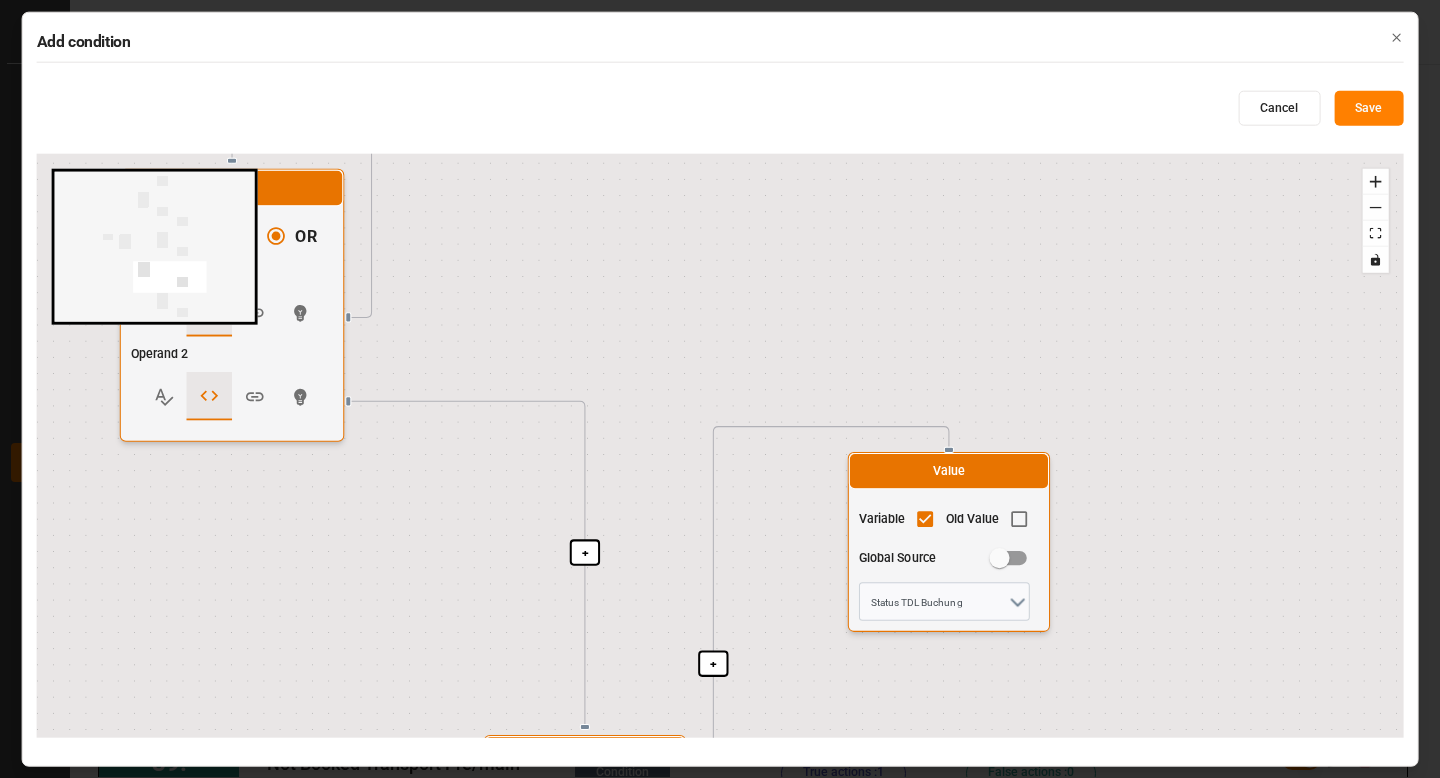 drag, startPoint x: 726, startPoint y: 495, endPoint x: 756, endPoint y: 220, distance: 276.63153 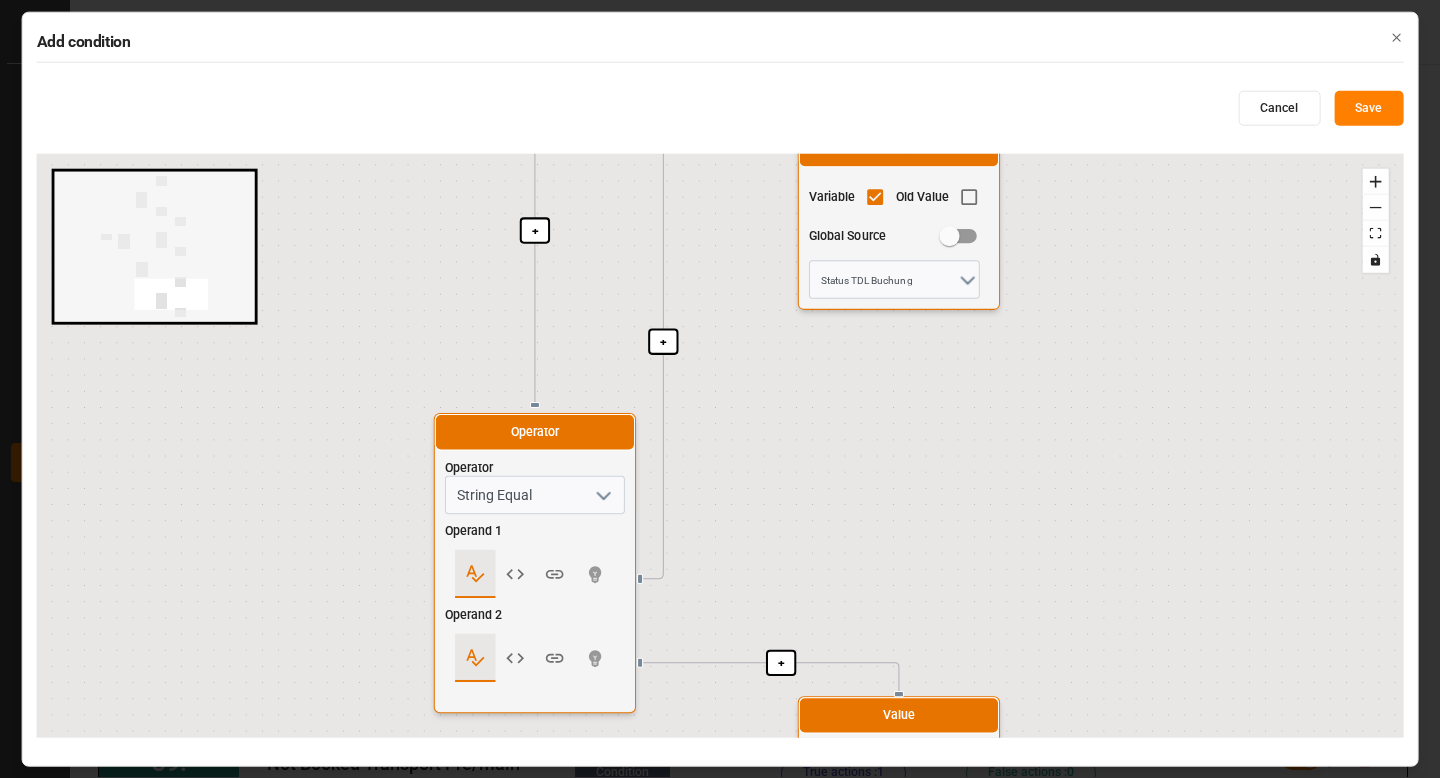 drag, startPoint x: 738, startPoint y: 420, endPoint x: 658, endPoint y: 253, distance: 185.1729 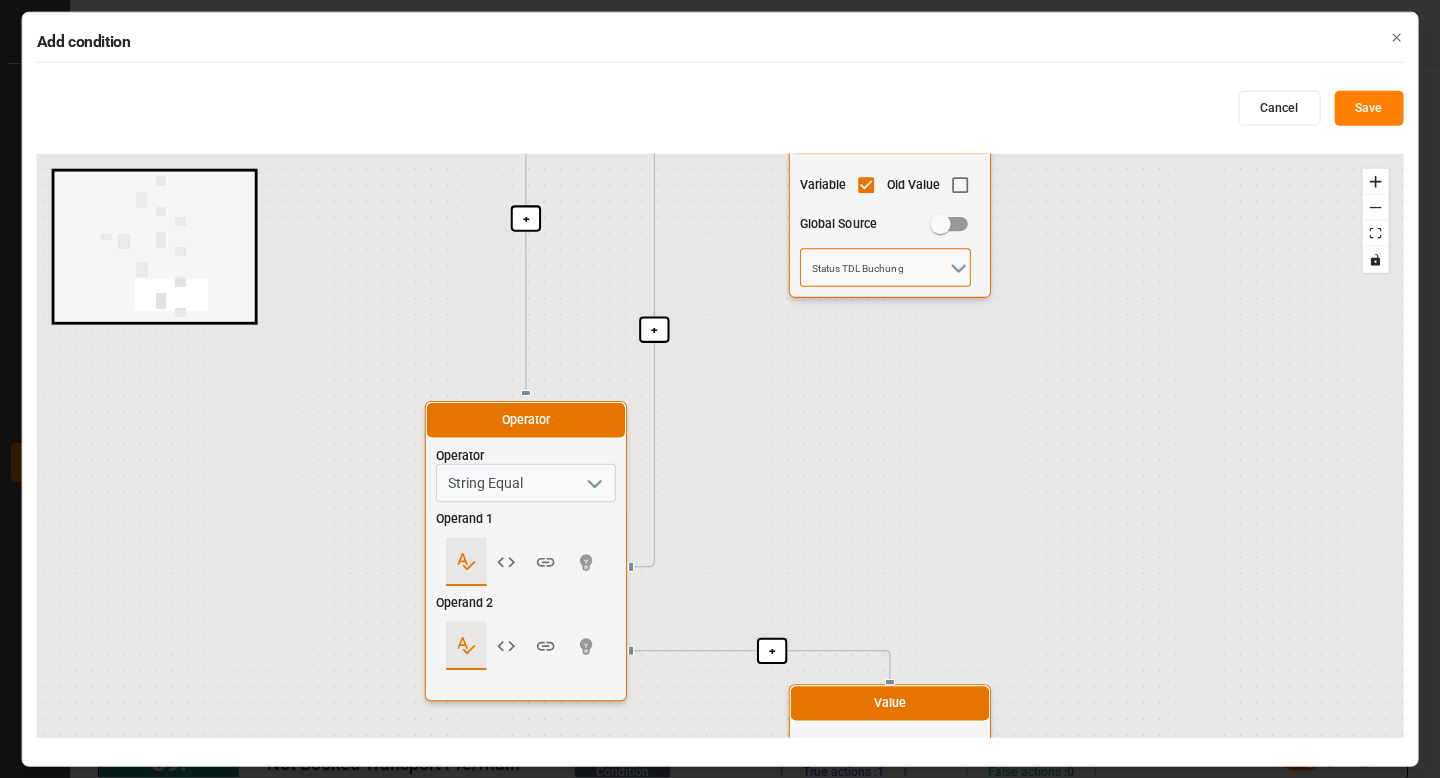 click on "Status TDL Buchung" at bounding box center [885, 267] 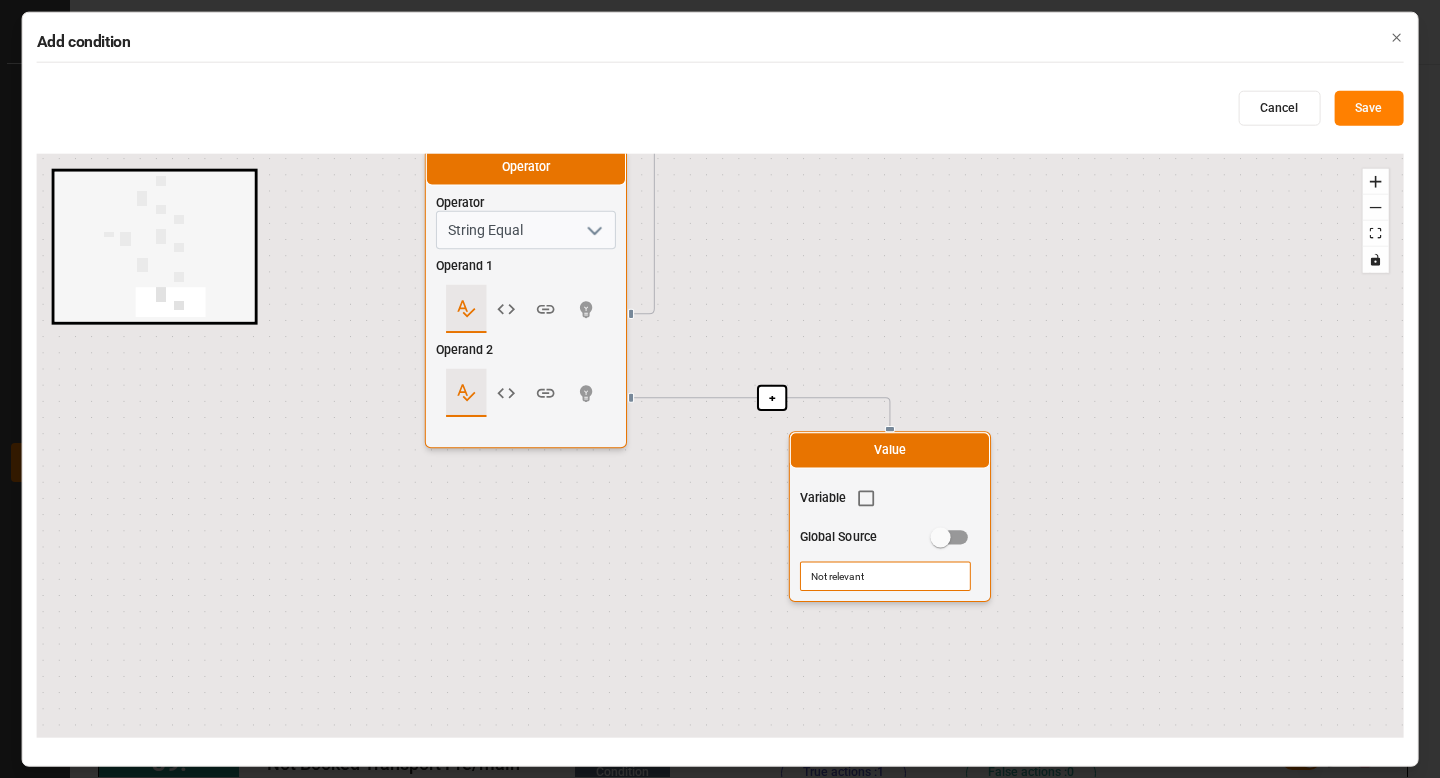 drag, startPoint x: 884, startPoint y: 565, endPoint x: 883, endPoint y: 153, distance: 412.00122 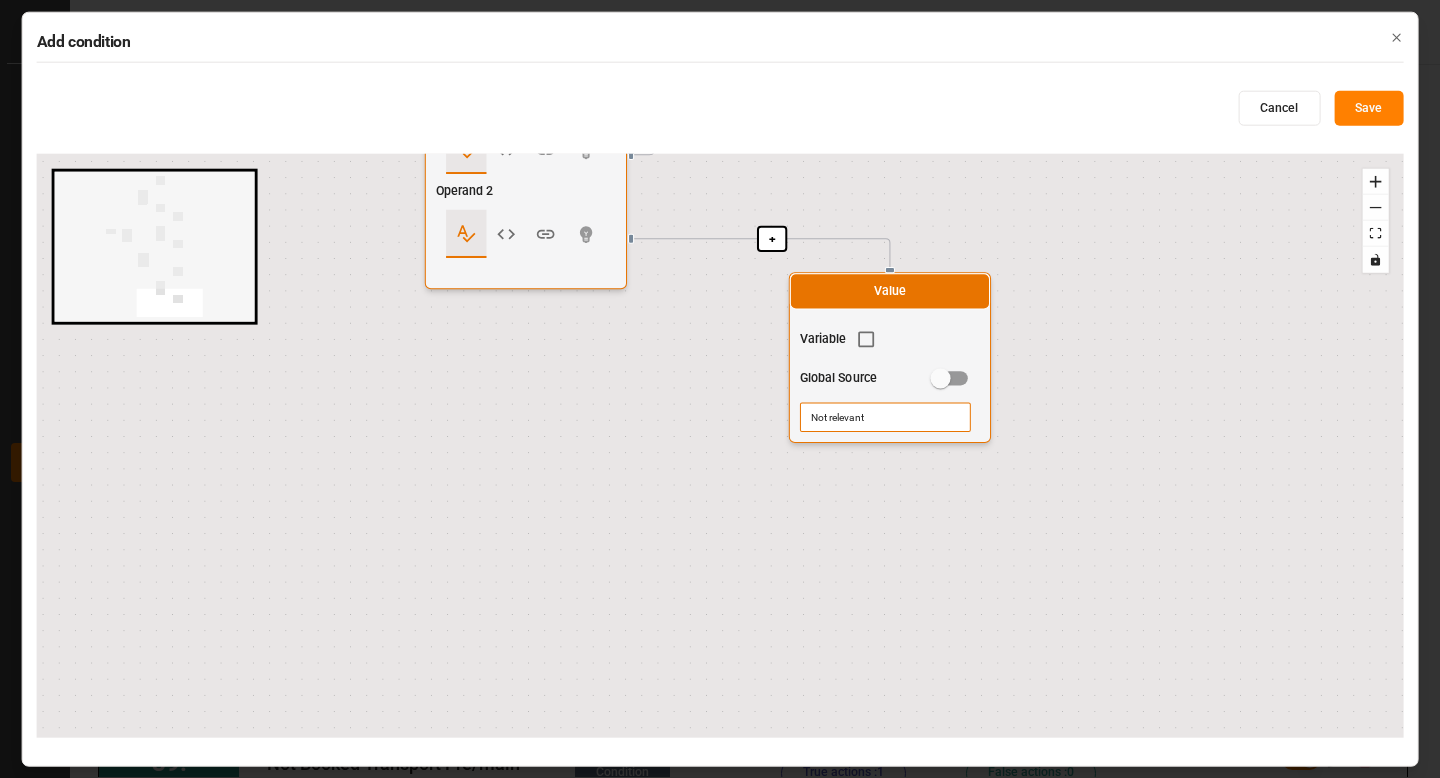 click on "Not relevant" at bounding box center (885, 417) 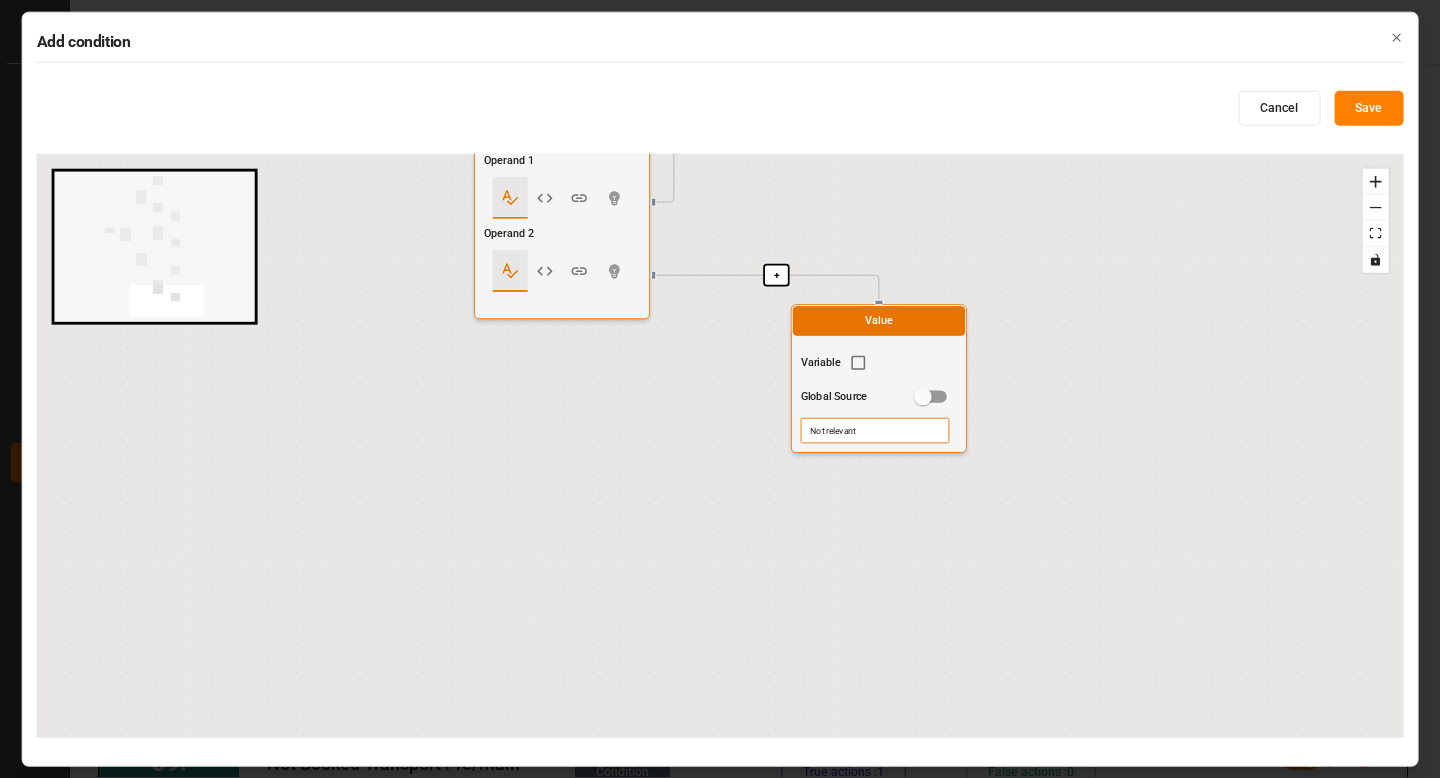 click on "+ + + + + + + + + + + Start here Logic AND OR Operand 1 Operand 2 Operator Operator String Equal Operand 1 Operand 2 Value Variable Old Value Global Source Status TDL Buchung Value Variable Global Source notbooked Logic AND OR Operand 1 Operand 2 Operator Operator String Equal Operand 1 Operand 2 Value Variable Old Value Global Source Status TDL Buchung Value Variable Global Source Cancelled Operator Operator String Equal Operand 1 Operand 2 Value Variable Old Value Global Source Status TDL Buchung Value Variable Global Source Not relevant" at bounding box center [720, 446] 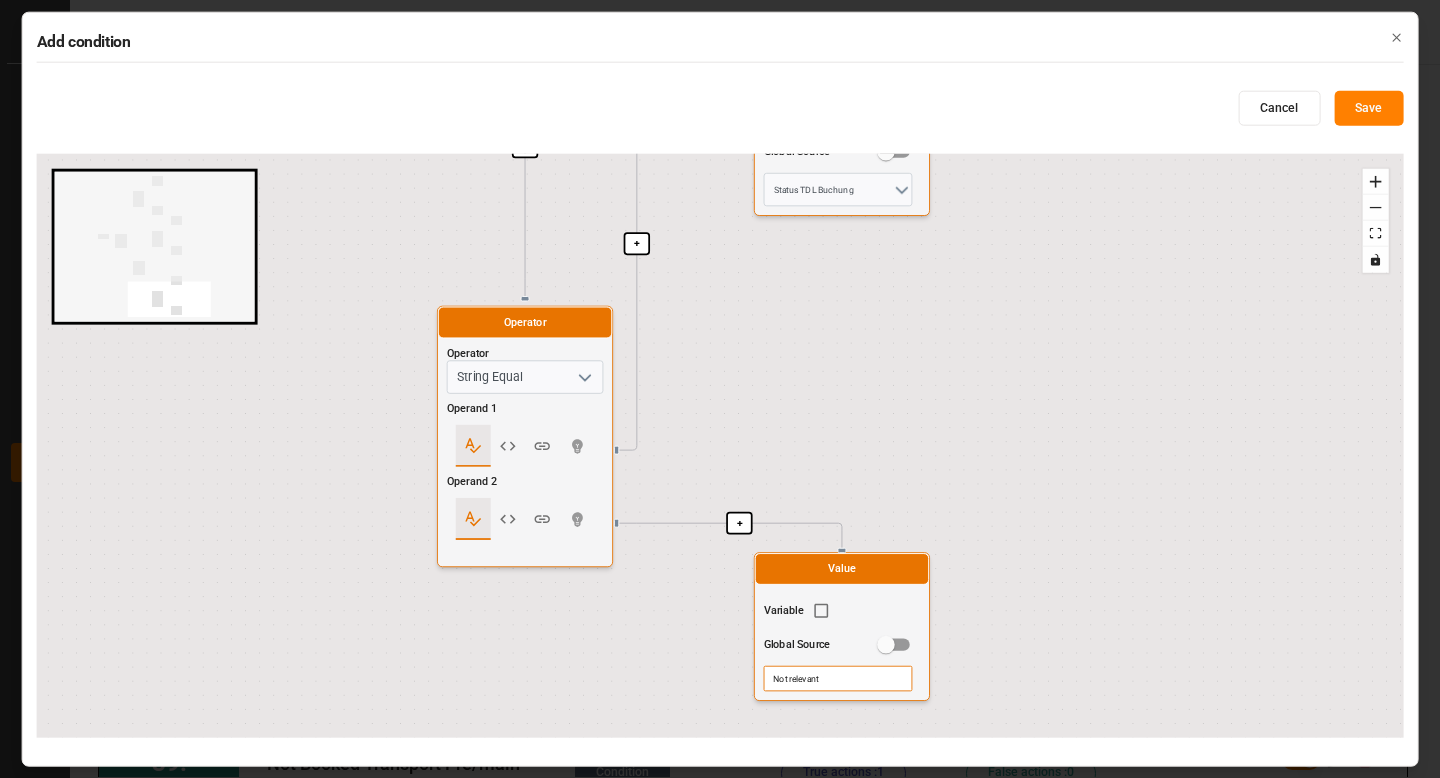 drag, startPoint x: 1043, startPoint y: 315, endPoint x: 998, endPoint y: 670, distance: 357.84076 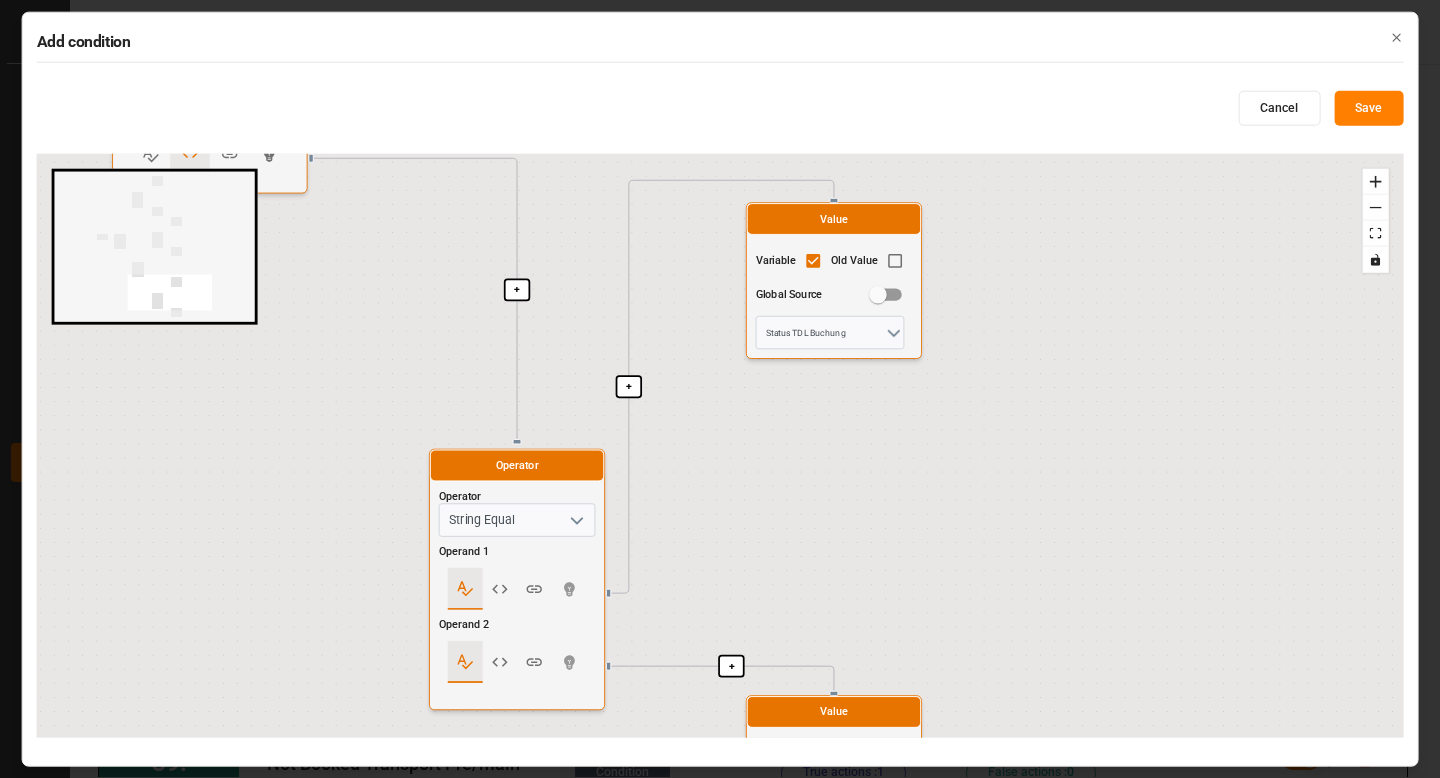 drag, startPoint x: 1049, startPoint y: 498, endPoint x: 1067, endPoint y: 747, distance: 249.64975 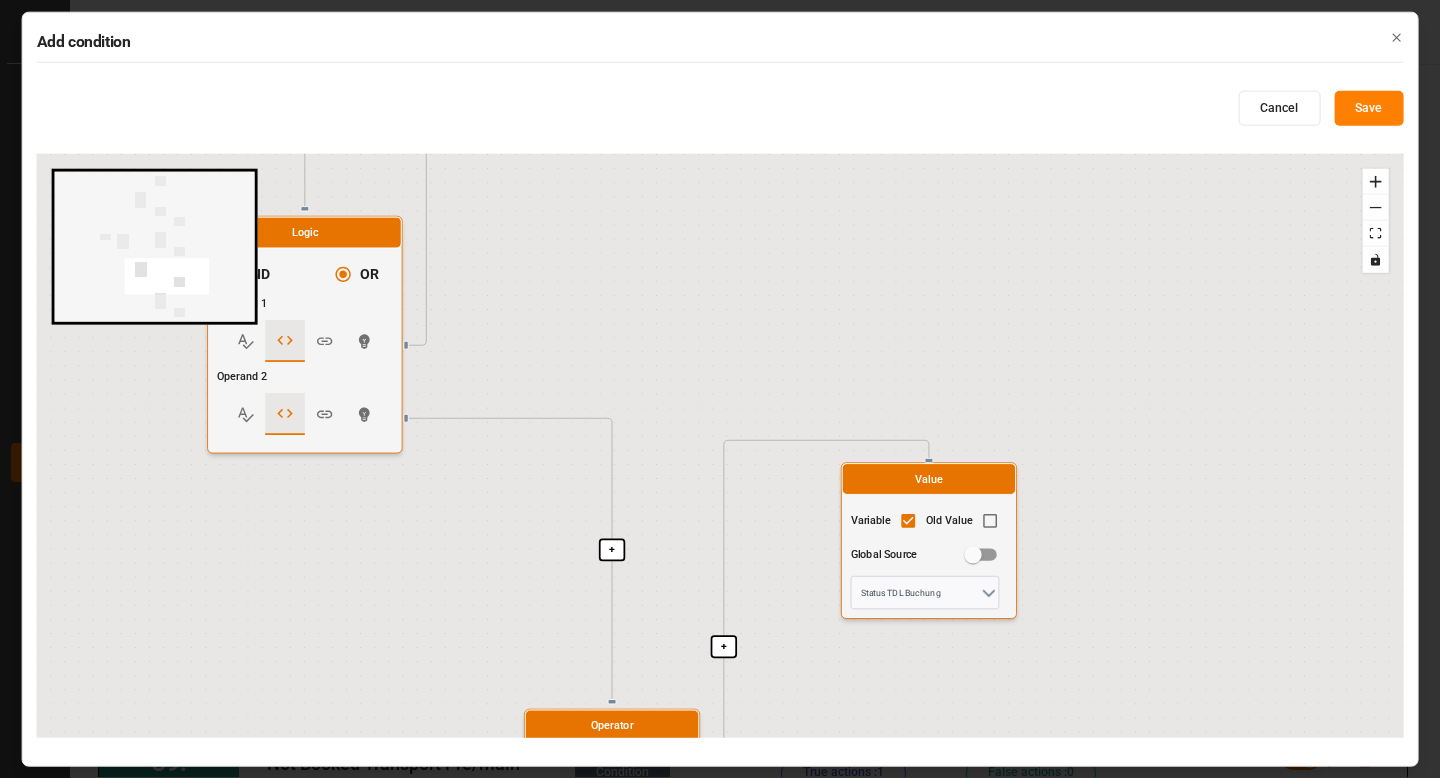 drag, startPoint x: 1057, startPoint y: 417, endPoint x: 1155, endPoint y: 483, distance: 118.15244 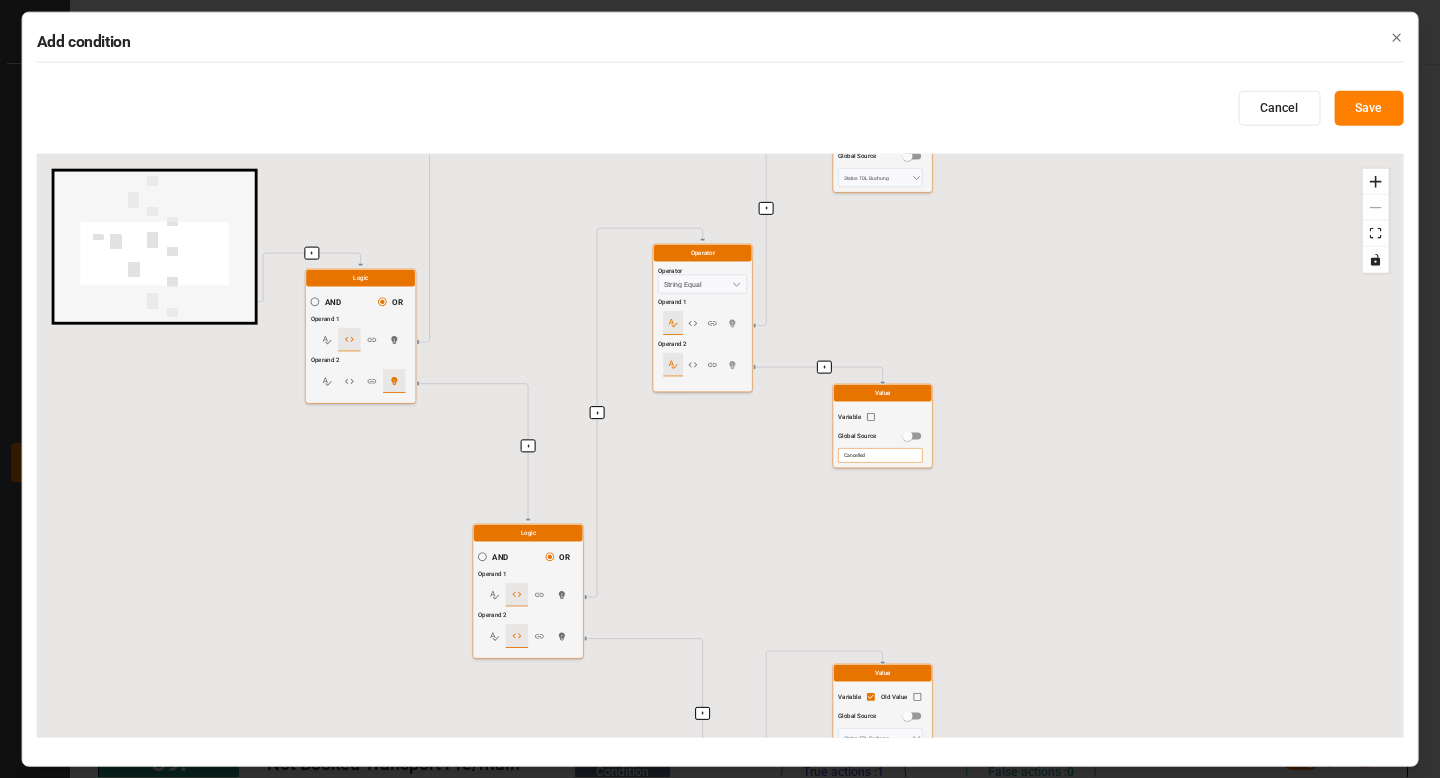 drag, startPoint x: 639, startPoint y: 383, endPoint x: 775, endPoint y: 711, distance: 355.07745 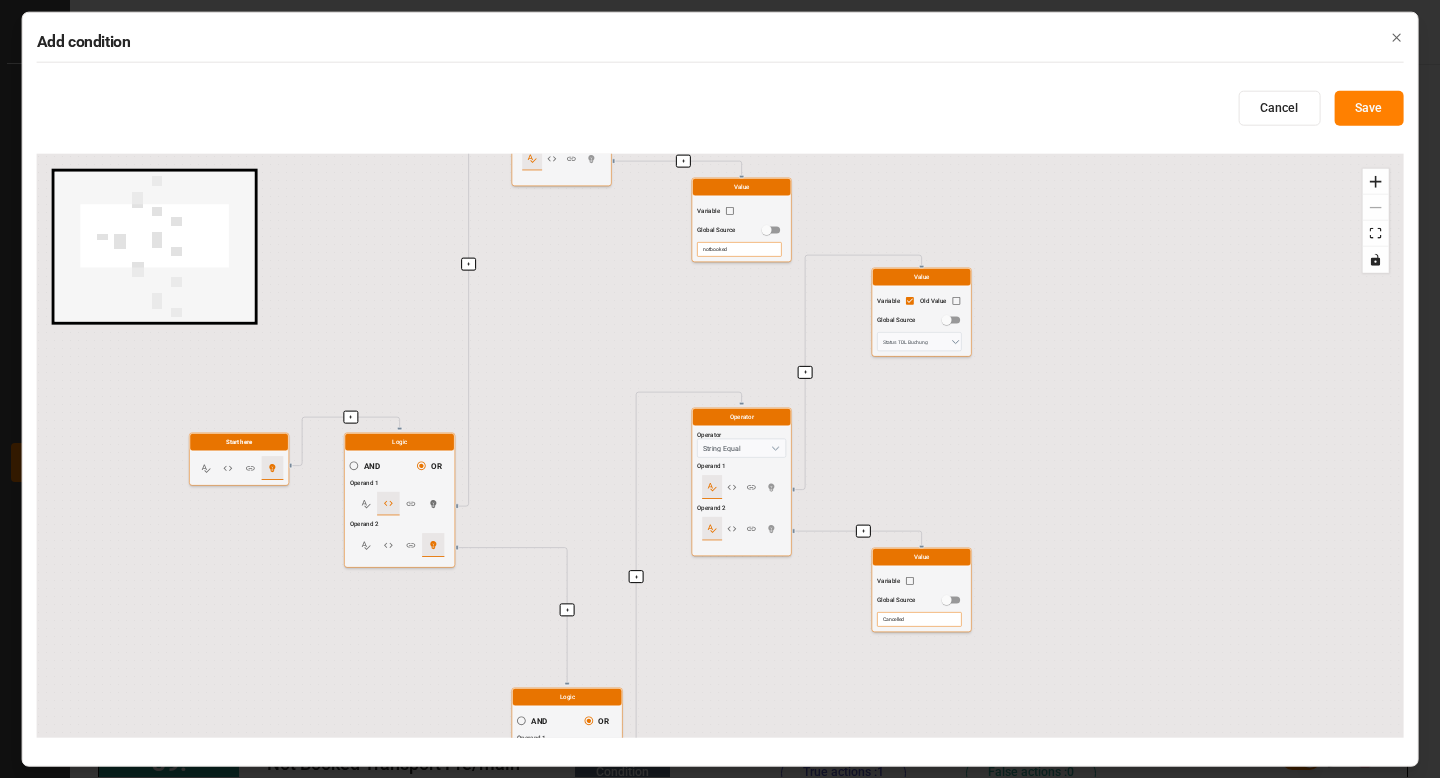 drag, startPoint x: 754, startPoint y: 631, endPoint x: 724, endPoint y: 690, distance: 66.189125 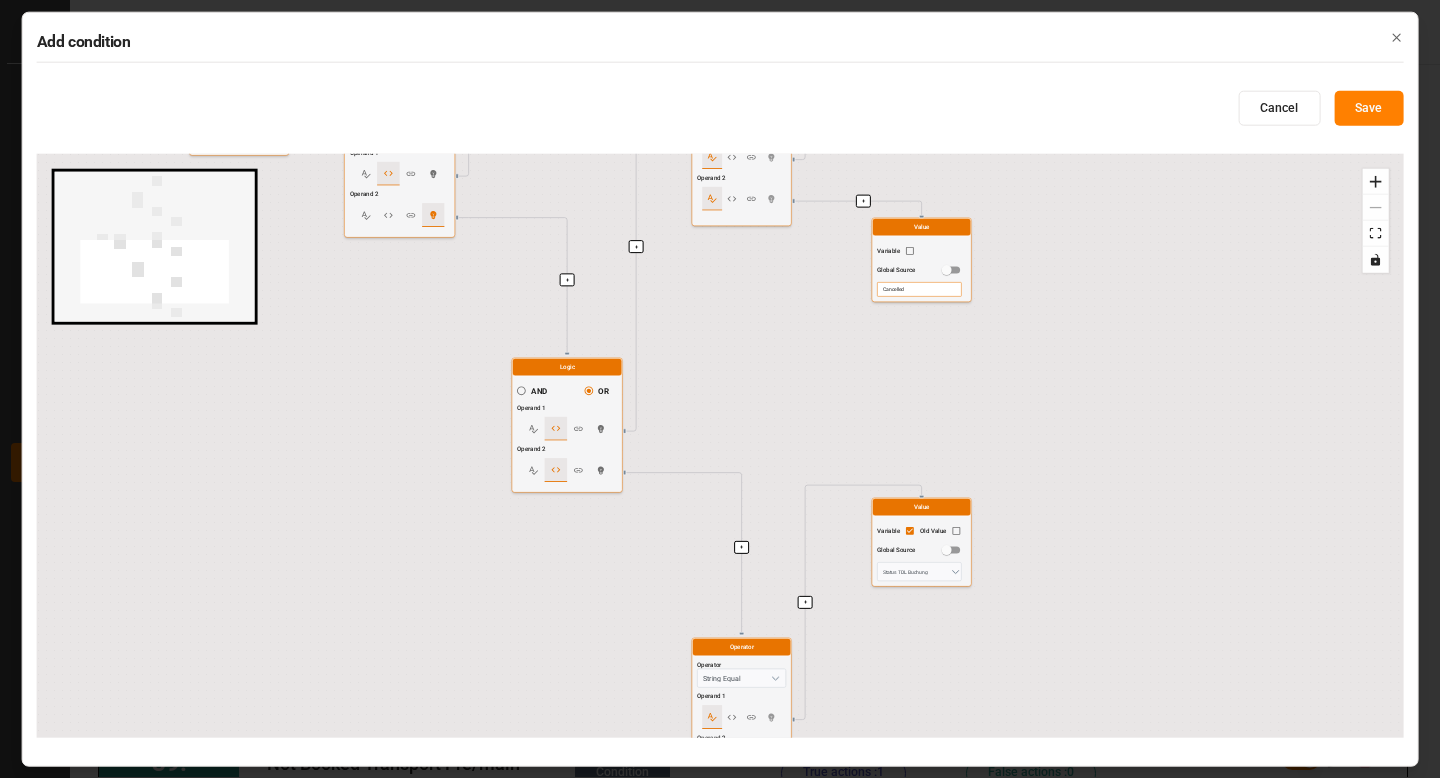 drag, startPoint x: 730, startPoint y: 679, endPoint x: 734, endPoint y: 332, distance: 347.02304 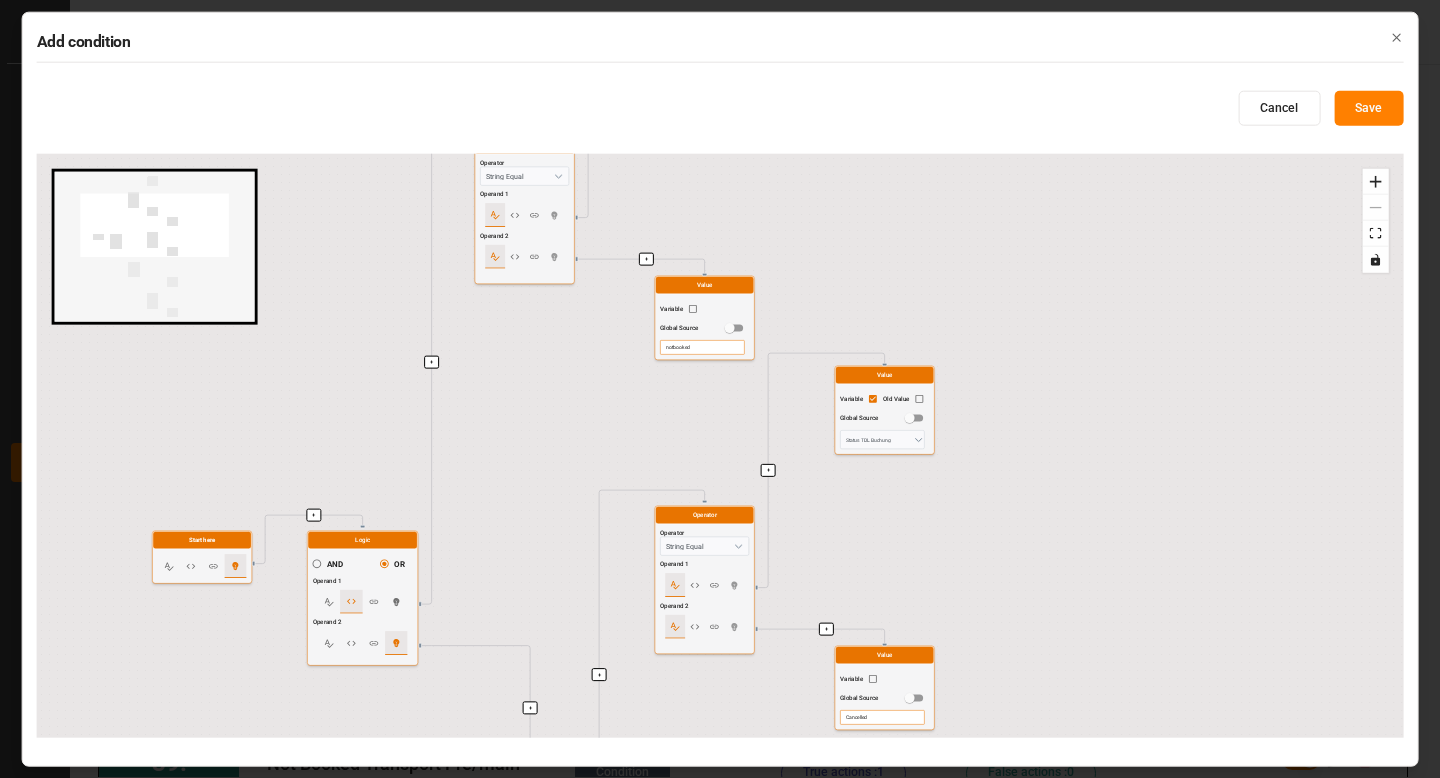 drag, startPoint x: 734, startPoint y: 332, endPoint x: 693, endPoint y: 777, distance: 446.88477 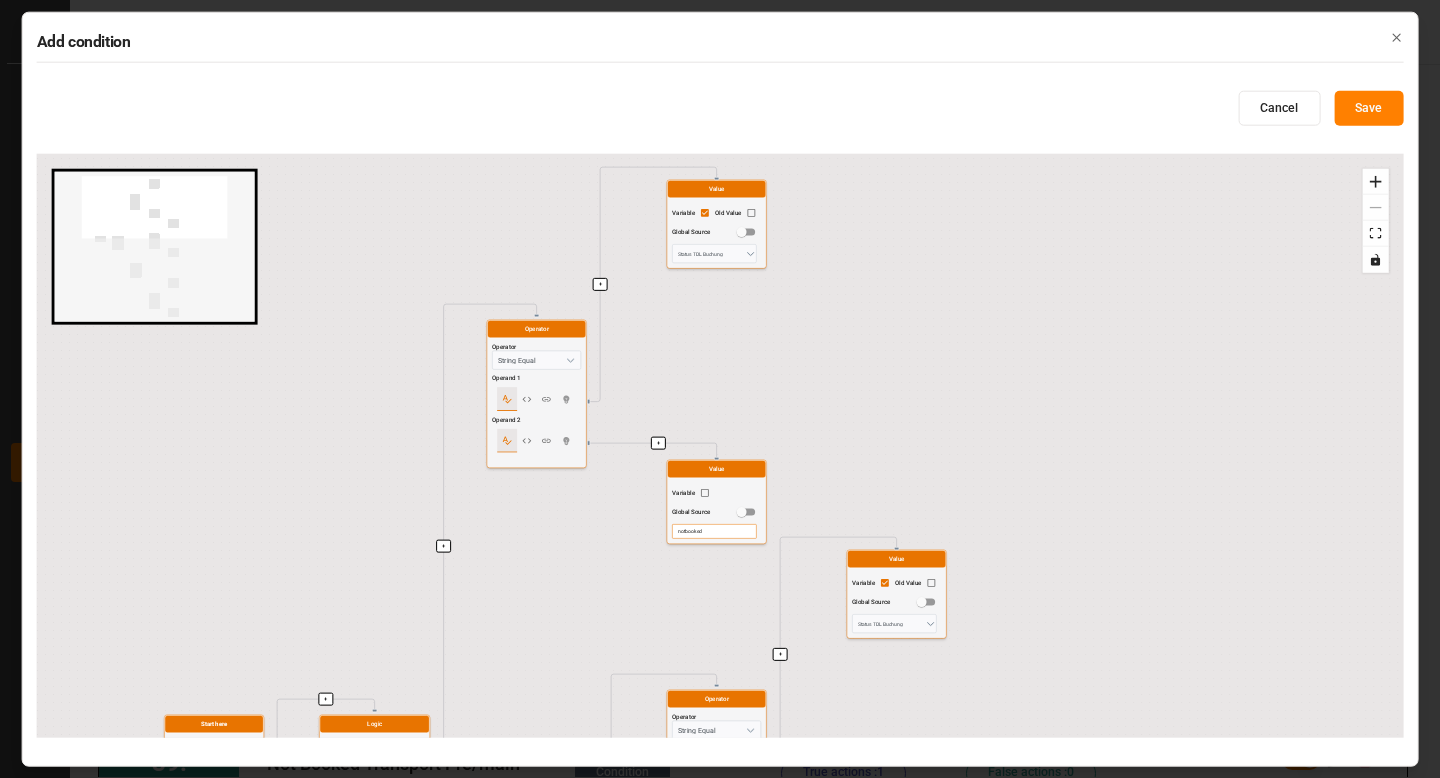 drag, startPoint x: 1010, startPoint y: 328, endPoint x: 1018, endPoint y: 509, distance: 181.17671 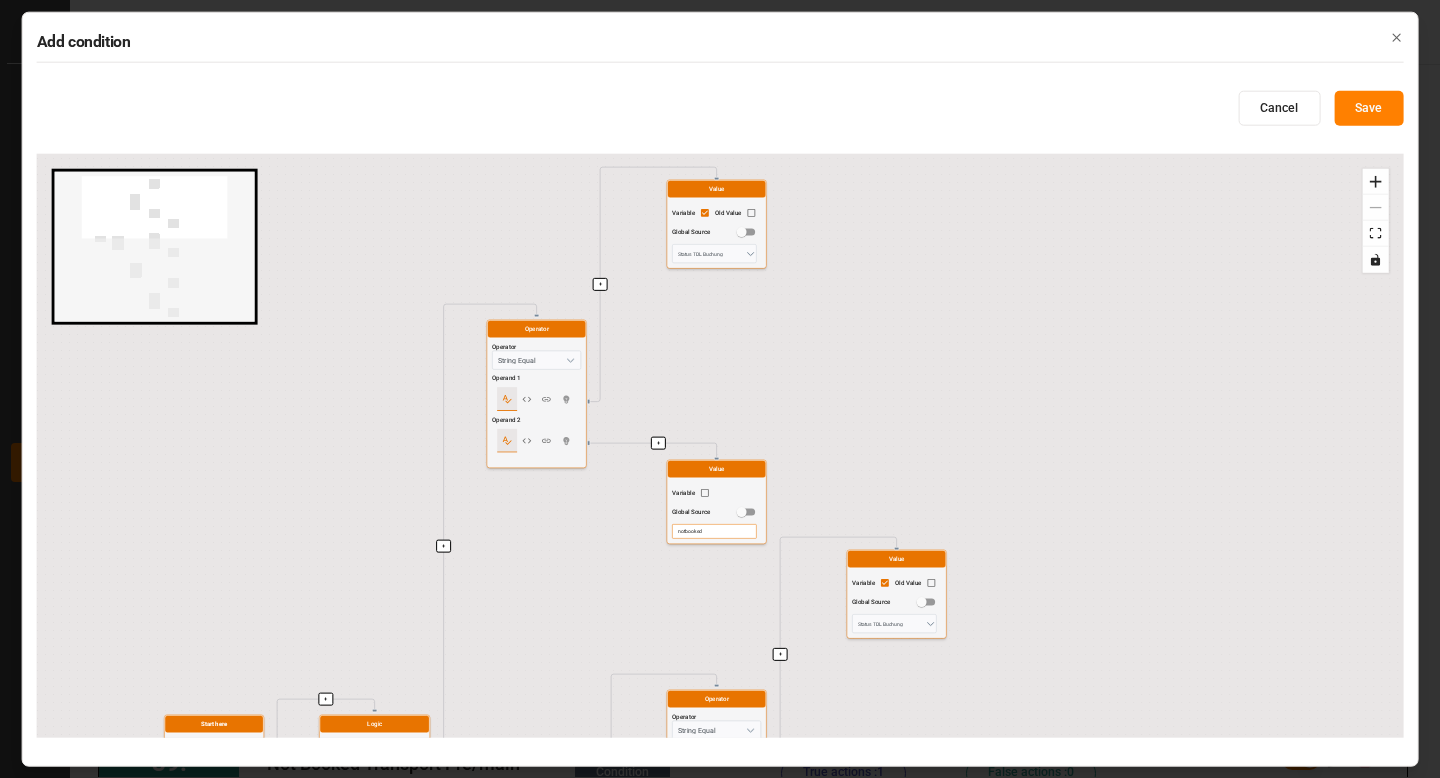 click on "+ + + + + + + + + + + Start here Logic AND OR Operand 1 Operand 2 Operator Operator String Equal Operand 1 Operand 2 Value Variable Old Value Global Source Status TDL Buchung Value Variable Global Source notbooked Logic AND OR Operand 1 Operand 2 Operator Operator String Equal Operand 1 Operand 2 Value Variable Old Value Global Source Status TDL Buchung Value Variable Global Source Cancelled Operator Operator String Equal Operand 1 Operand 2 Value Variable Old Value Global Source Status TDL Buchung Value Variable Global Source Not relevant" at bounding box center (720, 446) 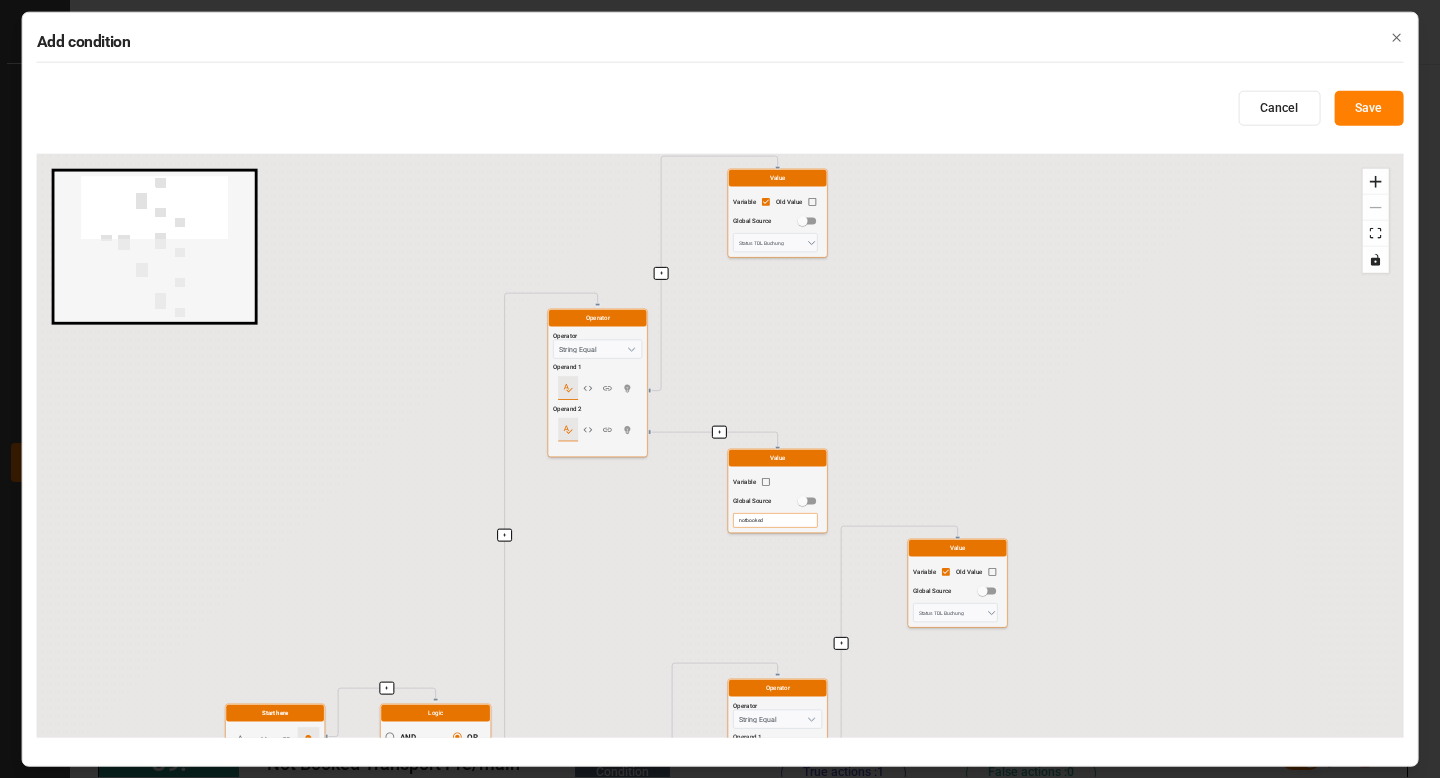 drag, startPoint x: 1022, startPoint y: 375, endPoint x: 1081, endPoint y: 361, distance: 60.63827 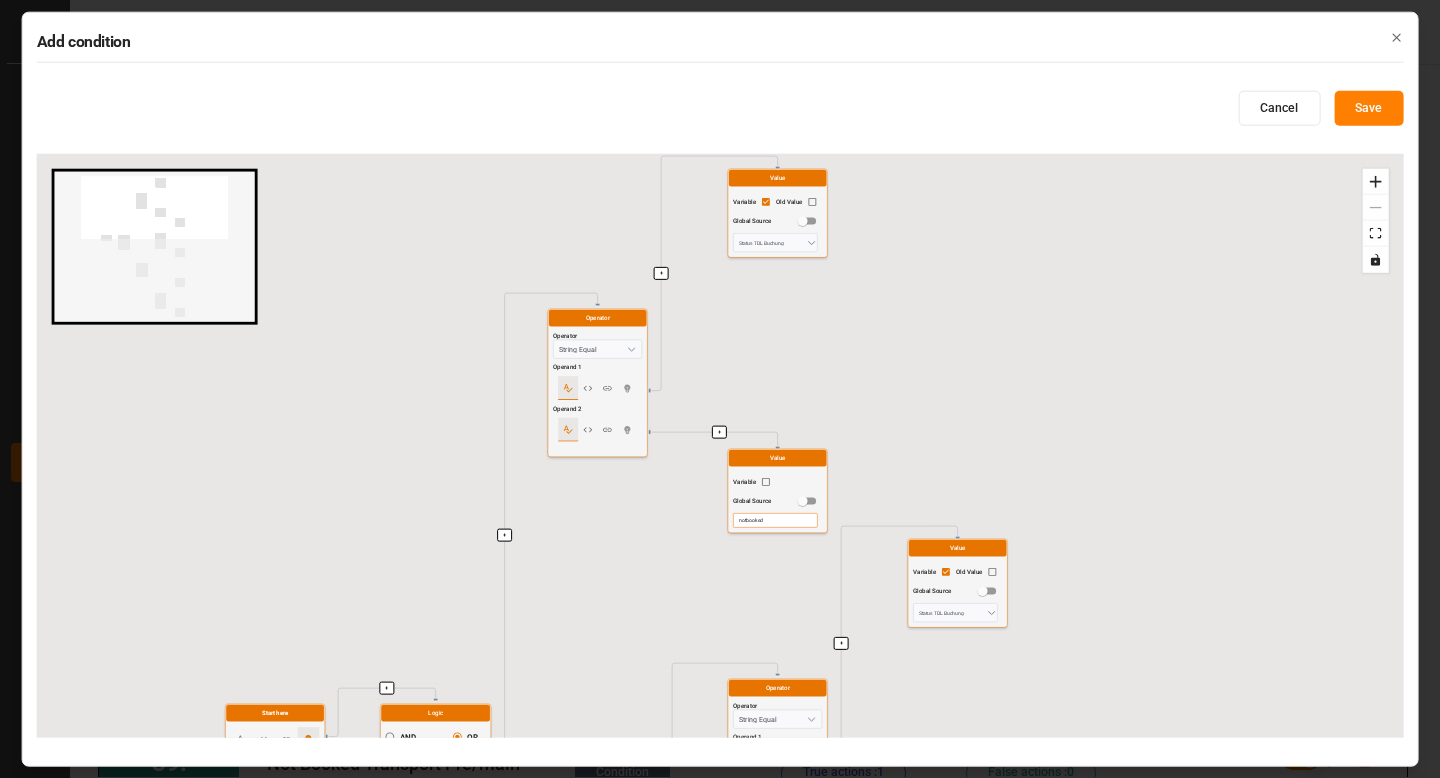 click on "+ + + + + + + + + + + Start here Logic AND OR Operand 1 Operand 2 Operator Operator String Equal Operand 1 Operand 2 Value Variable Old Value Global Source Status TDL Buchung Value Variable Global Source notbooked Logic AND OR Operand 1 Operand 2 Operator Operator String Equal Operand 1 Operand 2 Value Variable Old Value Global Source Status TDL Buchung Value Variable Global Source Cancelled Operator Operator String Equal Operand 1 Operand 2 Value Variable Old Value Global Source Status TDL Buchung Value Variable Global Source Not relevant" at bounding box center (720, 446) 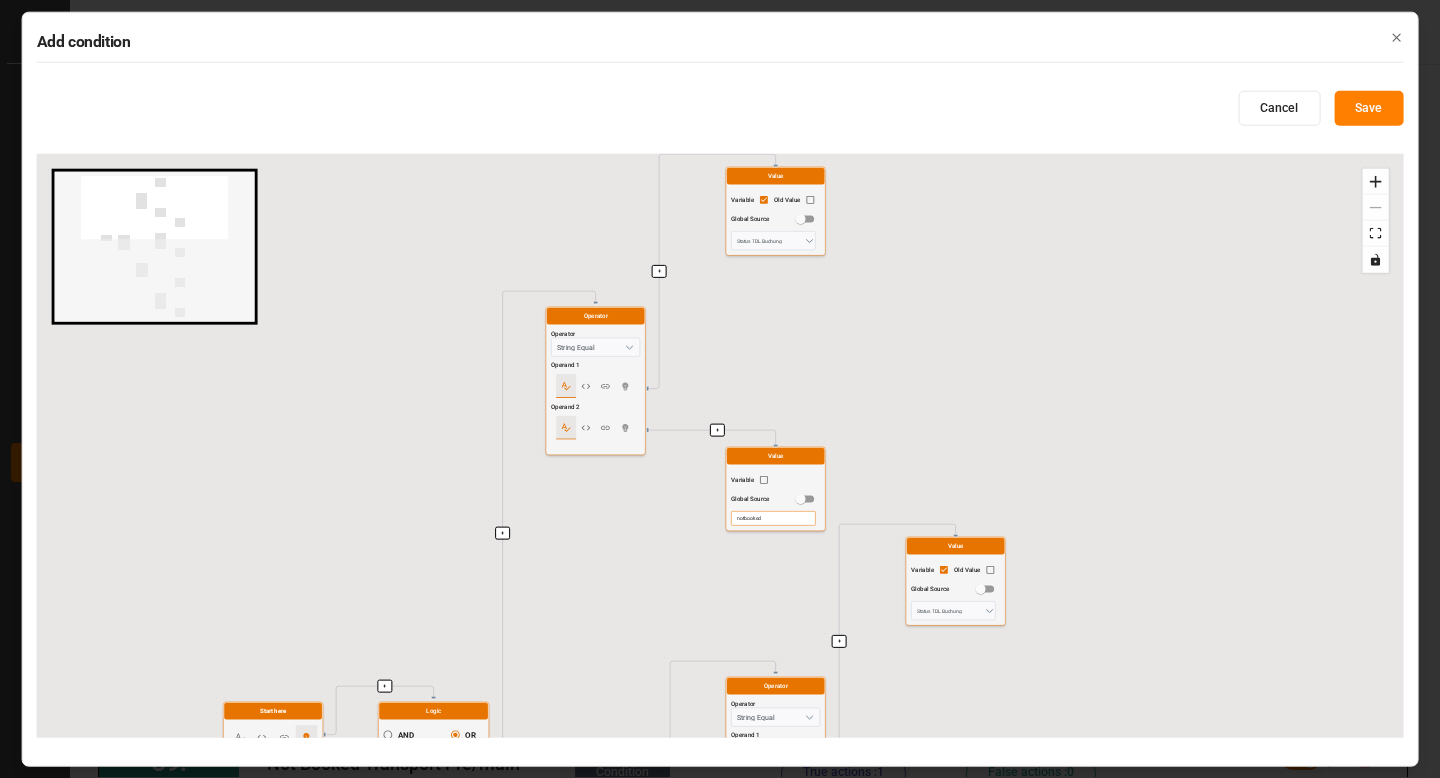 click on "Close" at bounding box center (1396, 37) 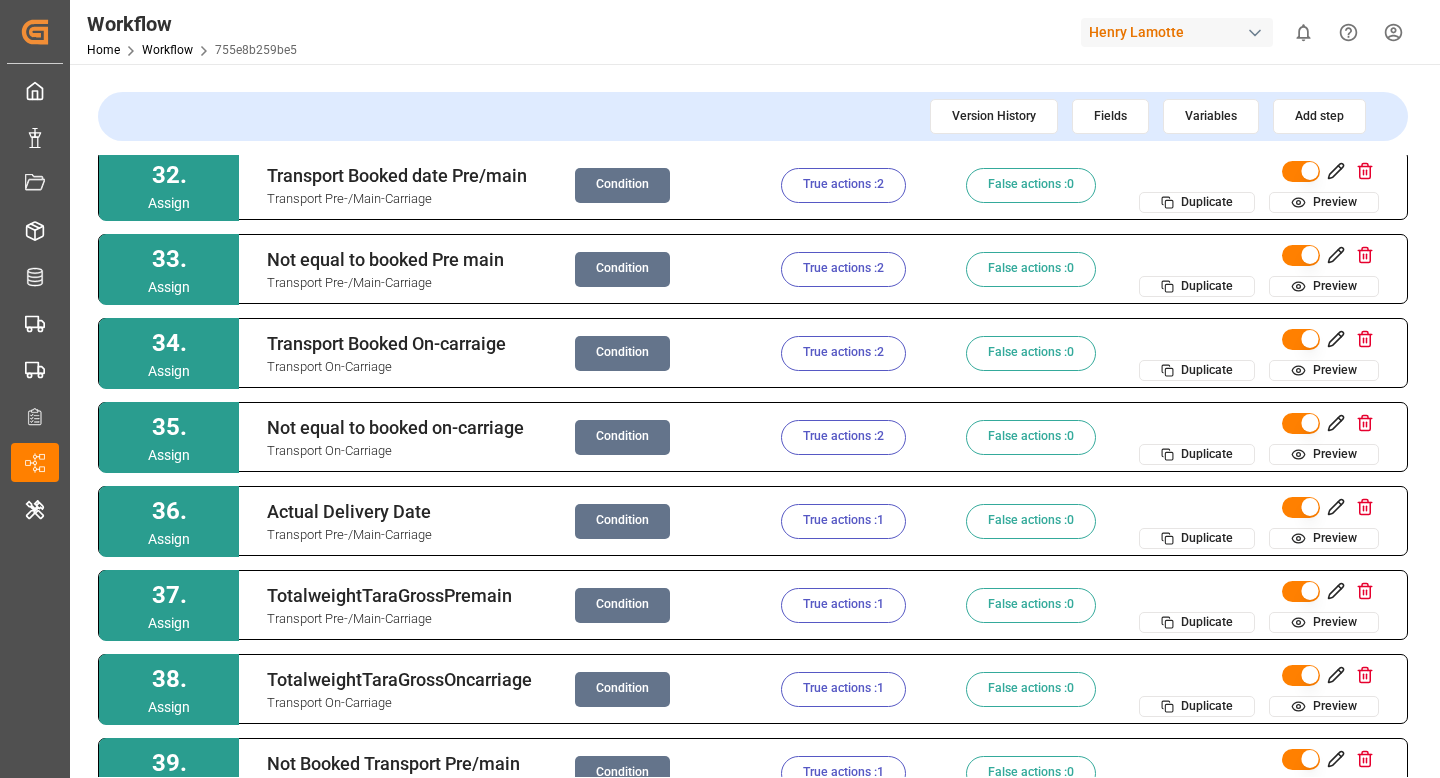 click on "Condition" at bounding box center [622, 269] 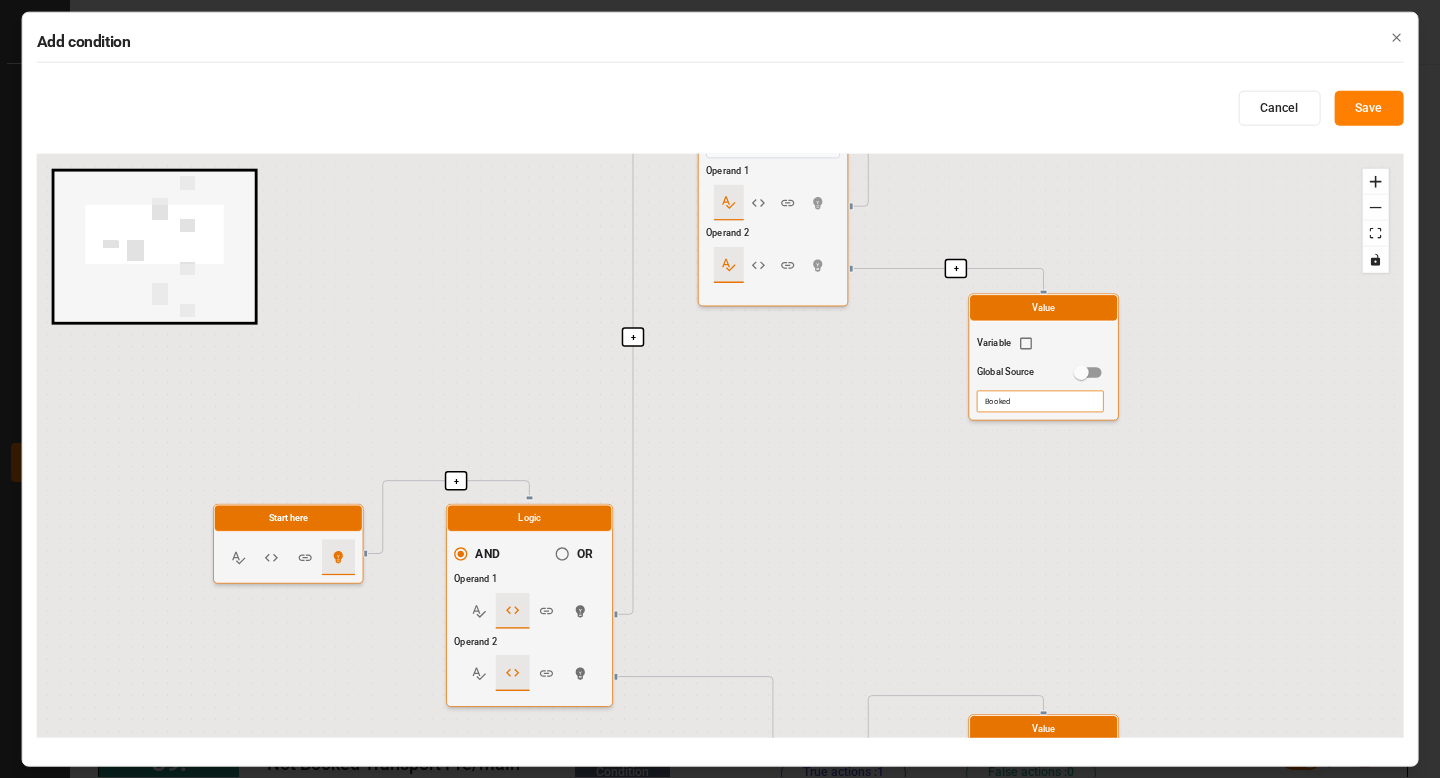 drag, startPoint x: 617, startPoint y: 226, endPoint x: 610, endPoint y: -94, distance: 320.07654 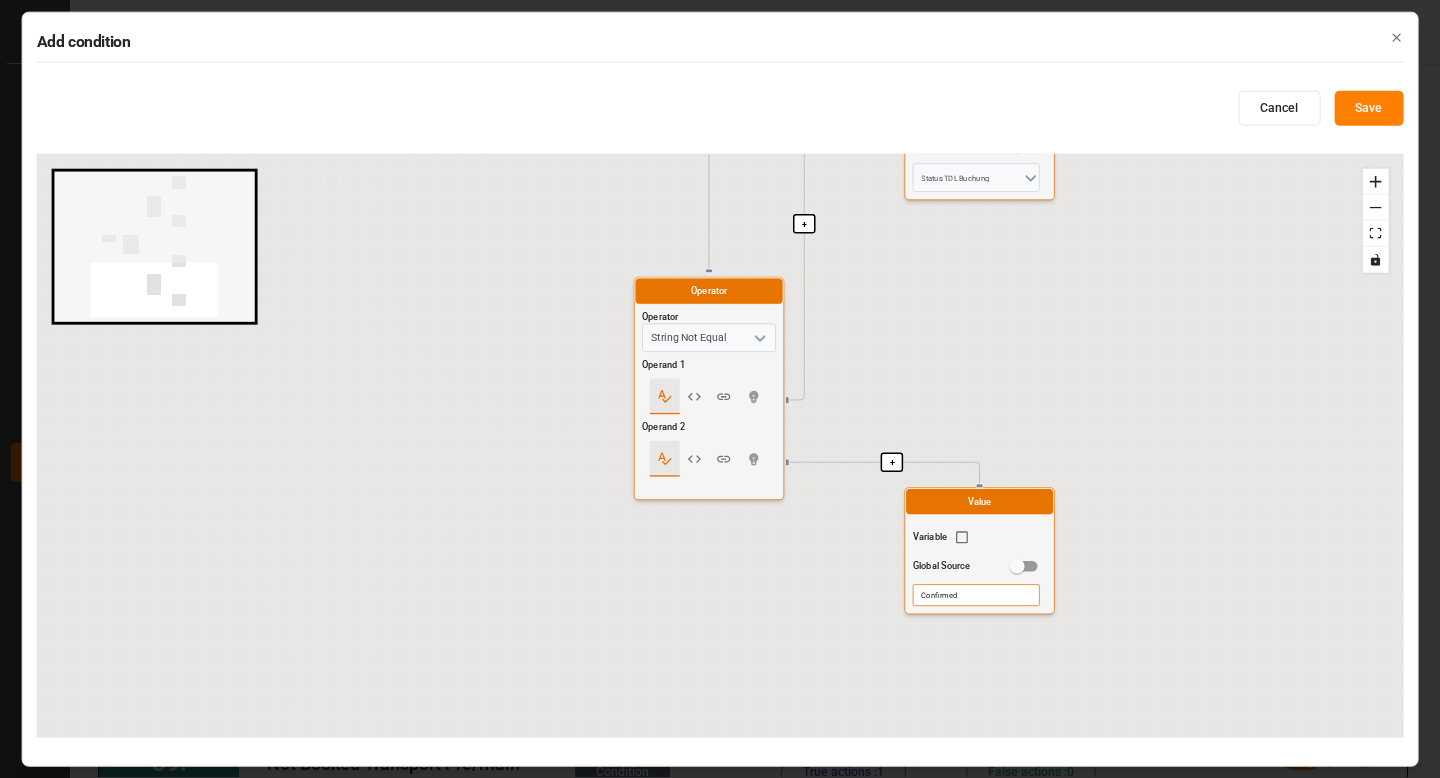 drag, startPoint x: 729, startPoint y: 504, endPoint x: 632, endPoint y: 338, distance: 192.26285 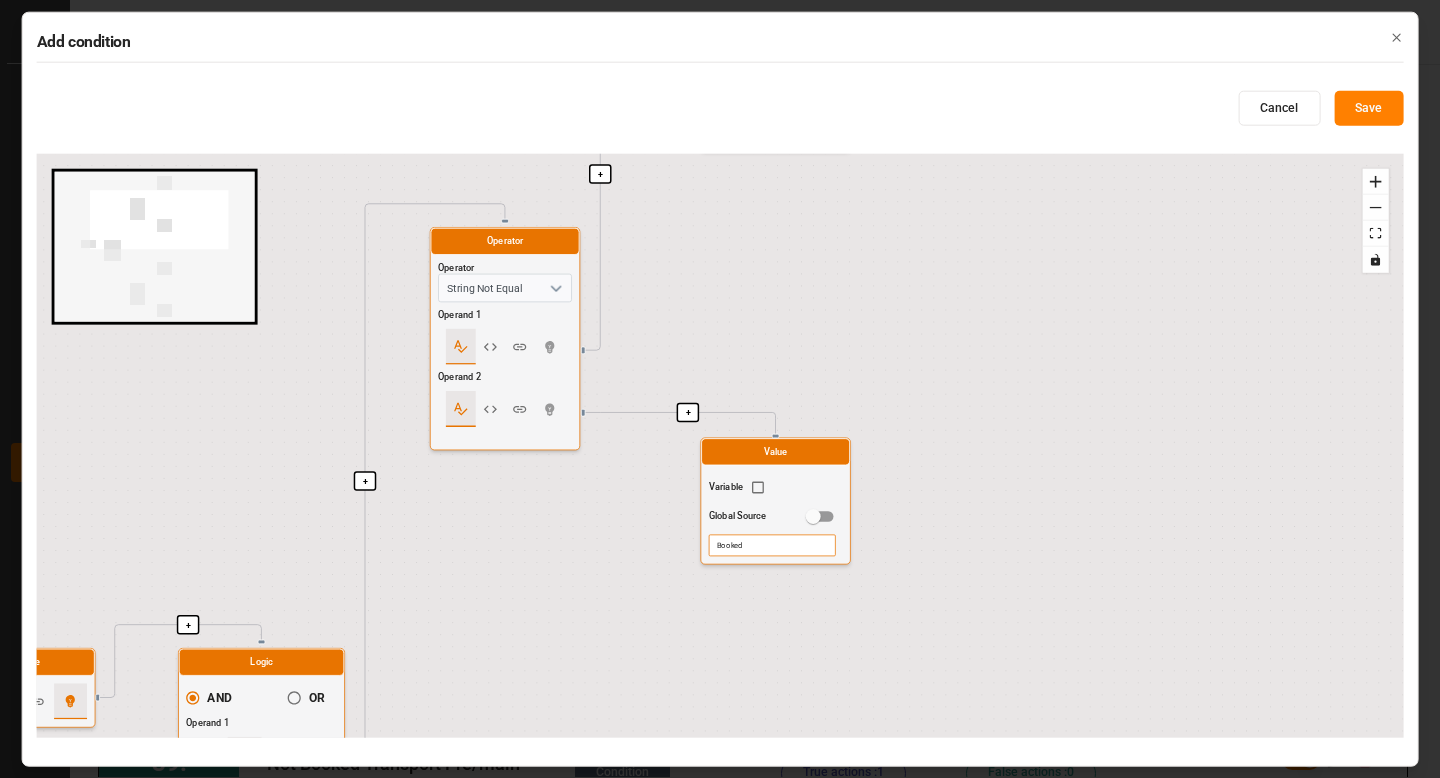drag, startPoint x: 767, startPoint y: 219, endPoint x: 589, endPoint y: 589, distance: 410.5898 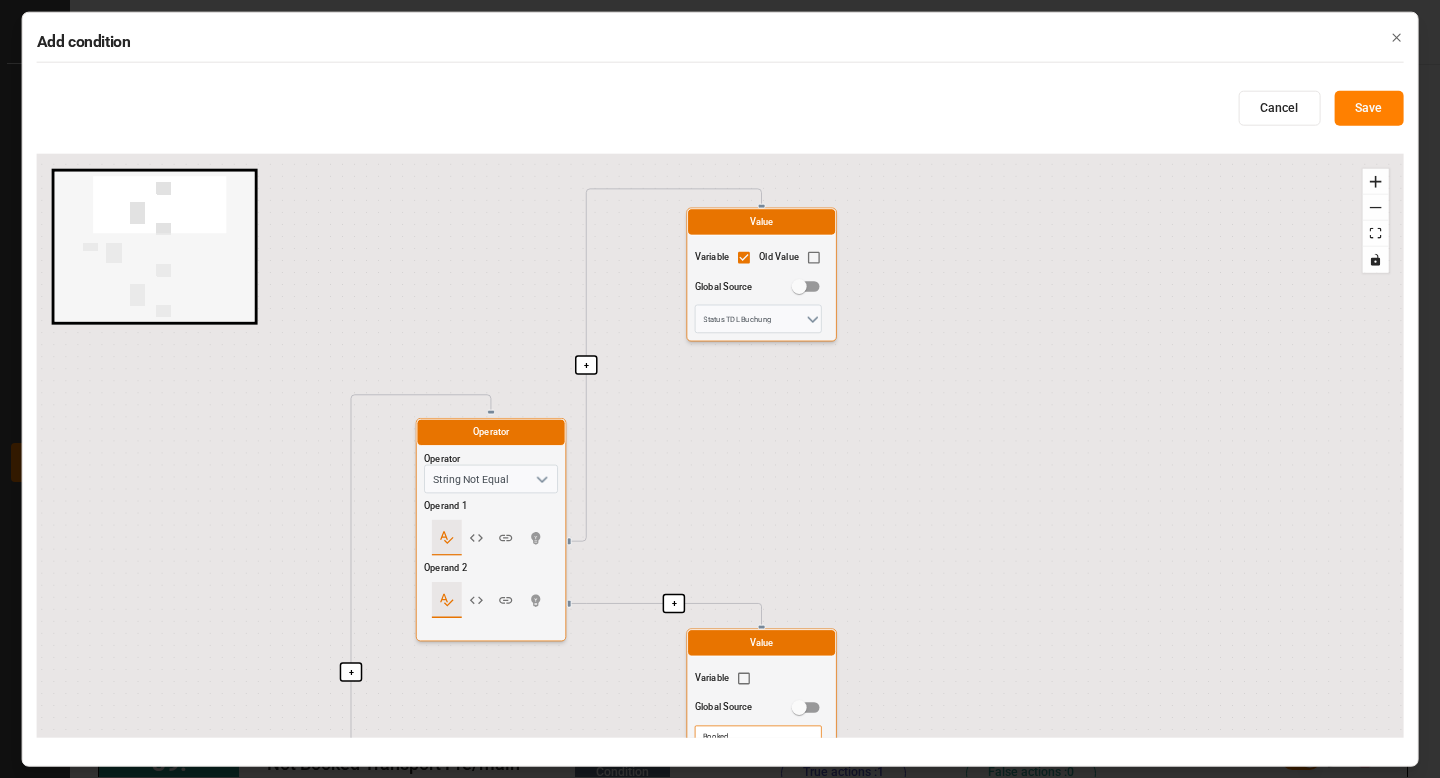 drag, startPoint x: 898, startPoint y: 367, endPoint x: 887, endPoint y: 551, distance: 184.3285 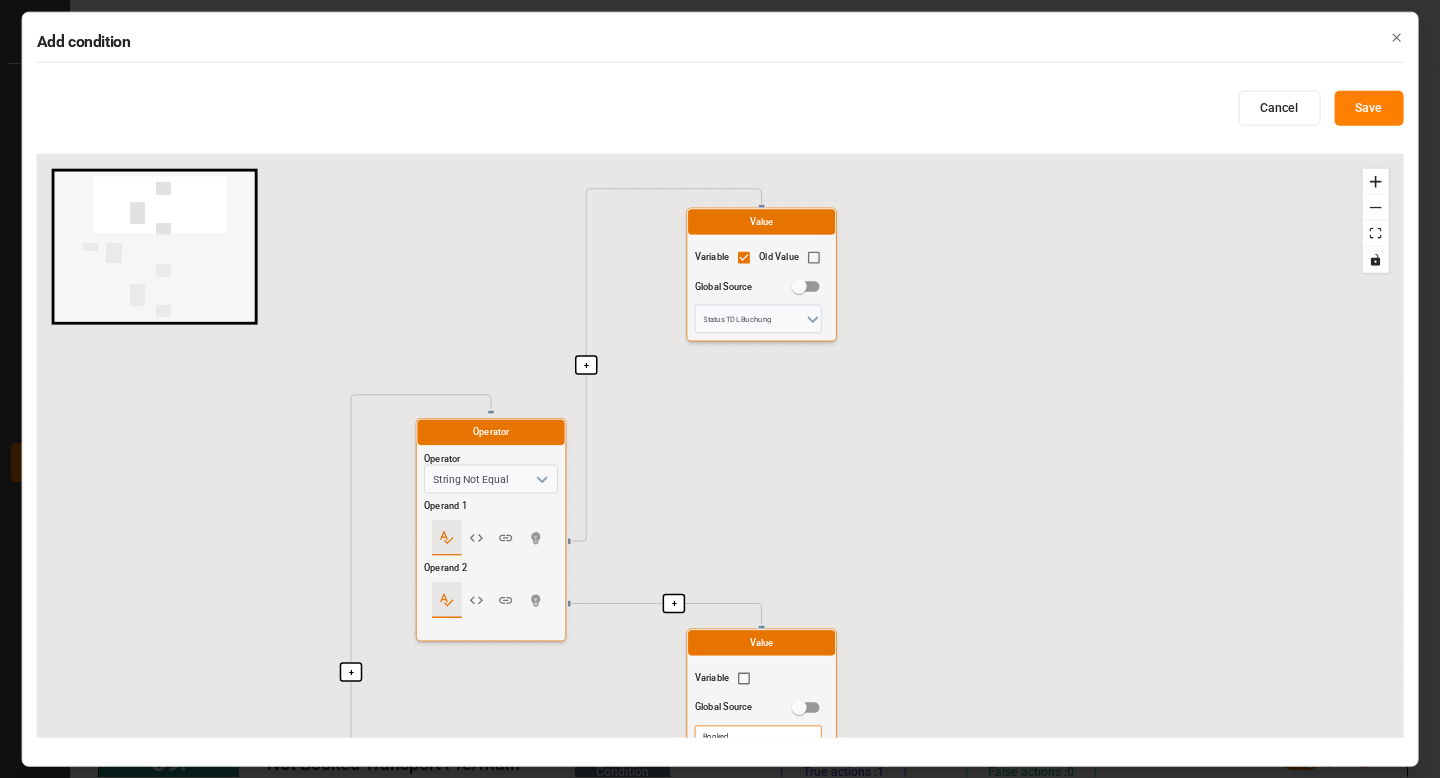 click on "+ + + + + + + Start here Logic AND OR Operand 1 Operand 2 Operator Operator String Not Equal Operand 1 Operand 2 Value Variable Old Value Global Source Status TDL Buchung Value Variable Global Source Booked Operator Operator String Not Equal Operand 1 Operand 2 Value Variable Old Value Global Source Status TDL Buchung Value Variable Global Source Confirmed" at bounding box center [720, 446] 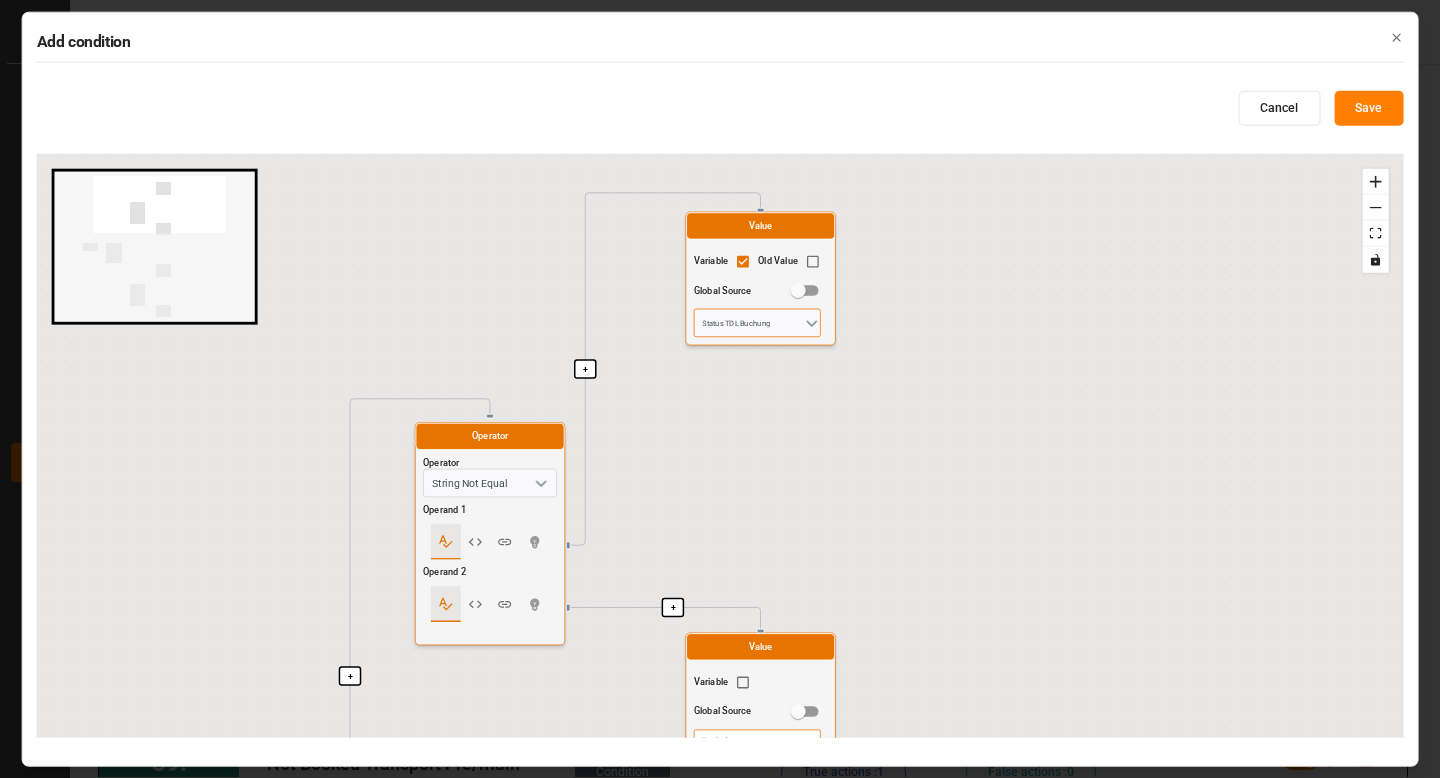 click on "Status TDL Buchung" at bounding box center (757, 323) 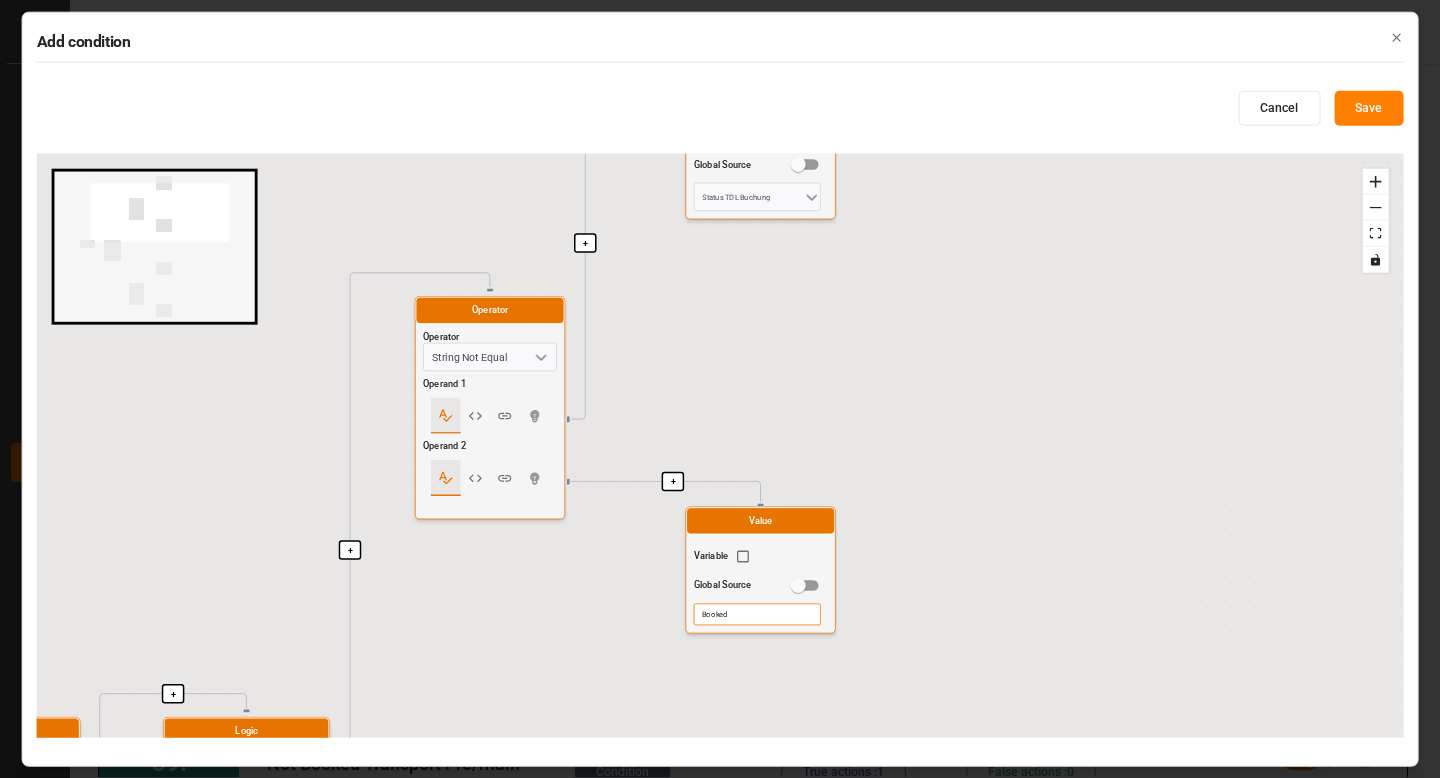 drag, startPoint x: 970, startPoint y: 618, endPoint x: 970, endPoint y: 311, distance: 307 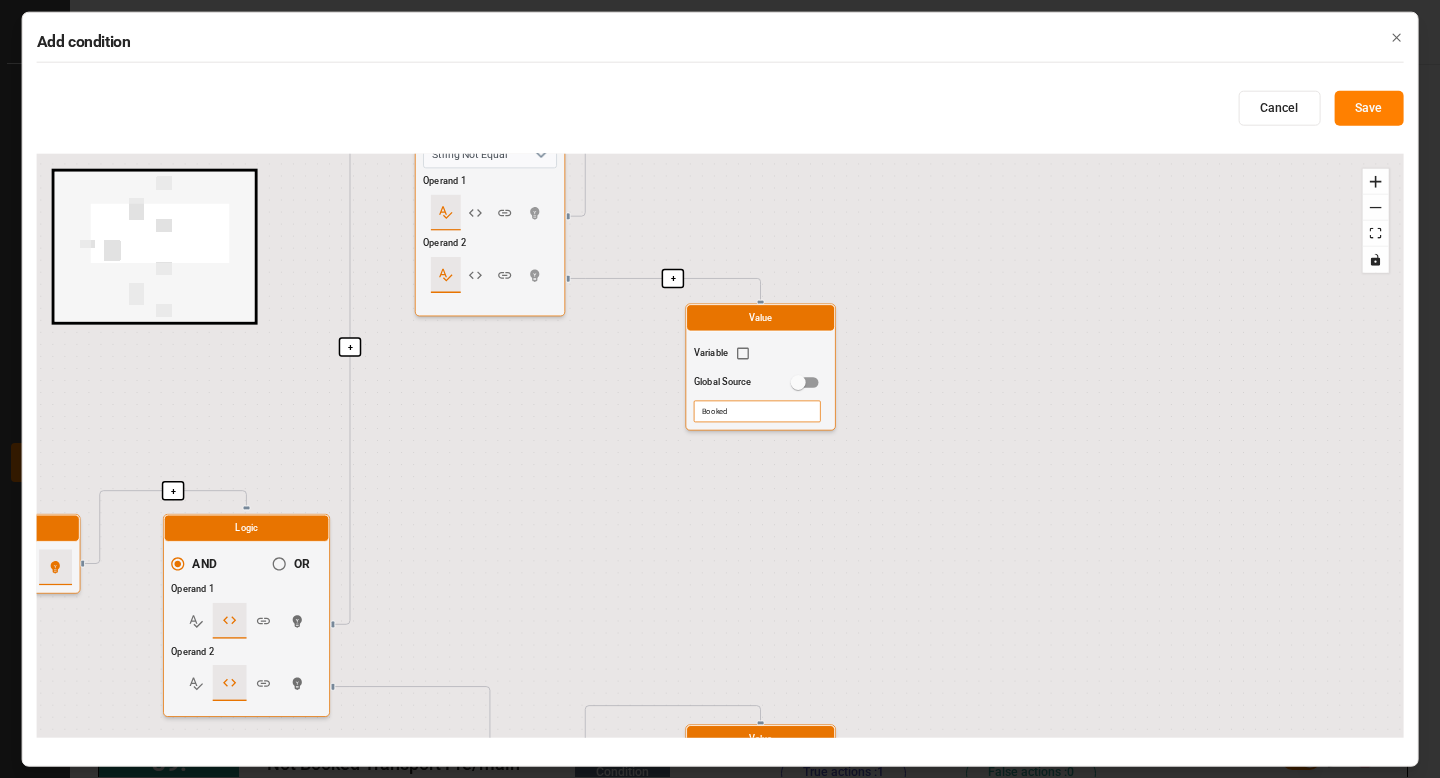 click on "Booked" at bounding box center (757, 412) 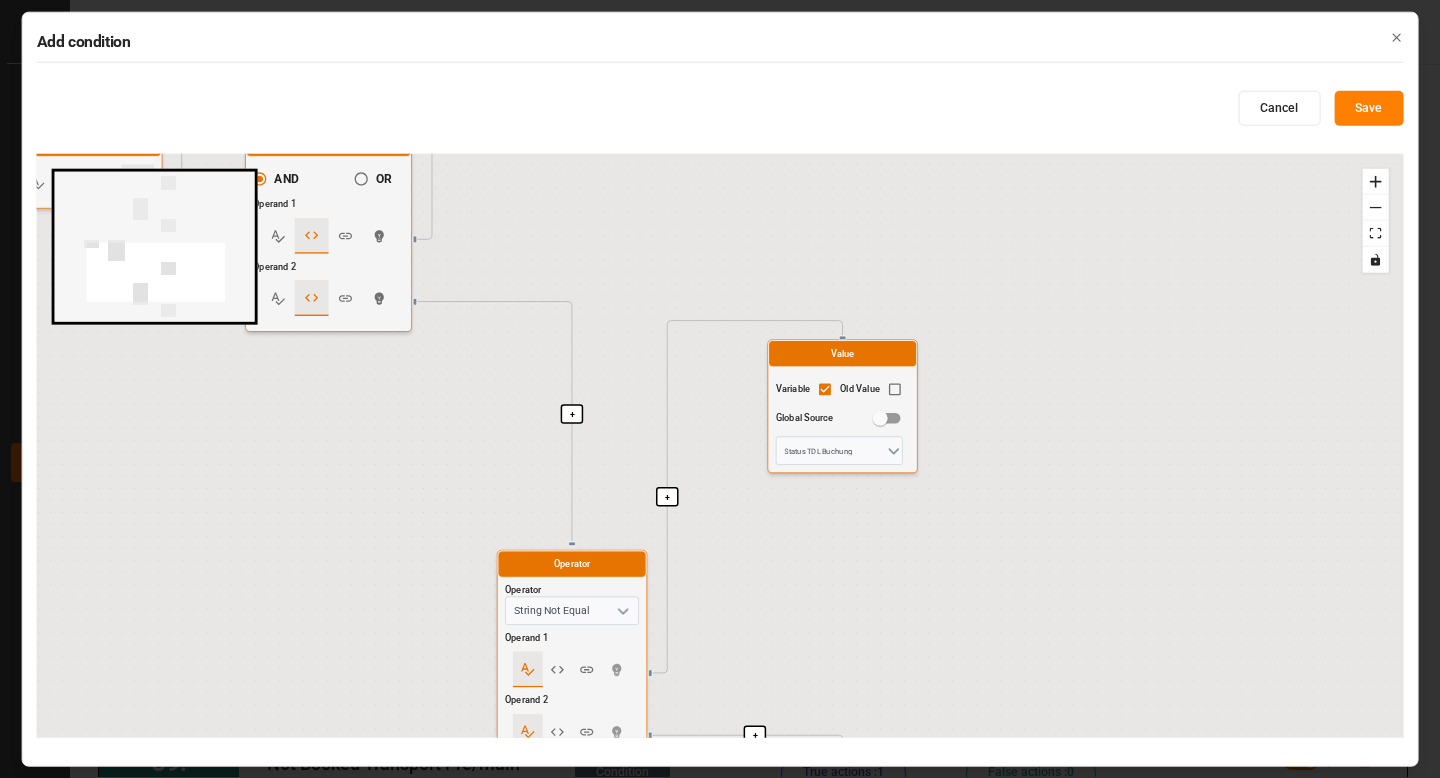 drag, startPoint x: 800, startPoint y: 609, endPoint x: 883, endPoint y: 221, distance: 396.7783 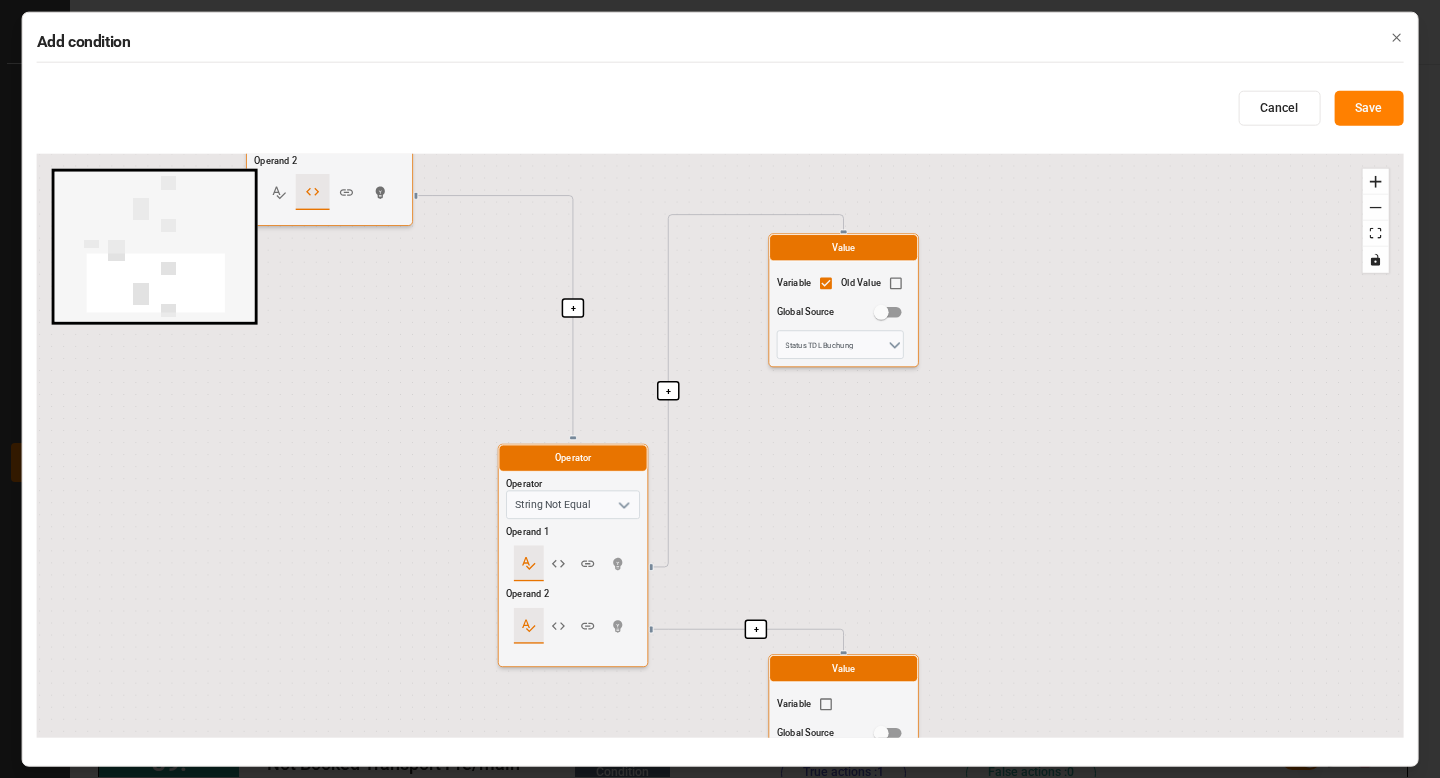drag, startPoint x: 482, startPoint y: 451, endPoint x: 483, endPoint y: 334, distance: 117.00427 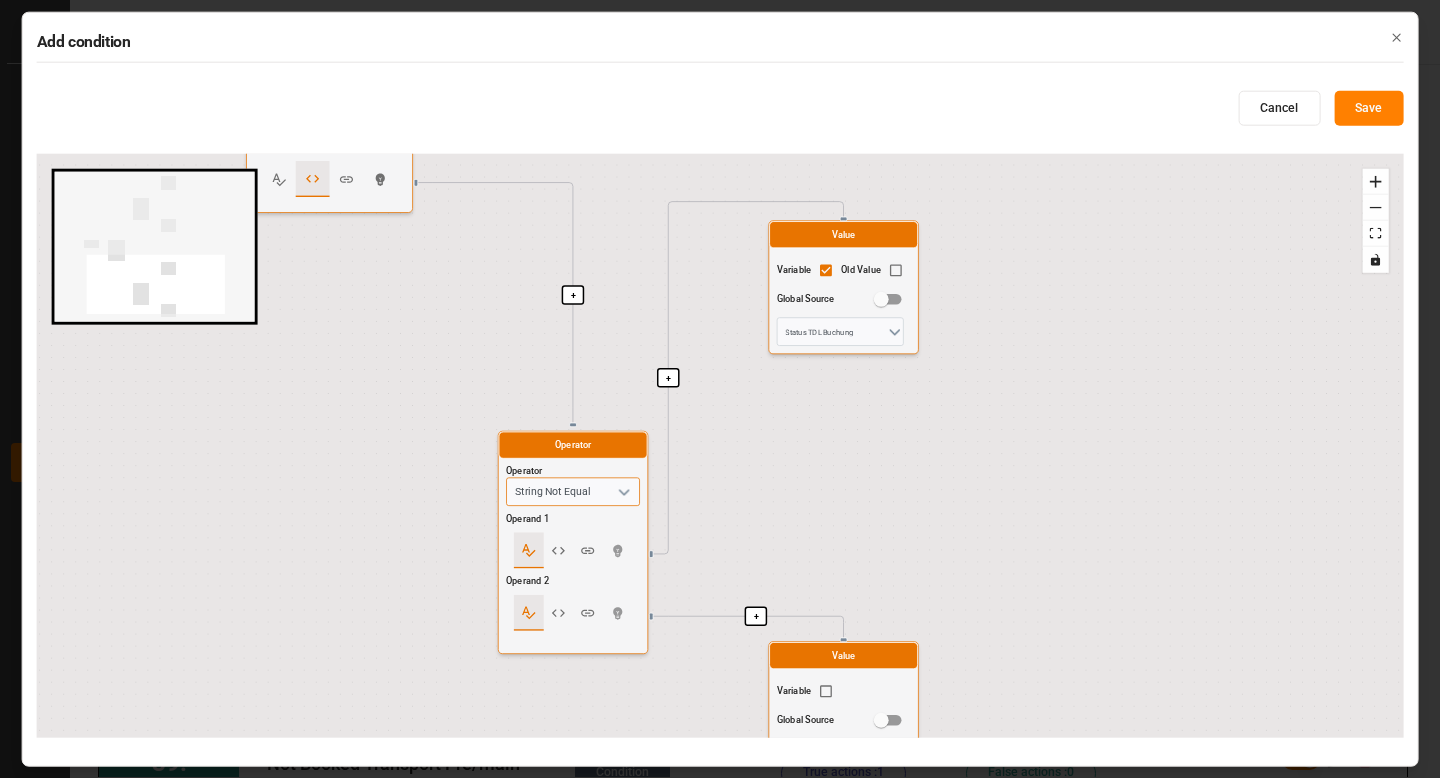click on "String Not Equal" at bounding box center (573, 492) 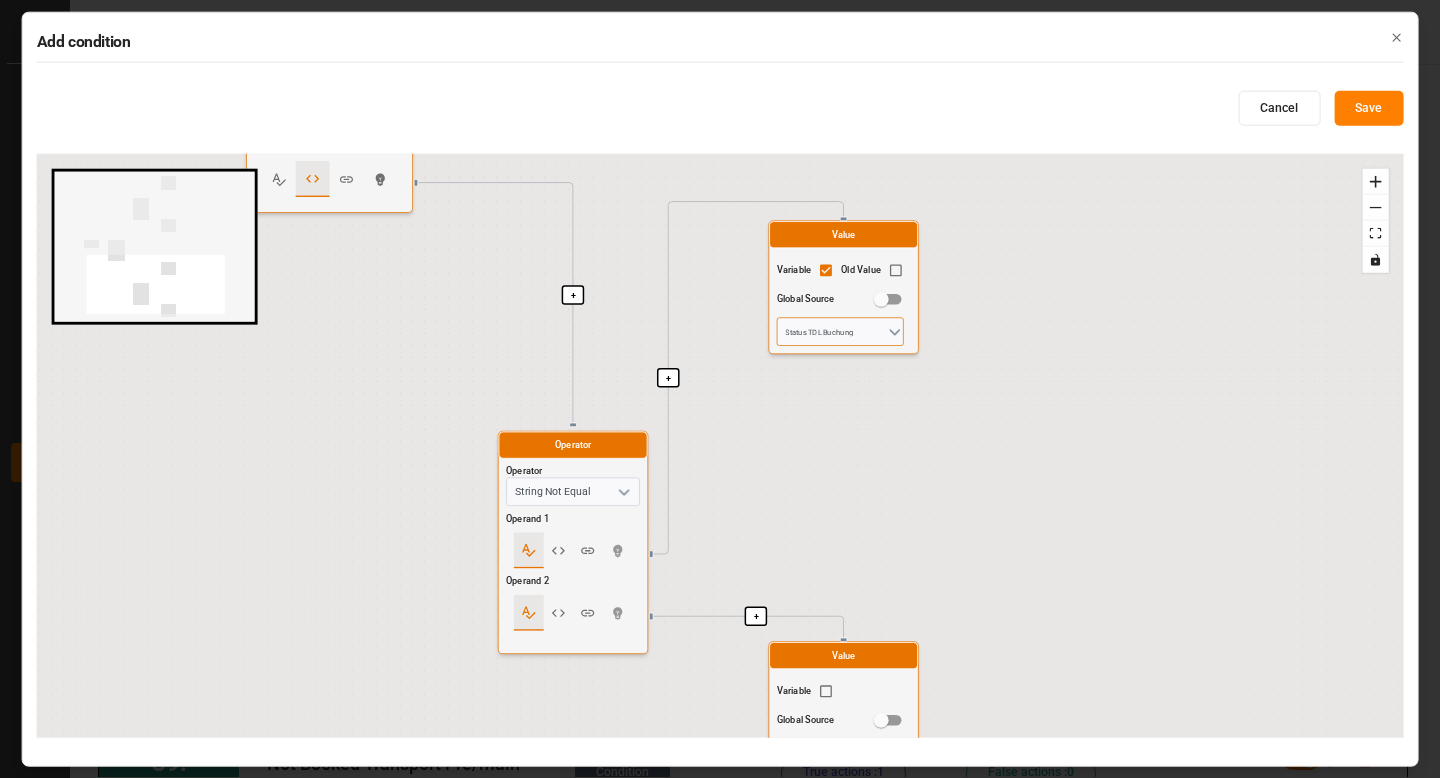 click on "Status TDL Buchung" at bounding box center (840, 331) 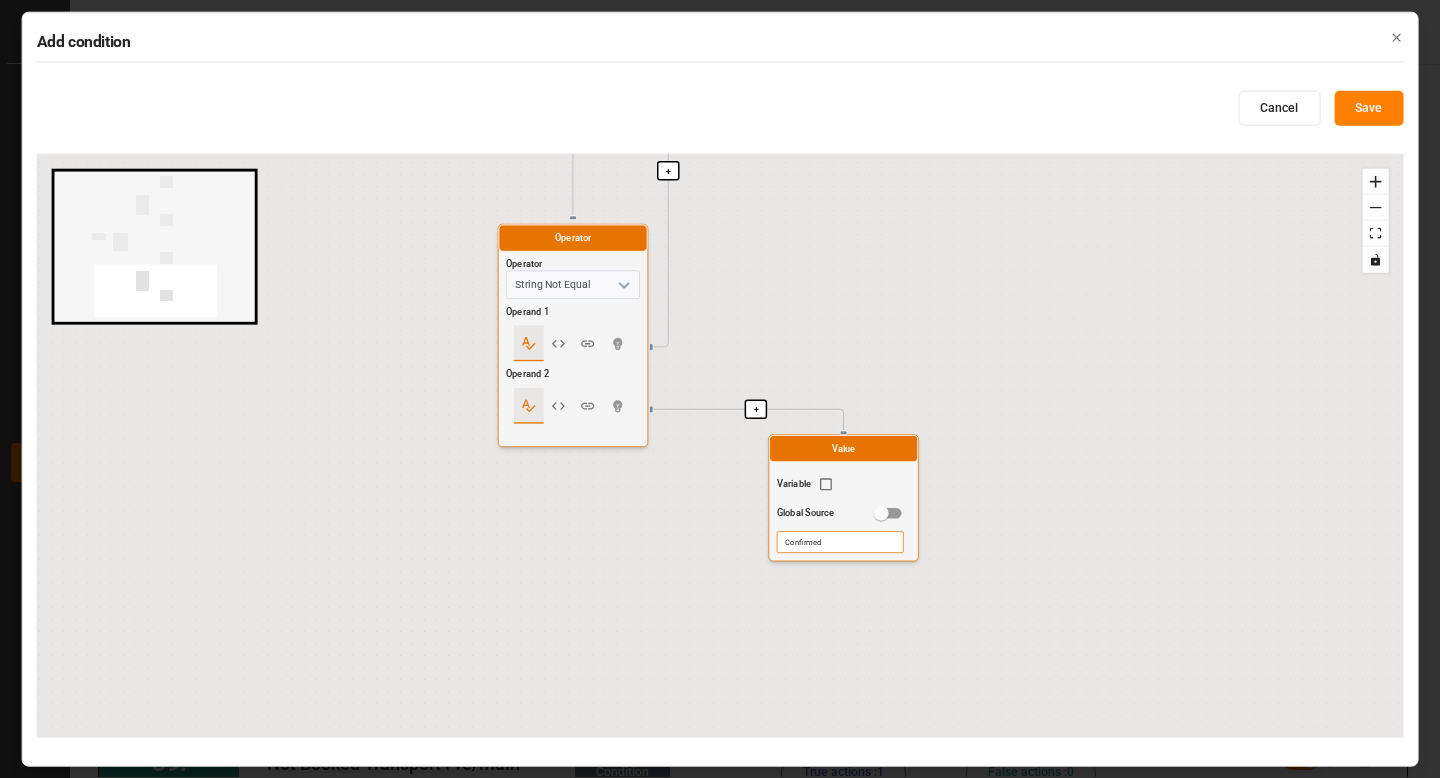 drag, startPoint x: 802, startPoint y: 538, endPoint x: 802, endPoint y: 134, distance: 404 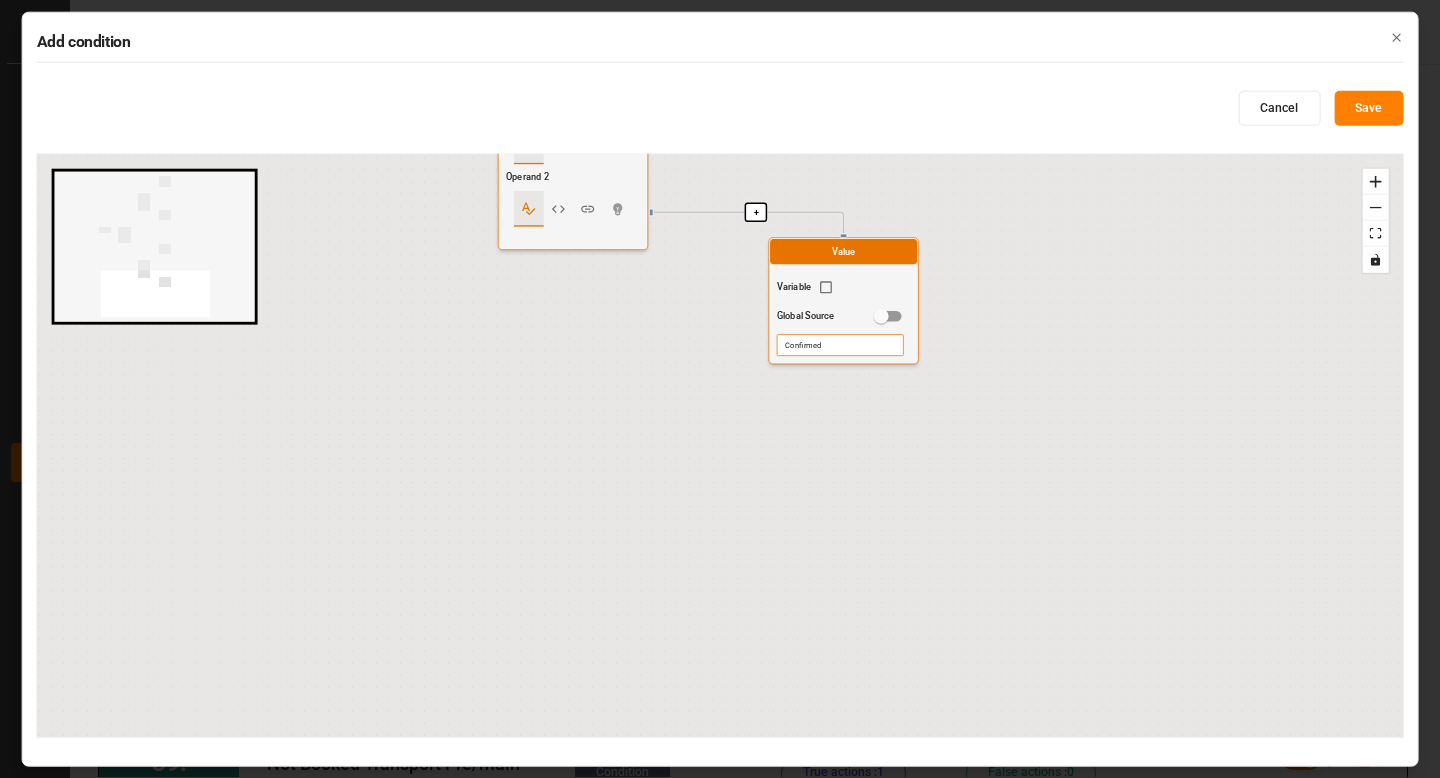 click on "Confirmed" at bounding box center [840, 345] 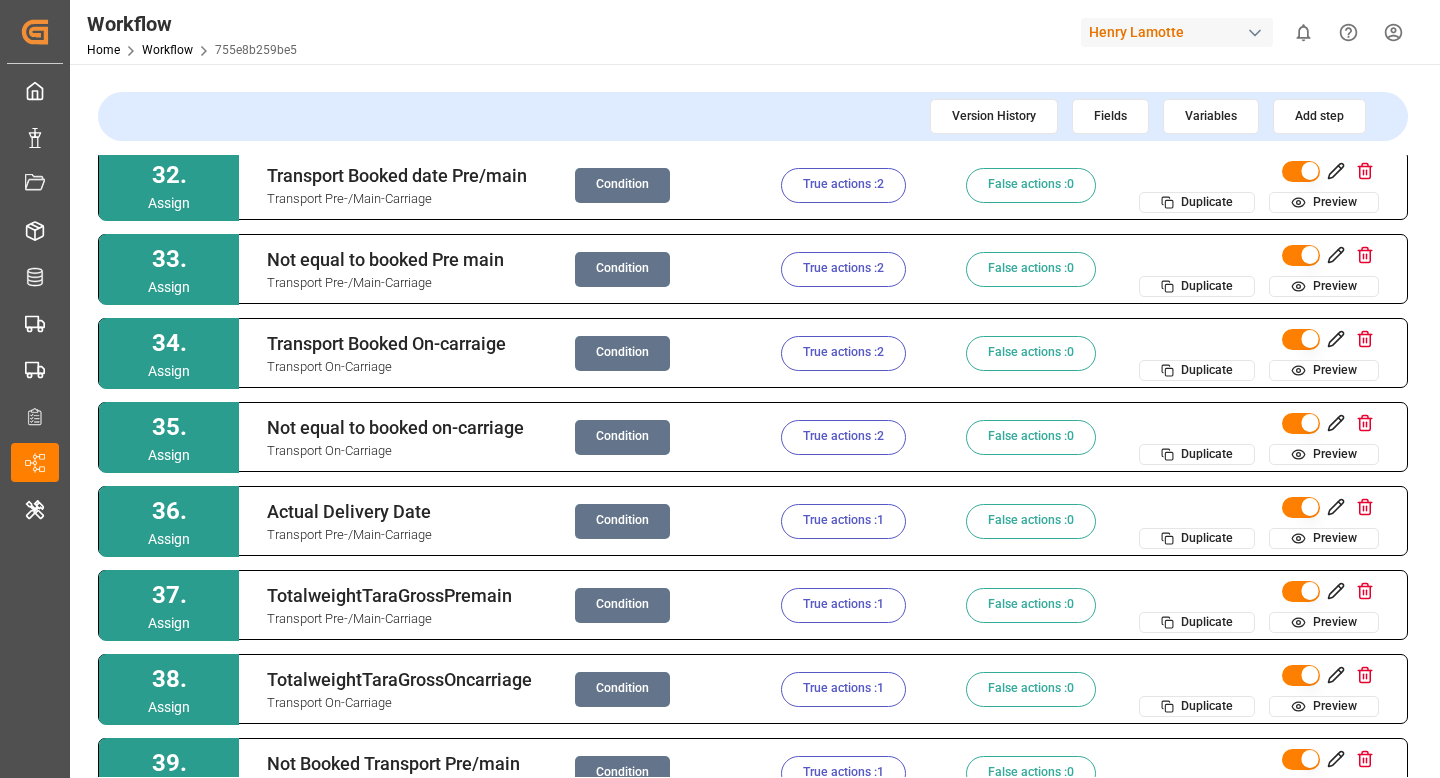 click on "Condition" at bounding box center (622, 269) 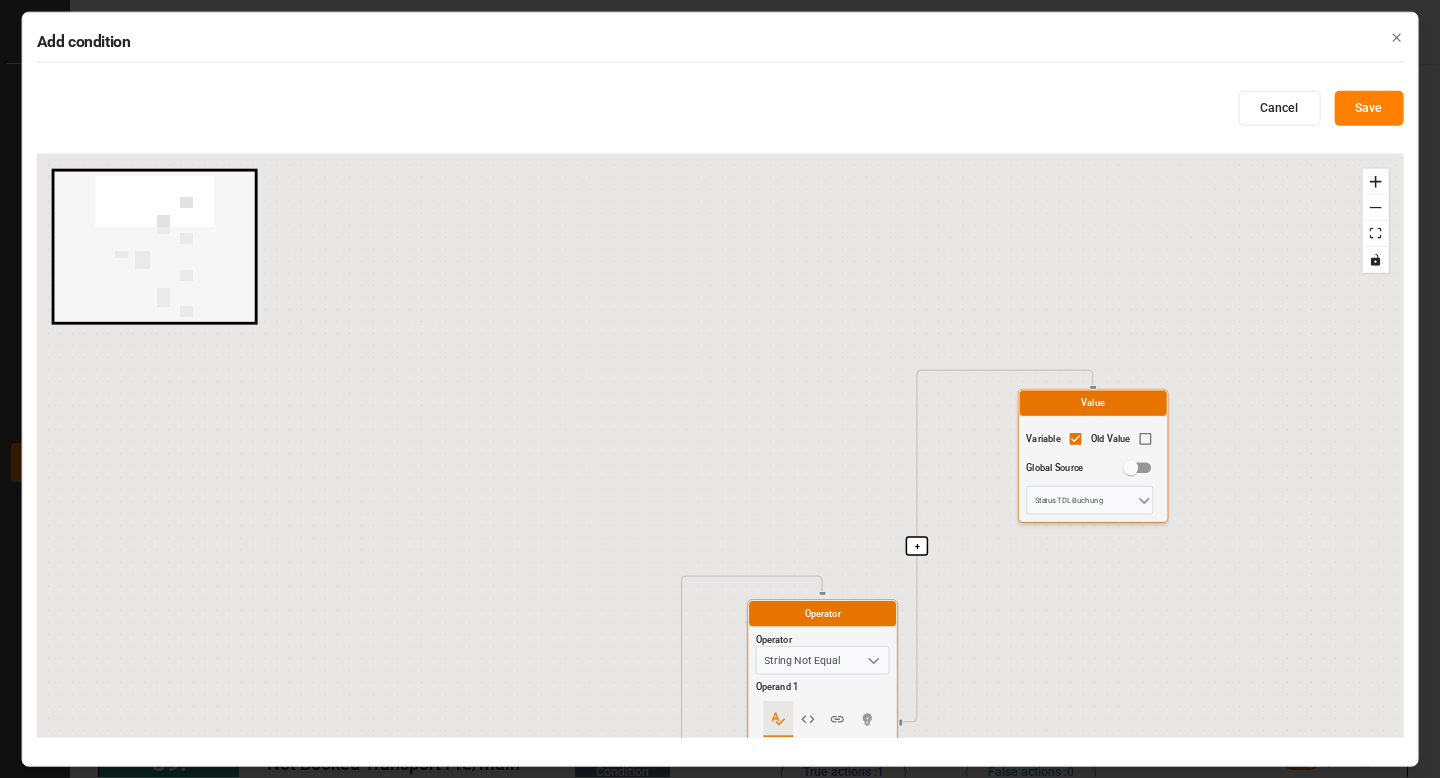 drag, startPoint x: 603, startPoint y: 592, endPoint x: 548, endPoint y: 241, distance: 355.283 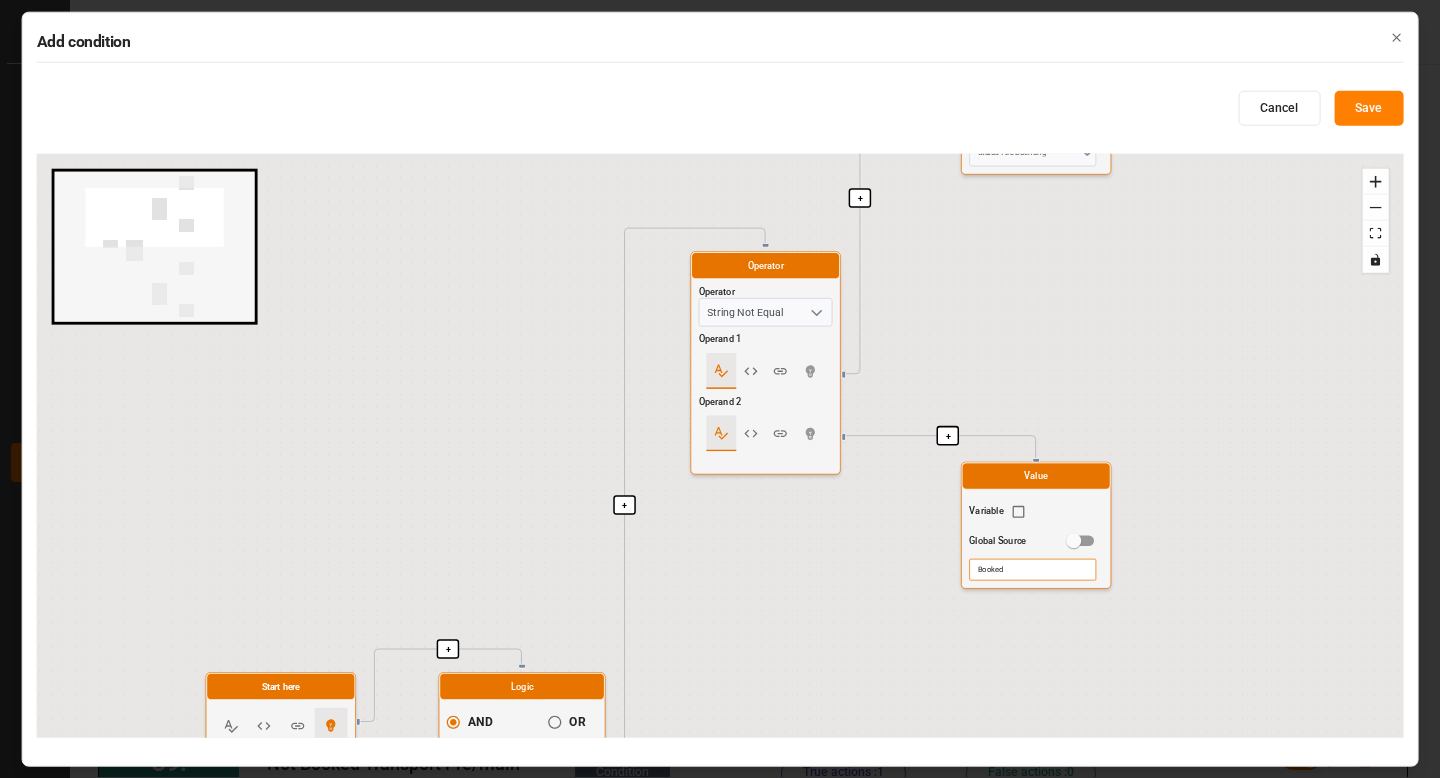 drag, startPoint x: 800, startPoint y: 707, endPoint x: 729, endPoint y: 174, distance: 537.70807 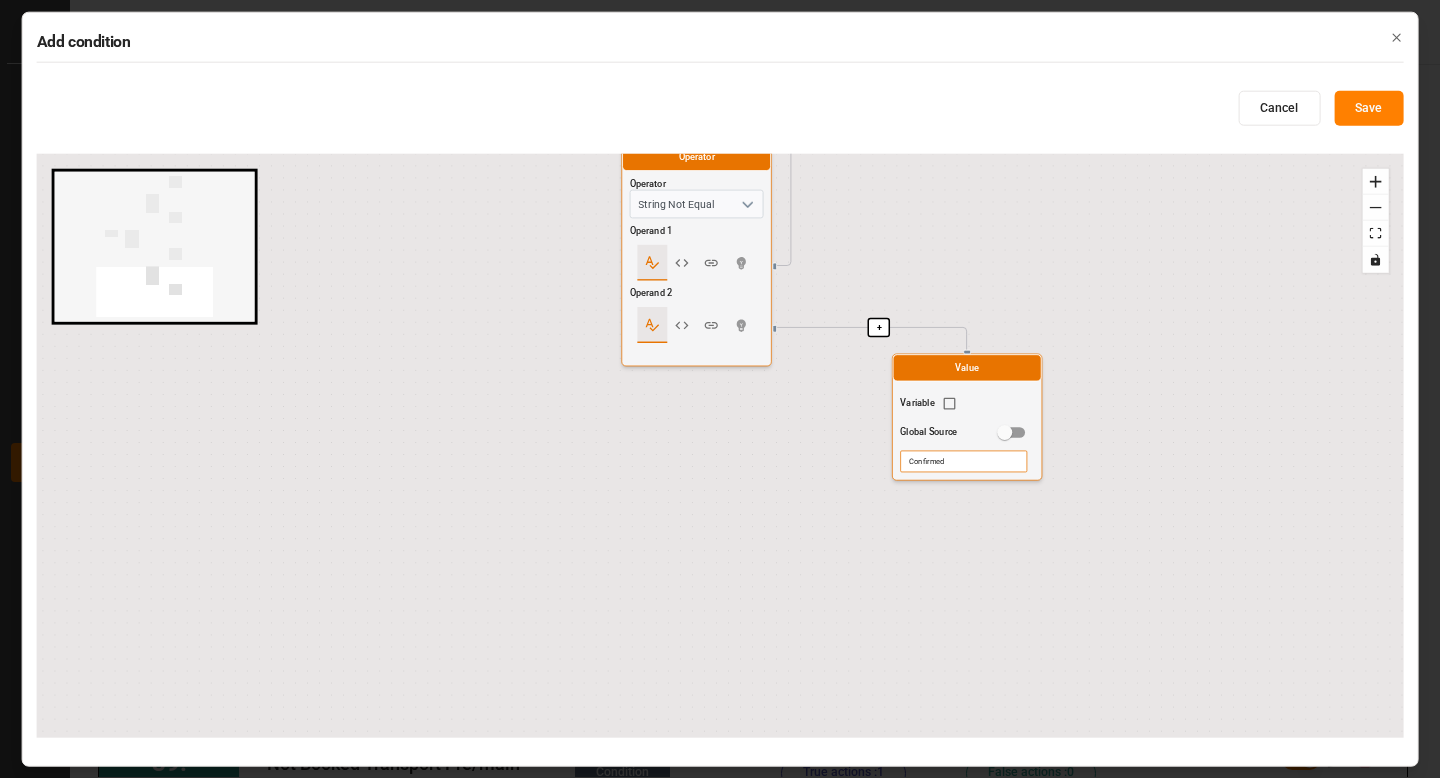 drag, startPoint x: 1156, startPoint y: 382, endPoint x: 1158, endPoint y: -24, distance: 406.0049 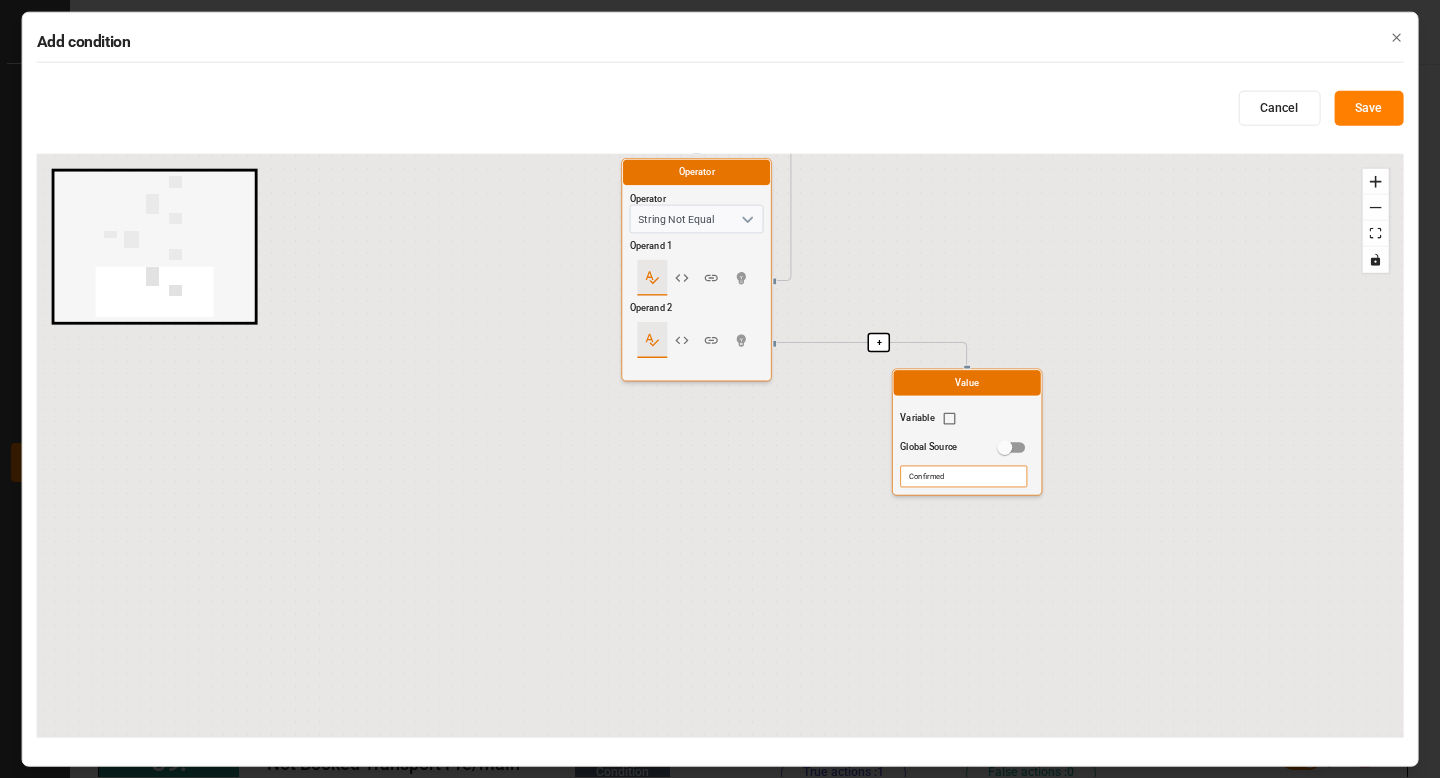 click on "Add condition Cancel Save + + + + + + + Start here Logic AND OR Operand 1 Operand 2 Operator Operator String Not Equal Operand 1 Operand 2 Value Variable Old Value Global Source Status TDL Buchung Value Variable Global Source Booked Operator Operator String Not Equal Operand 1 Operand 2 Value Variable Old Value Global Source Status TDL Buchung Value Variable Global Source Confirmed React Flow mini map Press enter or space to select a node. You can then use the arrow keys to move the node around.  Press delete to remove it and escape to cancel.   Press enter or space to select an edge. You can then press delete to remove it or escape to cancel. Close" at bounding box center (720, 389) 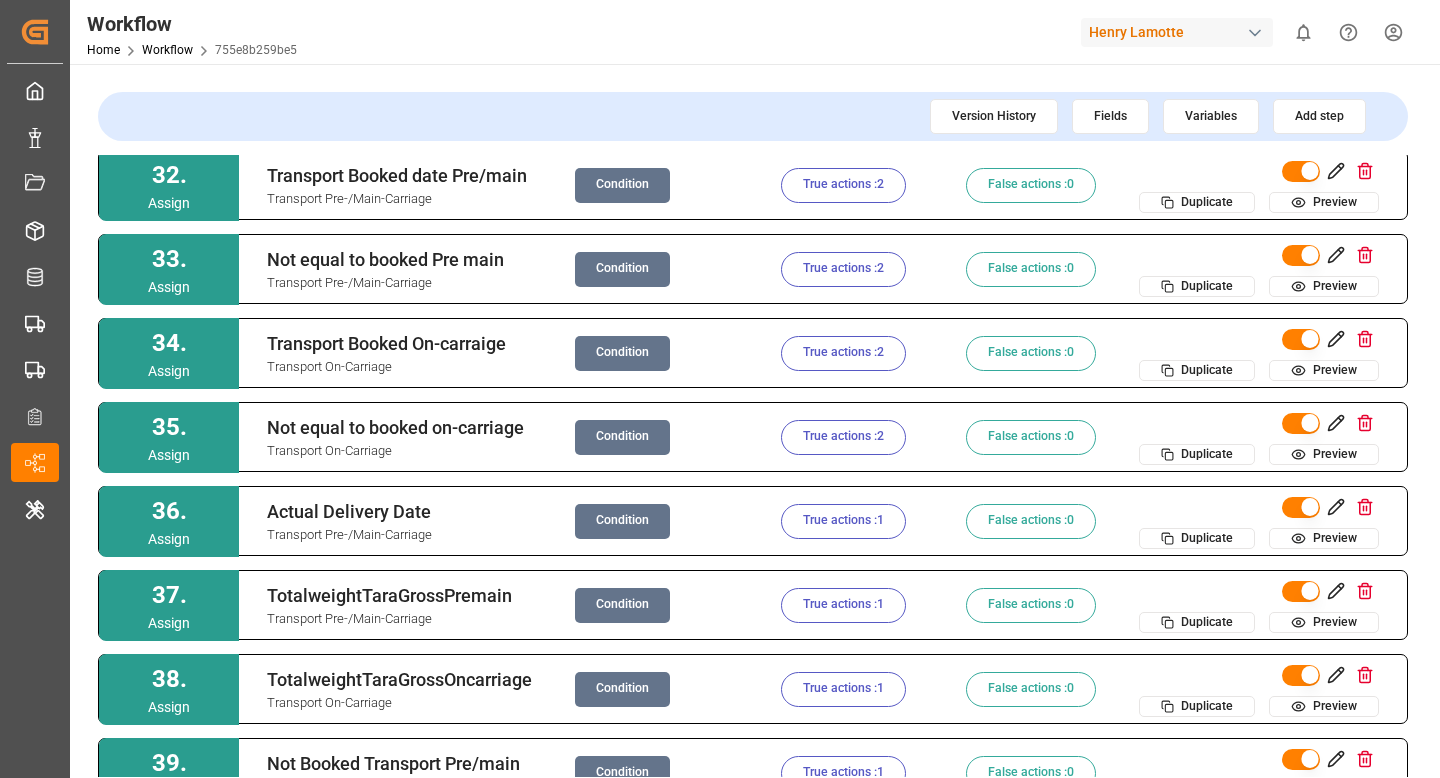 click on "True actions :  2" at bounding box center (843, 269) 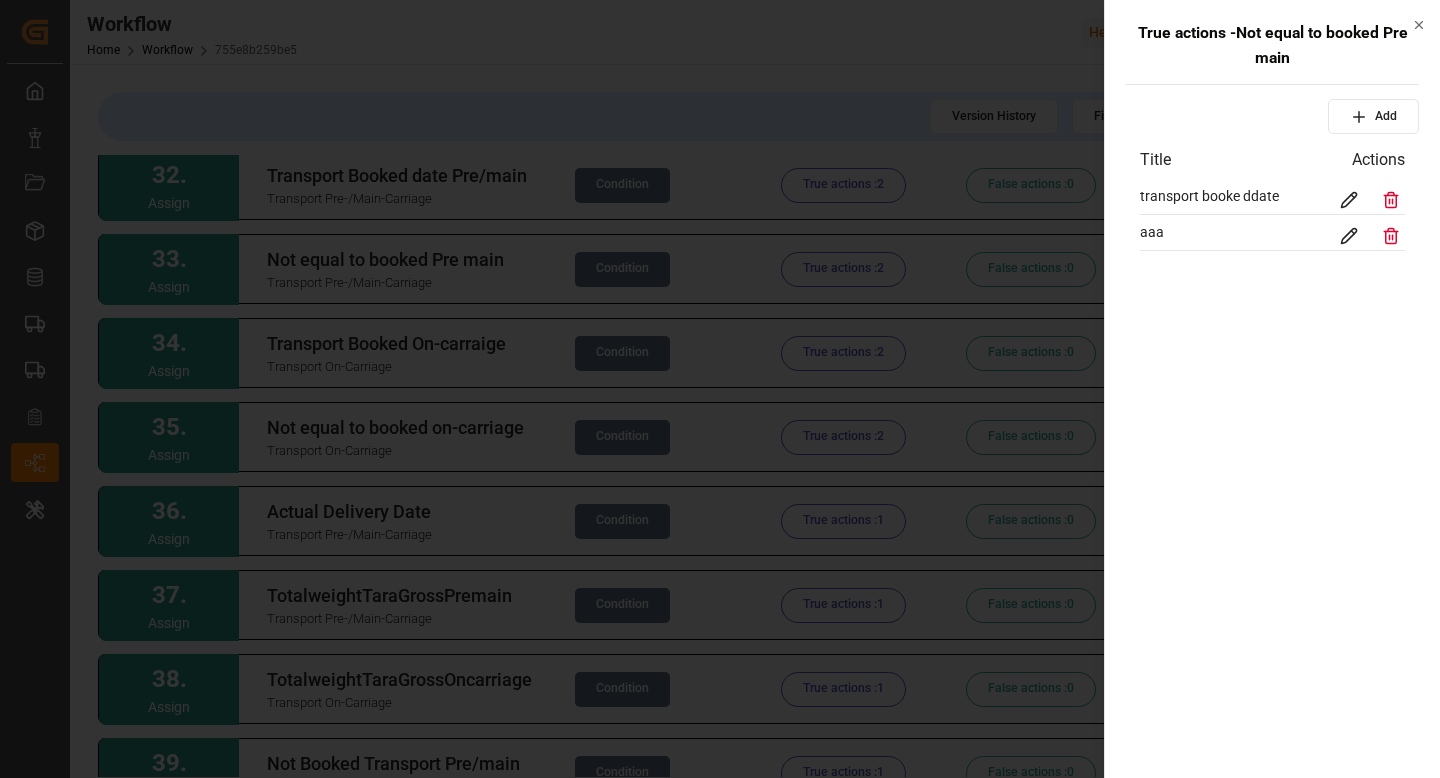 click at bounding box center (1349, 200) 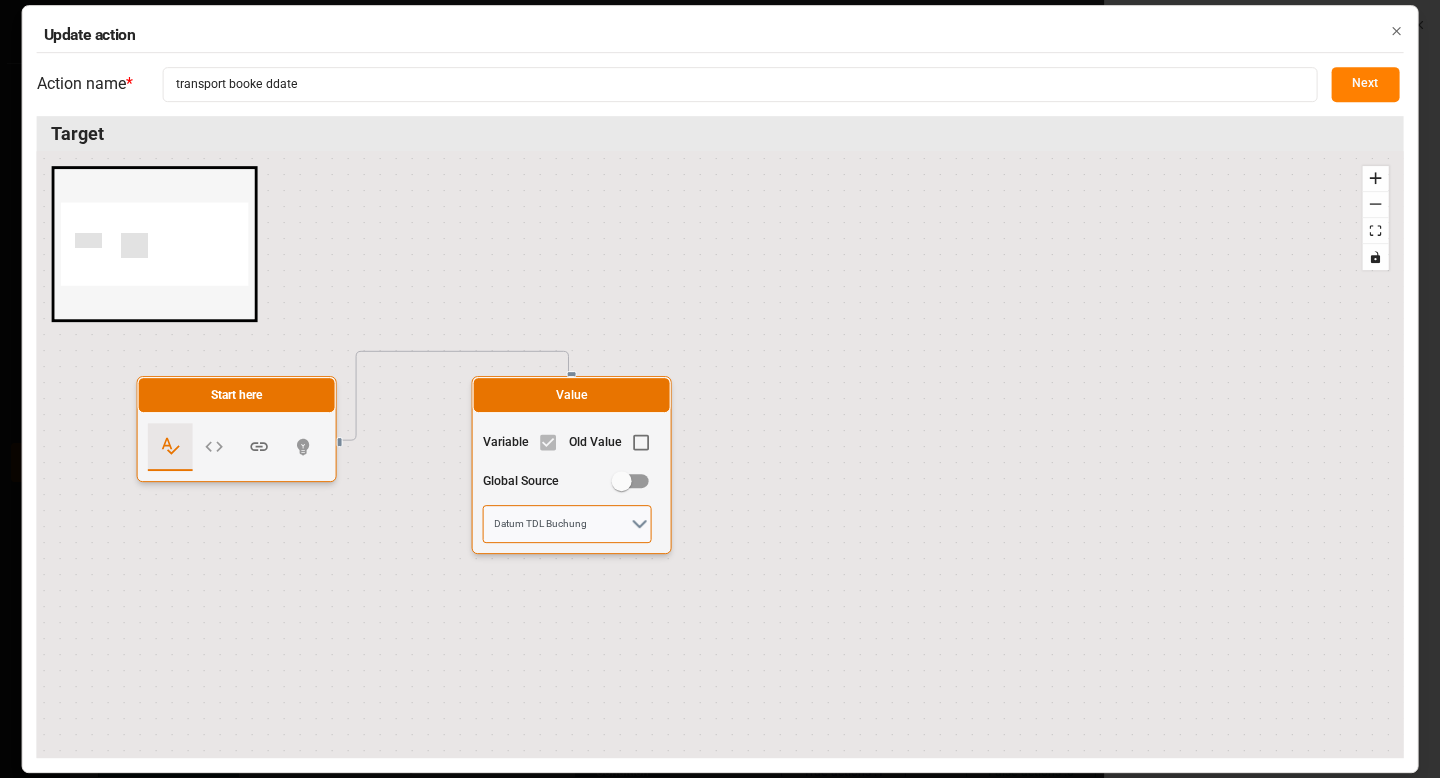 click on "Datum TDL Buchung" at bounding box center (567, 524) 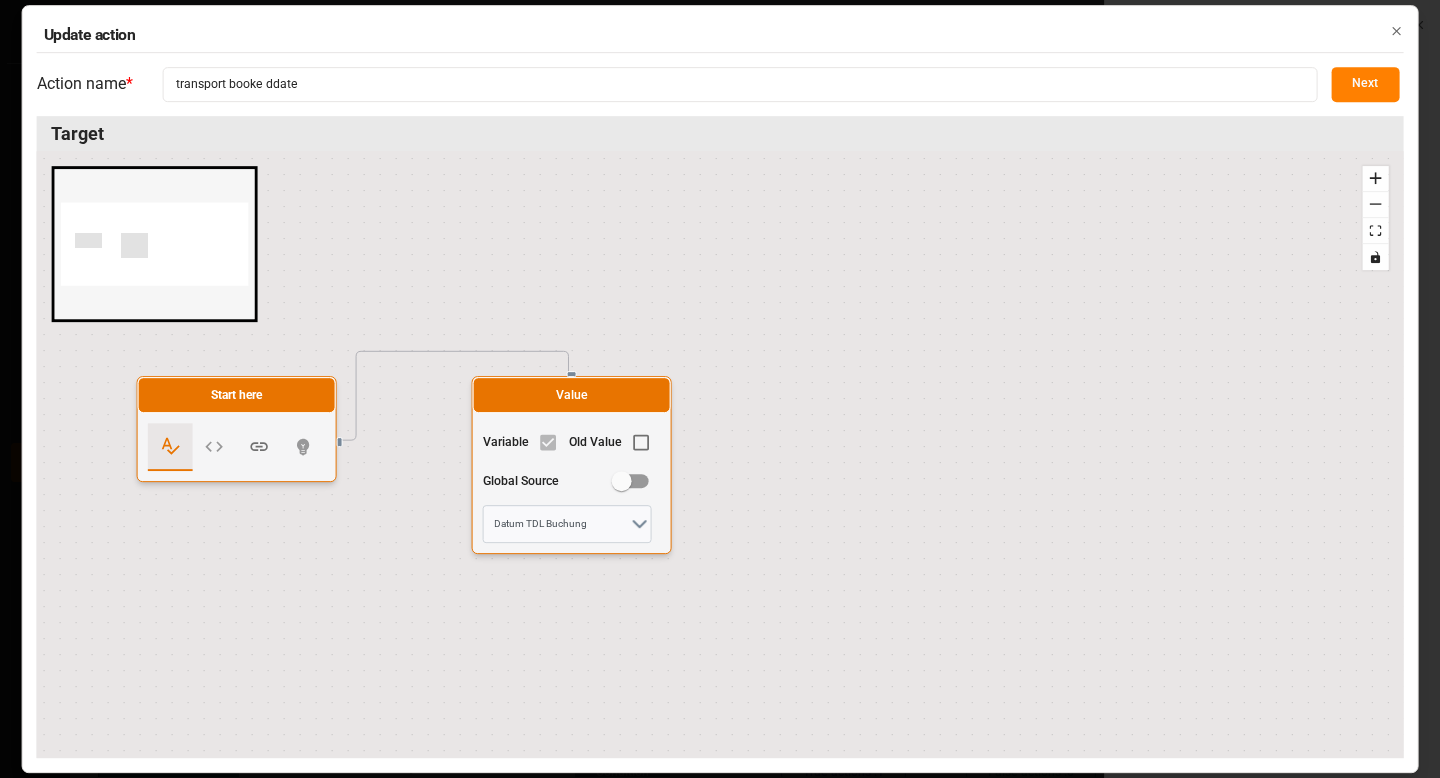 click 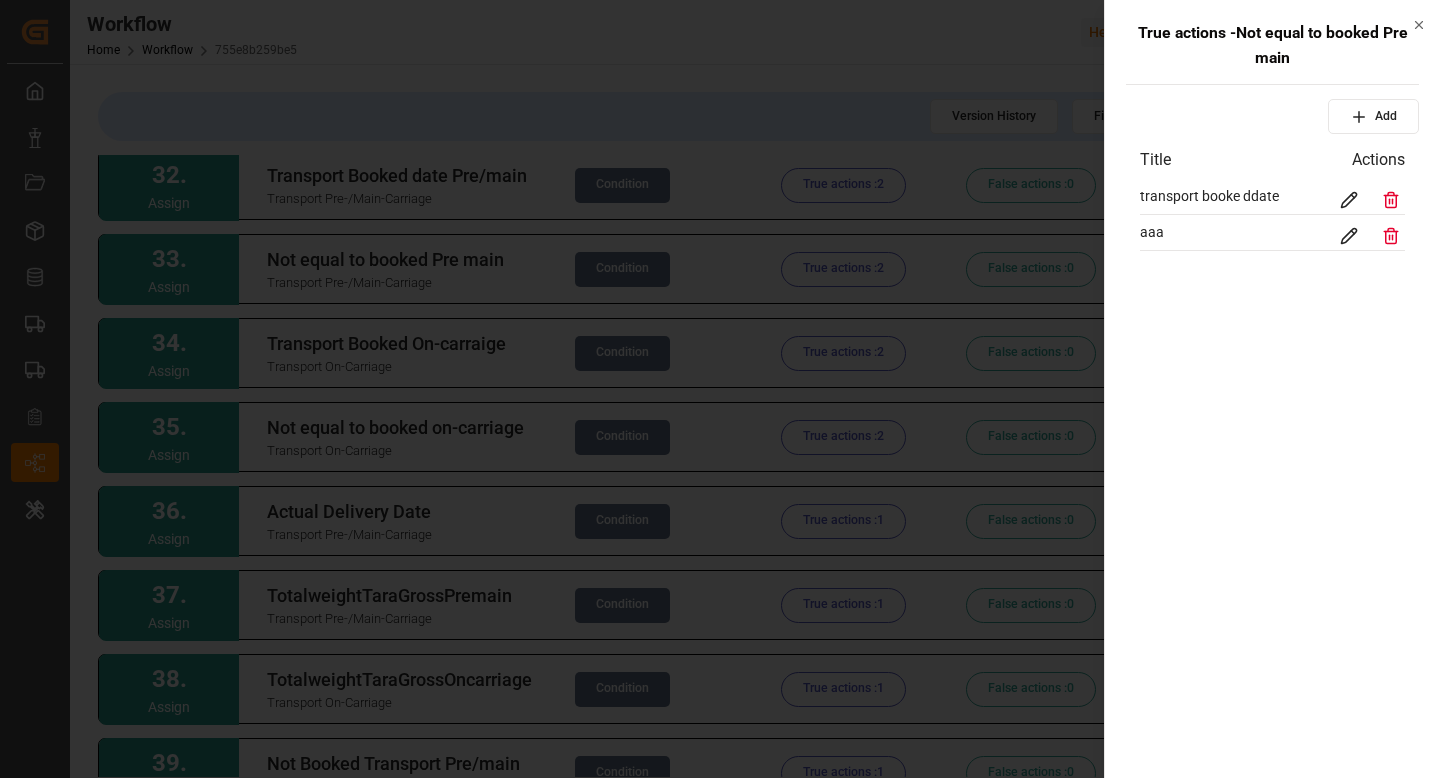 click 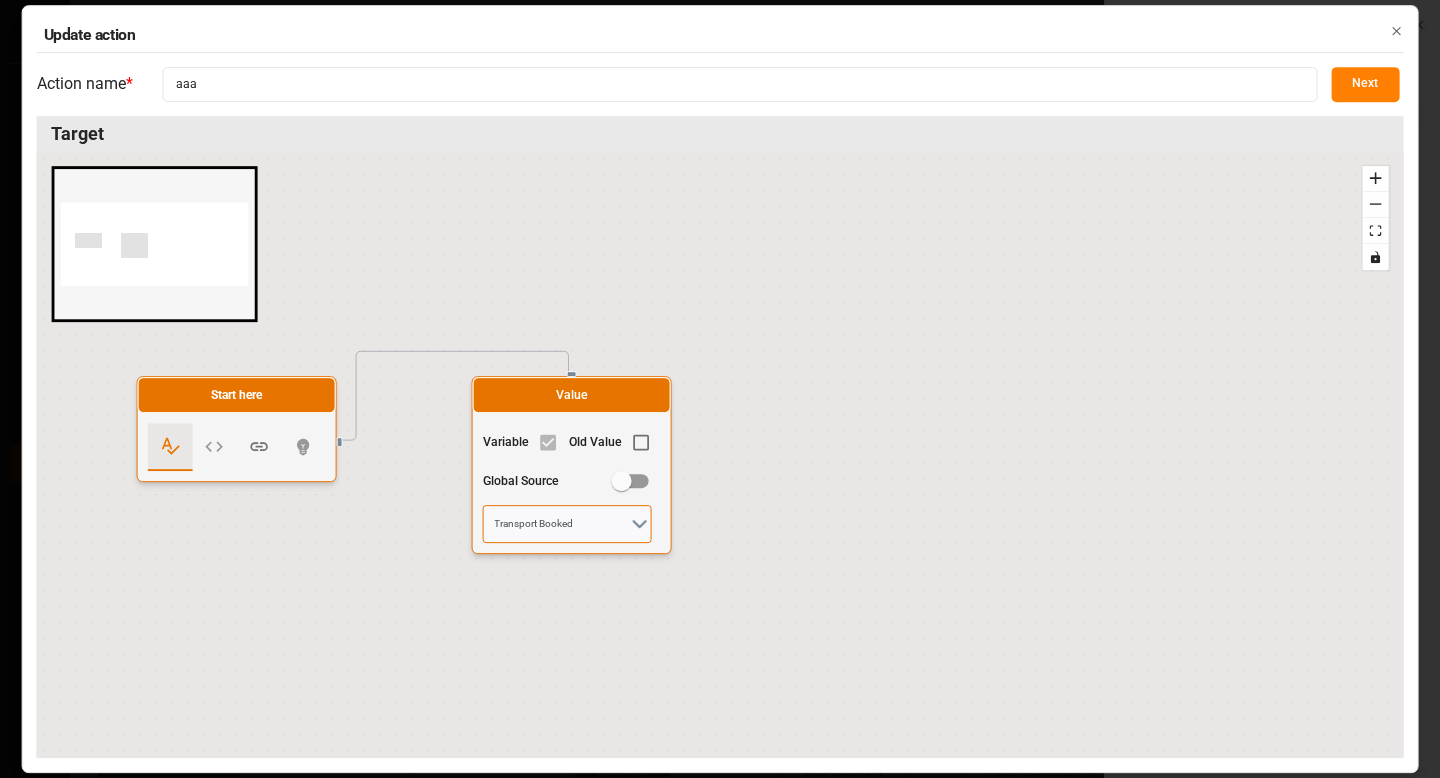 click on "Transport Booked" at bounding box center (567, 524) 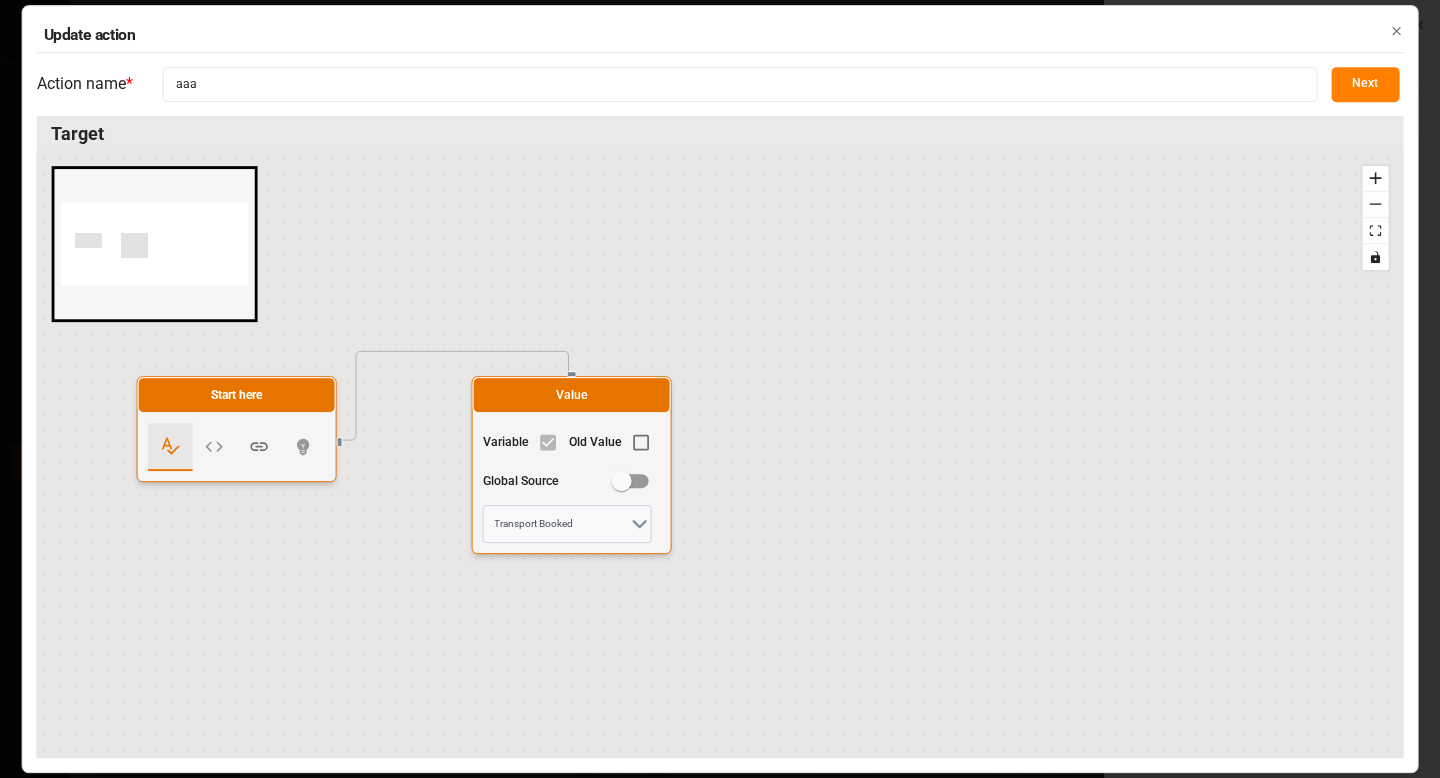 click on "Next" at bounding box center (1365, 84) 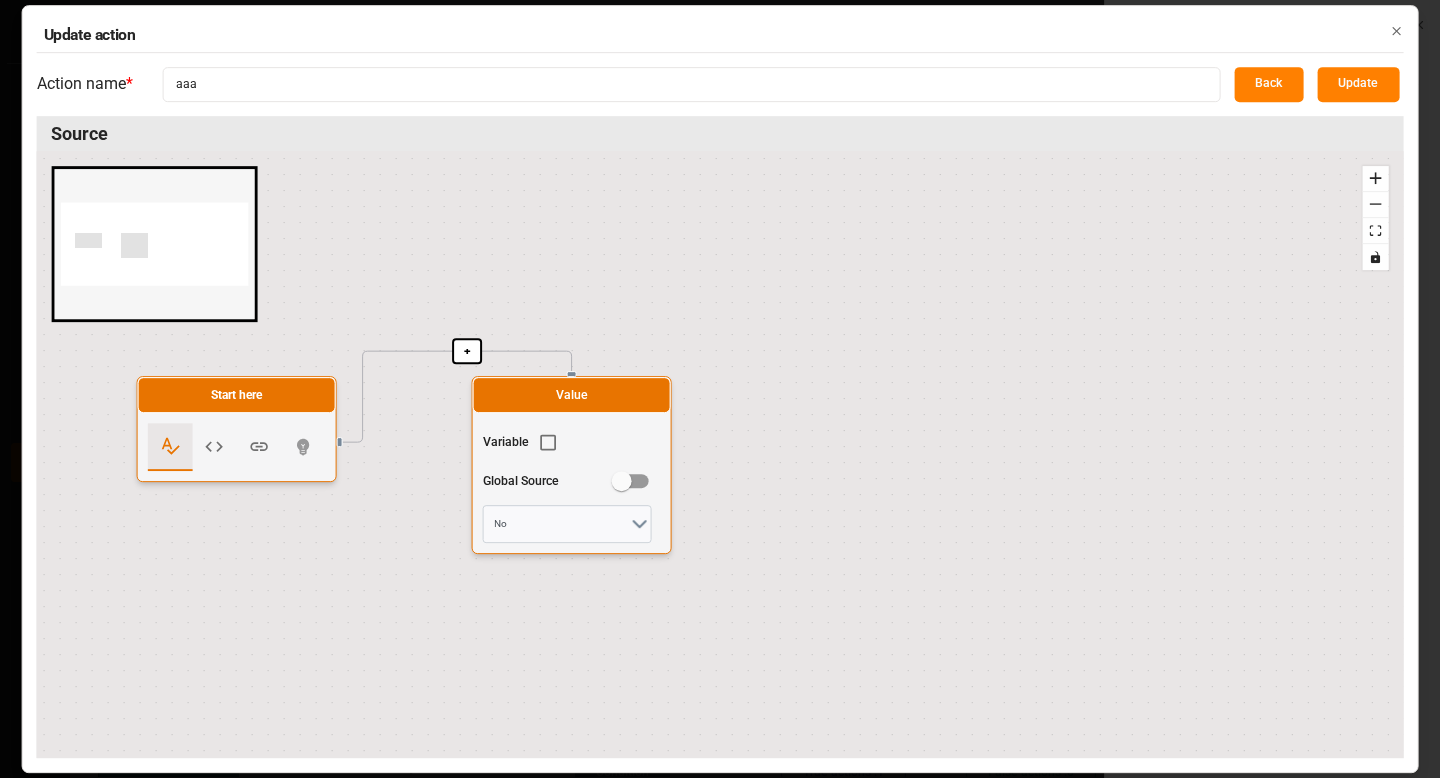 click 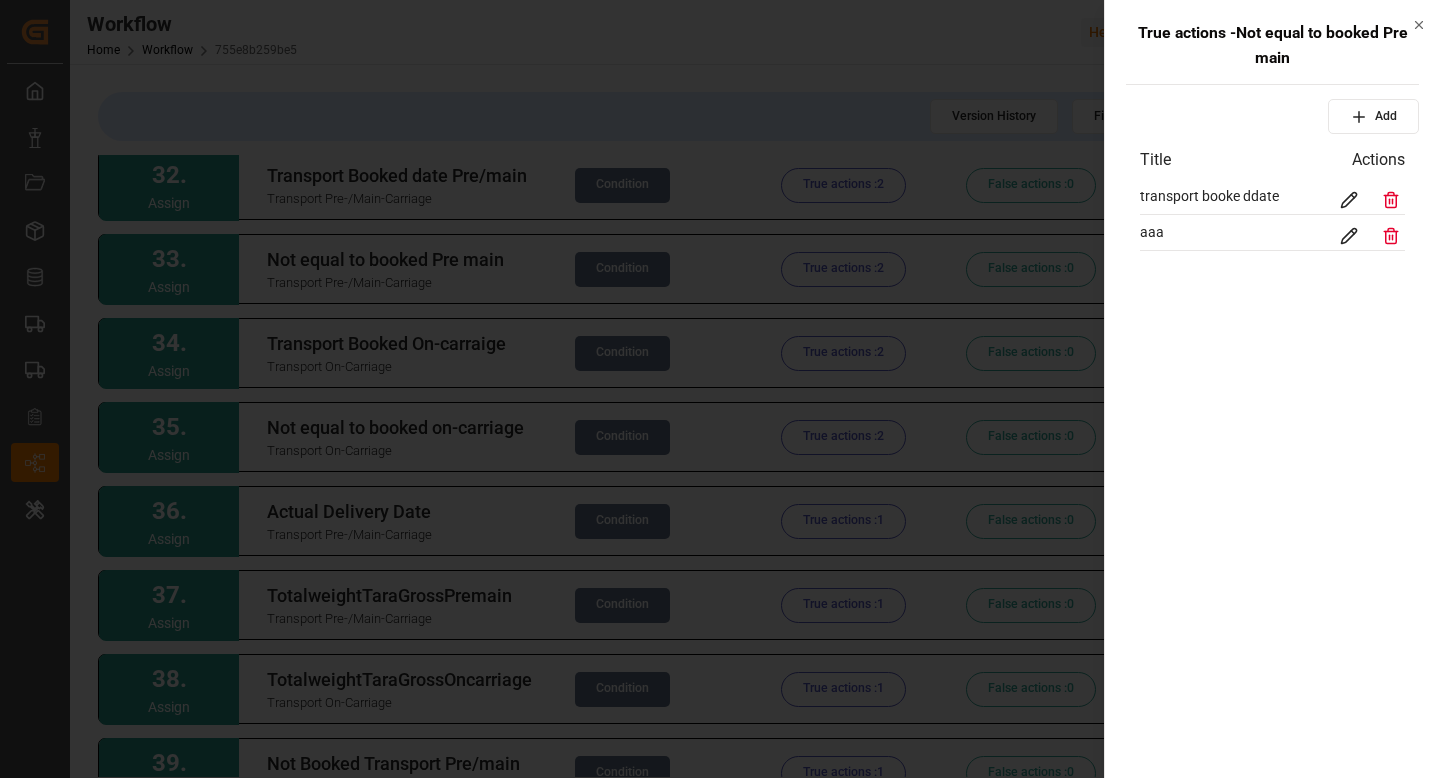 click on "True actions -  Not equal to booked Pre main" at bounding box center (1272, 45) 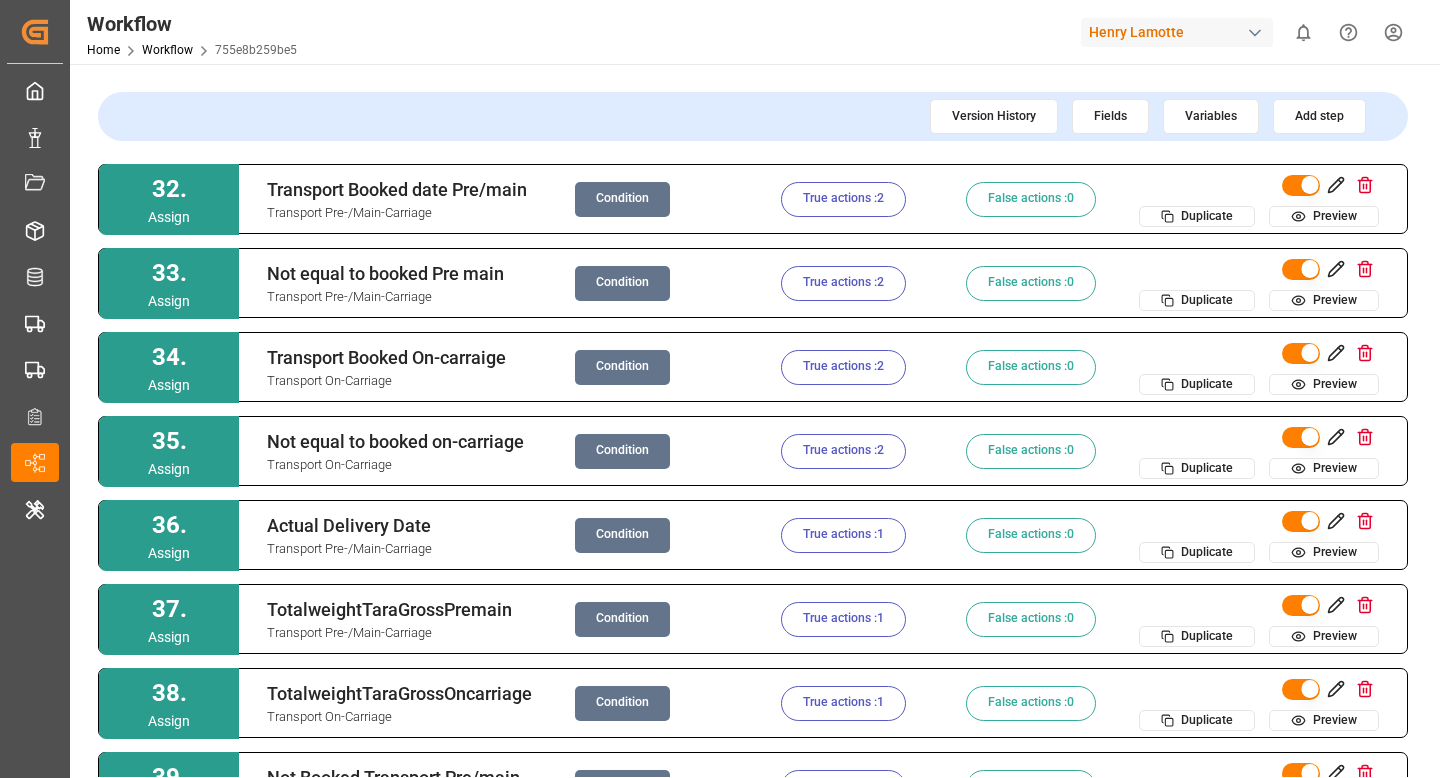 scroll, scrollTop: 2598, scrollLeft: 0, axis: vertical 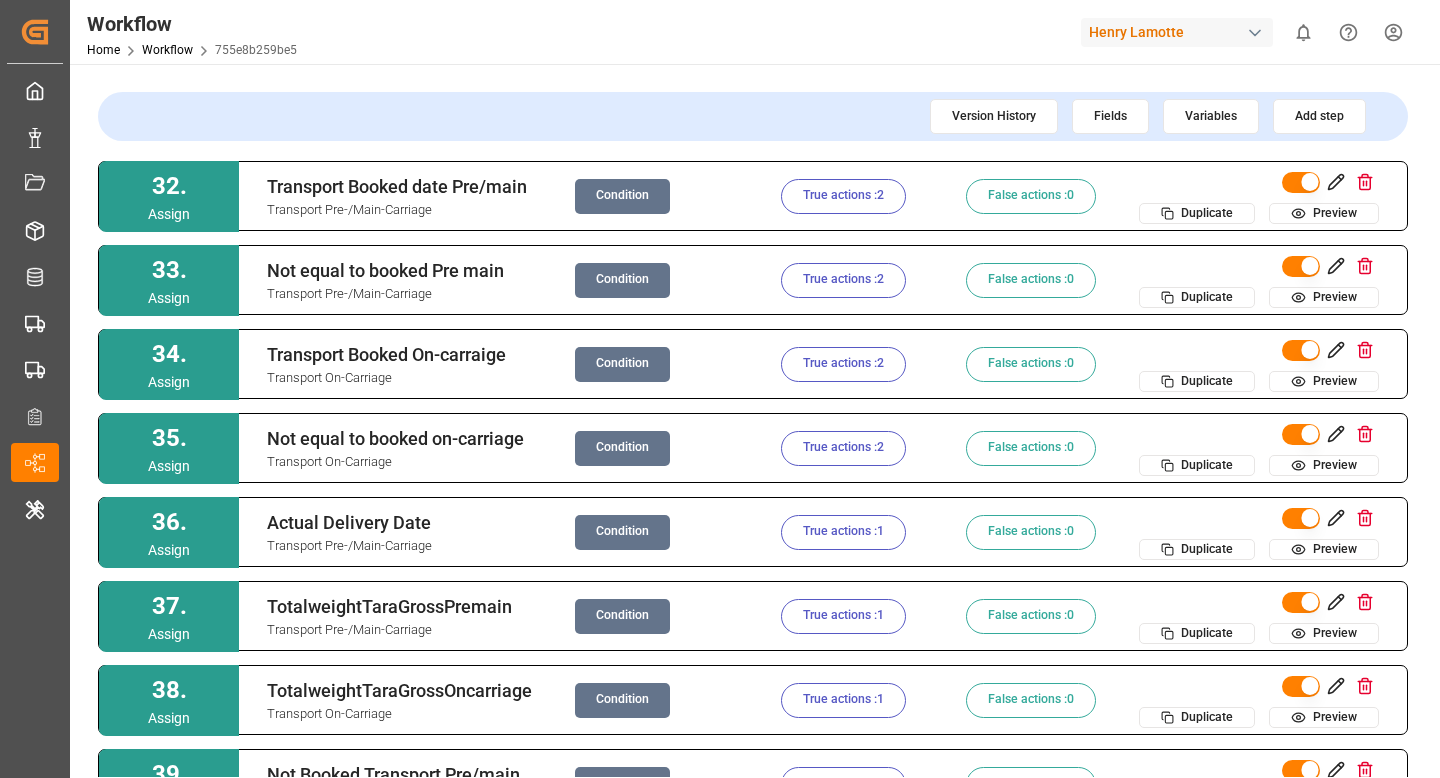 click on "Condition" at bounding box center (622, 280) 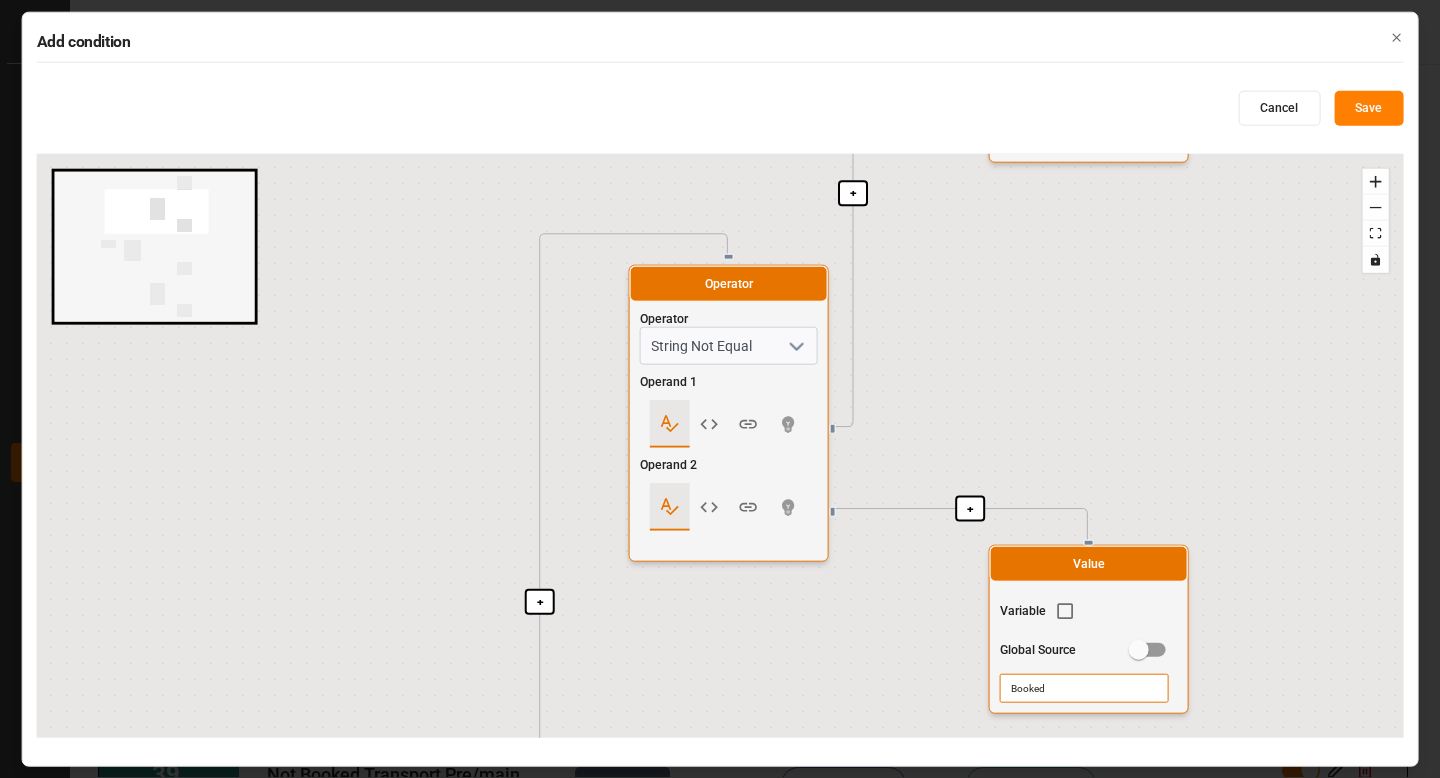 drag, startPoint x: 657, startPoint y: 540, endPoint x: 503, endPoint y: 147, distance: 422.09595 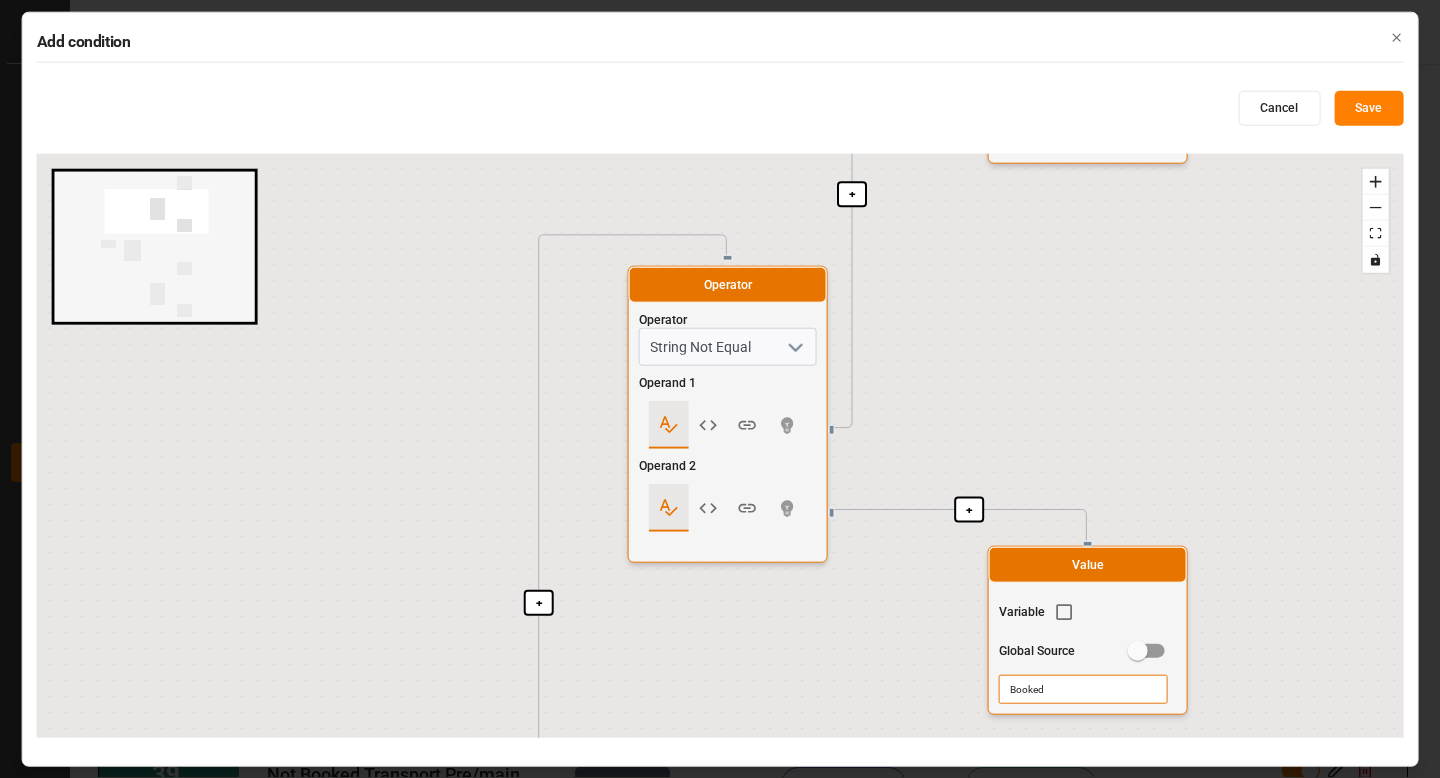 drag, startPoint x: 1025, startPoint y: 342, endPoint x: 954, endPoint y: 436, distance: 117.80068 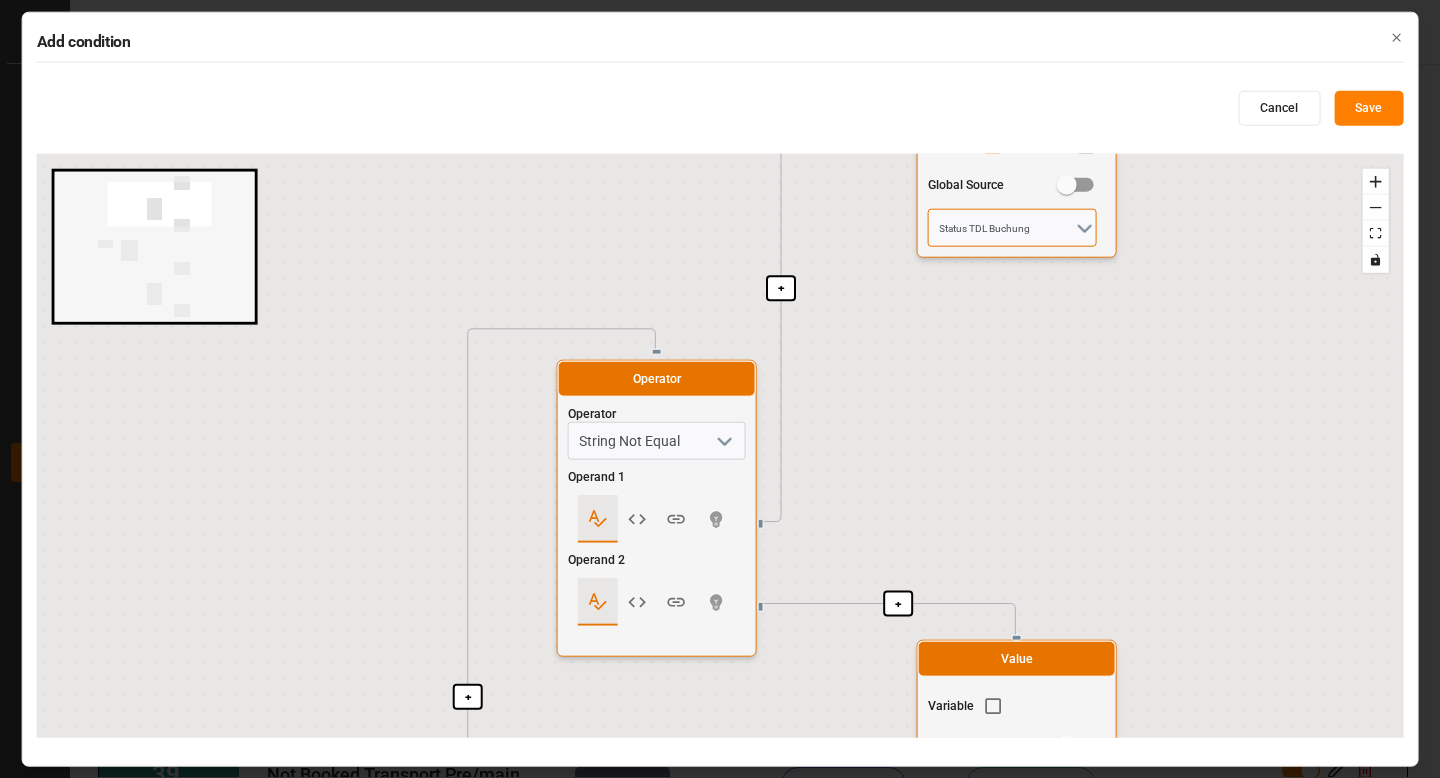 click on "Status TDL Buchung" at bounding box center (1012, 228) 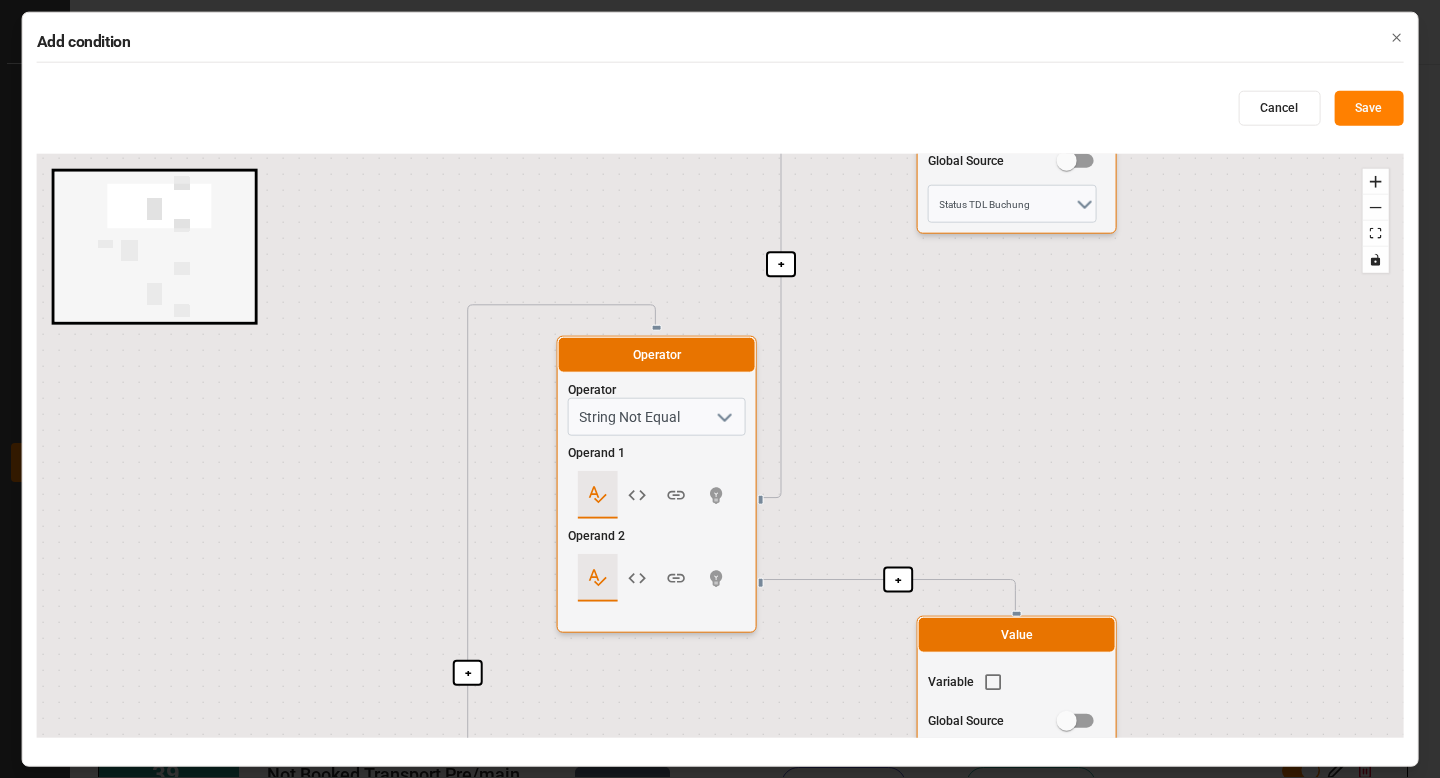 drag, startPoint x: 1071, startPoint y: 497, endPoint x: 1071, endPoint y: 143, distance: 354 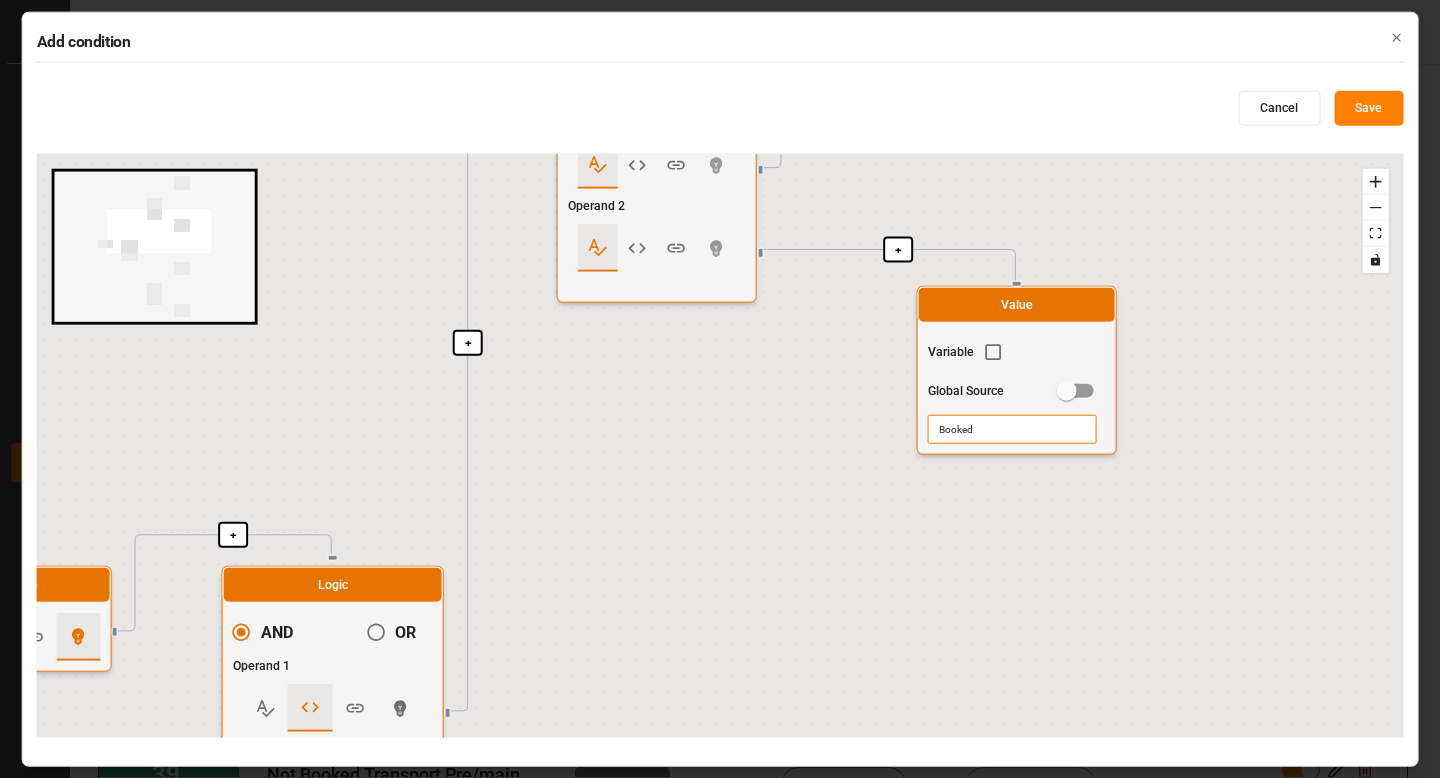 click on "Booked" at bounding box center [1012, 429] 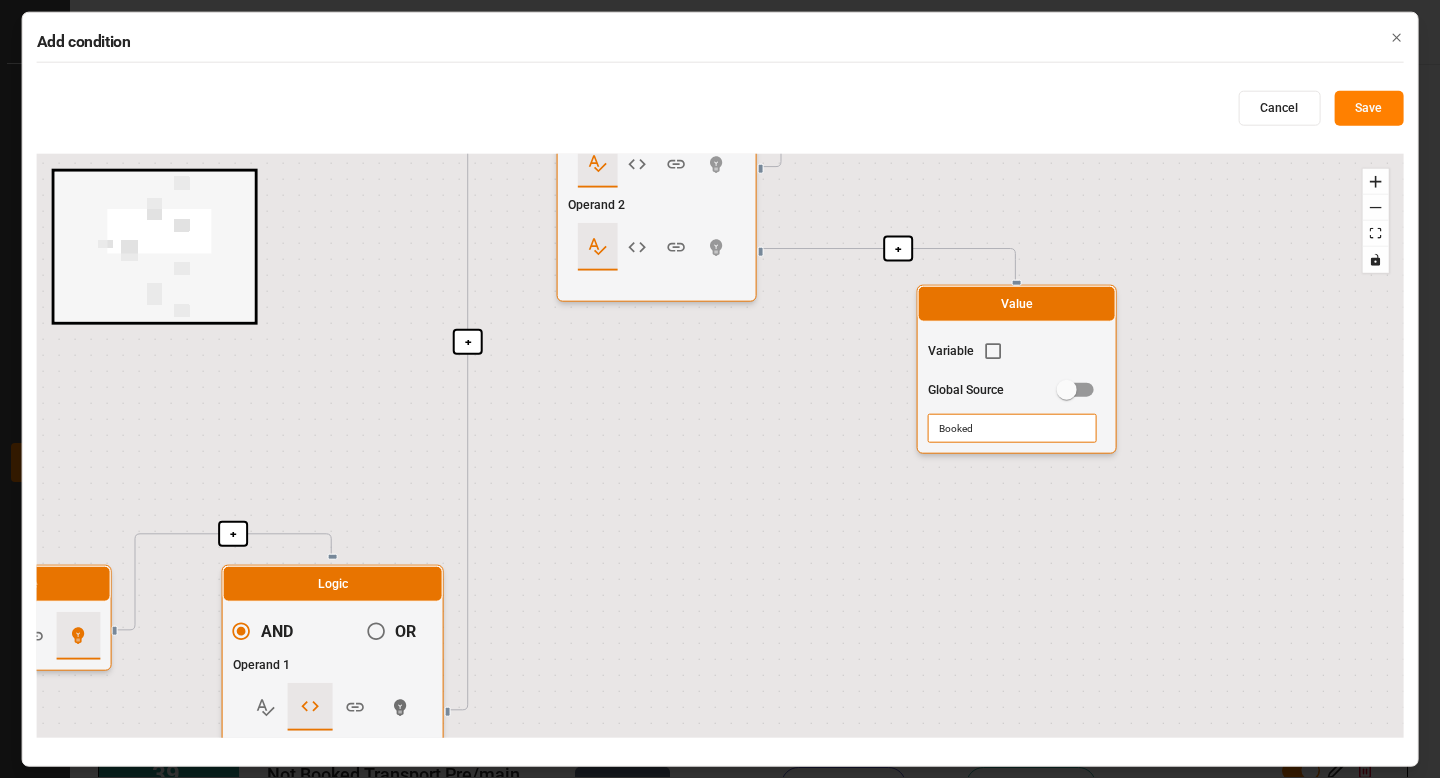 drag, startPoint x: 861, startPoint y: 620, endPoint x: 803, endPoint y: -120, distance: 742.2695 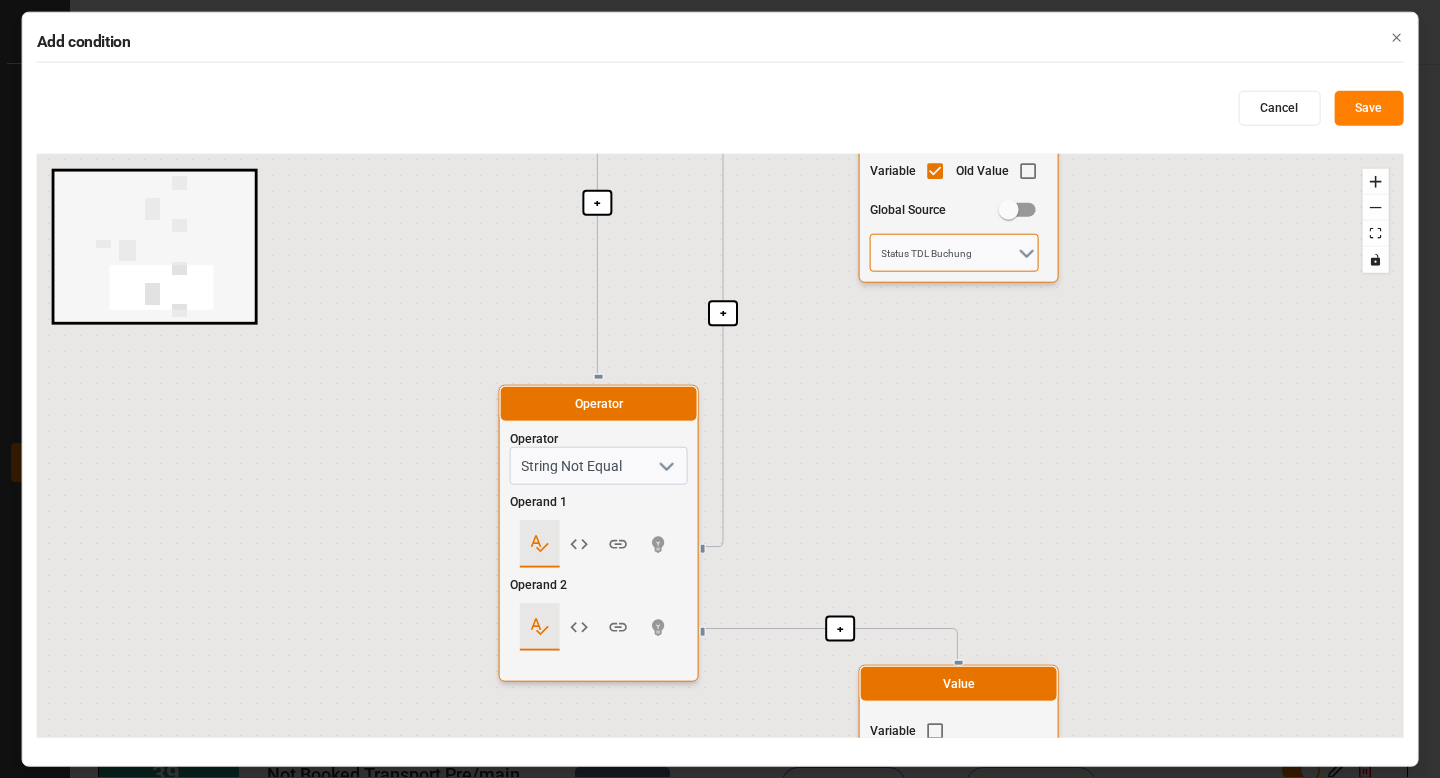 click on "Status TDL Buchung" at bounding box center (954, 253) 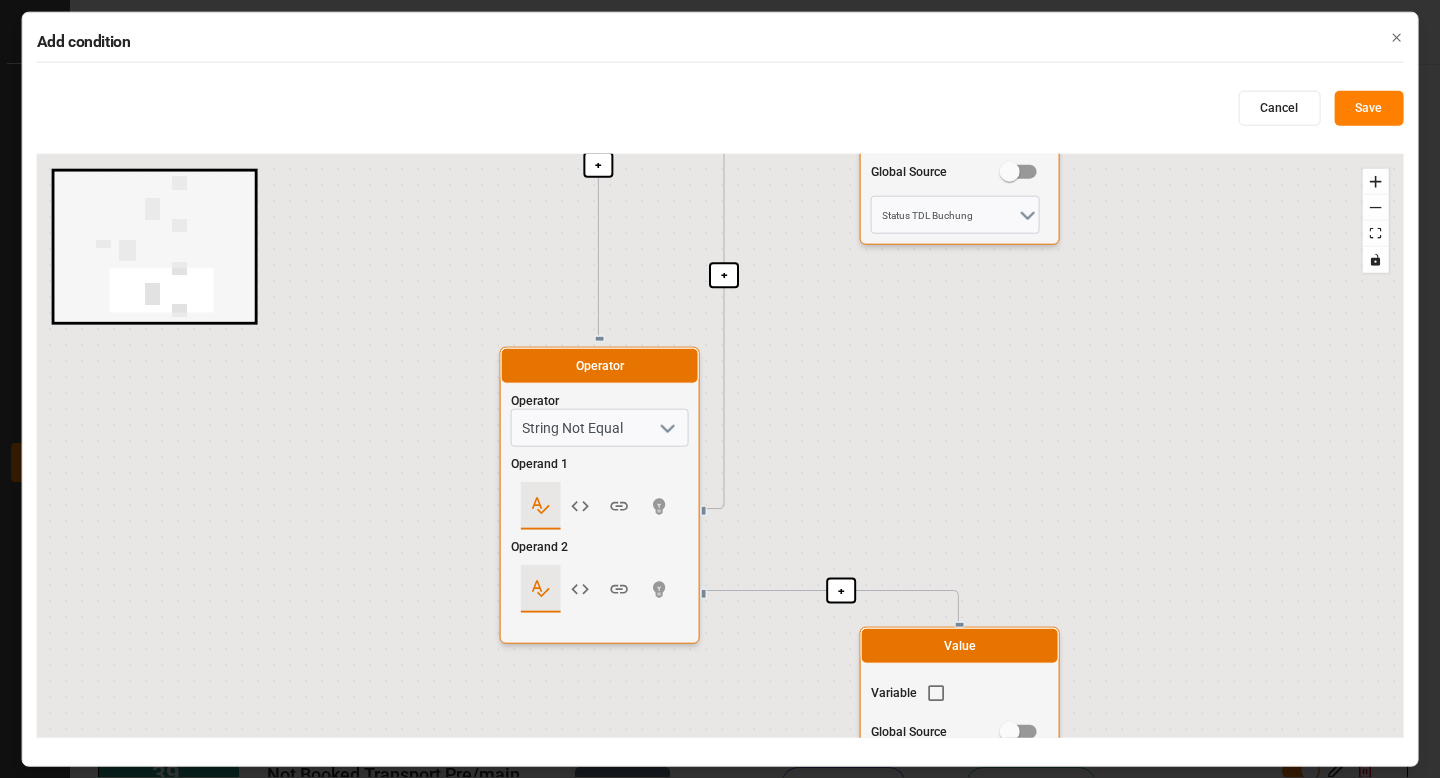 drag, startPoint x: 893, startPoint y: 583, endPoint x: 889, endPoint y: 175, distance: 408.0196 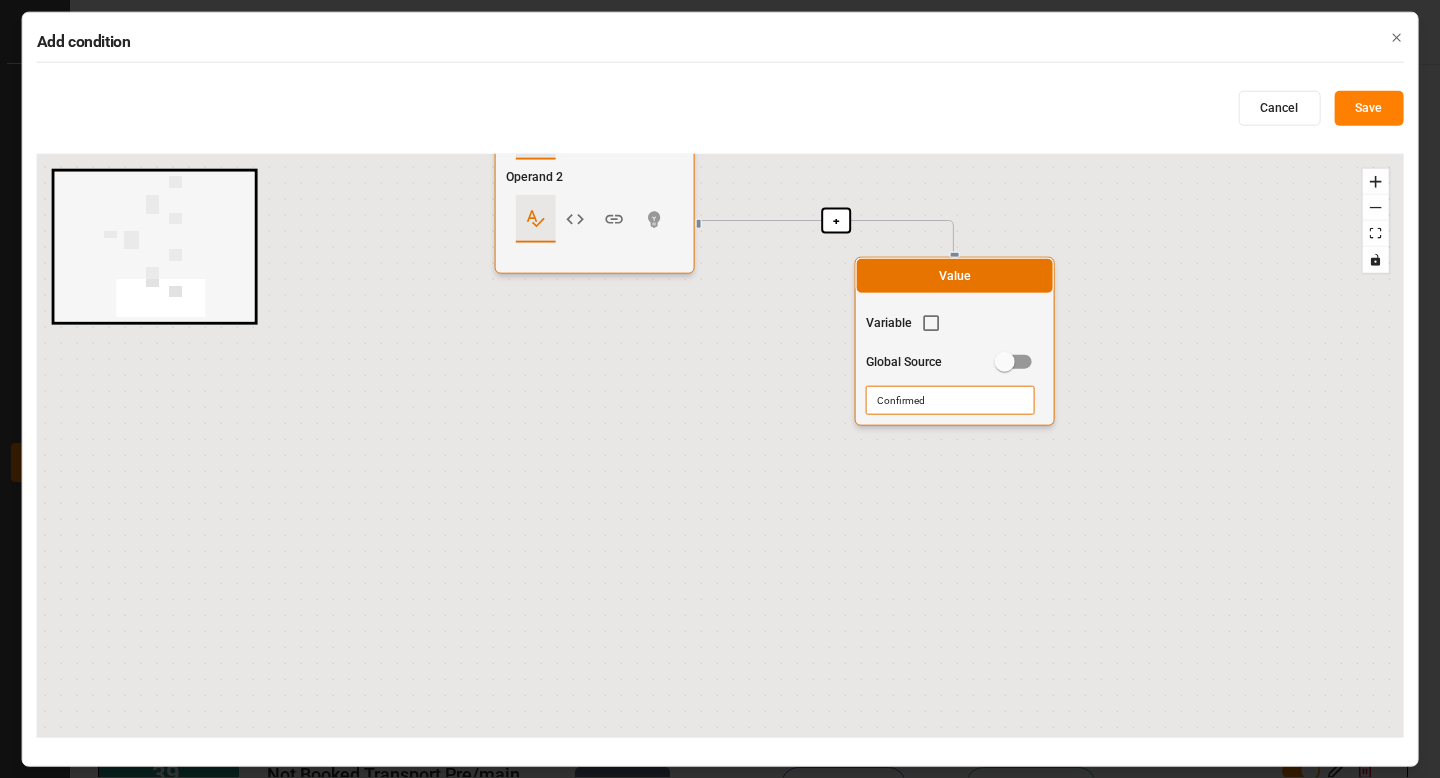 click on "Confirmed" at bounding box center (950, 400) 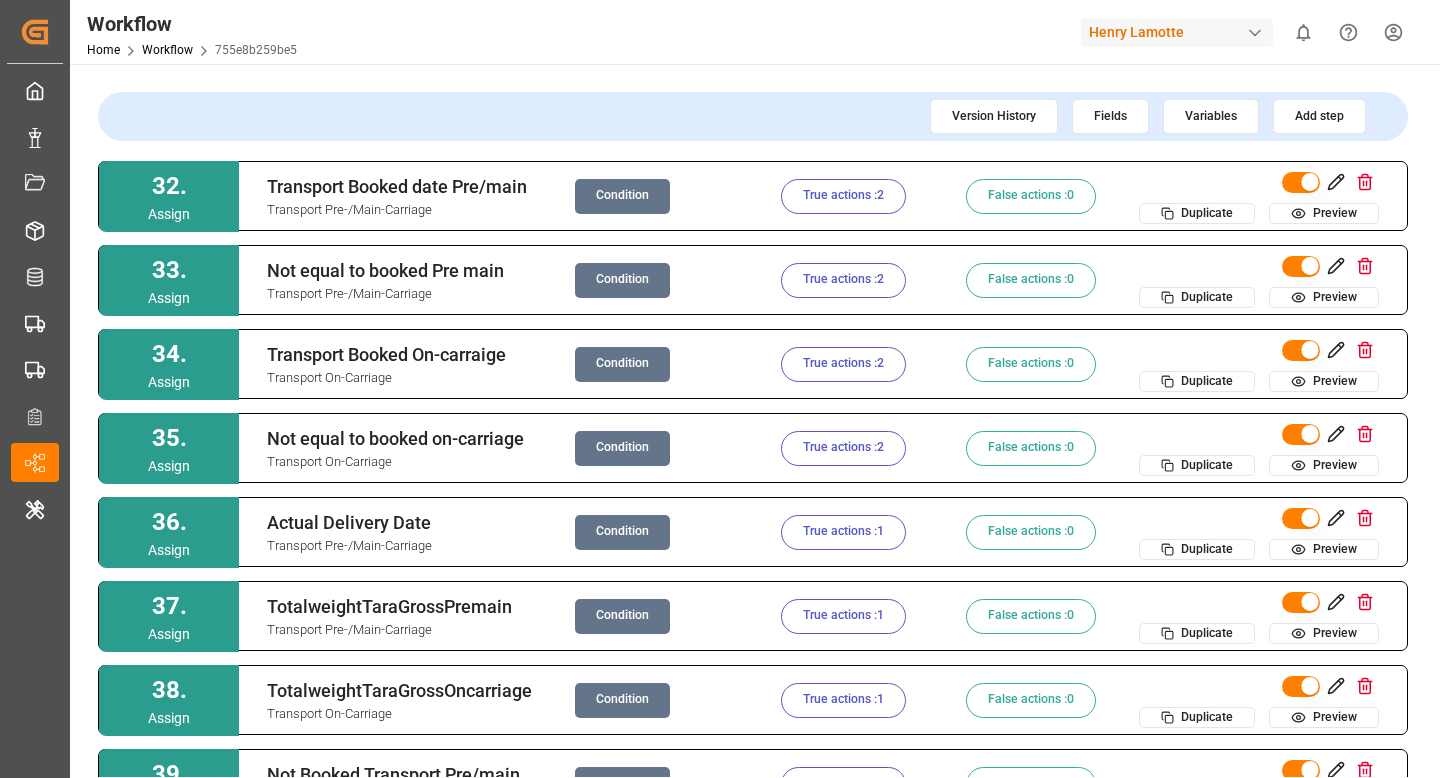 click on "True actions :  2" at bounding box center [843, 280] 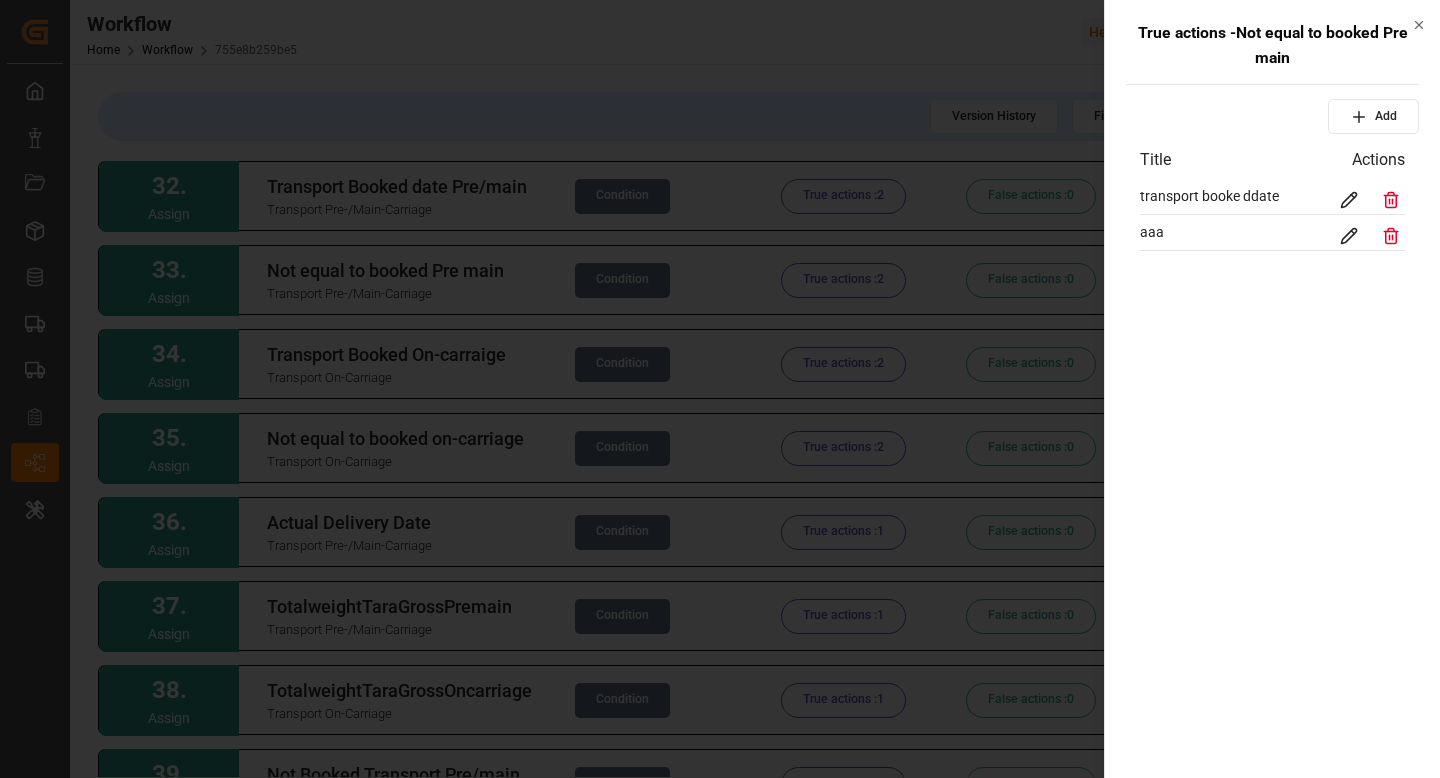 click at bounding box center [1349, 200] 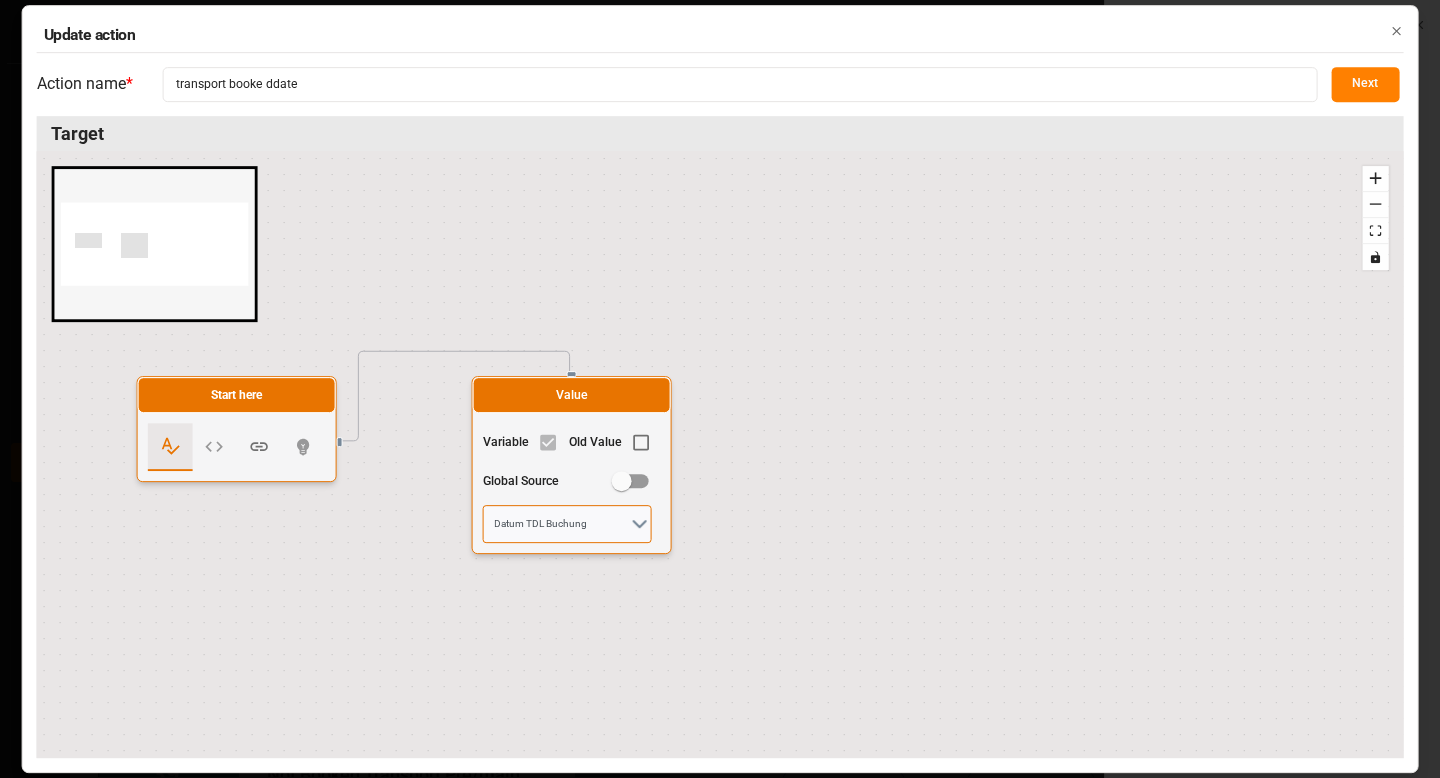 click on "Datum TDL Buchung" at bounding box center [567, 524] 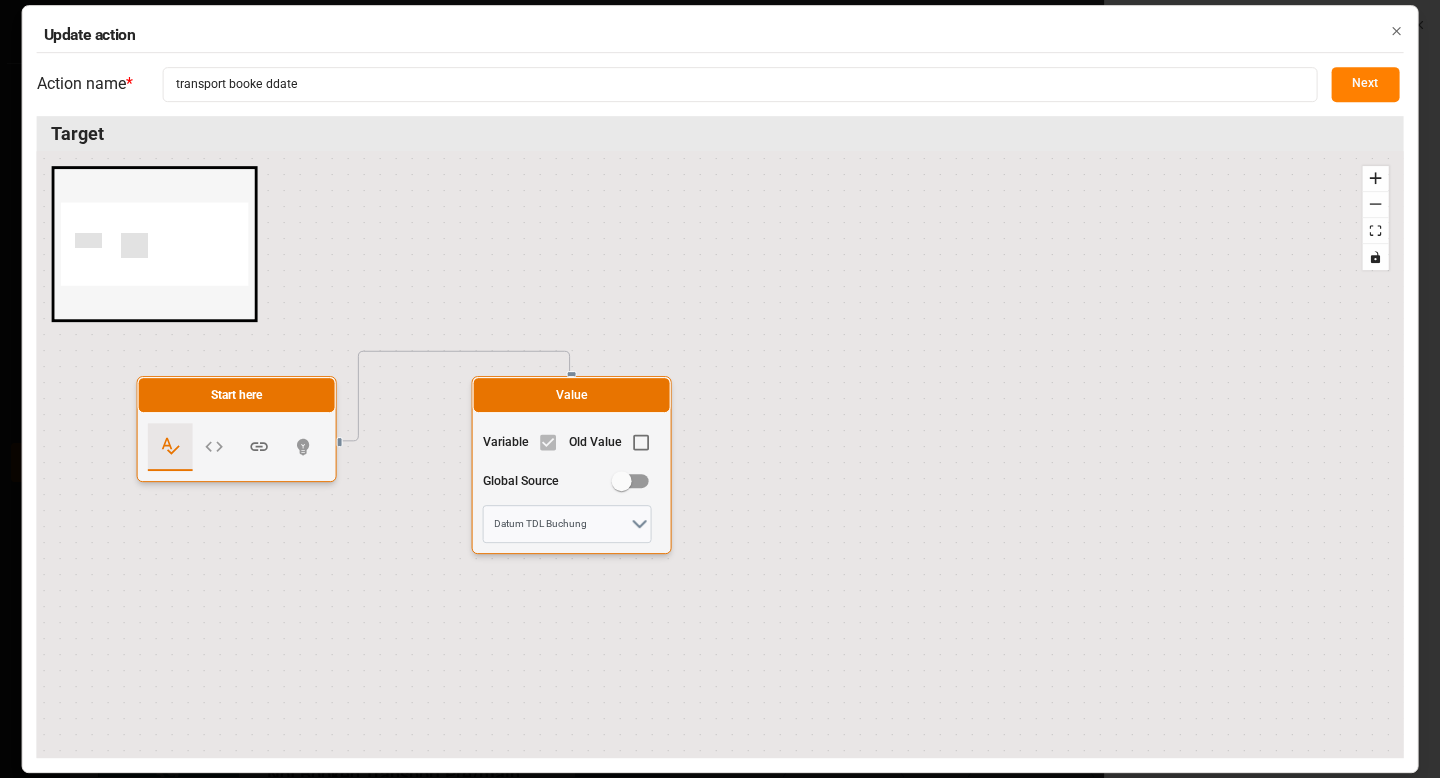 click on "Next" at bounding box center (1365, 84) 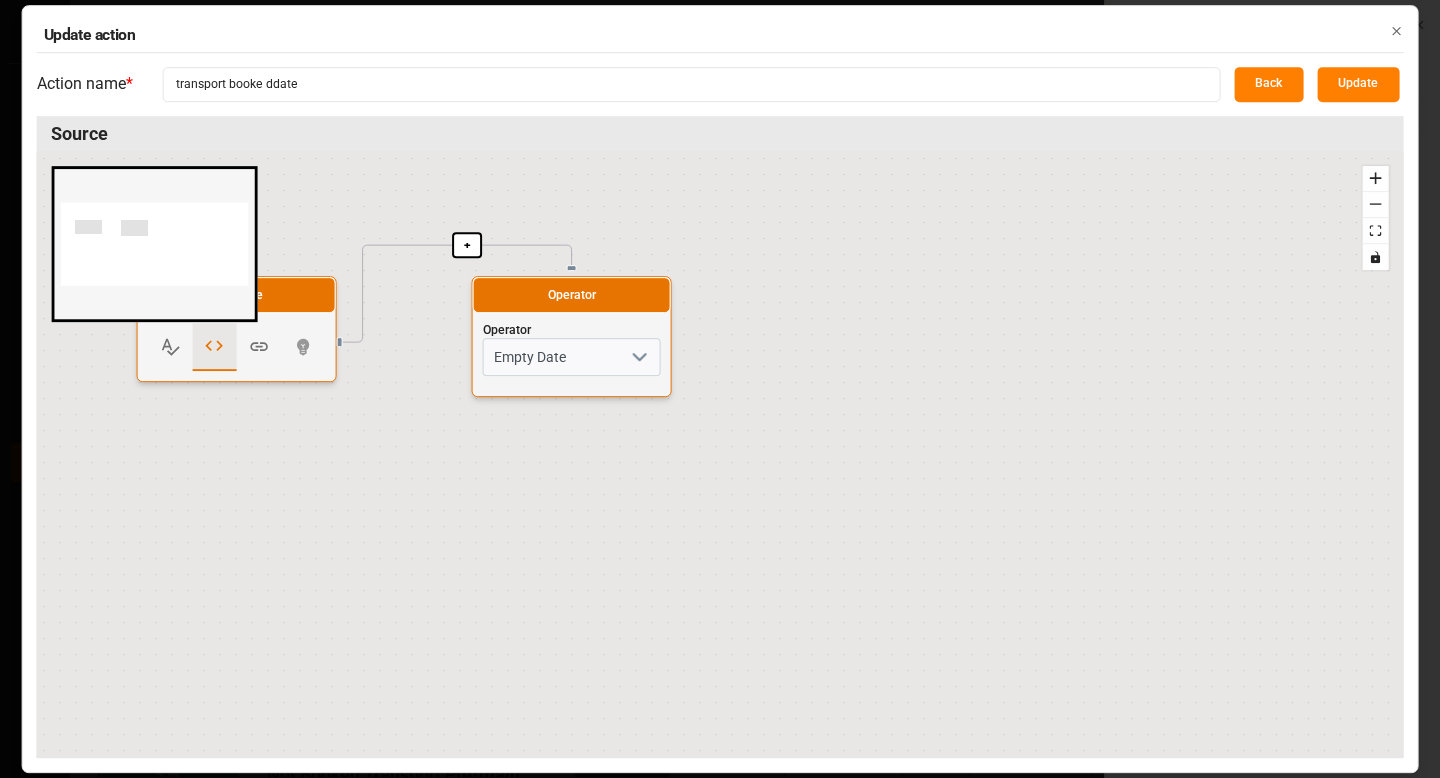 click on "Update action Action name * transport booke ddate Back Update Source + Start here Operator Operator Empty Date React Flow mini map Press enter or space to select a node. You can then use the arrow keys to move the node around.  Press delete to remove it and escape to cancel.   Press enter or space to select an edge. You can then press delete to remove it or escape to cancel. Close" at bounding box center (720, 389) 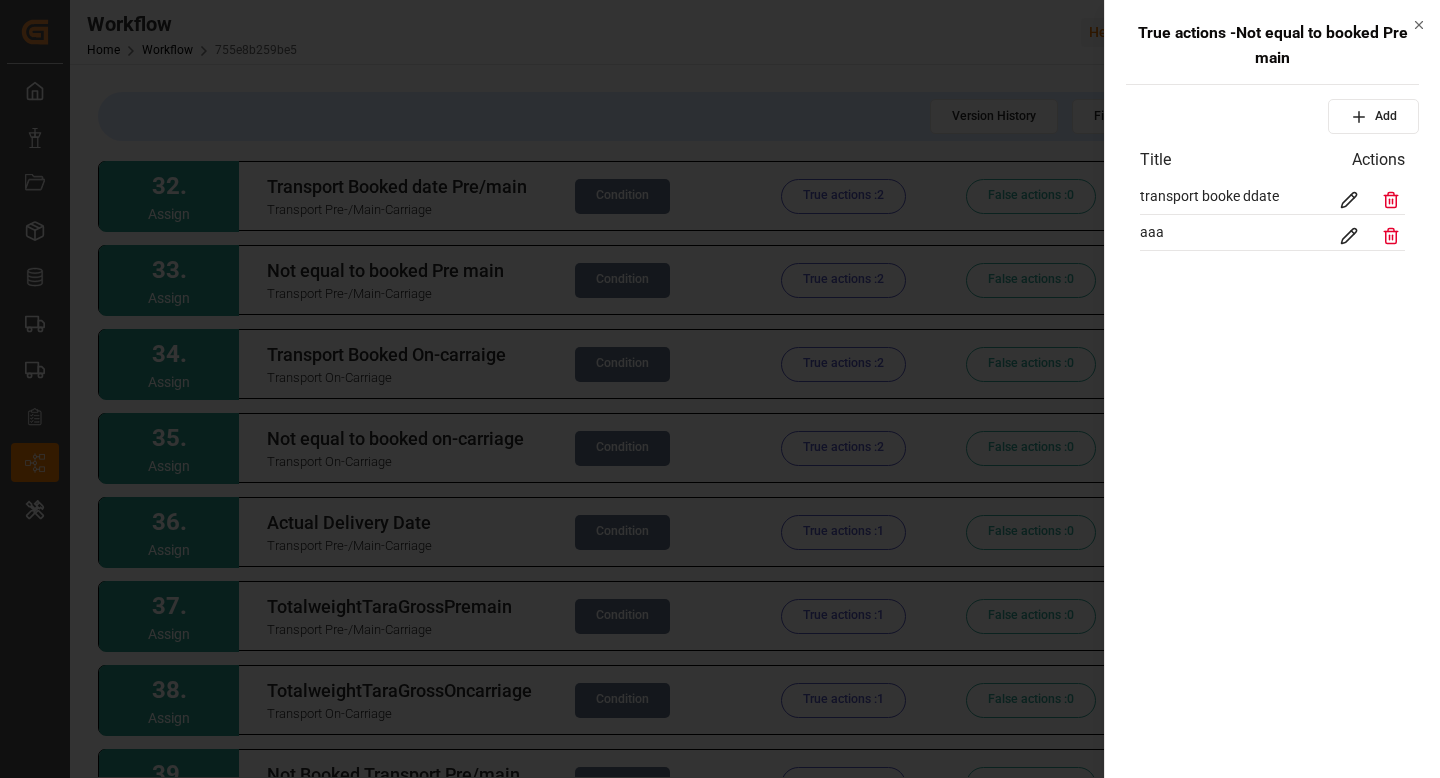 click 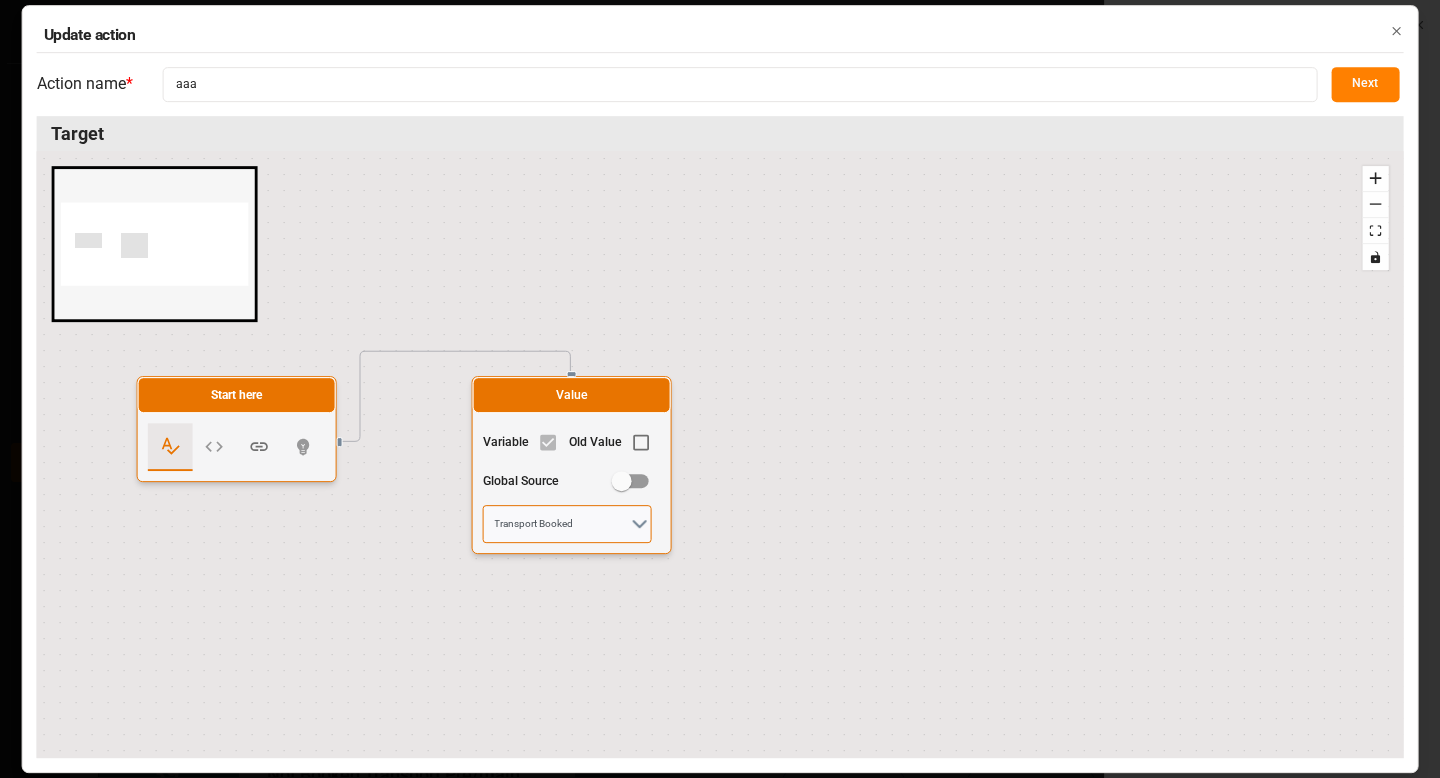 click on "Transport Booked" at bounding box center (567, 524) 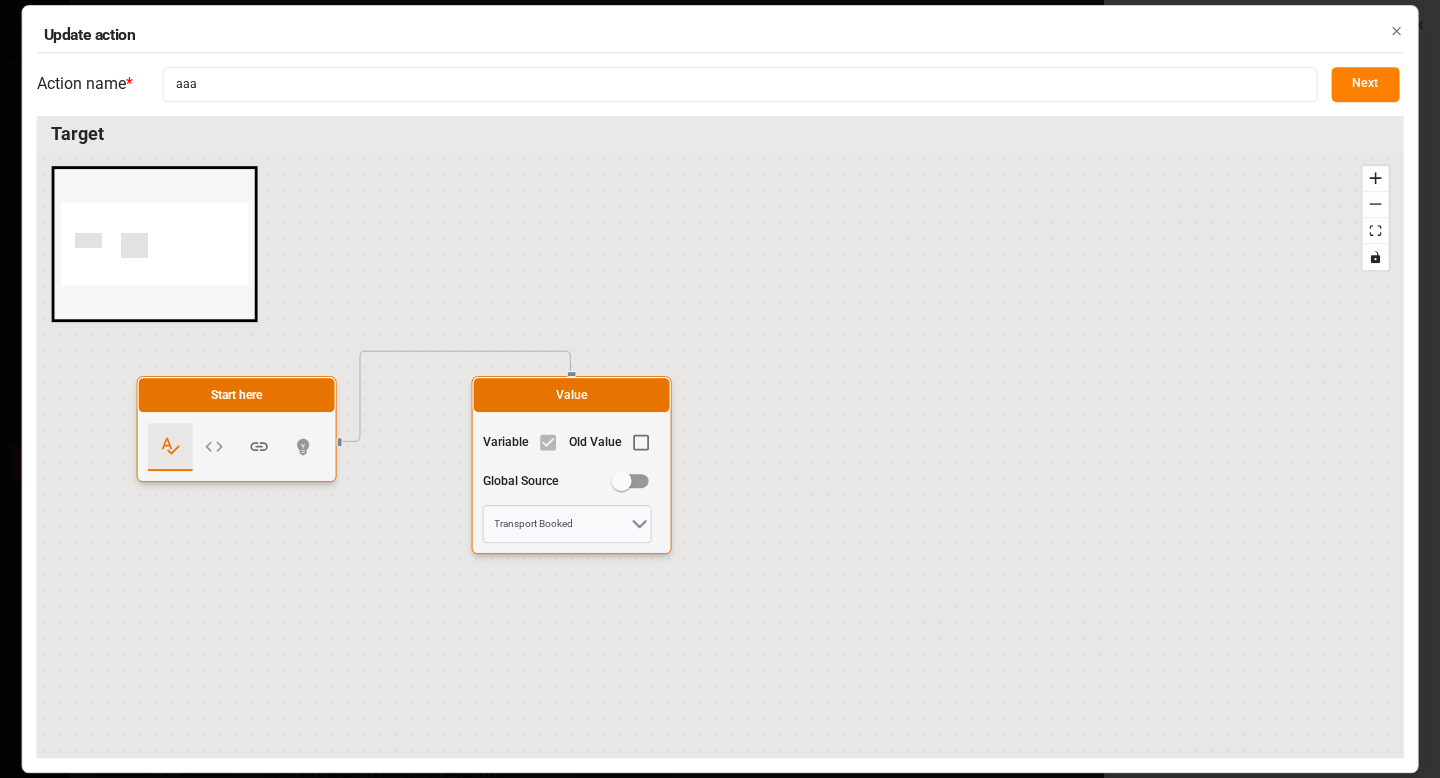 click on "Next" at bounding box center (1365, 84) 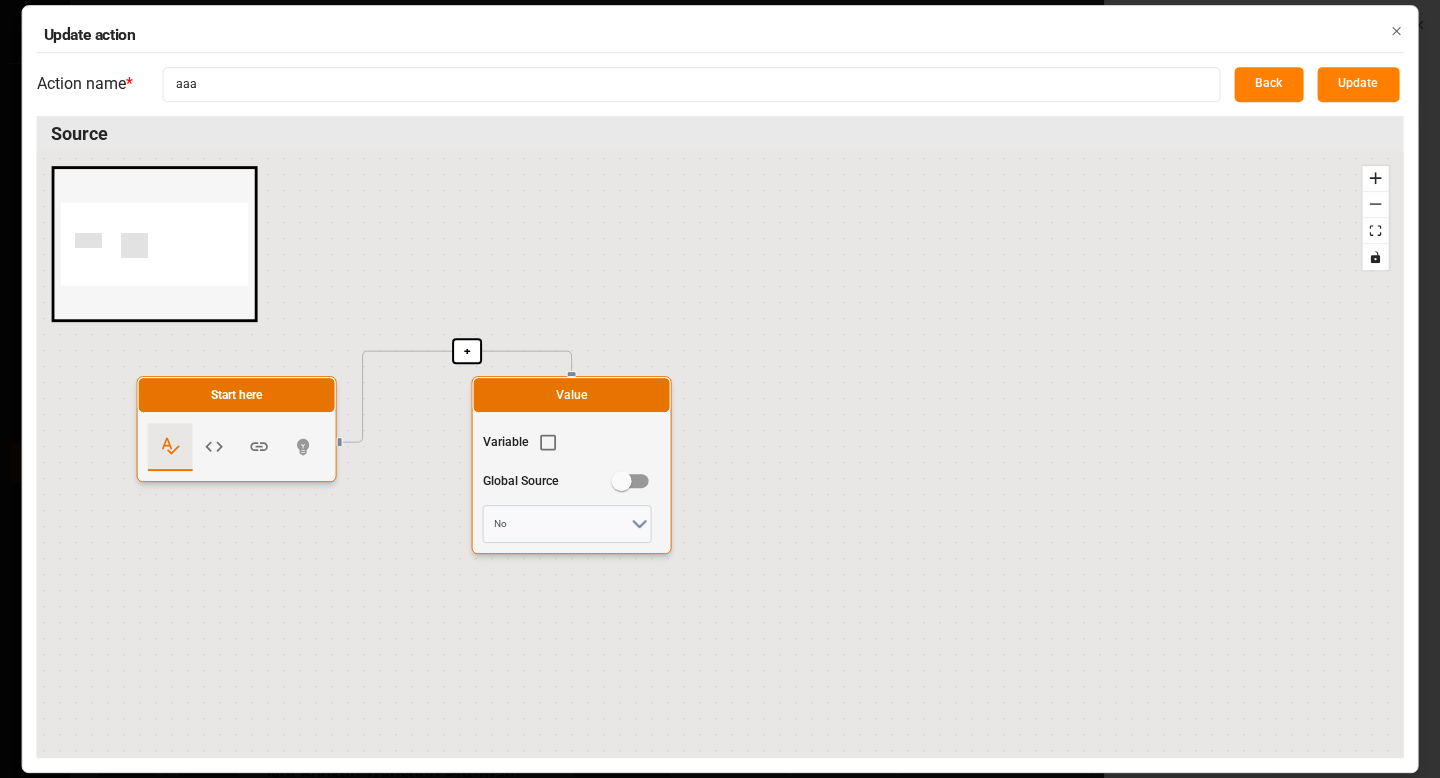 click 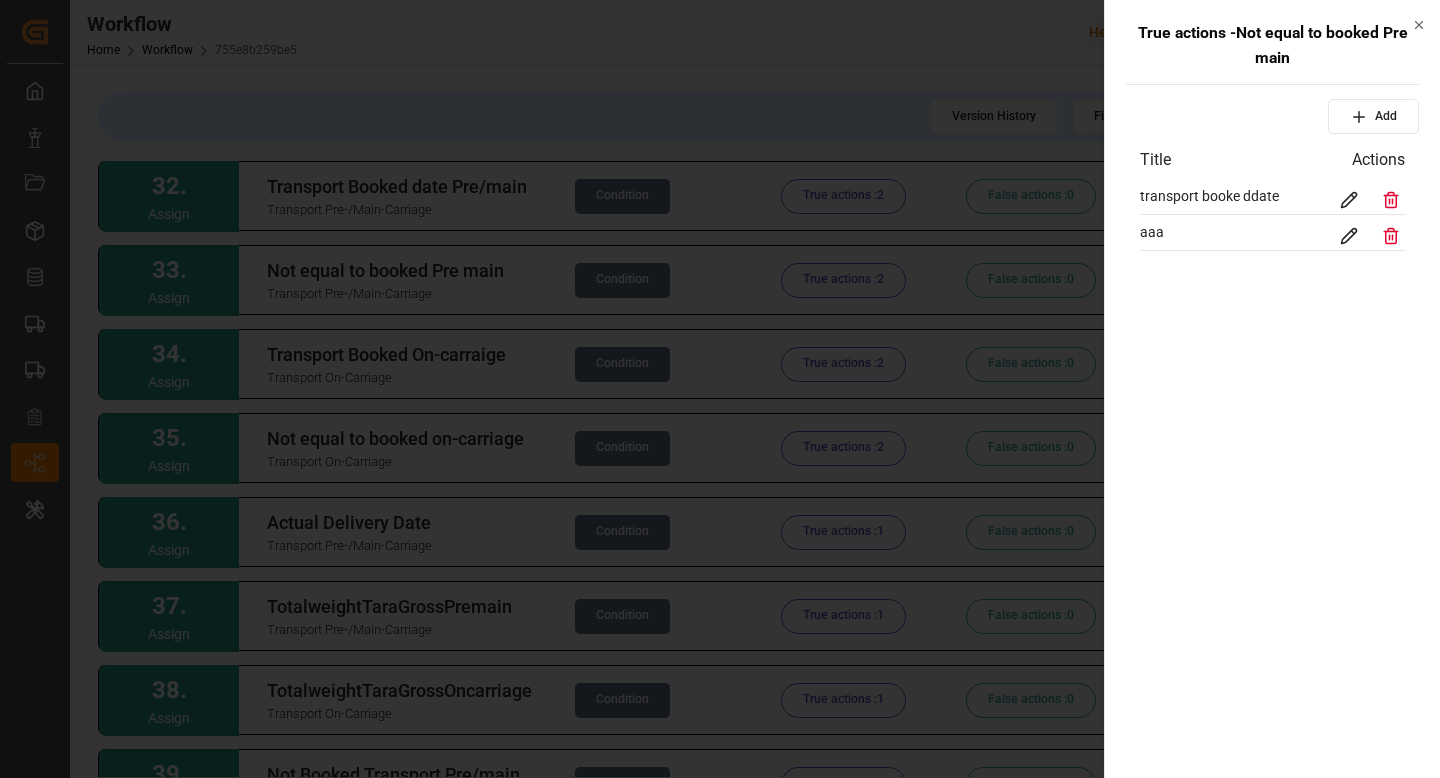 click at bounding box center (720, 389) 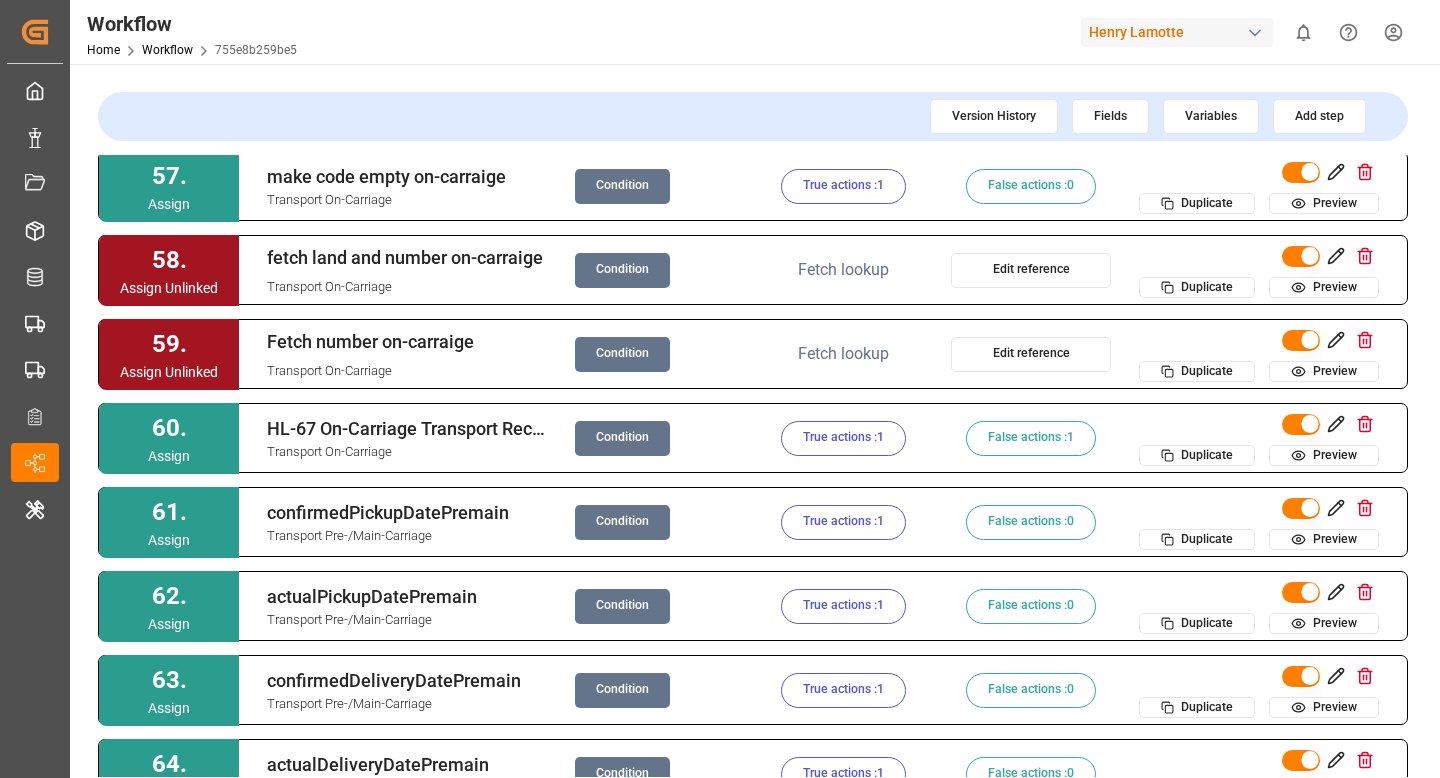 scroll, scrollTop: 5341, scrollLeft: 0, axis: vertical 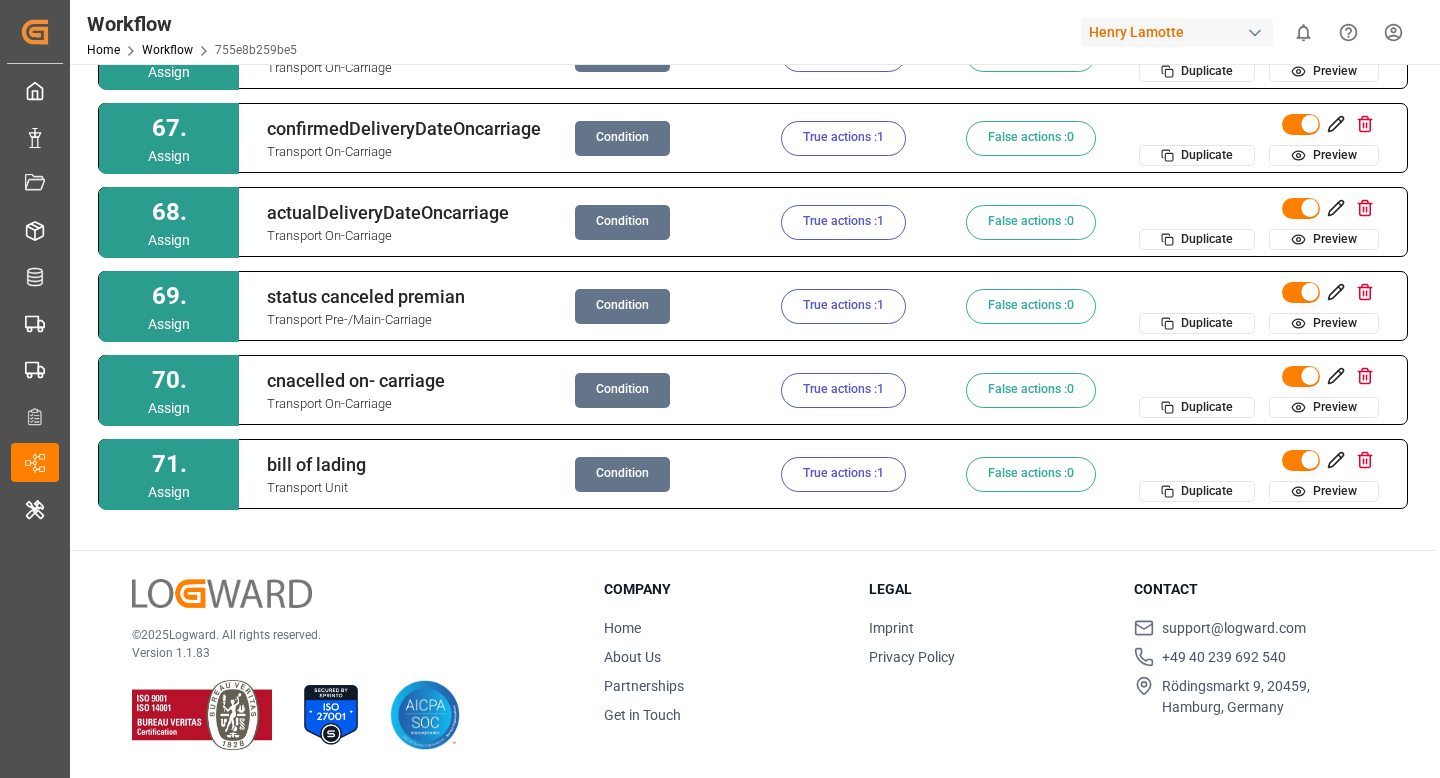type 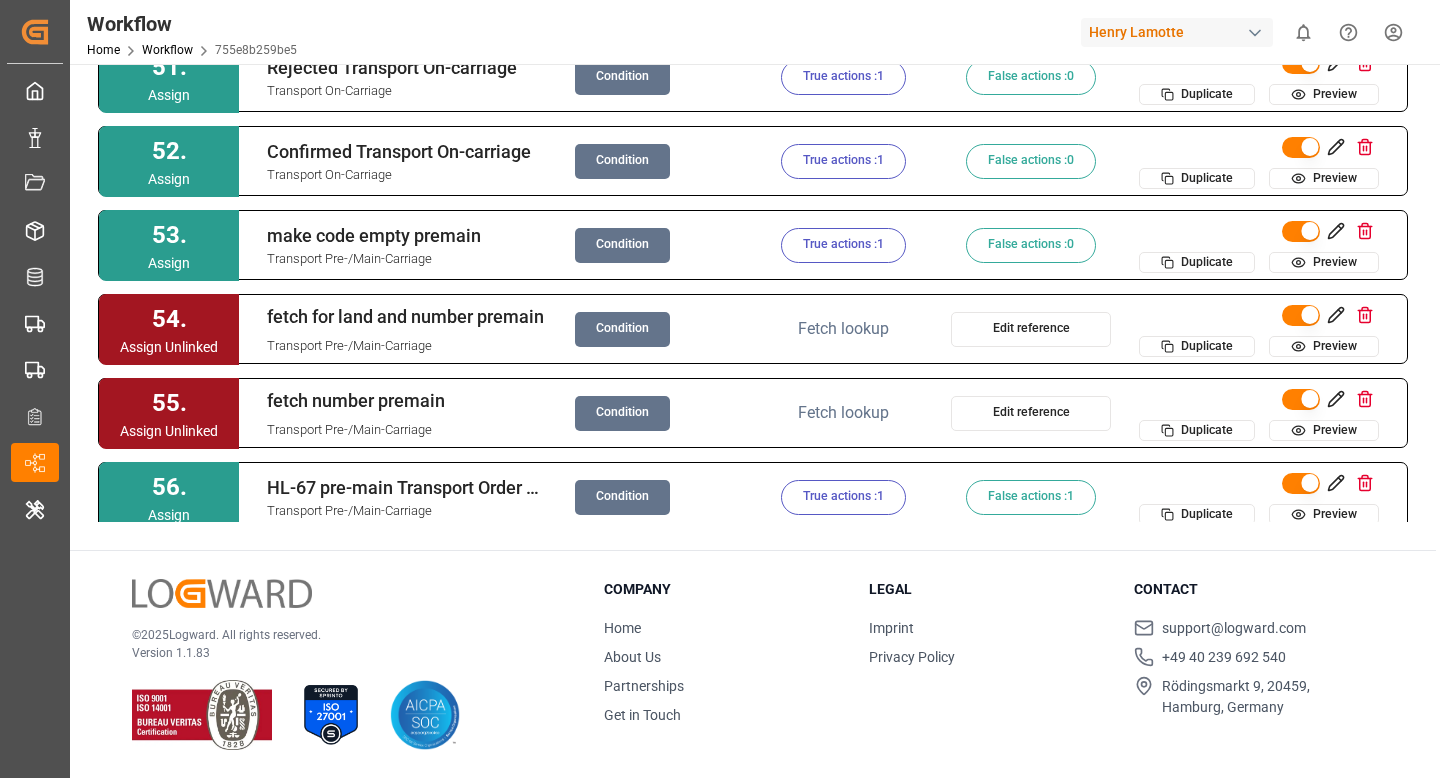 scroll, scrollTop: 4044, scrollLeft: 0, axis: vertical 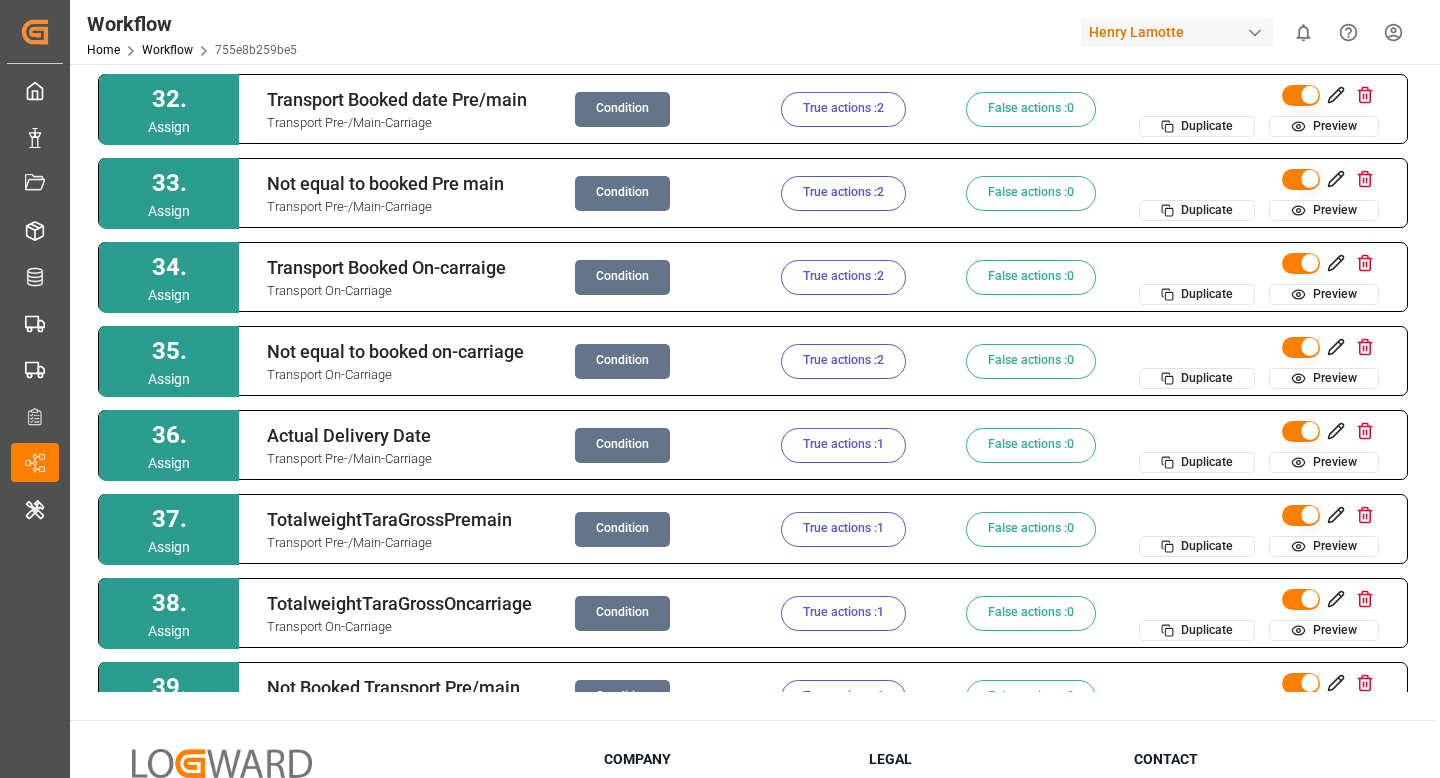 click on "True actions :  2" at bounding box center [843, 109] 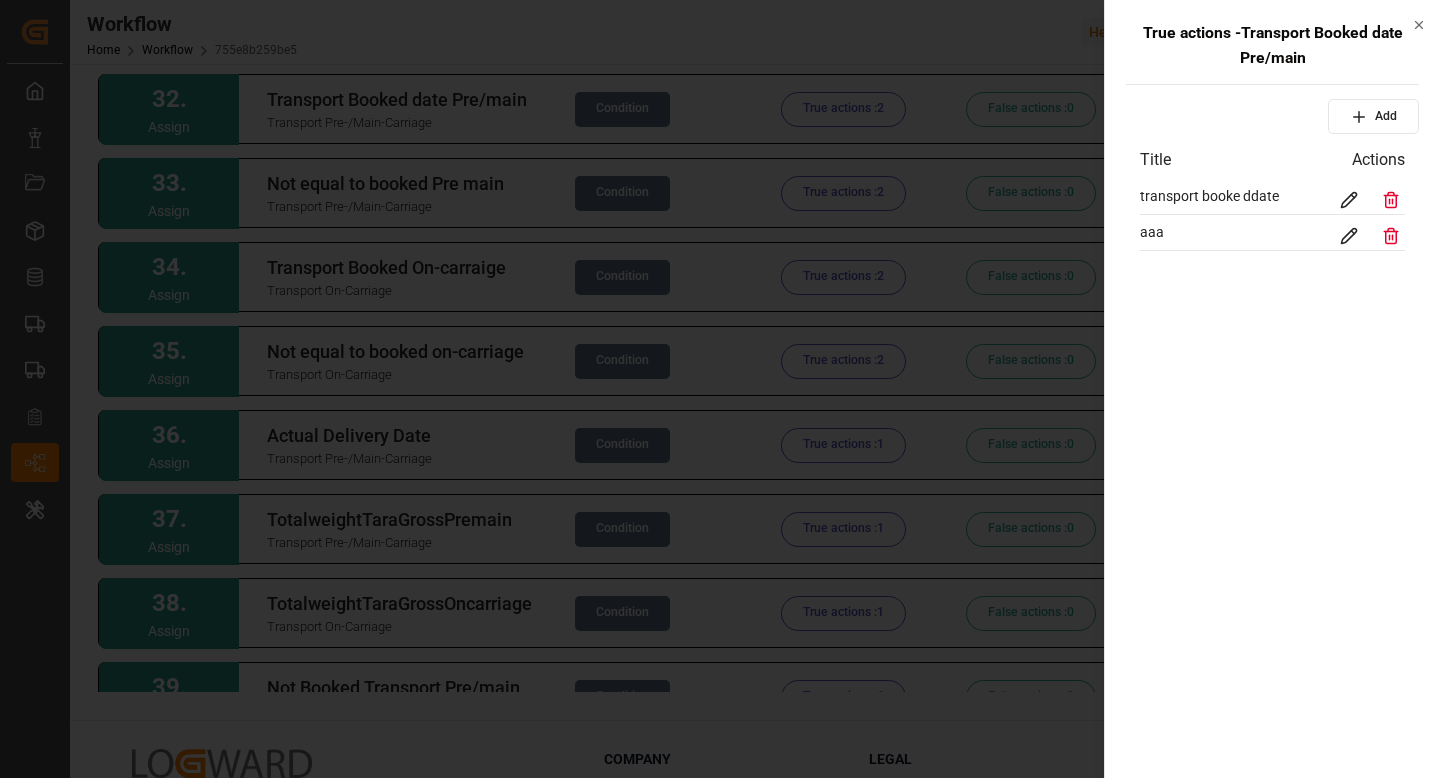 click 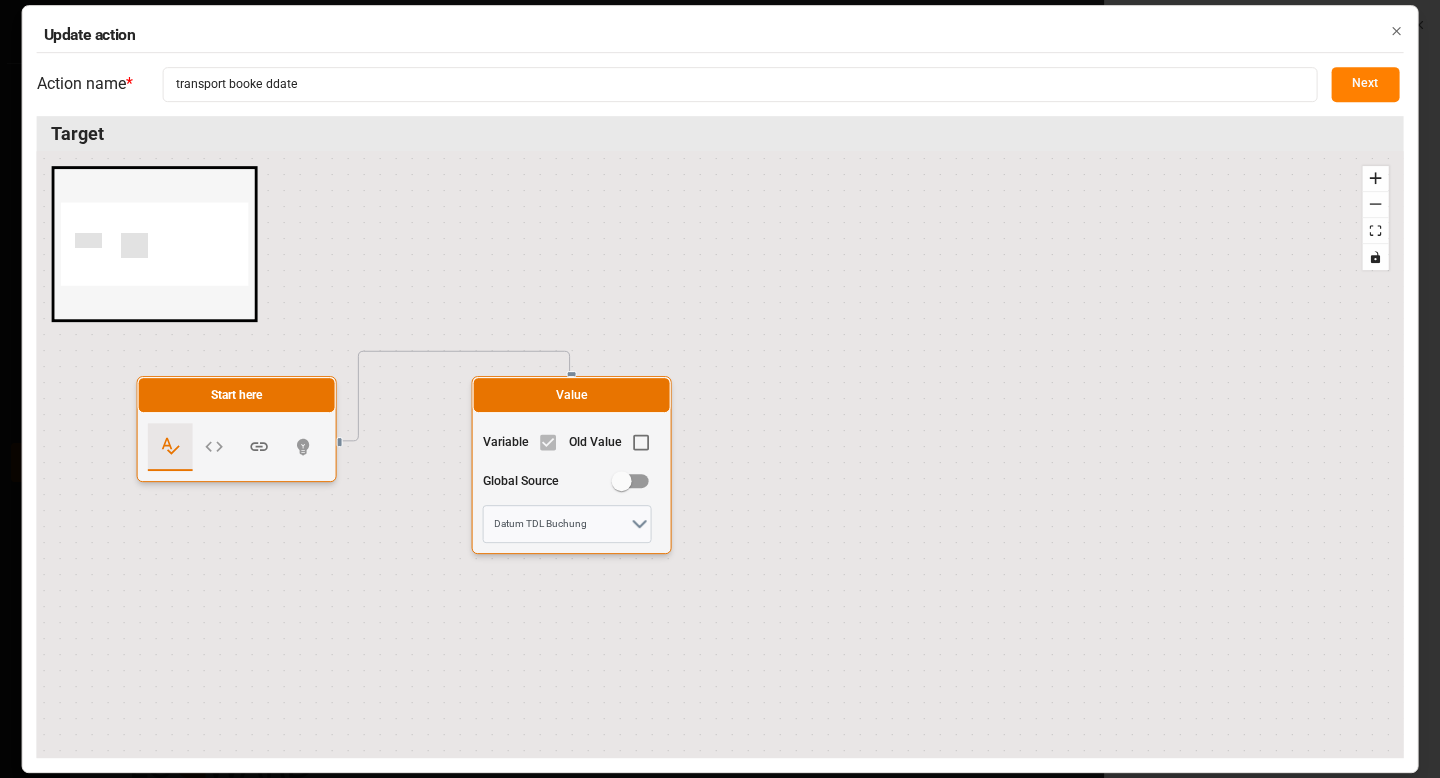 click on "Next" at bounding box center [1365, 84] 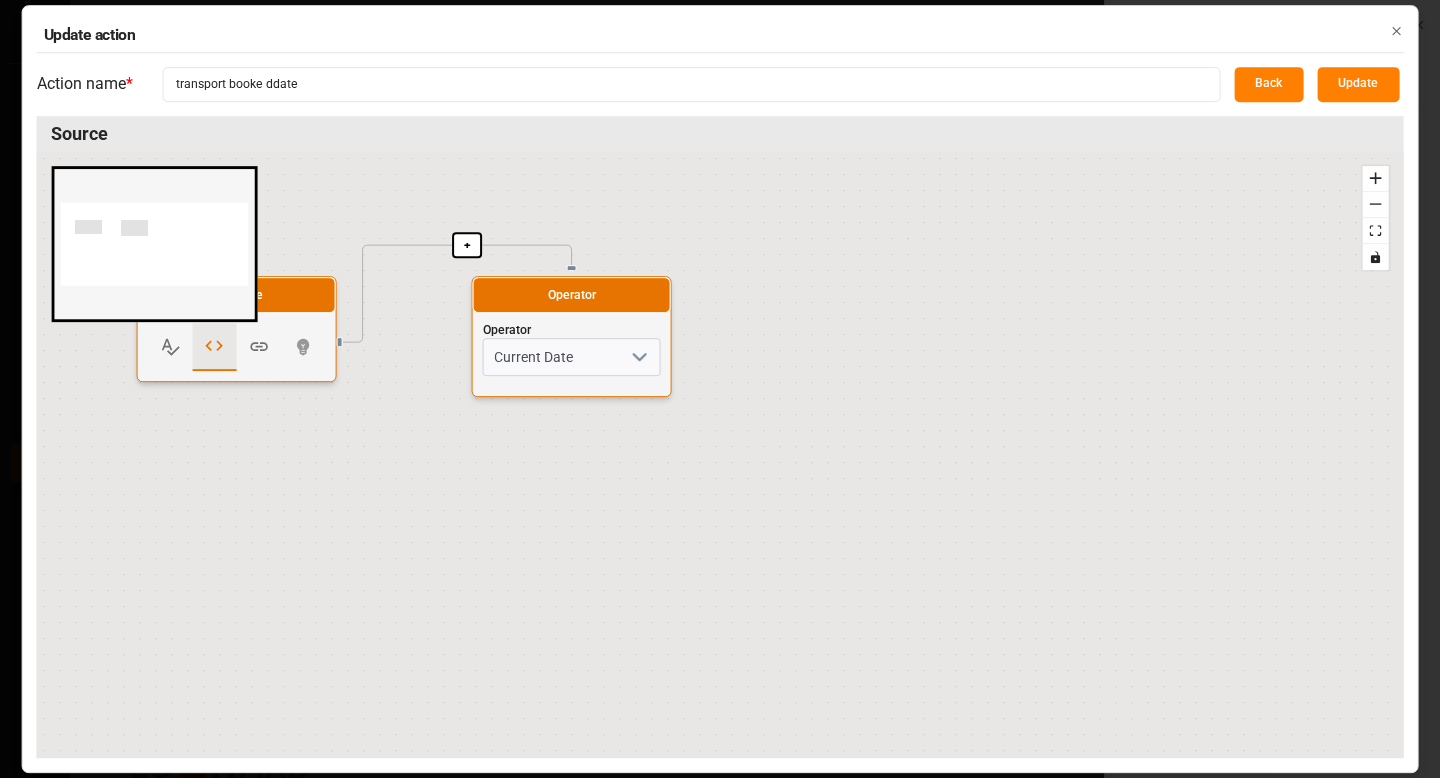 click 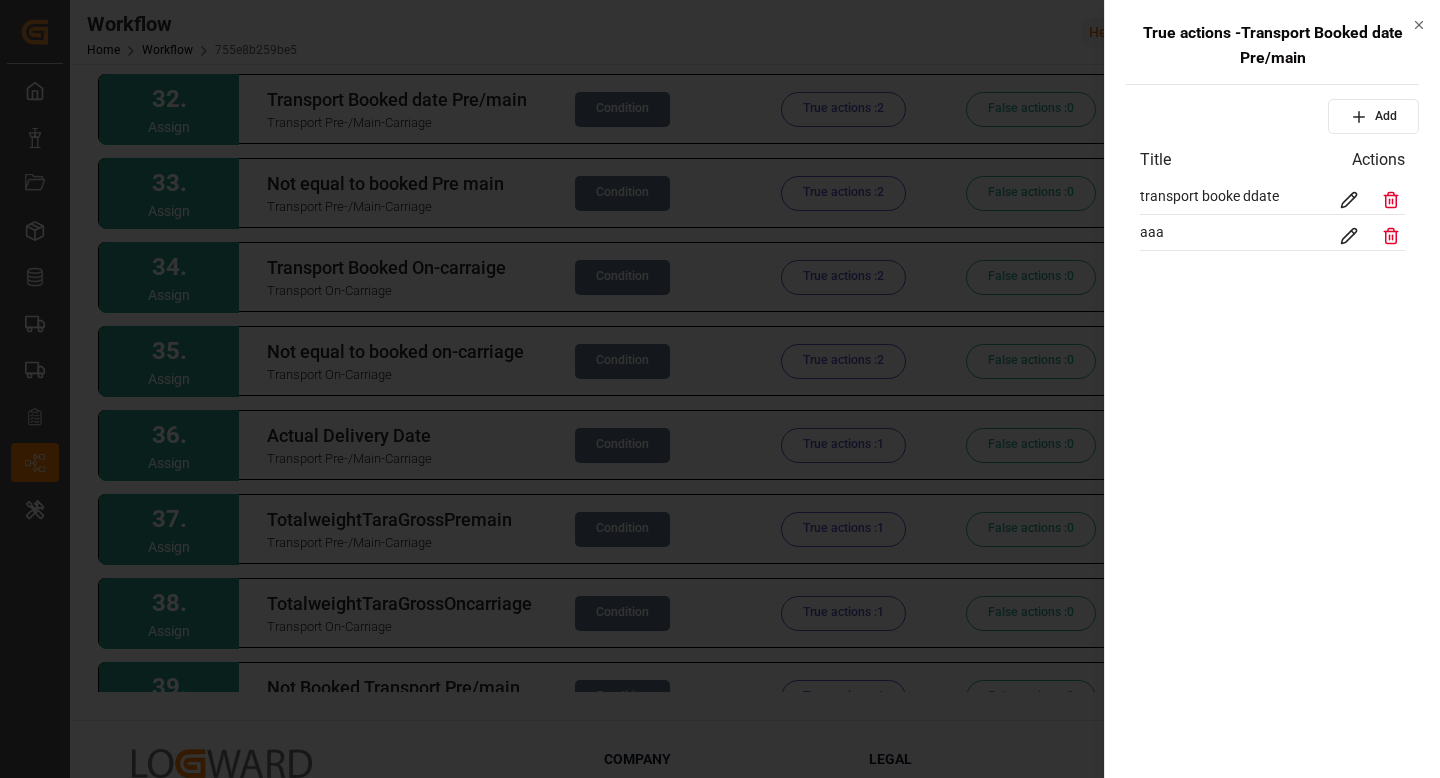 click at bounding box center [720, 389] 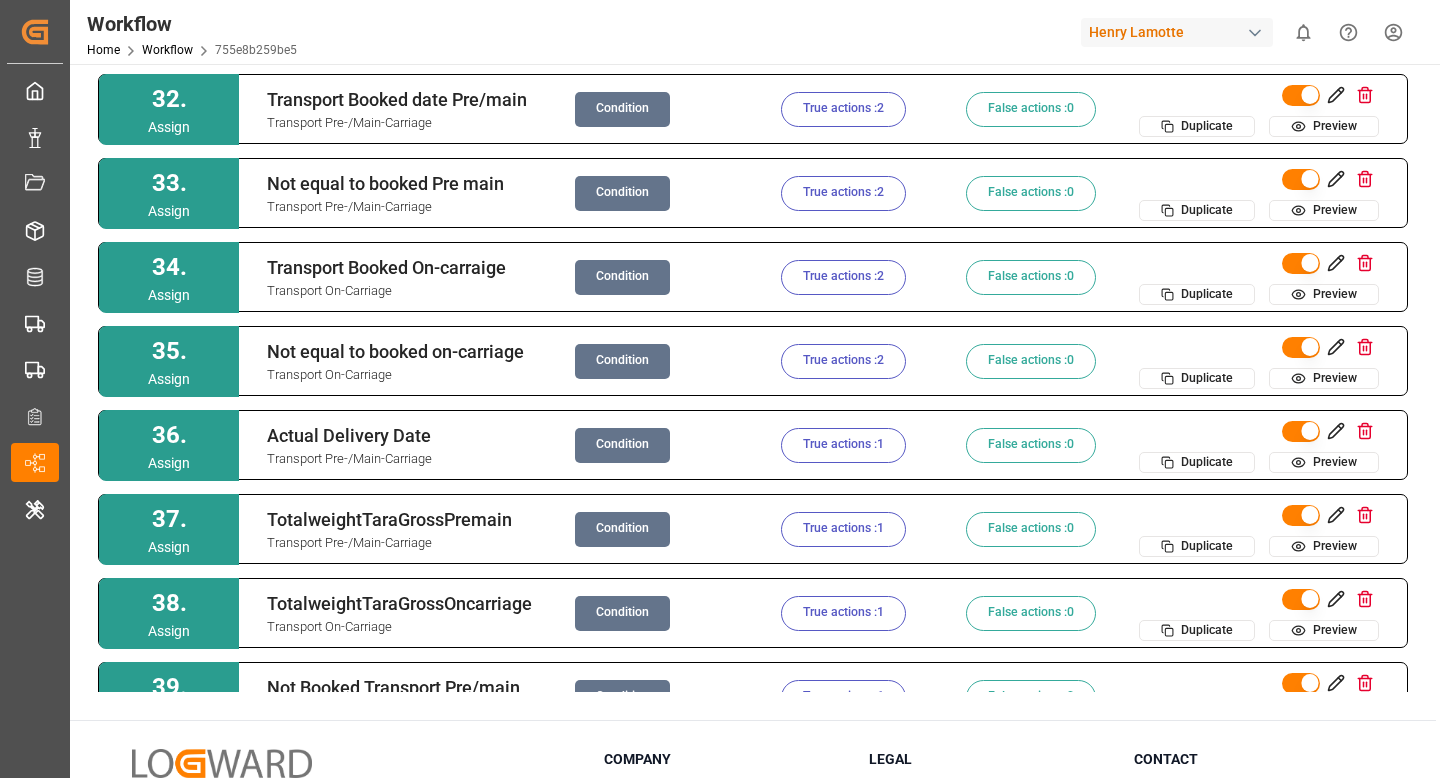 click on "True actions :  2" at bounding box center [843, 277] 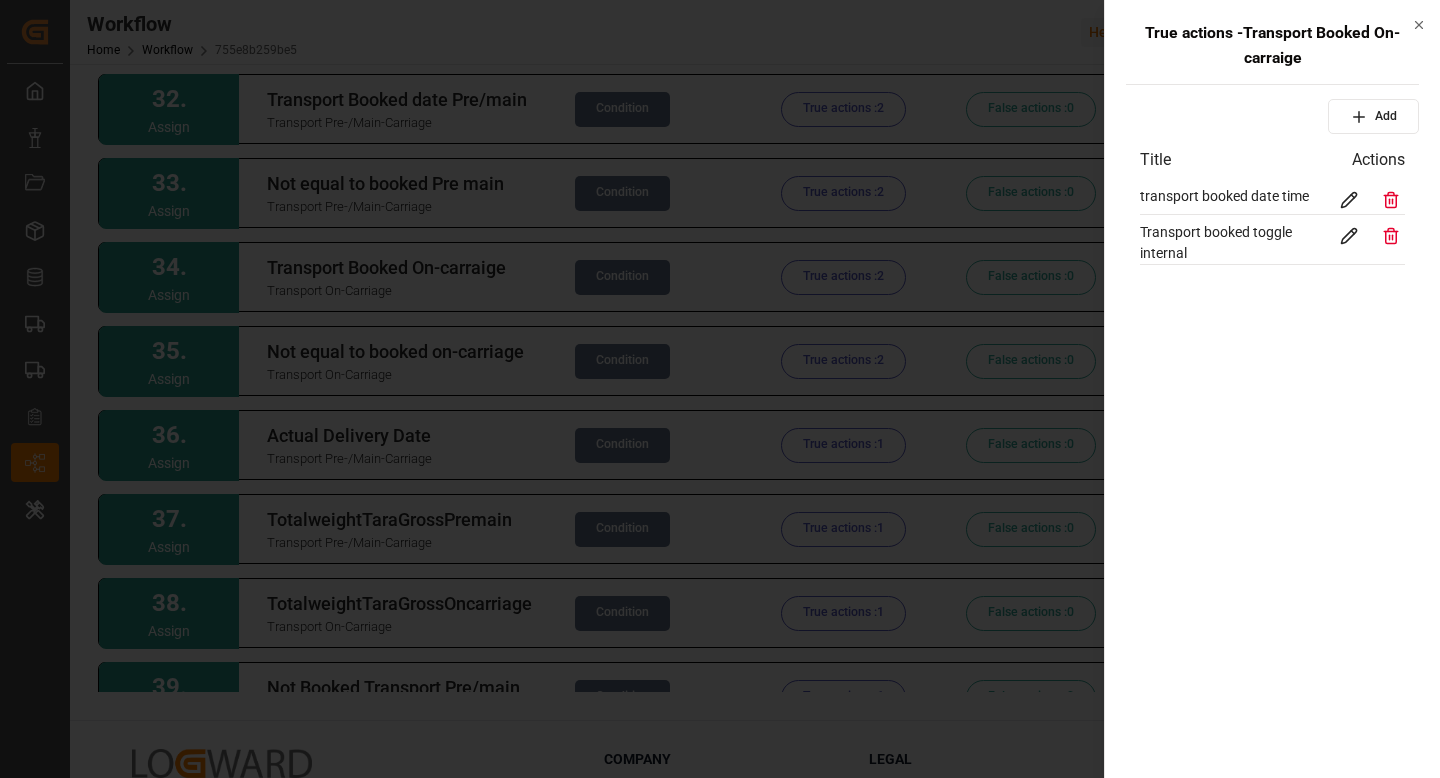 click at bounding box center (720, 389) 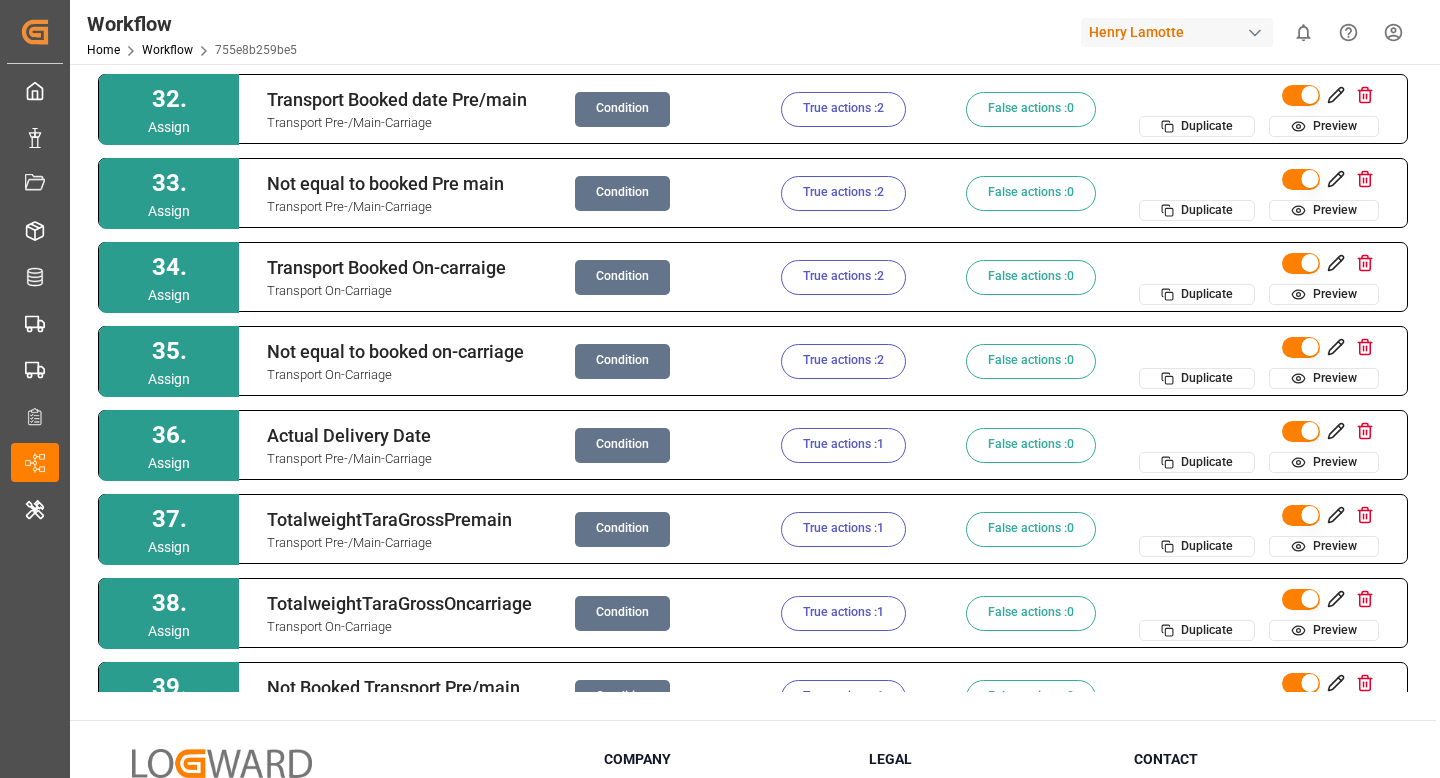 click on "True actions :  2" at bounding box center [843, 109] 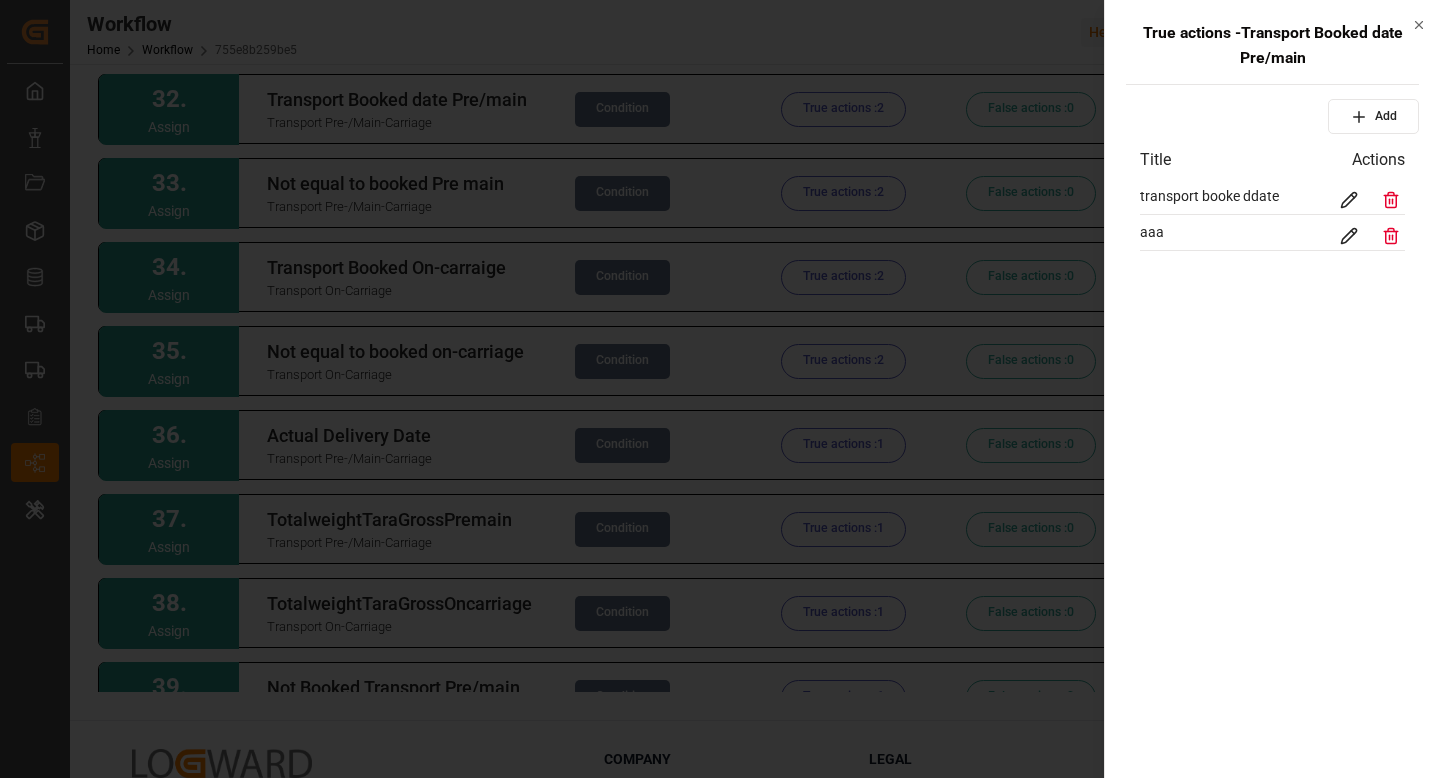 click at bounding box center (1349, 200) 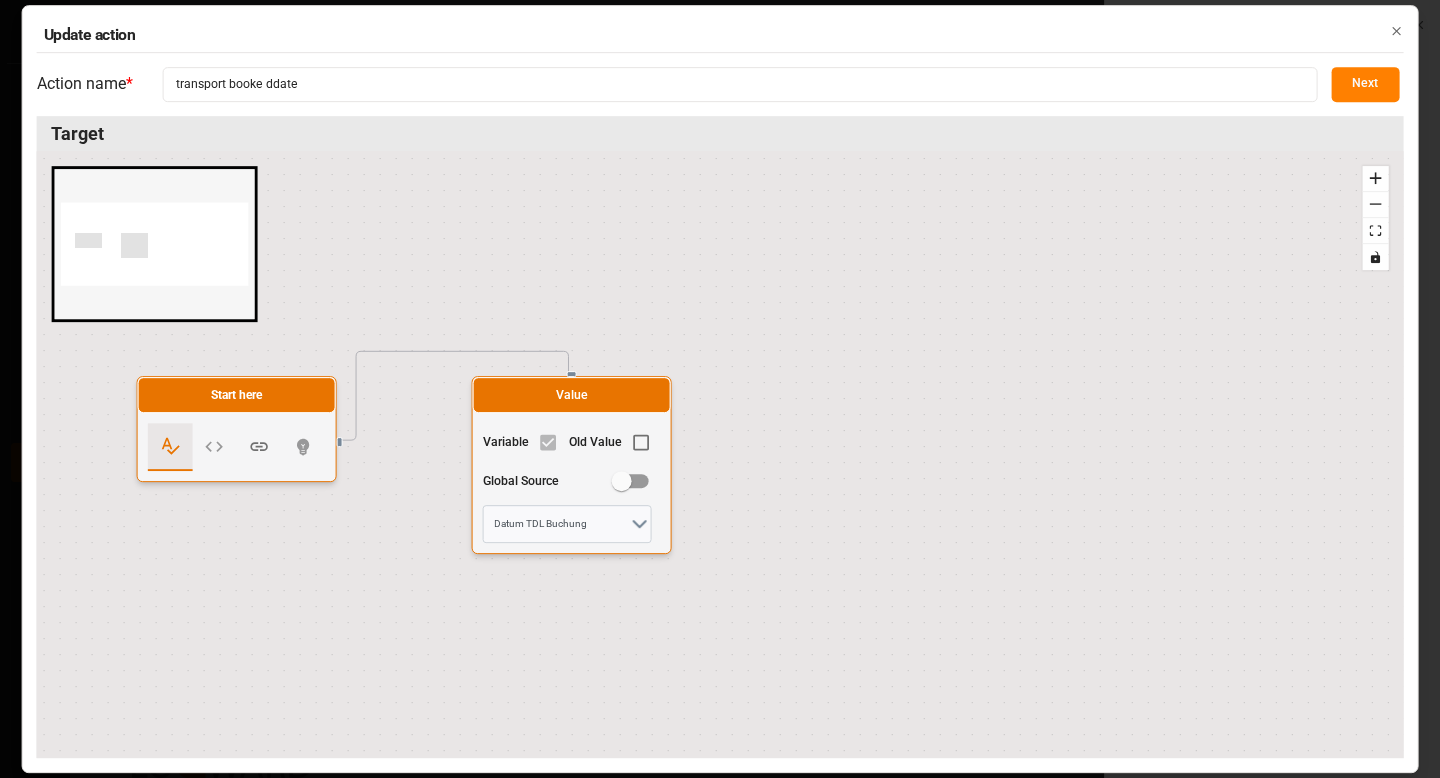 click on "Next" at bounding box center (1365, 84) 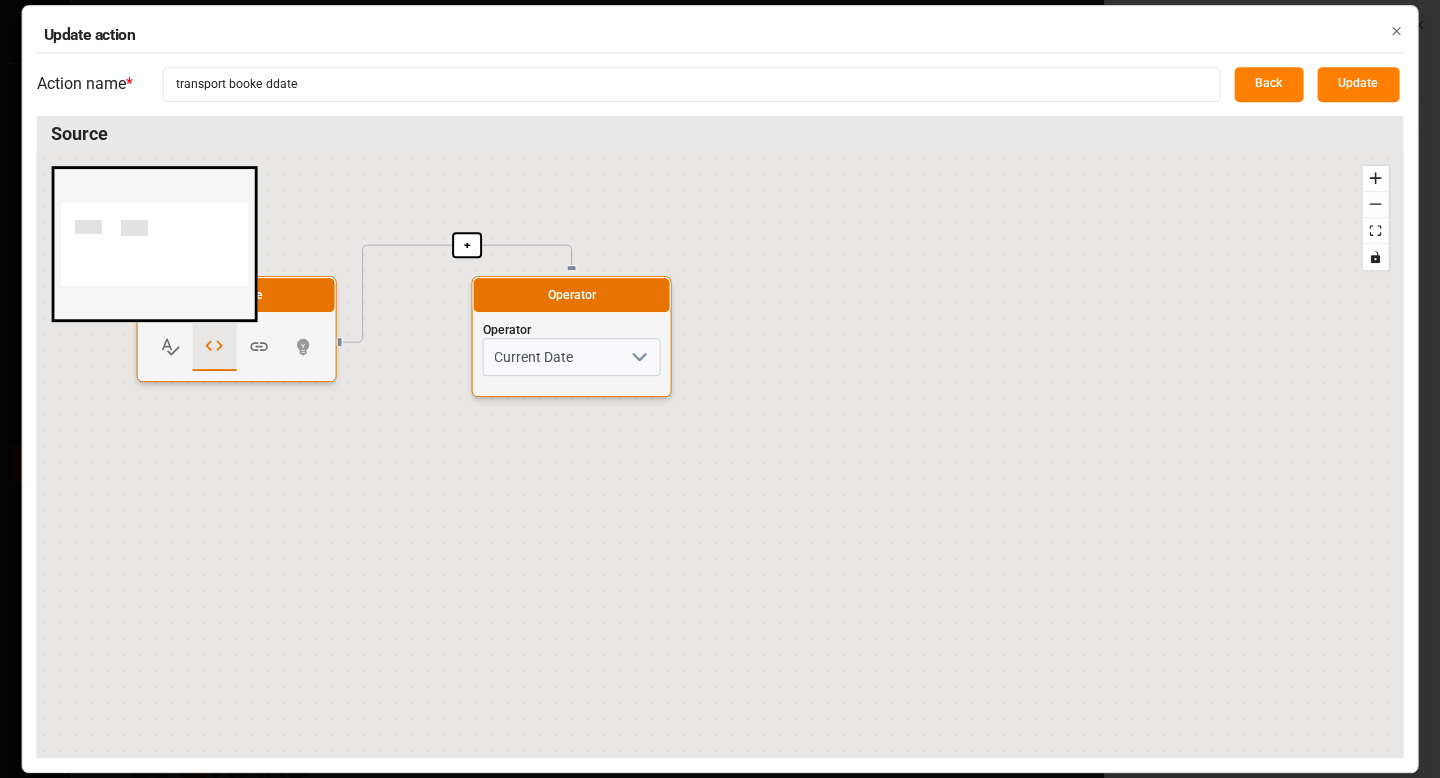 click 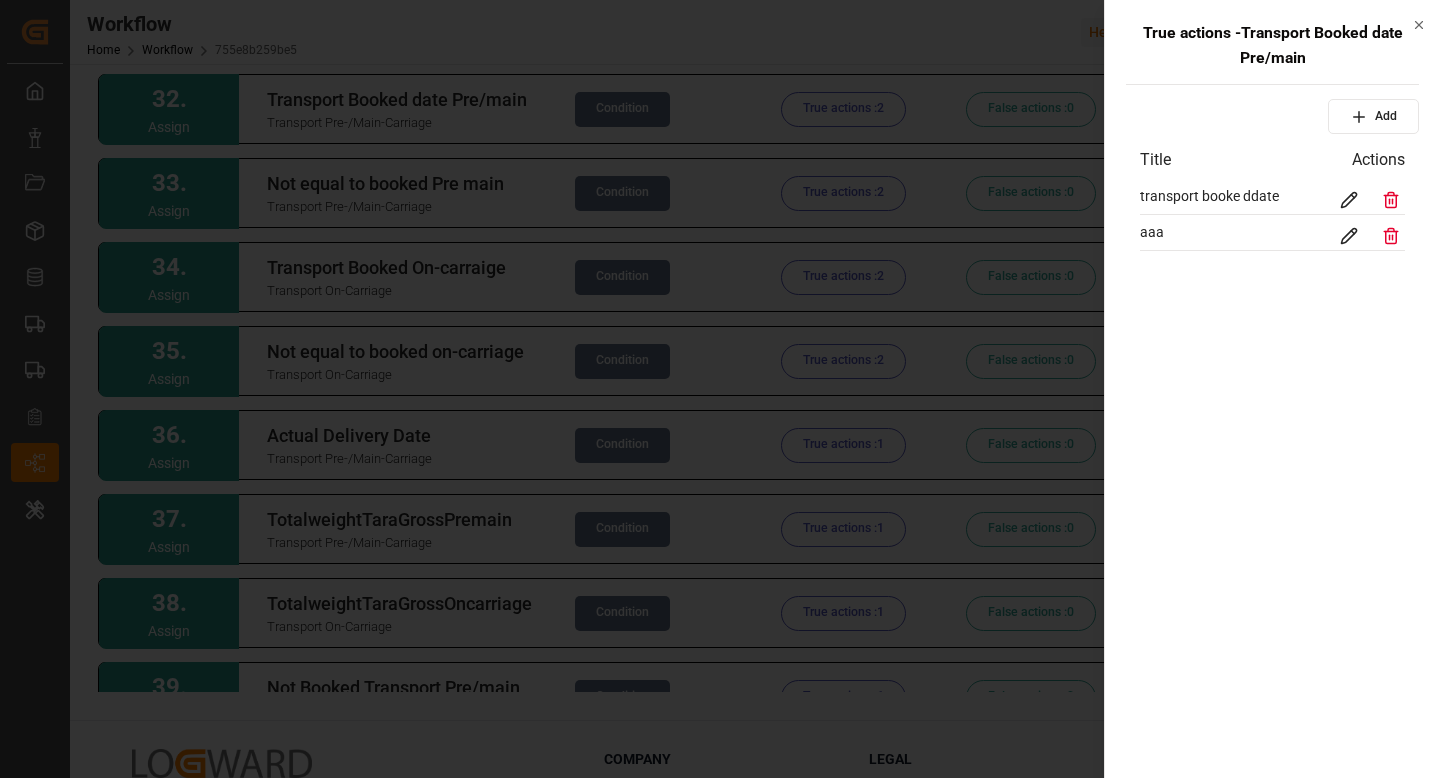 click at bounding box center [720, 389] 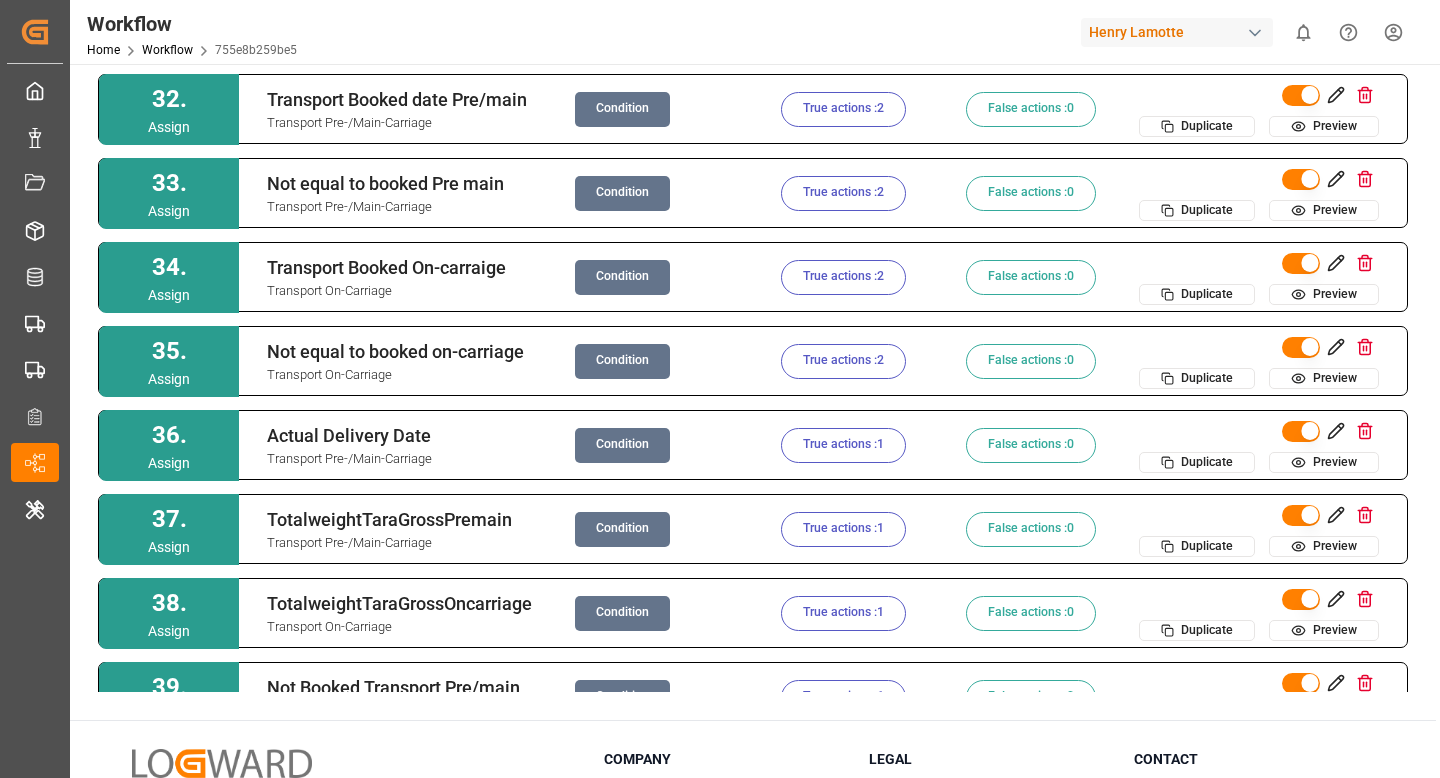 click on "True actions :  2" at bounding box center (843, 193) 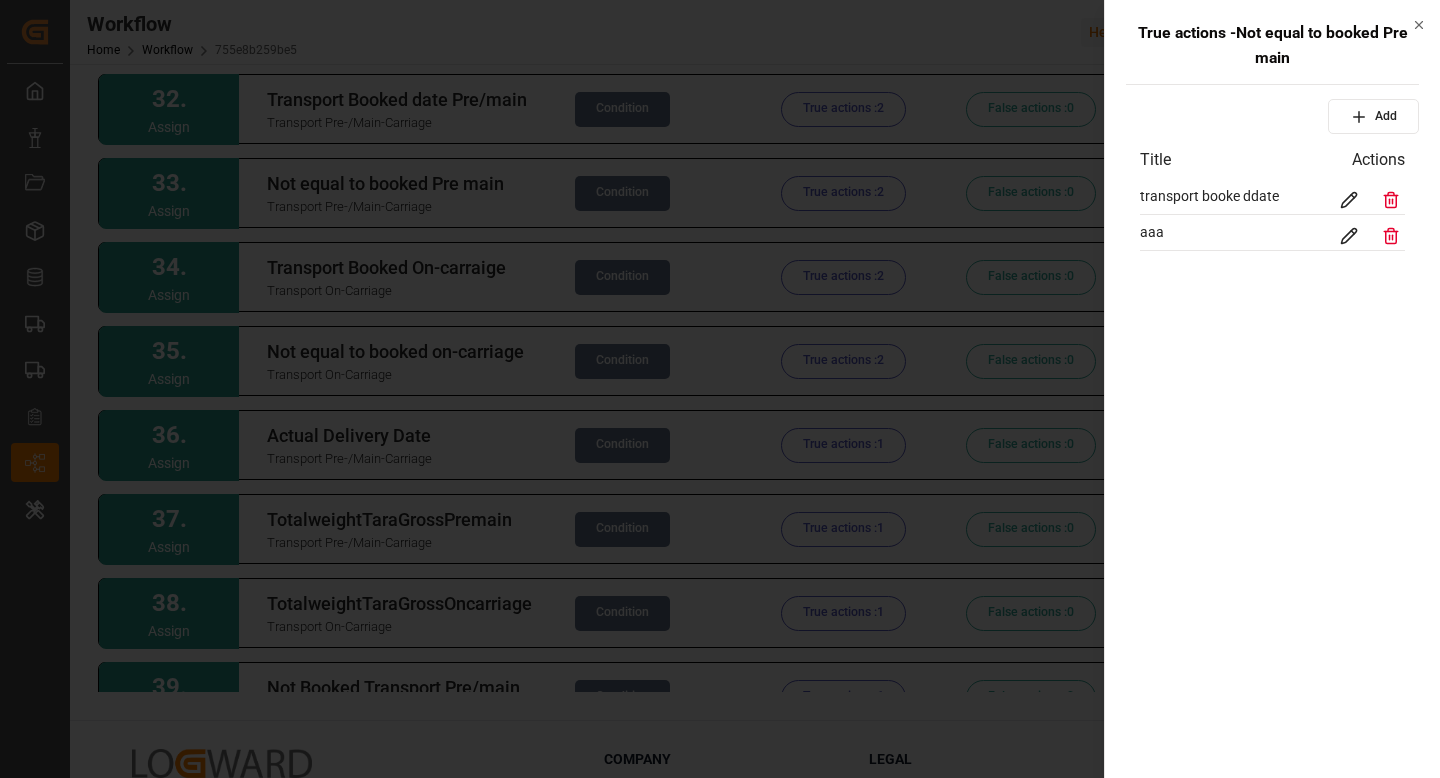 click 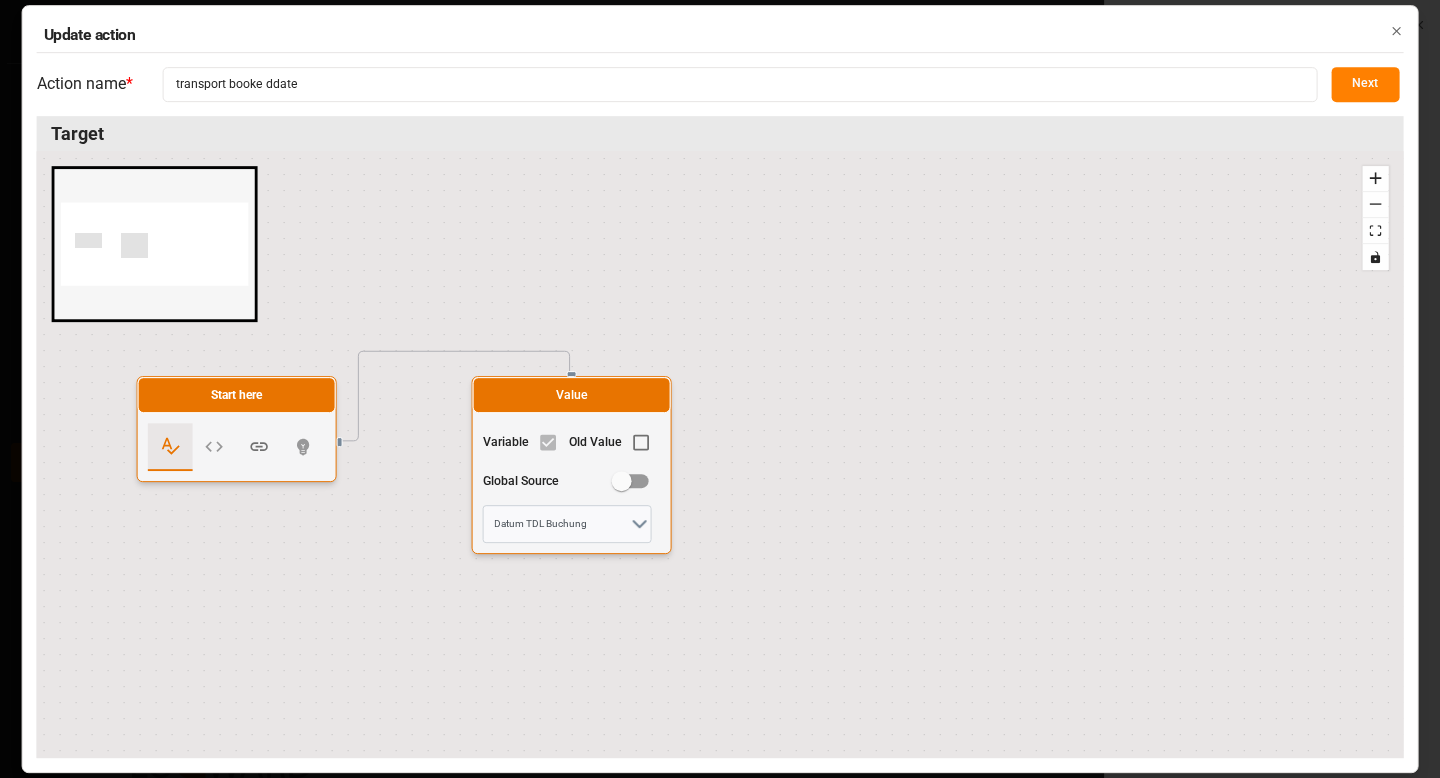 click on "Next" at bounding box center (1365, 84) 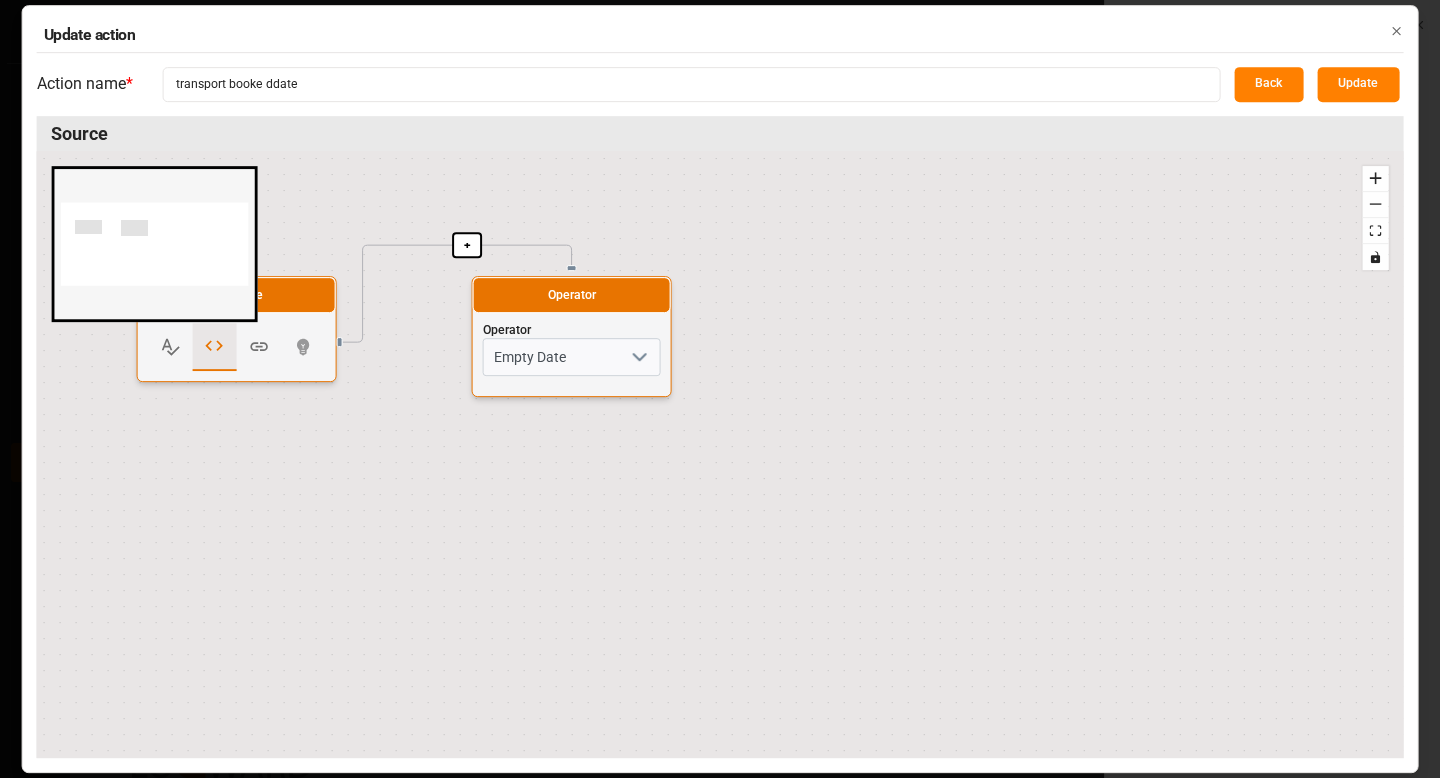 click on "Update action" at bounding box center (720, 35) 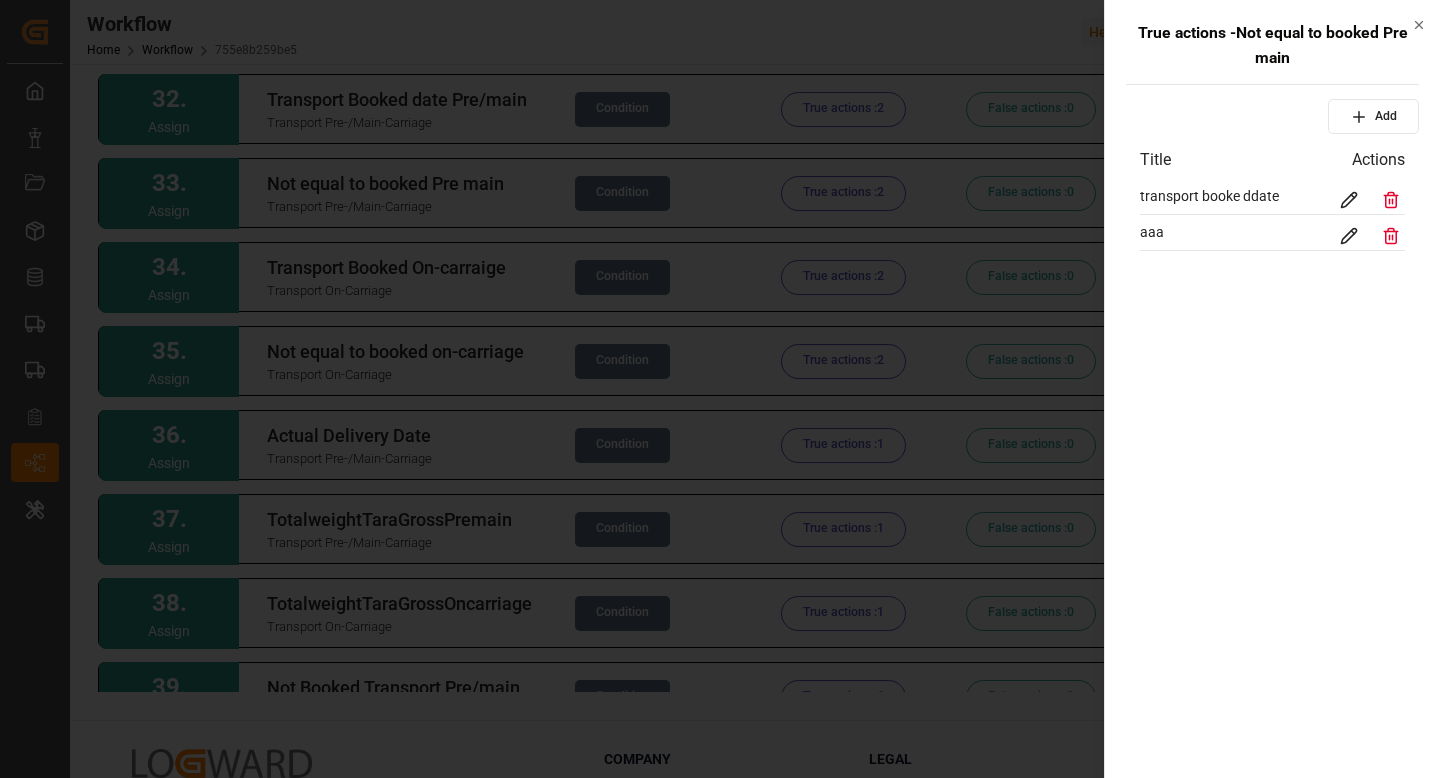 click at bounding box center (720, 389) 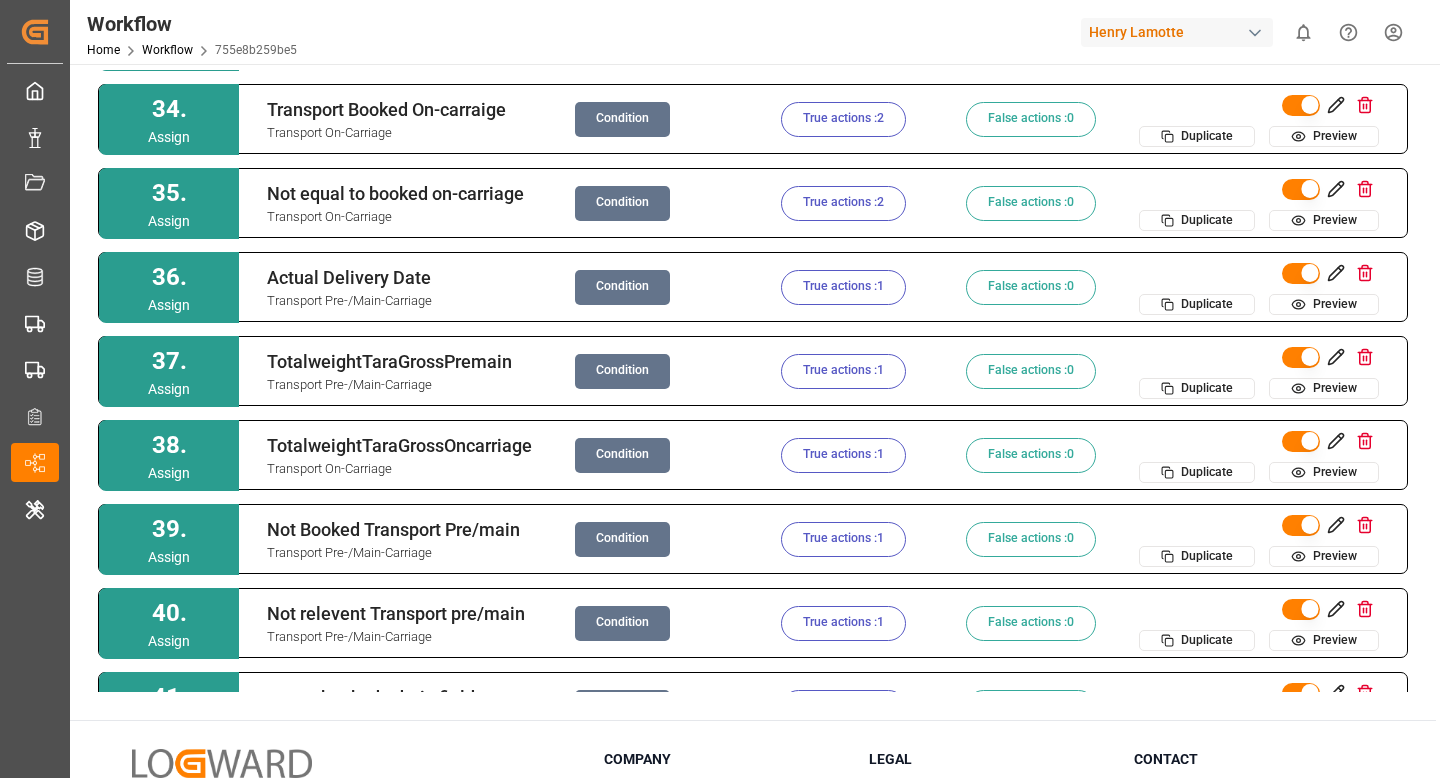 scroll, scrollTop: 2763, scrollLeft: 0, axis: vertical 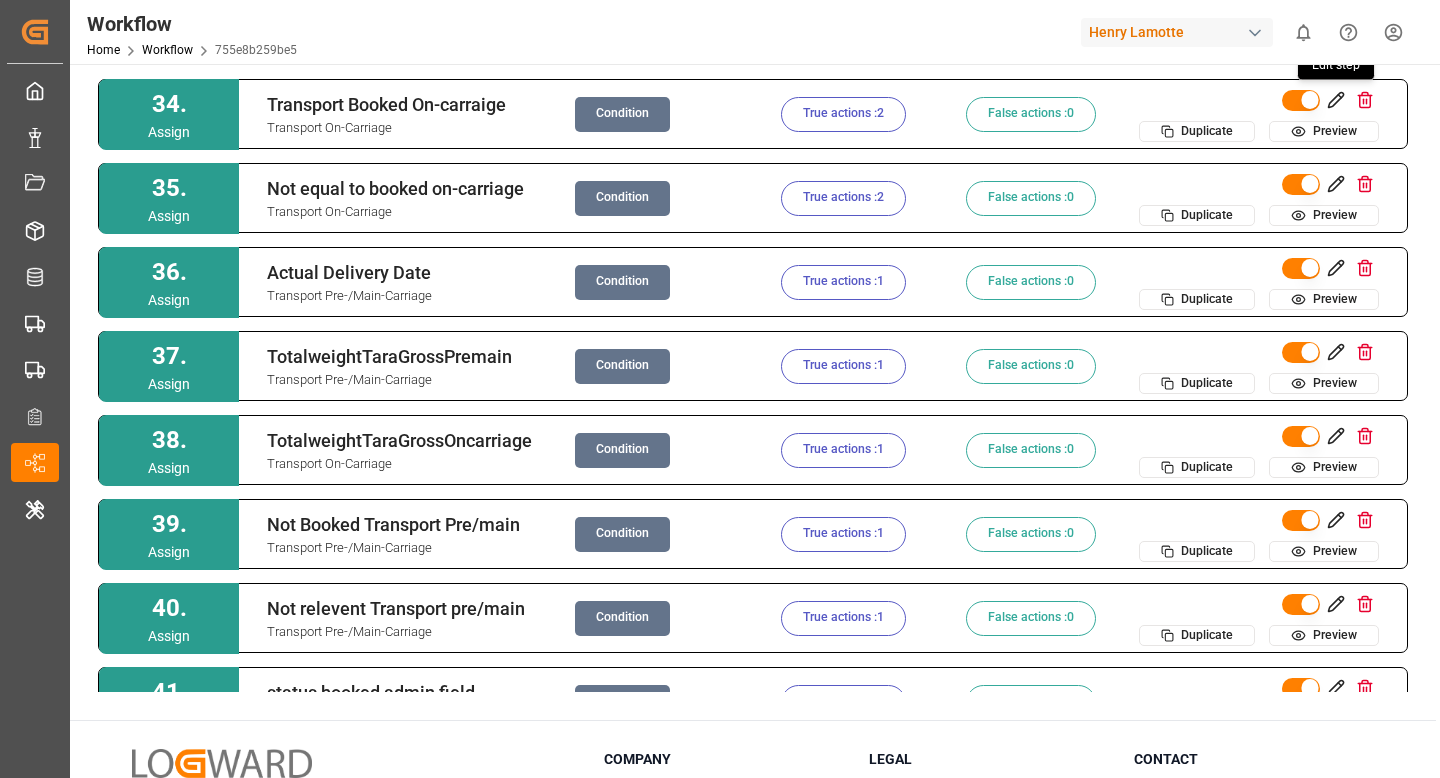 click 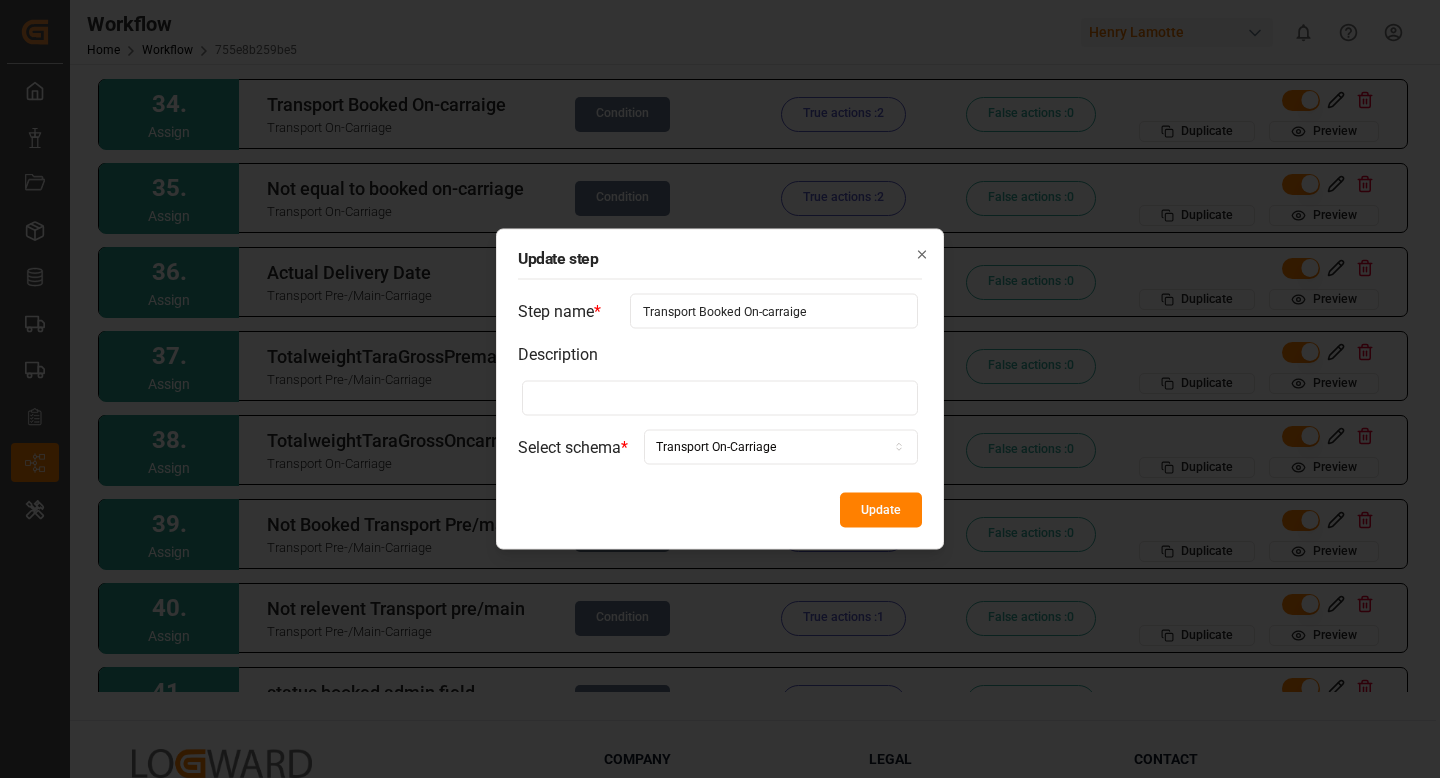 click on "Transport Booked On-carraige" at bounding box center [774, 311] 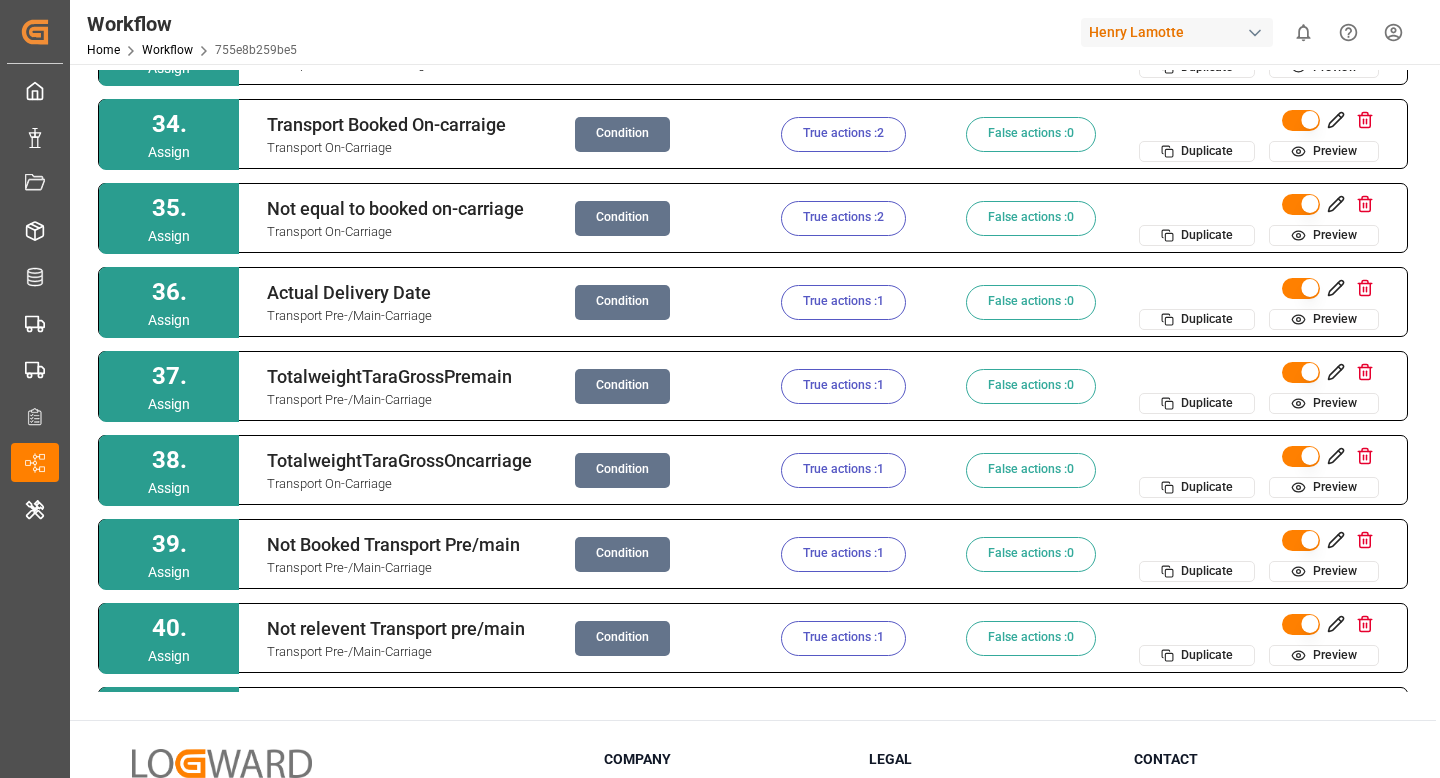 scroll, scrollTop: 2753, scrollLeft: 0, axis: vertical 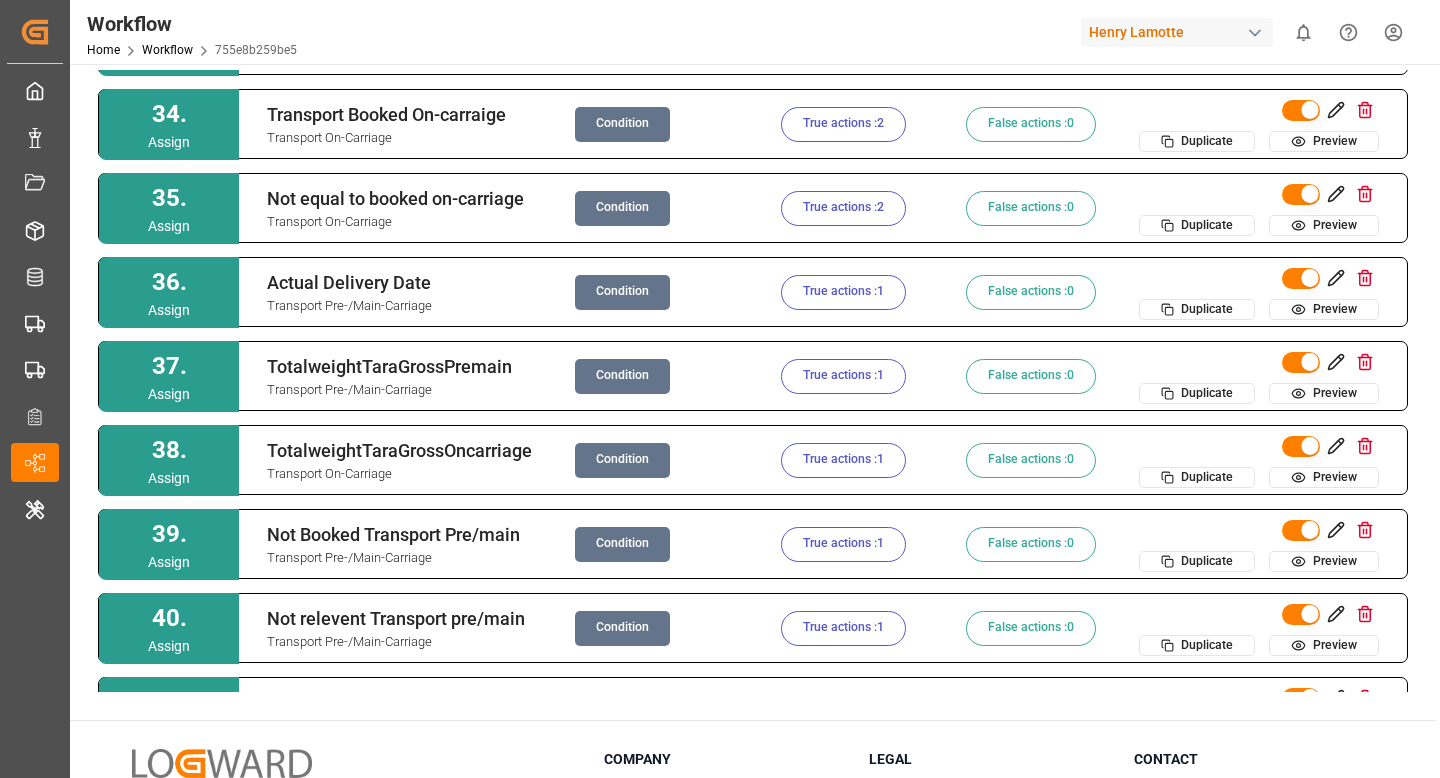 click on "Condition" at bounding box center [622, 124] 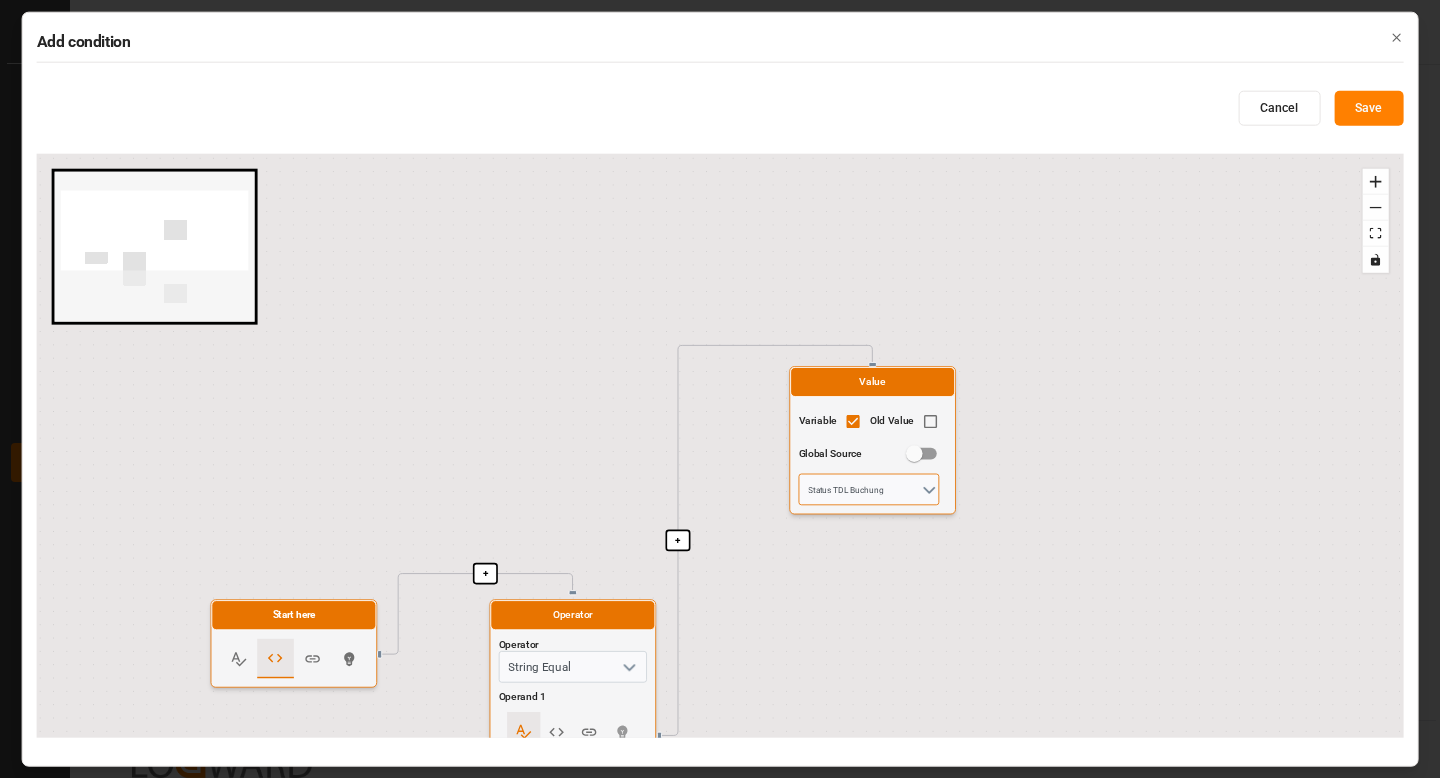 click on "Status TDL Buchung" at bounding box center (869, 490) 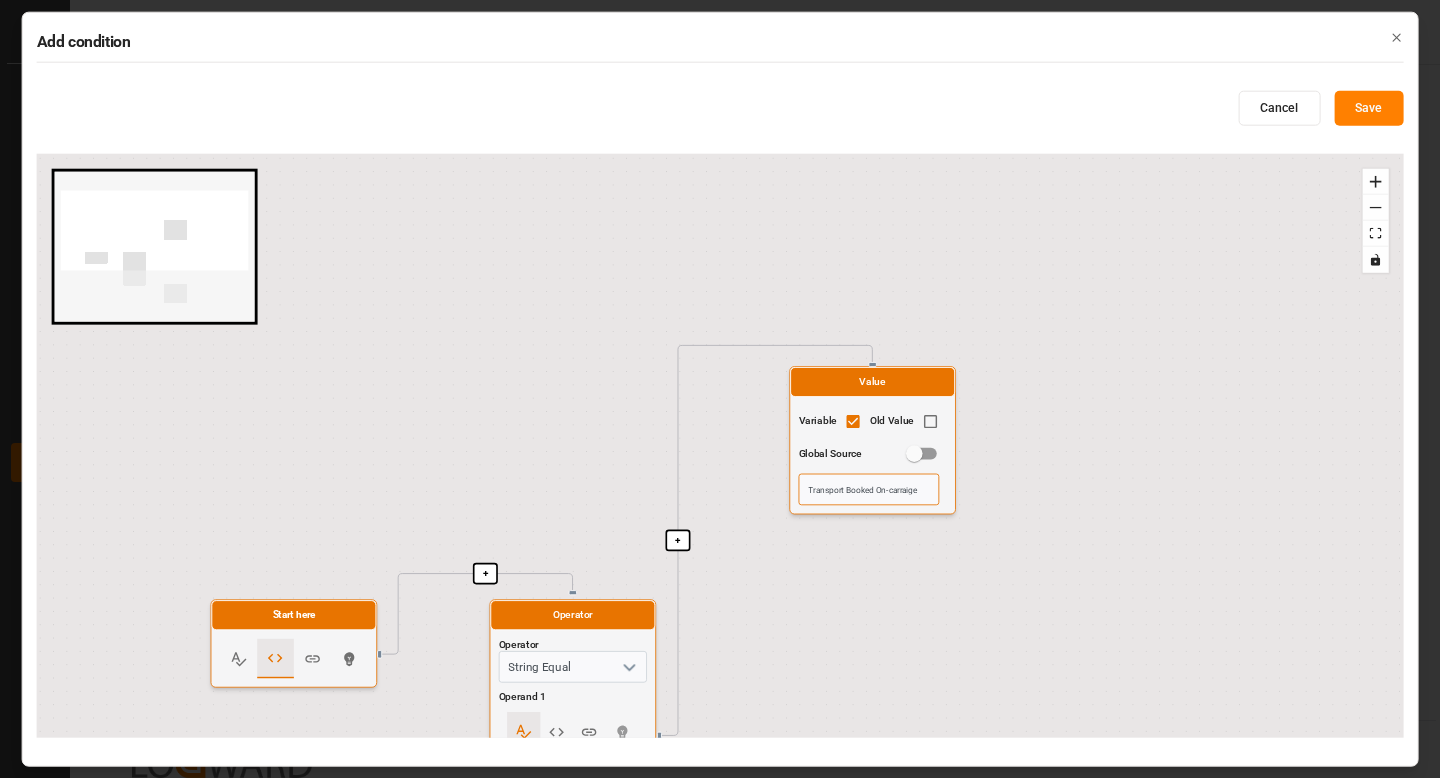 type on "Status TDL Buchung" 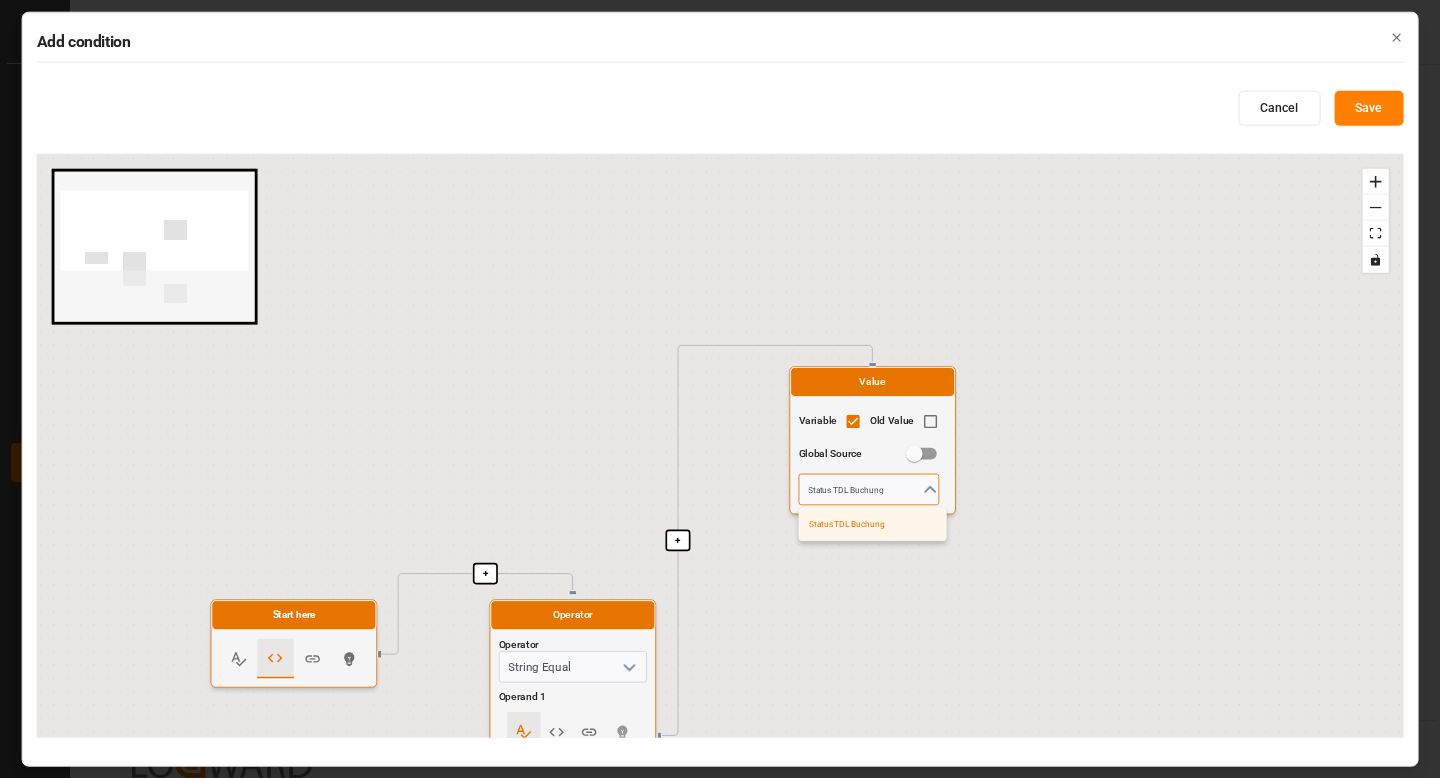 click on "Status TDL Buchung" at bounding box center (869, 490) 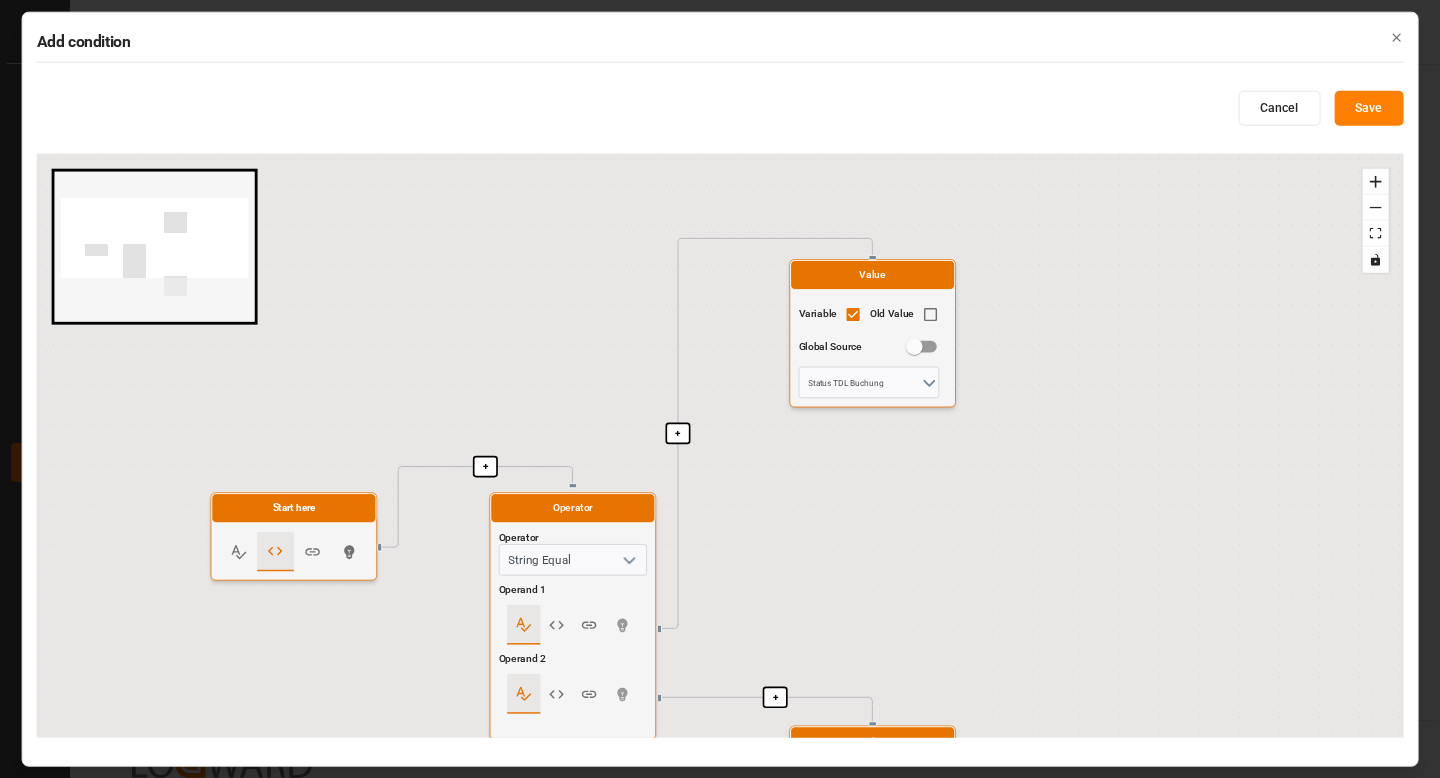 drag, startPoint x: 878, startPoint y: 608, endPoint x: 878, endPoint y: 10, distance: 598 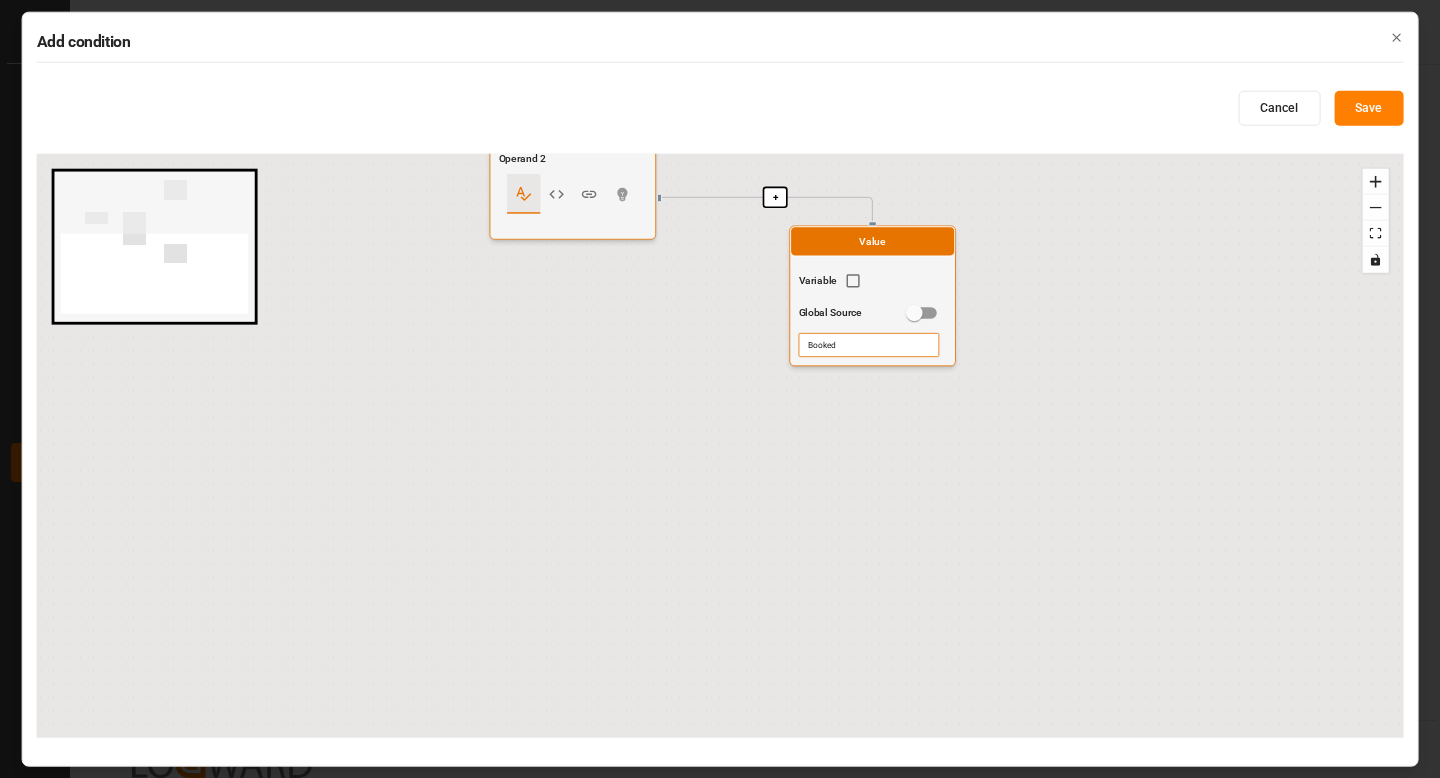 click on "Booked" at bounding box center [869, 345] 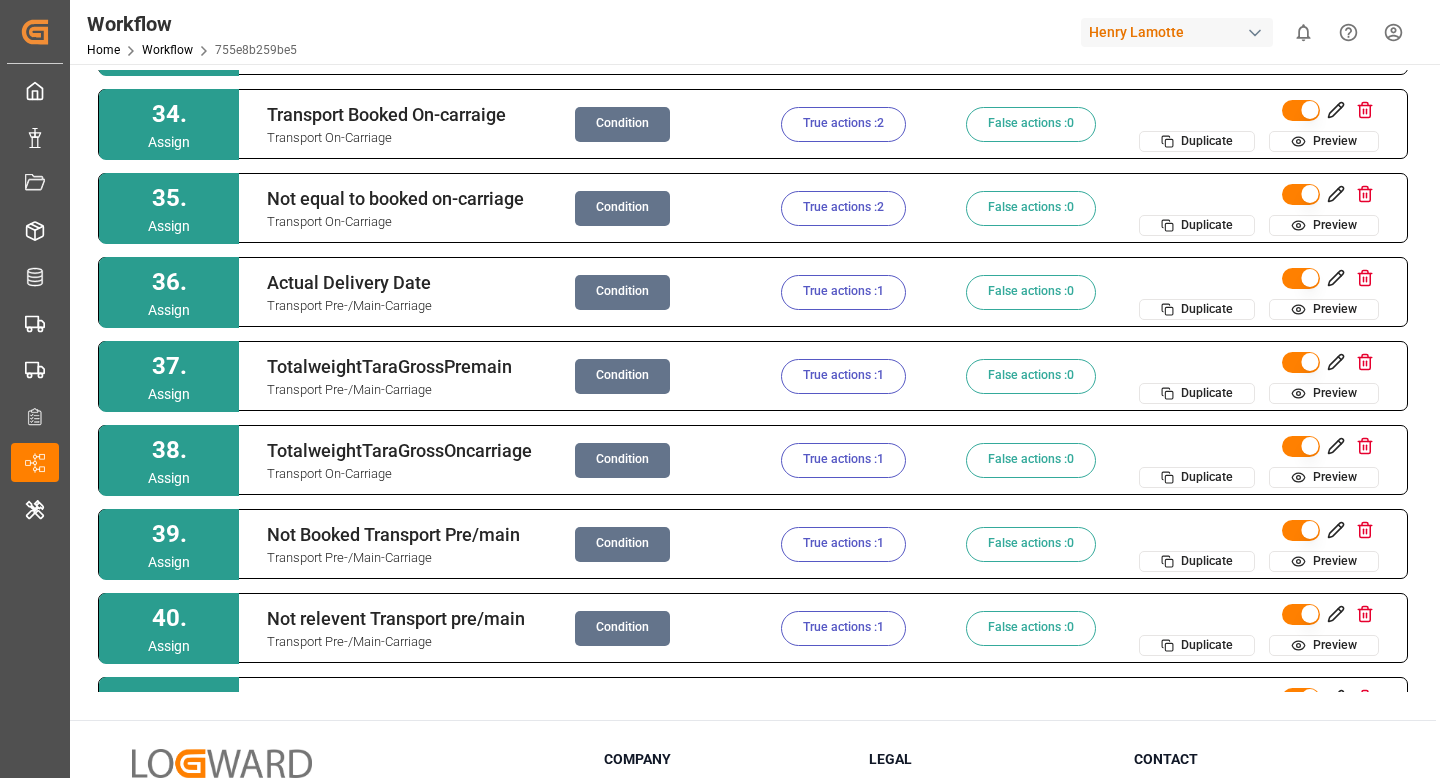 click on "True actions :  2" at bounding box center (843, 124) 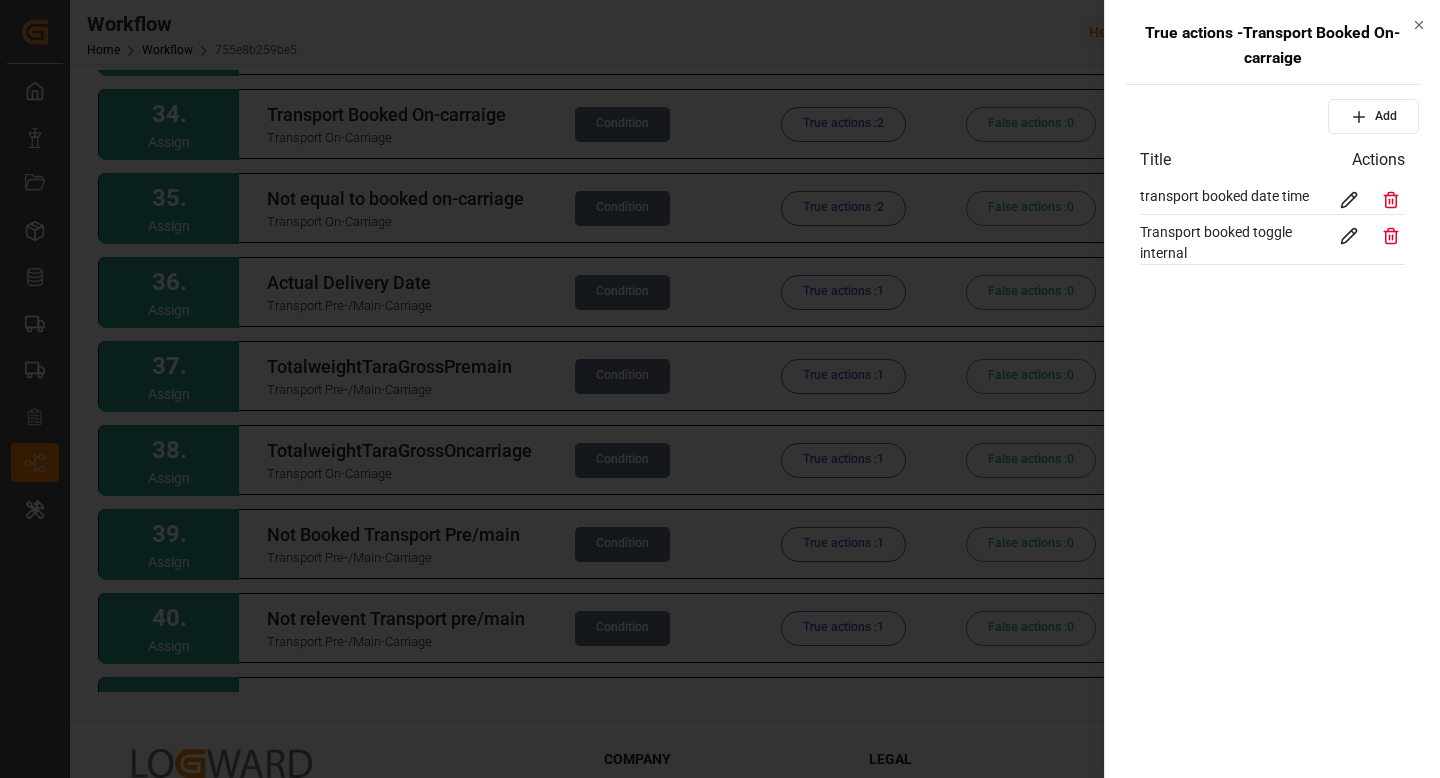 click 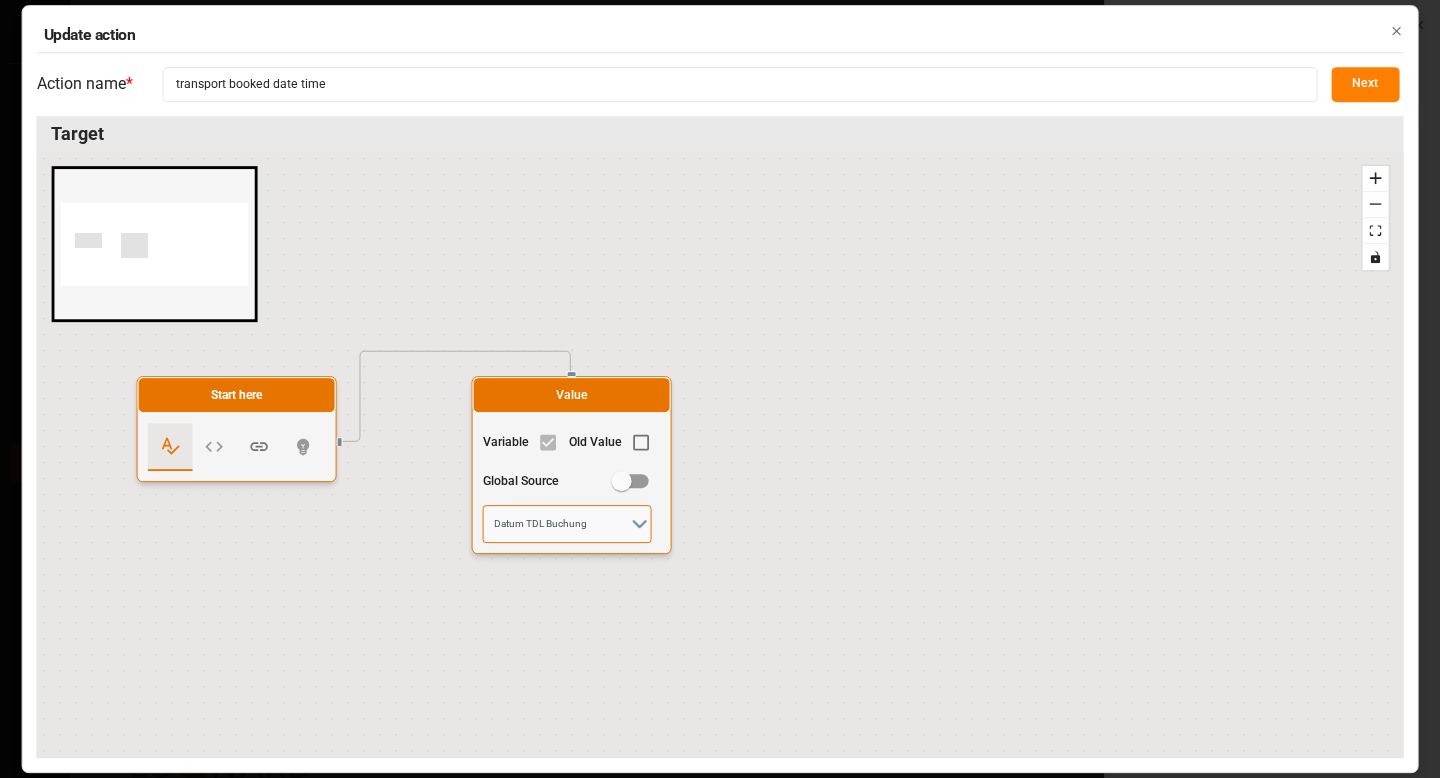click on "Datum TDL Buchung" at bounding box center [567, 524] 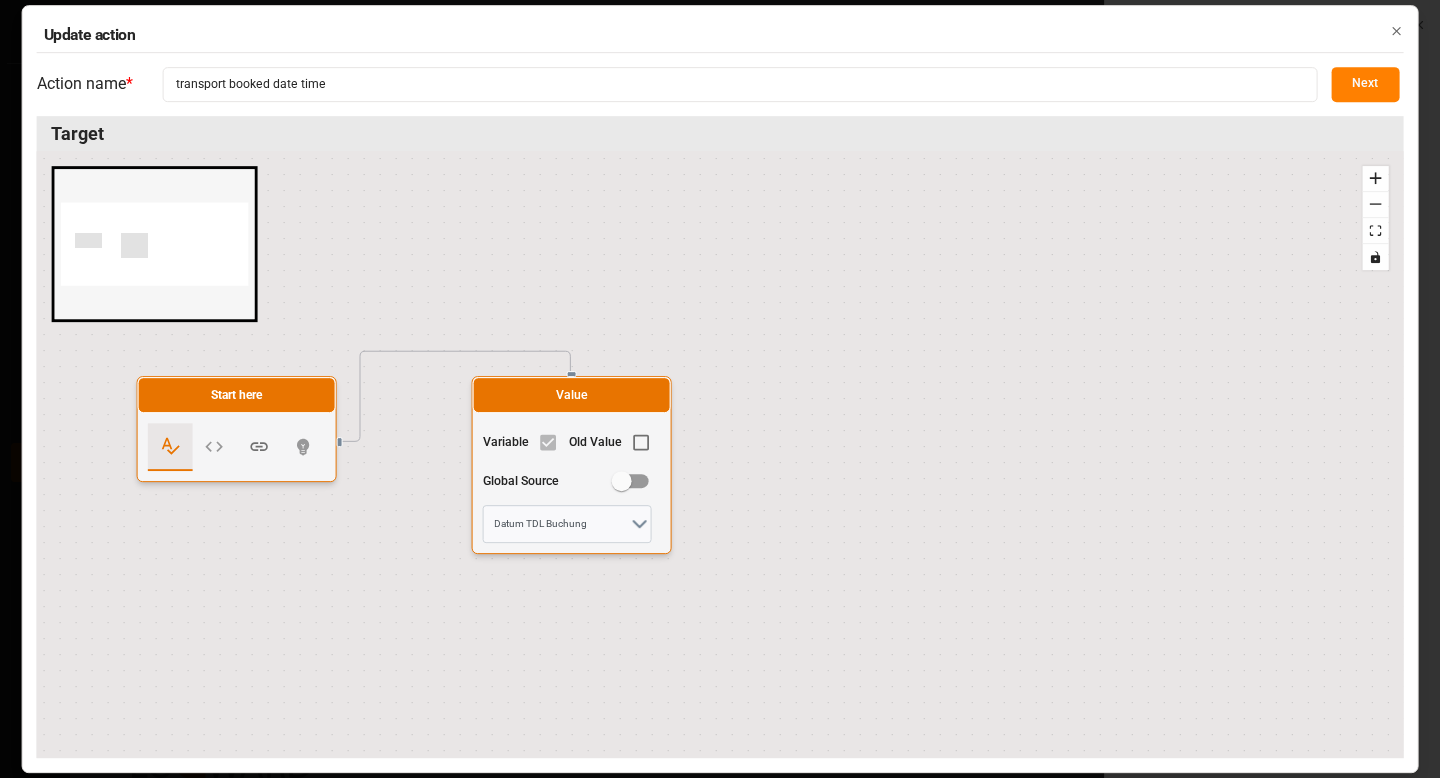 click on "Next" at bounding box center [1365, 84] 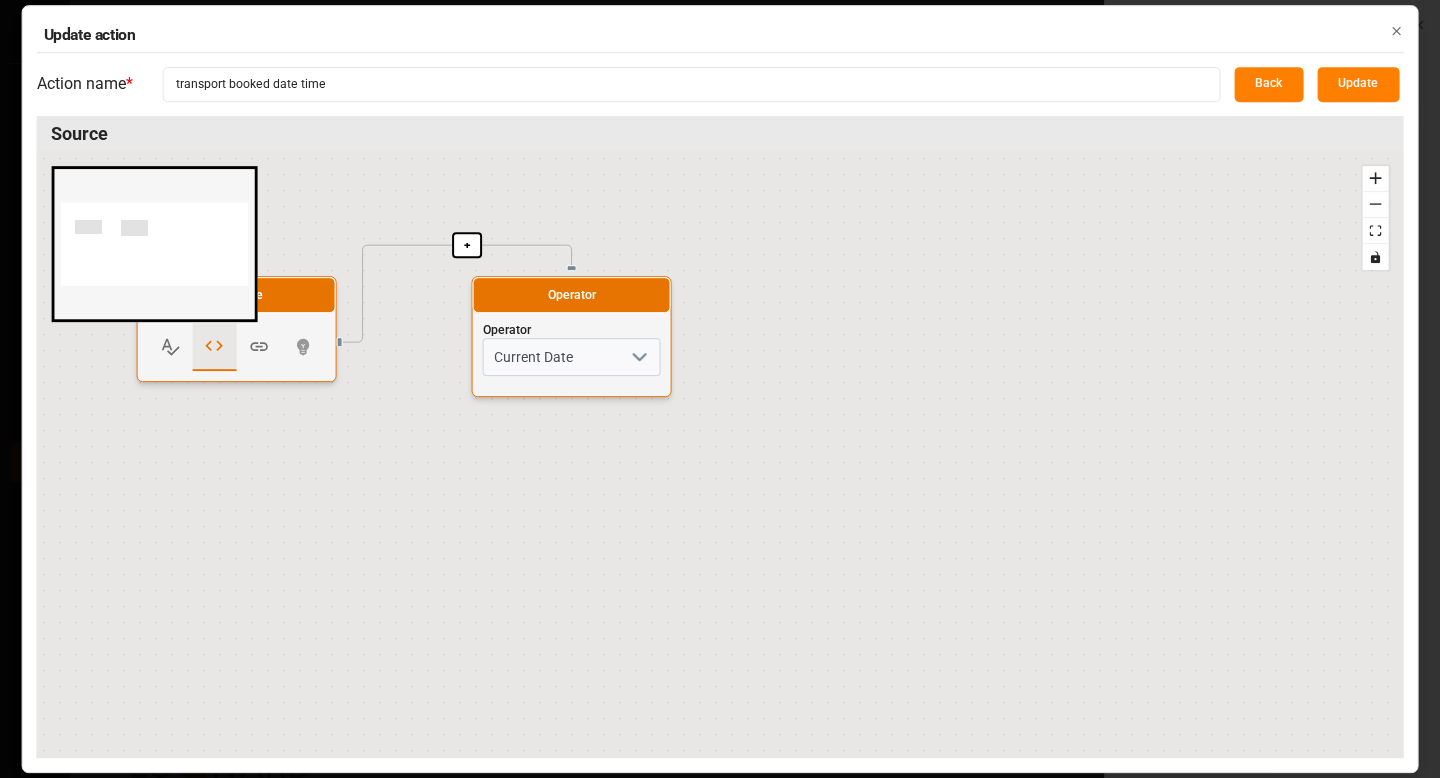 click 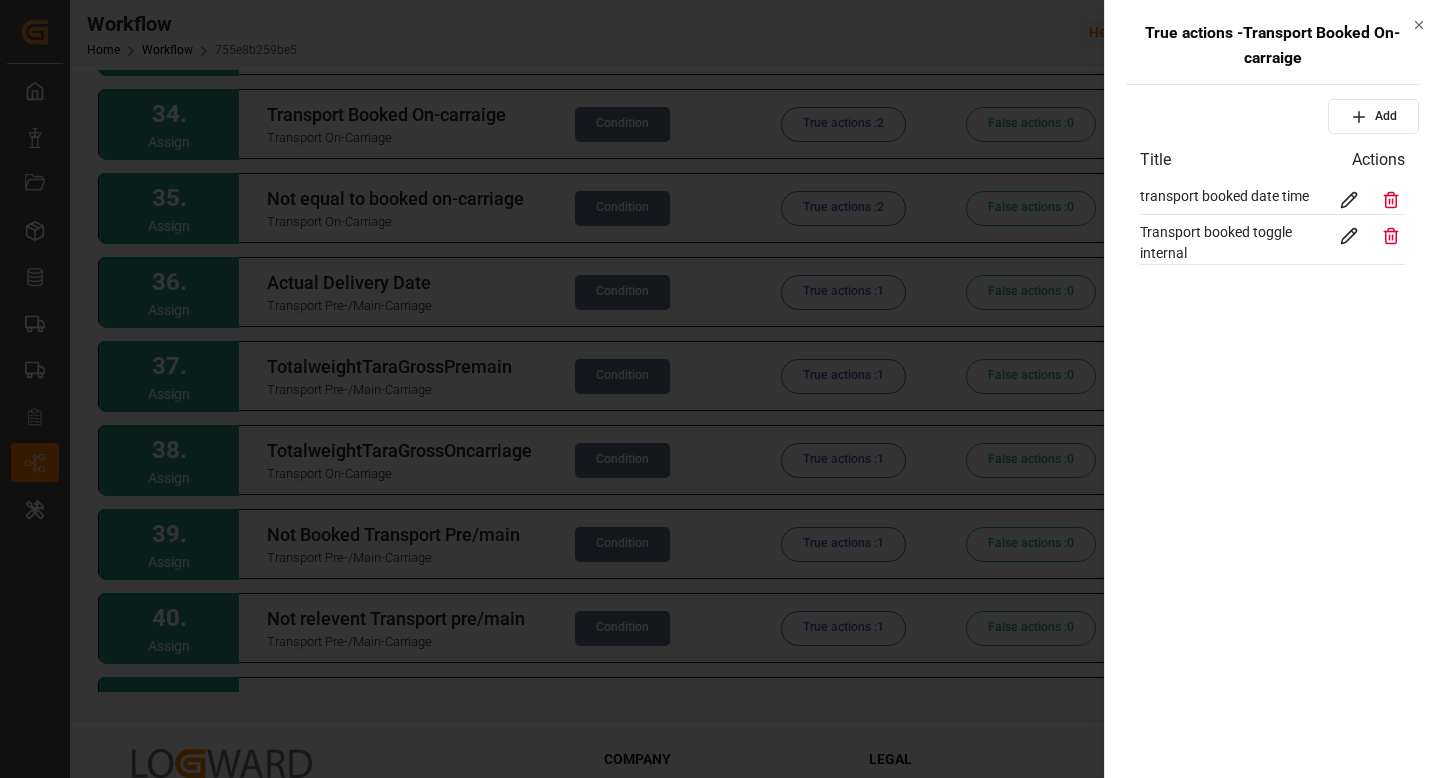 click 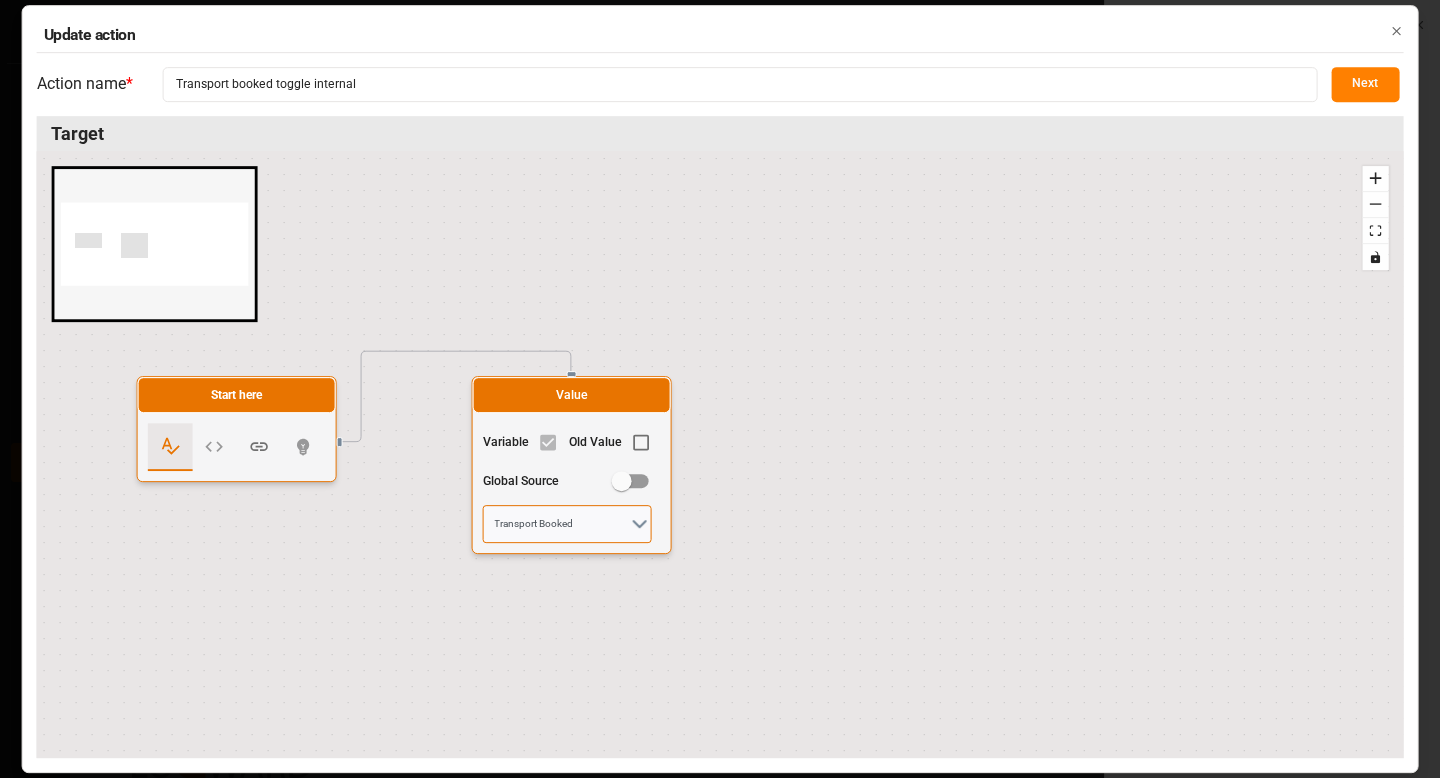 click on "Transport Booked" at bounding box center (567, 524) 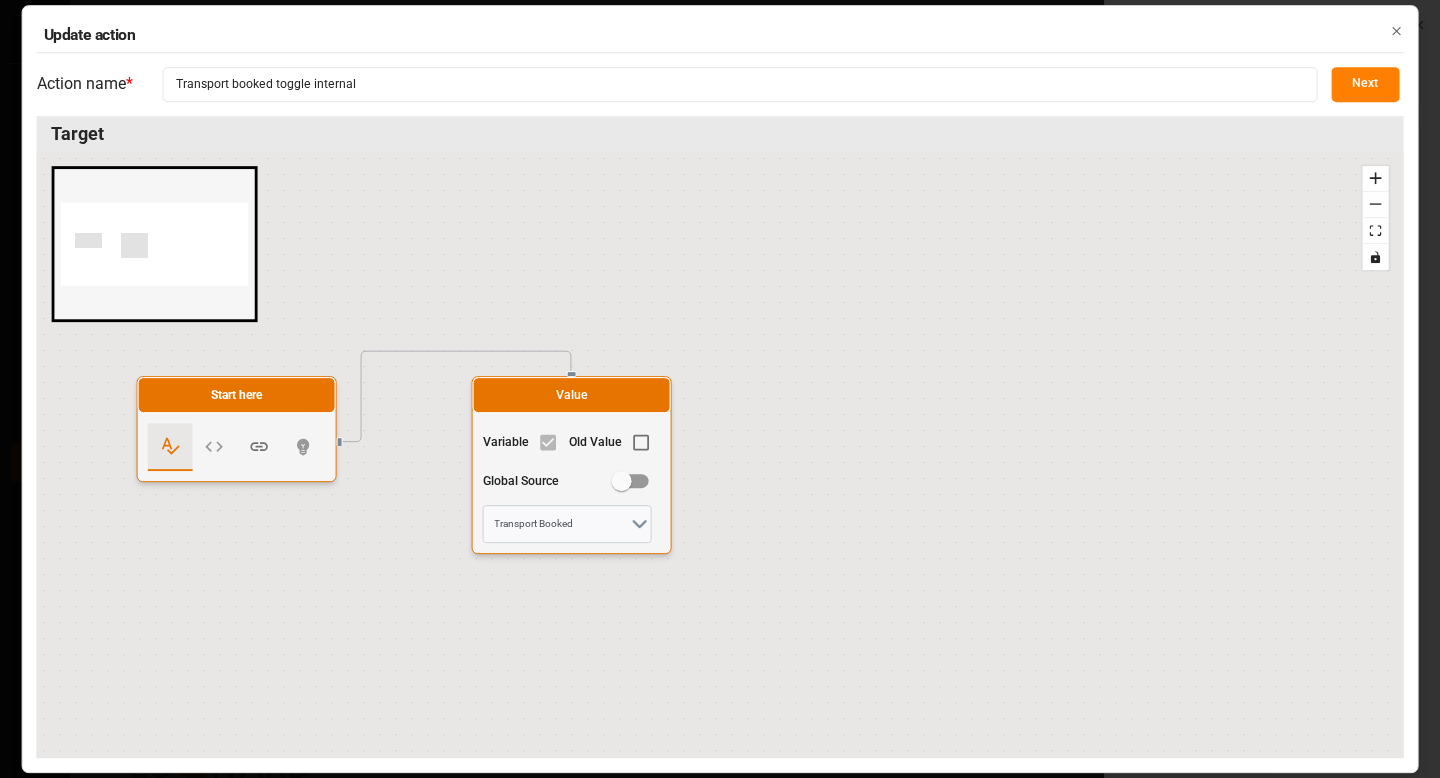 click on "Next" at bounding box center [1365, 84] 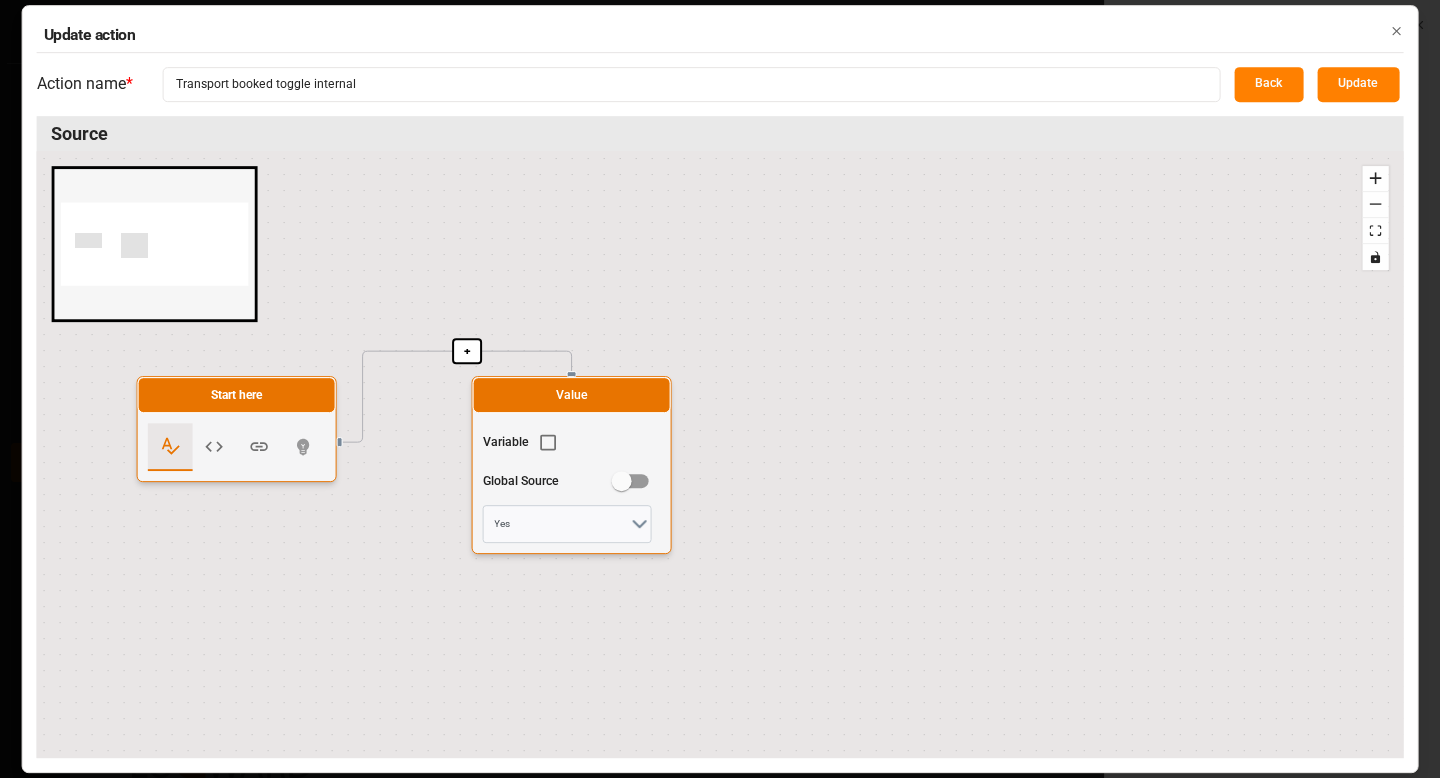 click 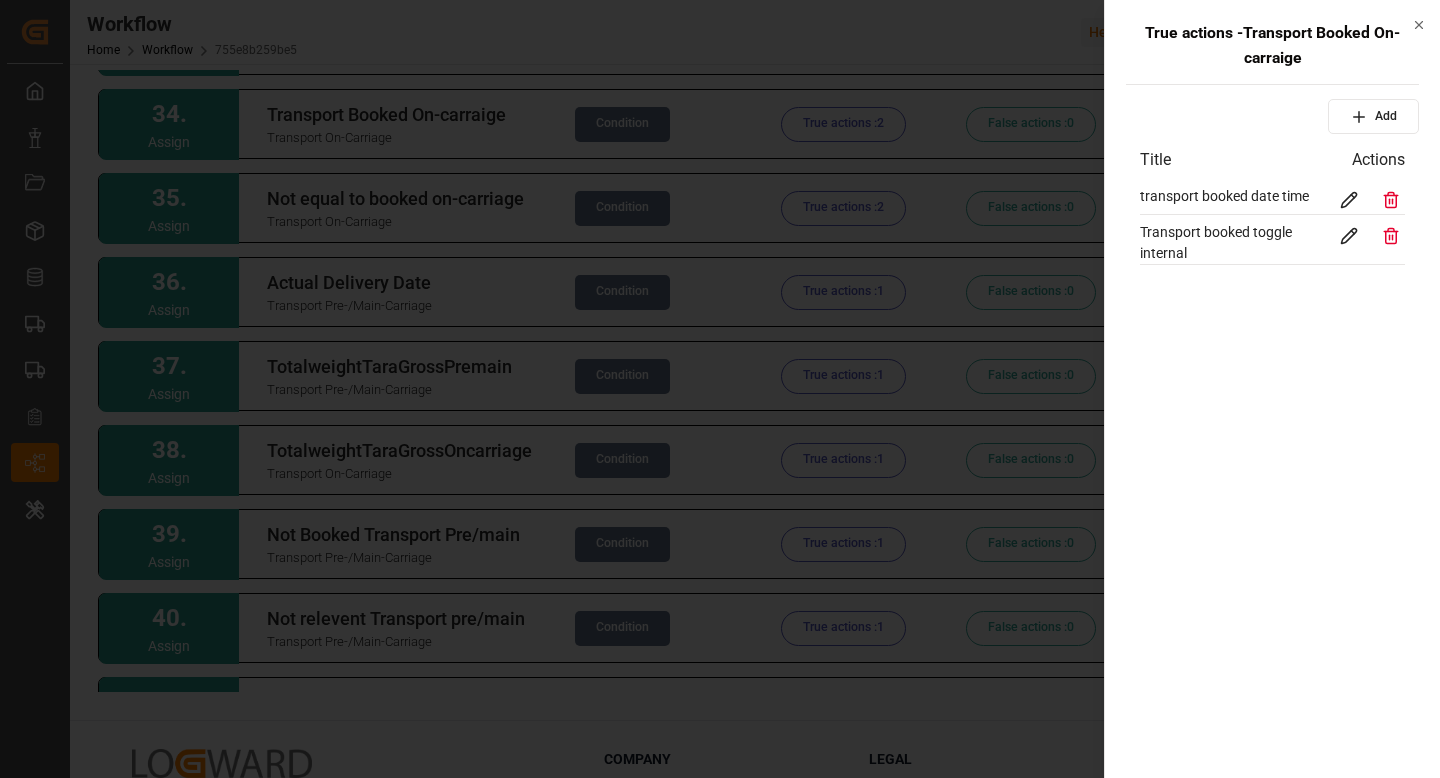 click at bounding box center (720, 389) 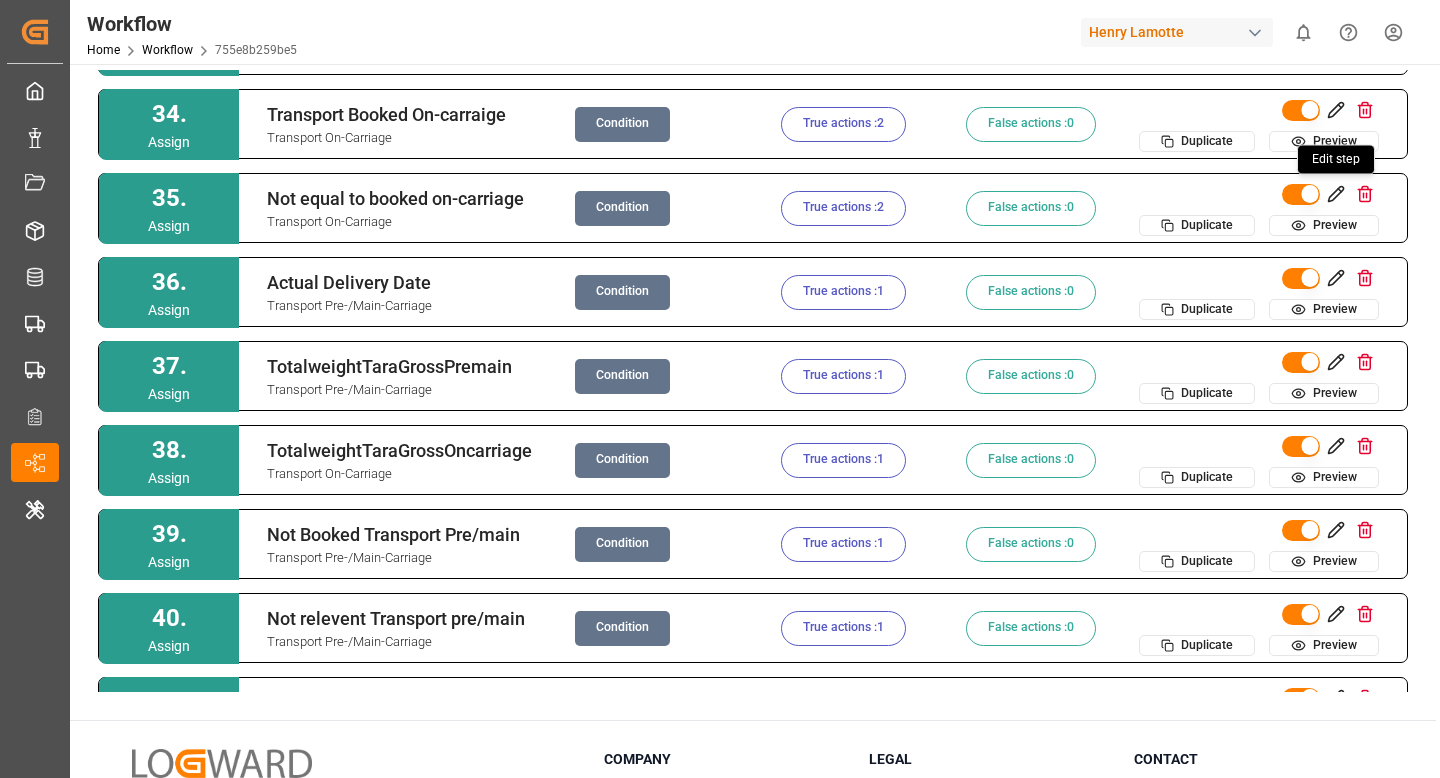 click at bounding box center [1336, 194] 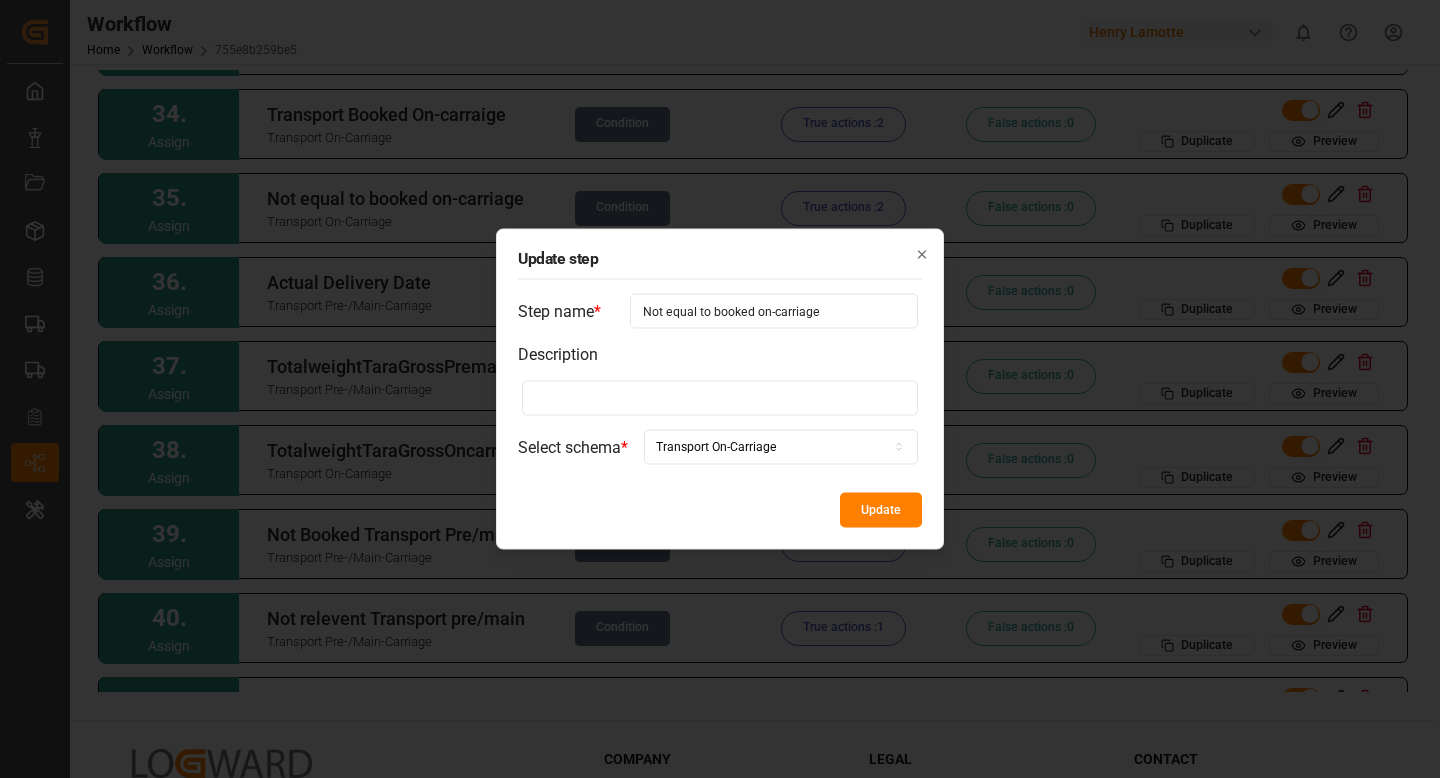 click on "Not equal to booked on-carriage" at bounding box center [774, 311] 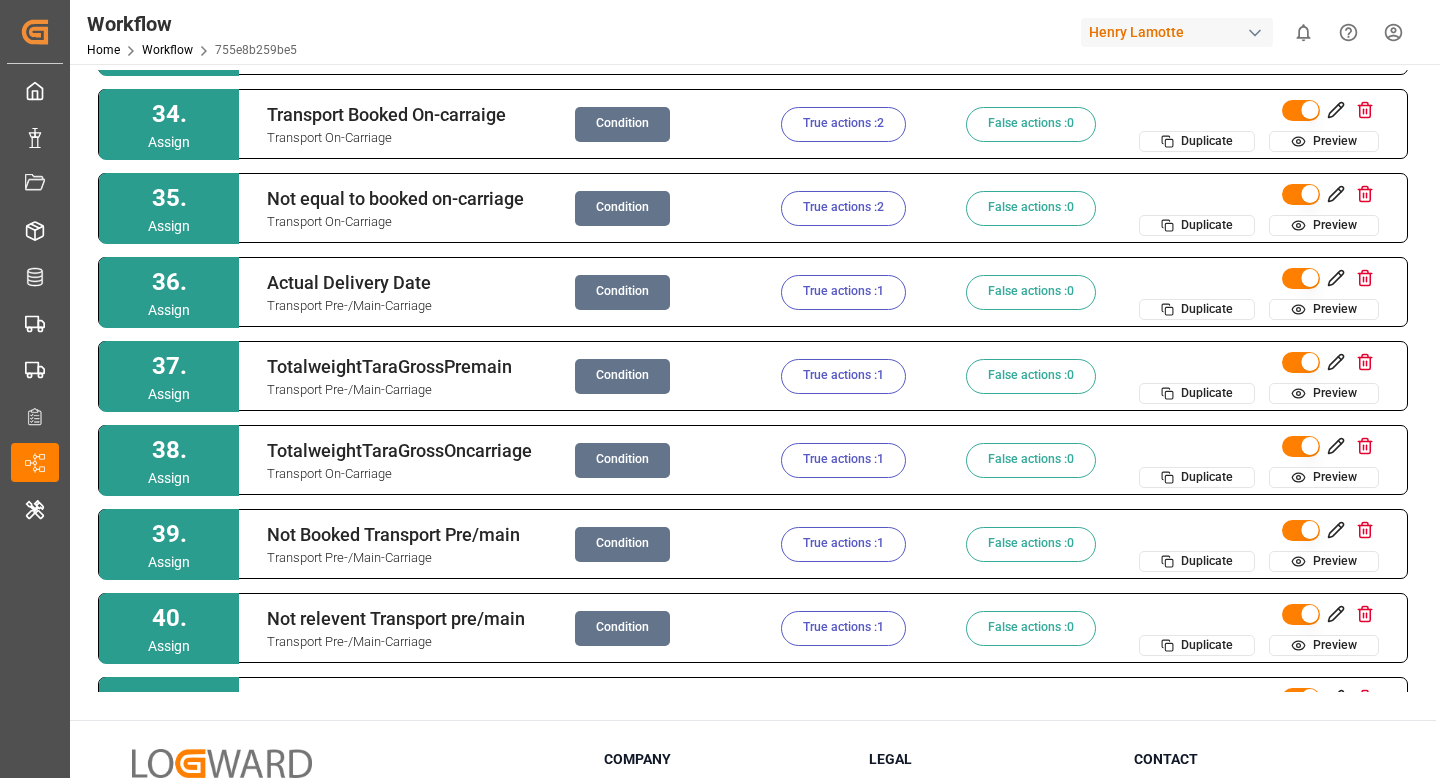 click on "Condition" at bounding box center [622, 208] 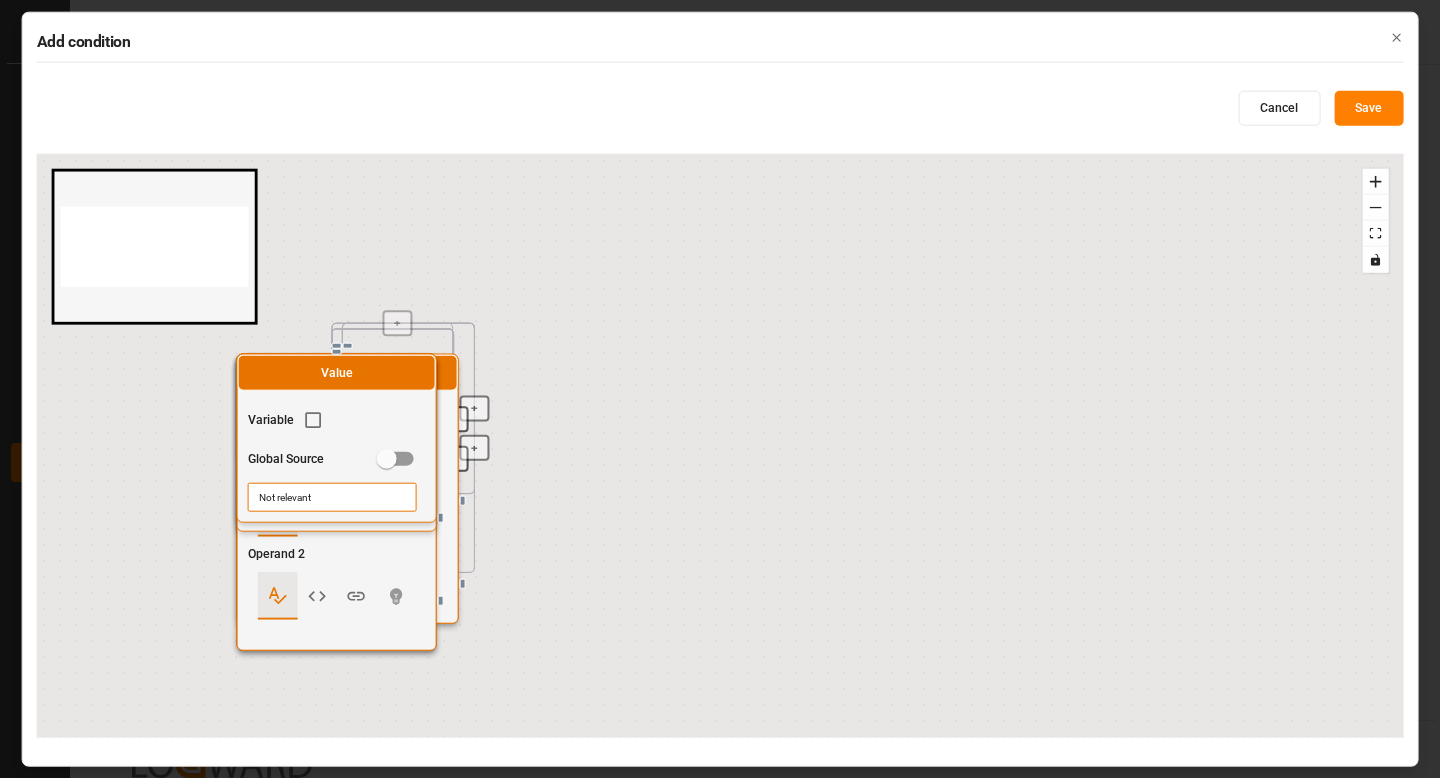 radio on "false" 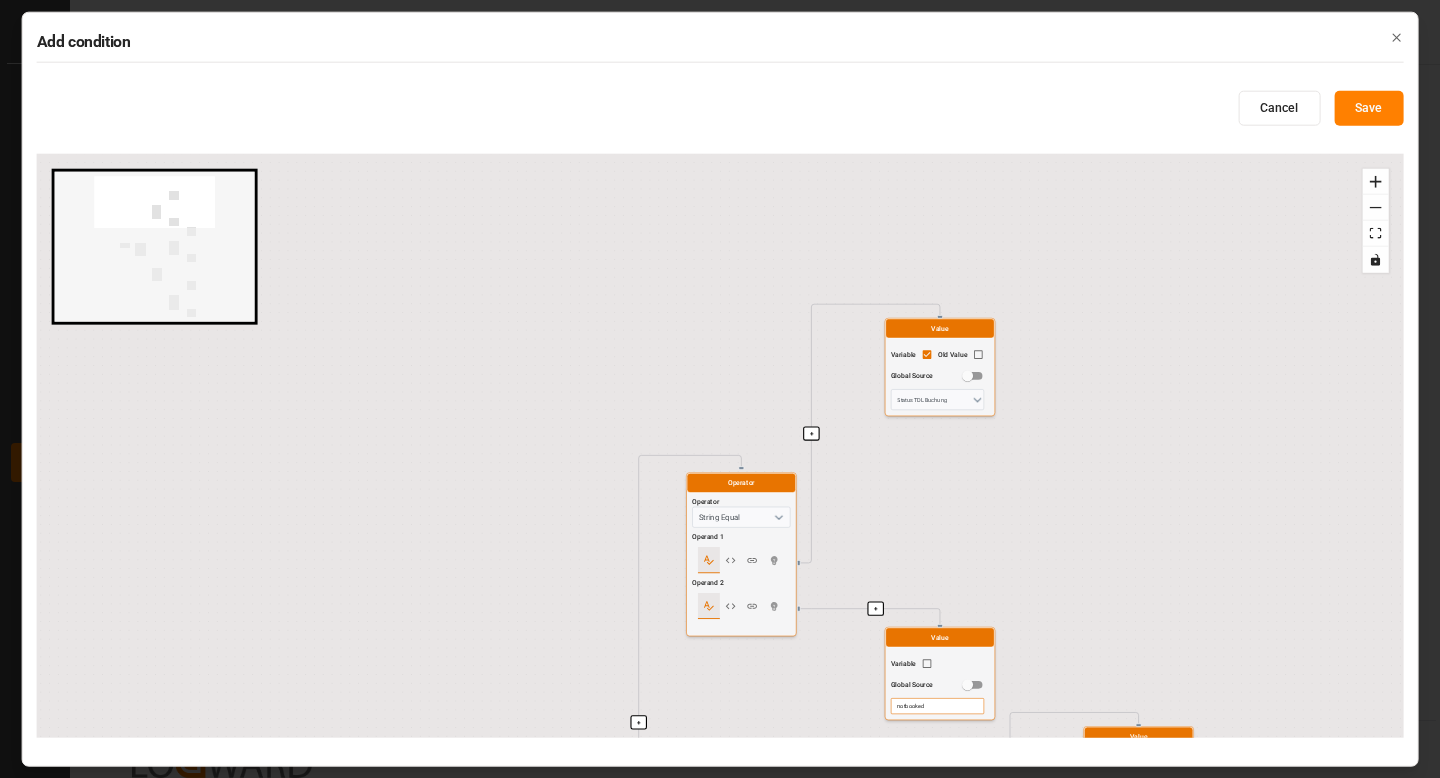 drag, startPoint x: 535, startPoint y: 536, endPoint x: 481, endPoint y: 154, distance: 385.79788 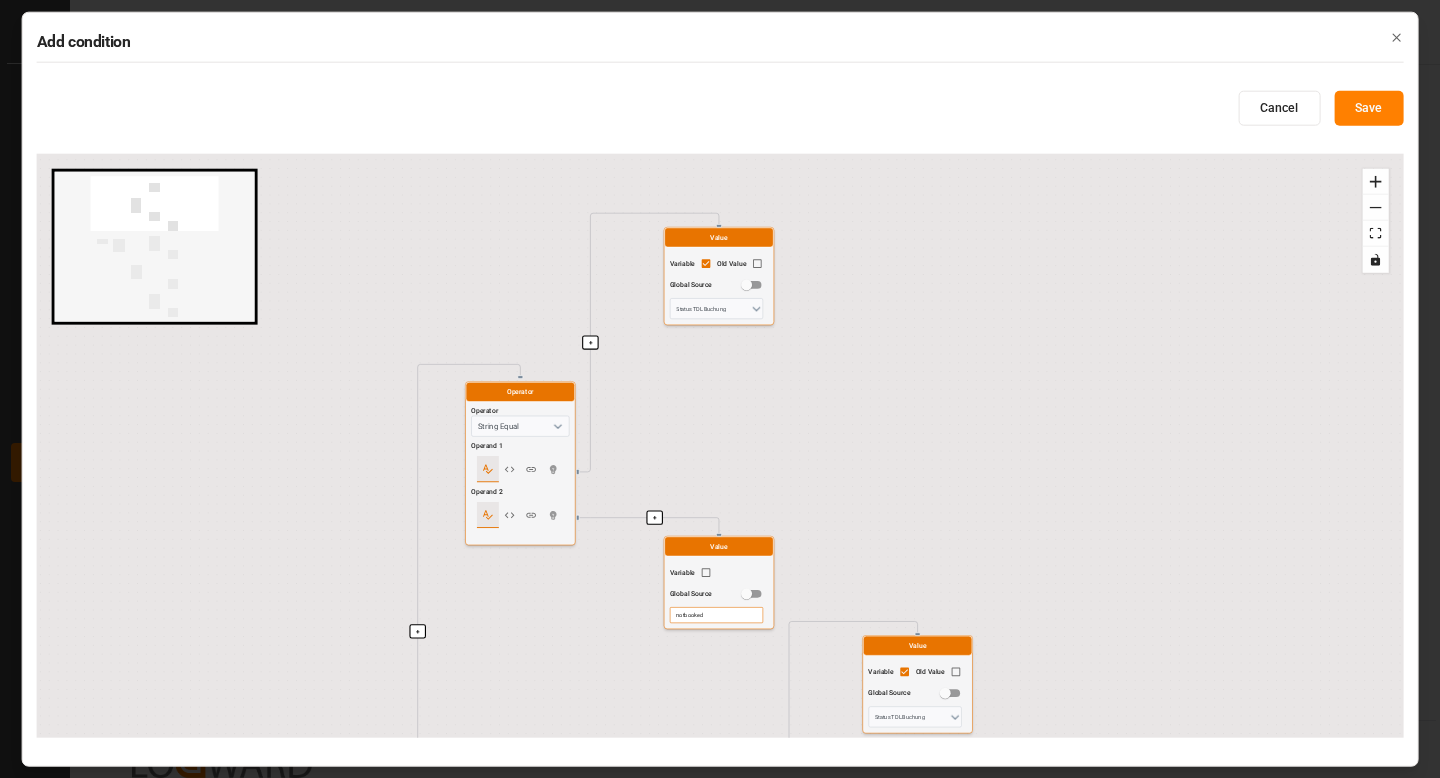 drag, startPoint x: 665, startPoint y: 548, endPoint x: 513, endPoint y: 774, distance: 272.36005 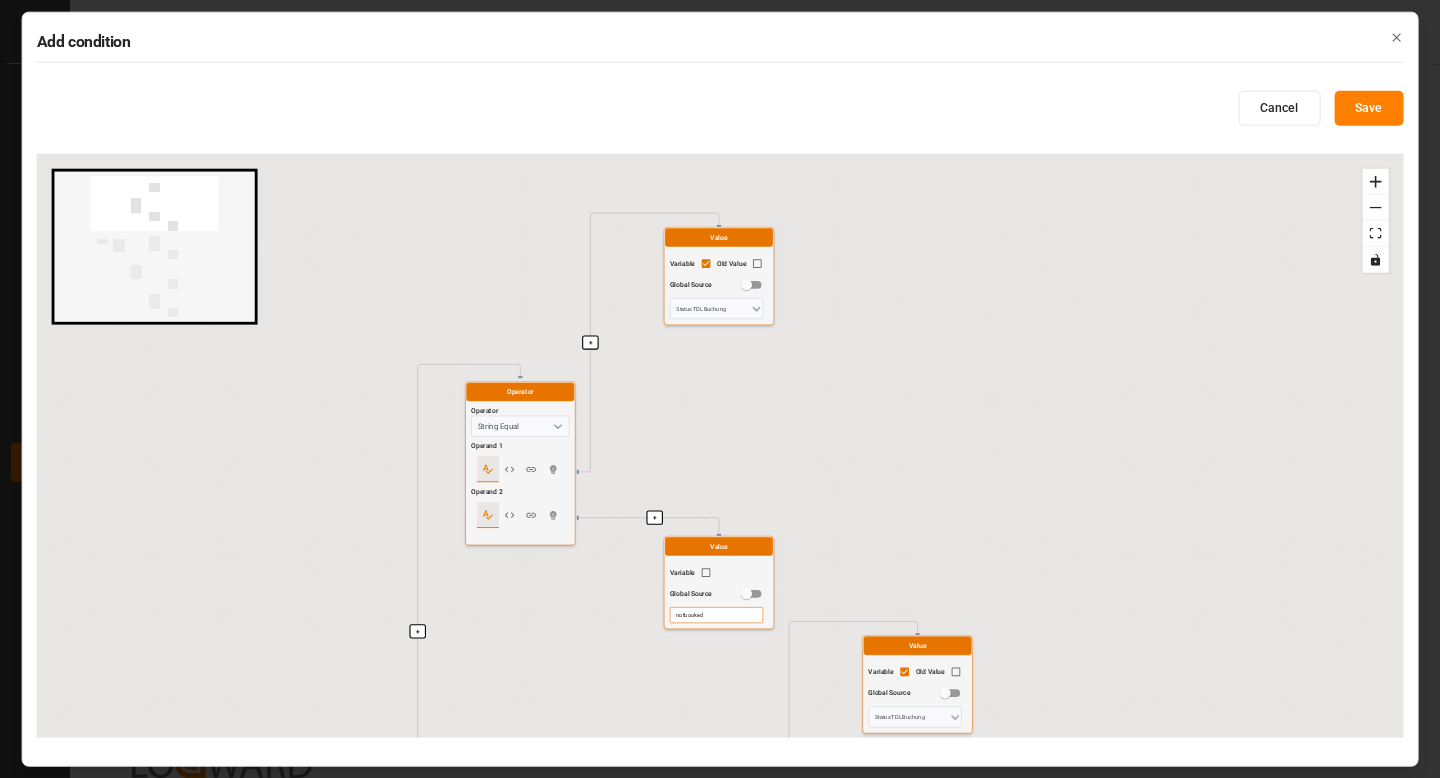 click on "Add condition Cancel Save + + + + + + + + + + + Start here Logic AND OR Operand 1 Operand 2 Operator Operator String Equal Operand 1 Operand 2 Value Variable Old Value Global Source Status TDL Buchung Value Variable Global Source notbooked Logic AND OR Operand 1 Operand 2 Operator Operator String Equal Operand 1 Operand 2 Value Variable Old Value Global Source Status TDL Buchung Value Variable Global Source Cancelled Operator Operator String Equal Operand 1 Operand 2 Value Variable Old Value Global Source Status TDL Buchung Value Variable Global Source Not relevant React Flow mini map Press enter or space to select a node. You can then use the arrow keys to move the node around.  Press delete to remove it and escape to cancel.   Press enter or space to select an edge. You can then press delete to remove it or escape to cancel. Close" at bounding box center (720, 389) 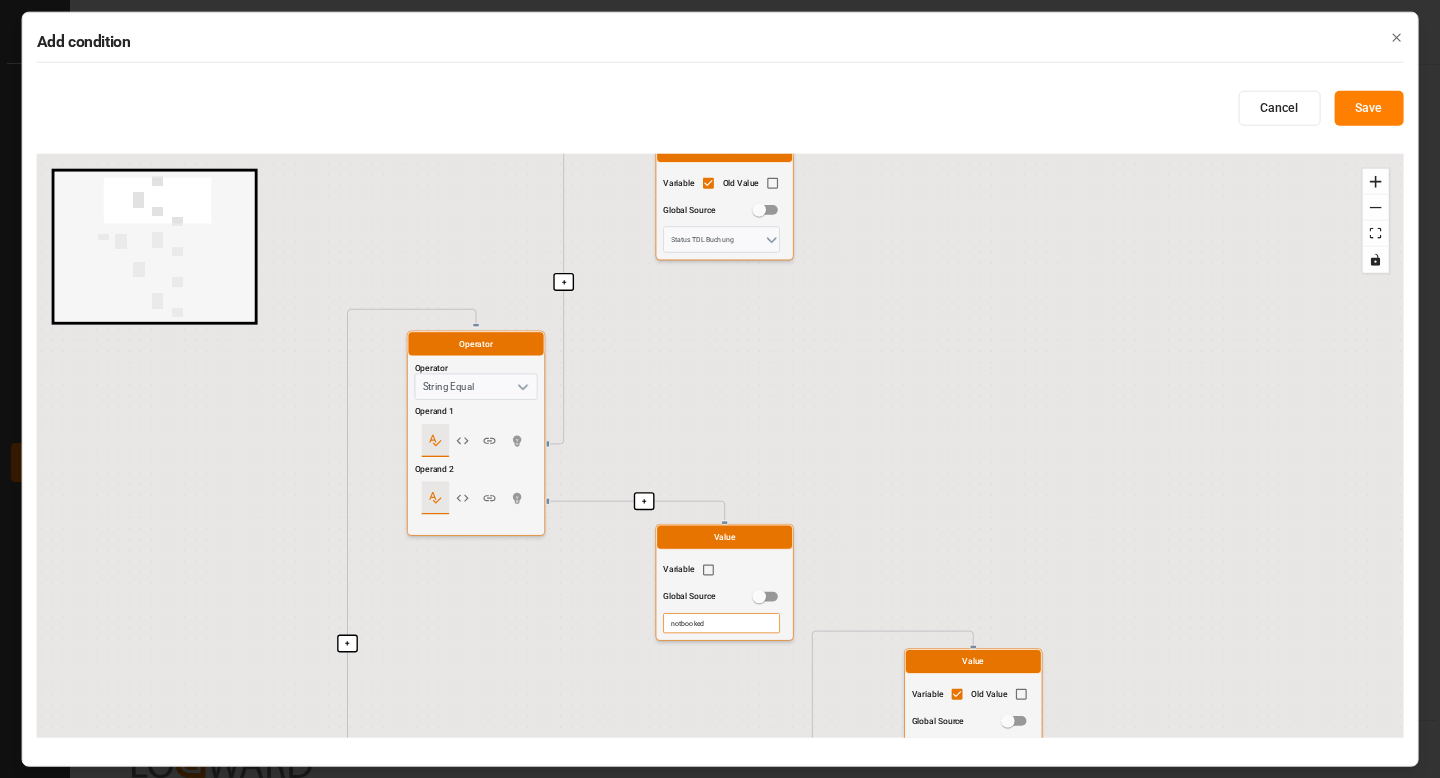 drag, startPoint x: 789, startPoint y: 503, endPoint x: 731, endPoint y: 509, distance: 58.30952 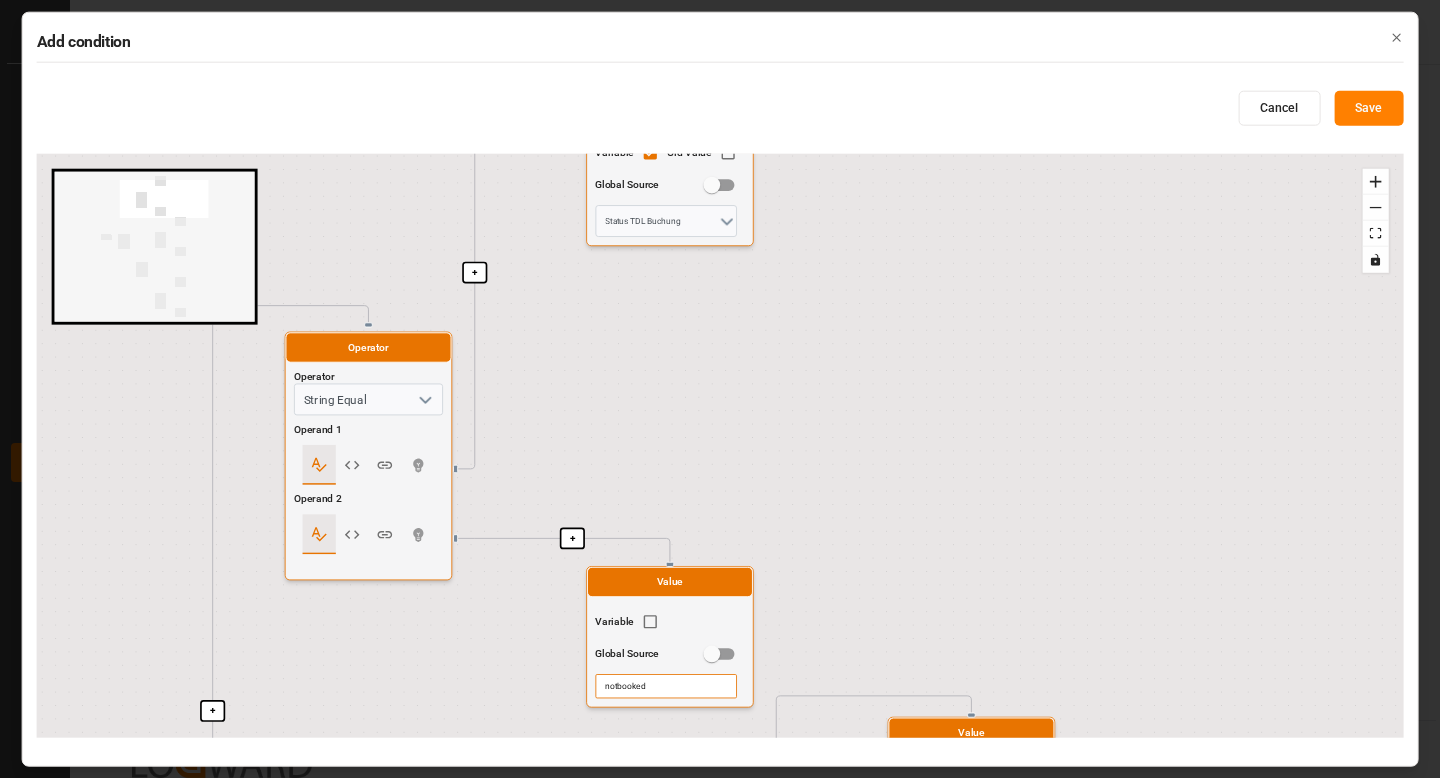 click on "notbooked" at bounding box center (666, 686) 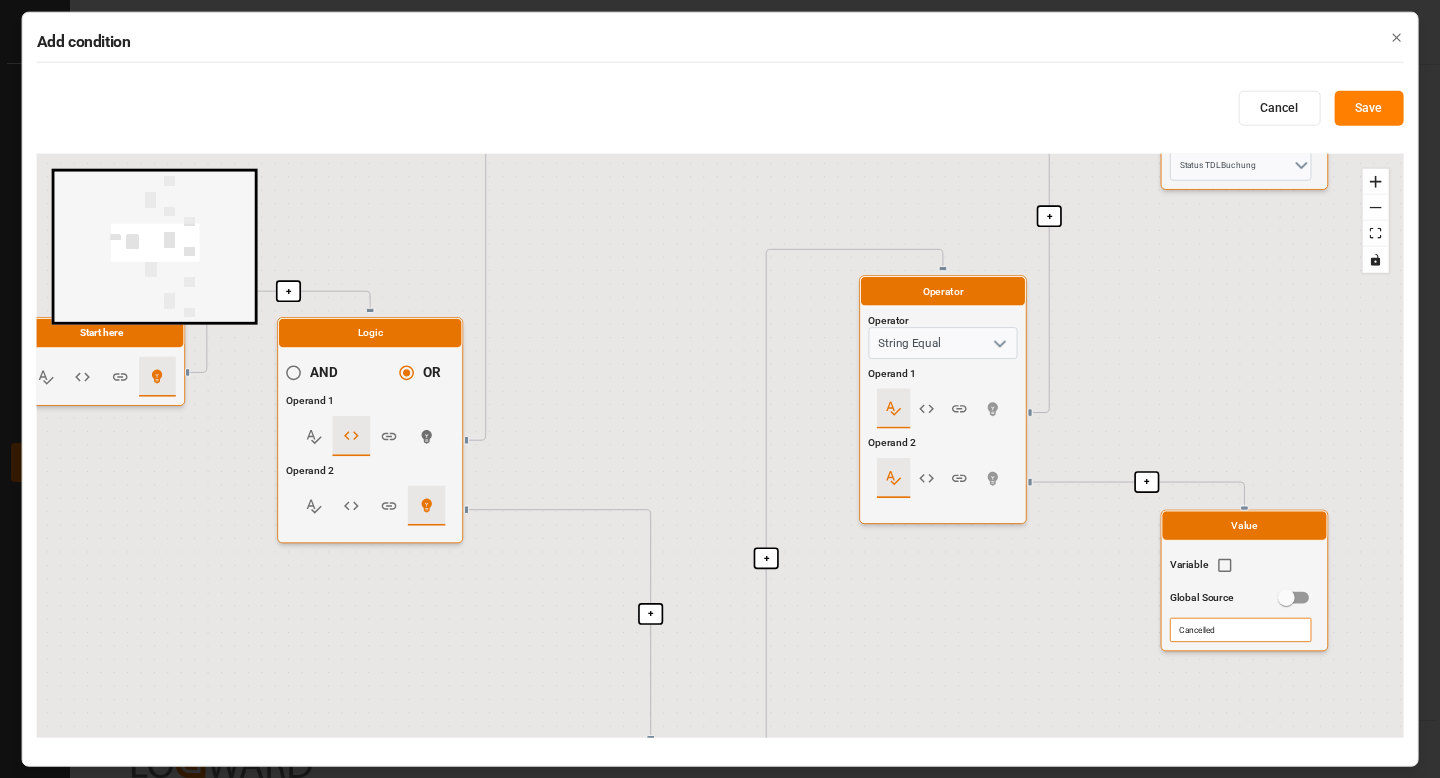 drag, startPoint x: 533, startPoint y: 648, endPoint x: 672, endPoint y: 173, distance: 494.9202 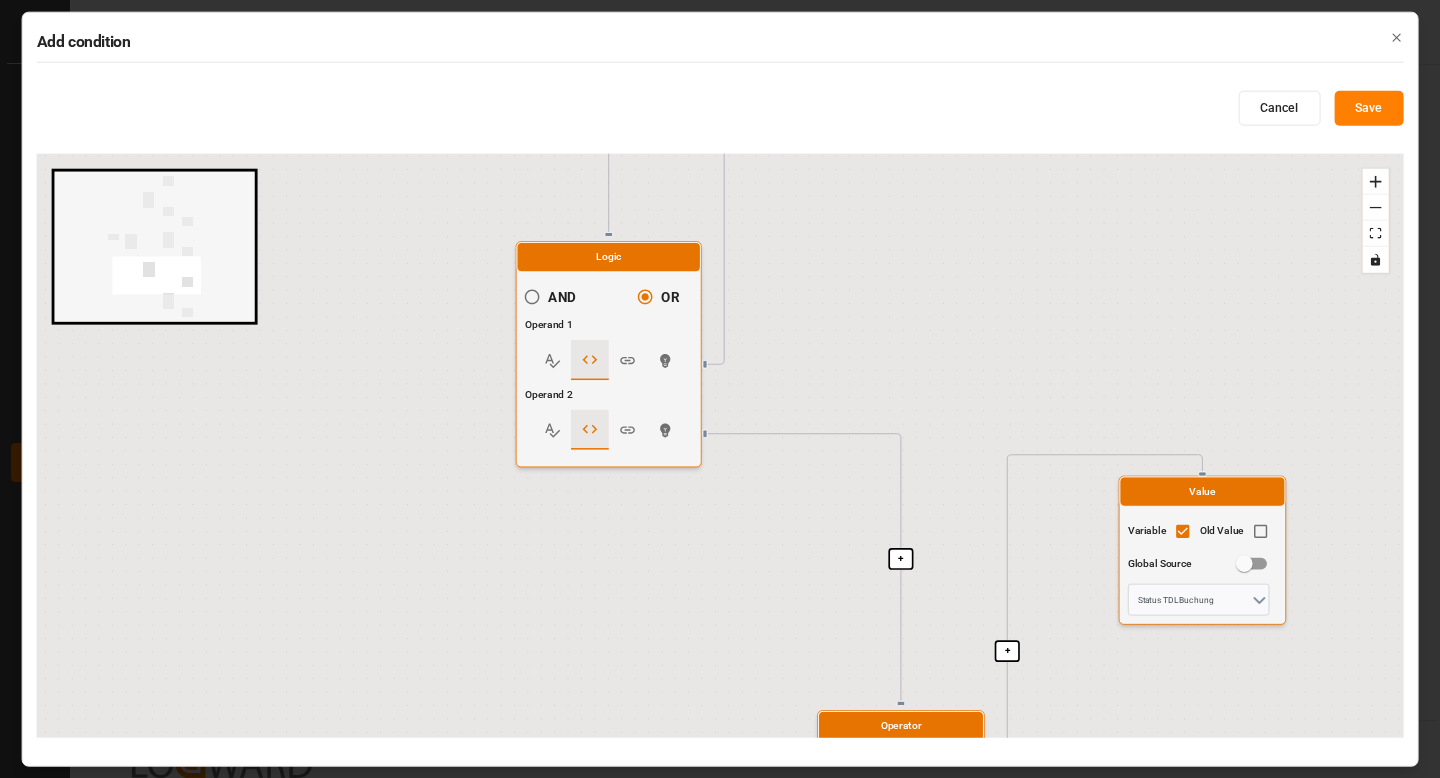 drag, startPoint x: 614, startPoint y: 494, endPoint x: 568, endPoint y: -35, distance: 530.9962 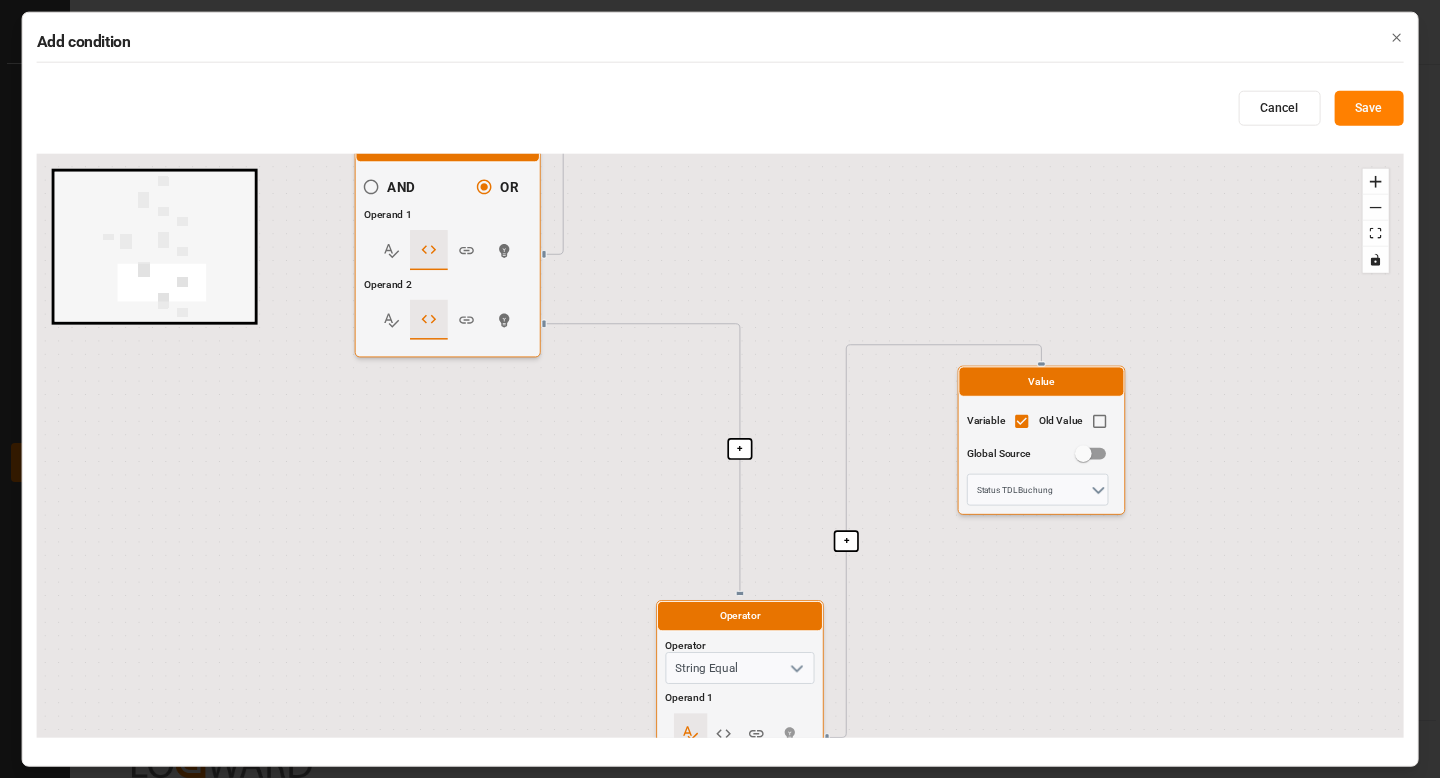 drag, startPoint x: 926, startPoint y: 383, endPoint x: 678, endPoint y: 183, distance: 318.59692 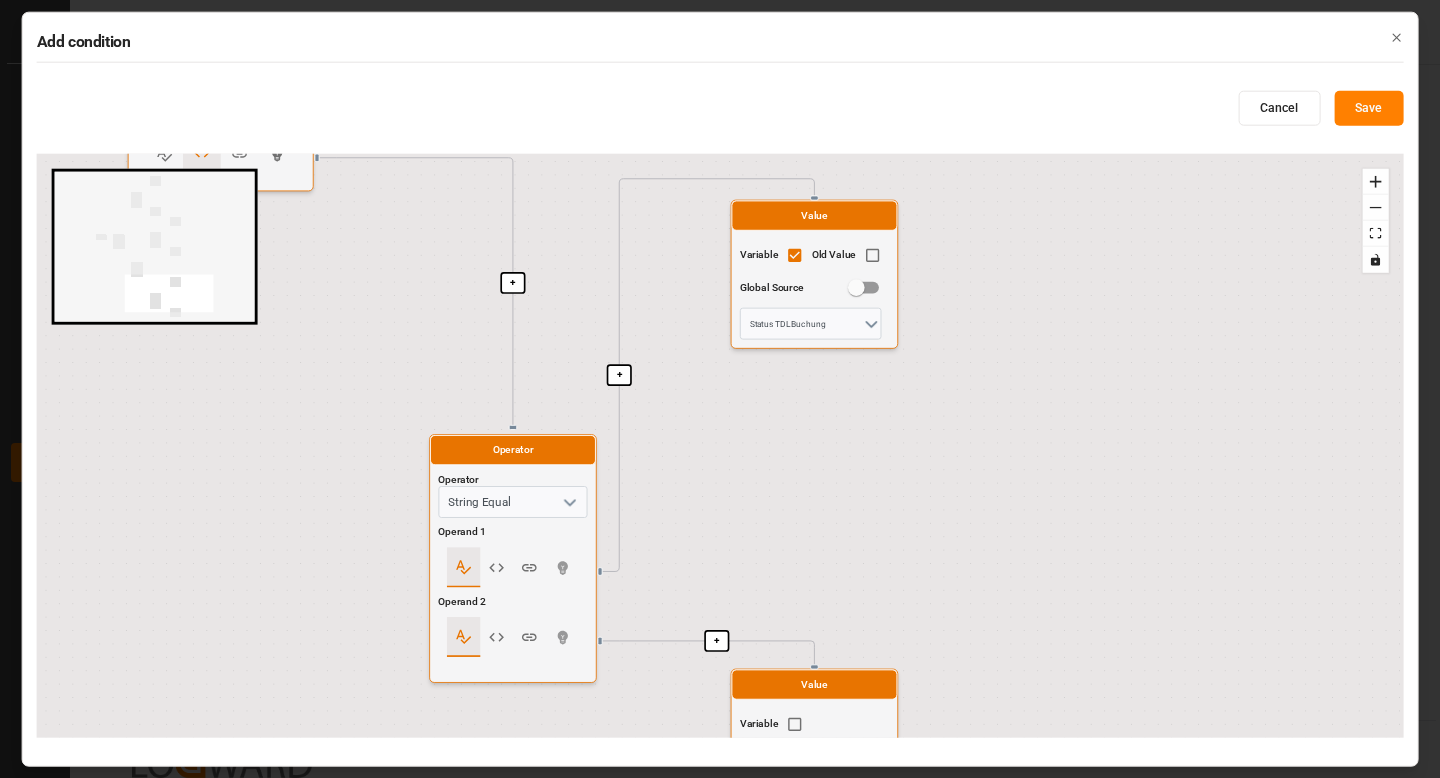 drag, startPoint x: 692, startPoint y: 376, endPoint x: 530, endPoint y: 777, distance: 432.487 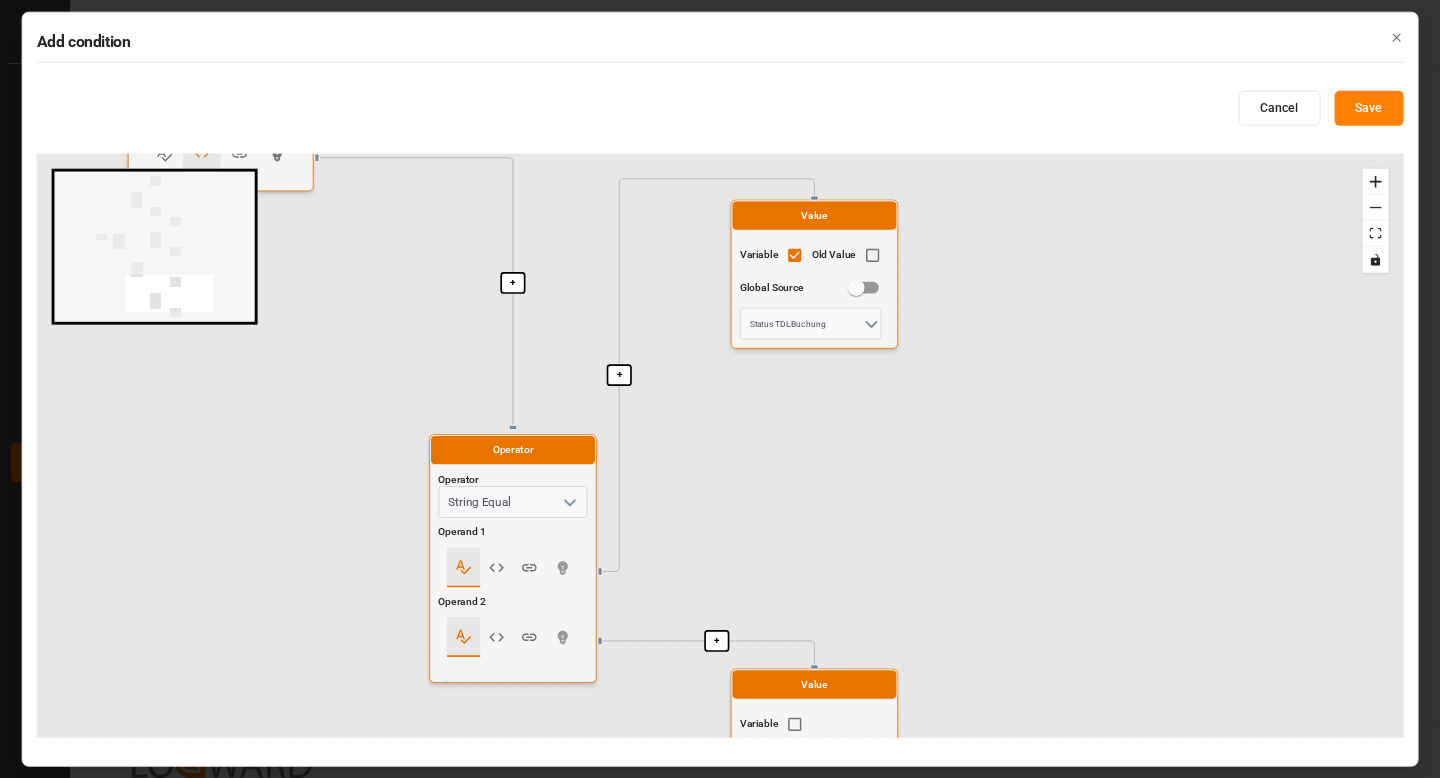 click on "Add condition Cancel Save + + + + + + + + + + + Start here Logic AND OR Operand 1 Operand 2 Operator Operator String Equal Operand 1 Operand 2 Value Variable Old Value Global Source Status TDL Buchung Value Variable Global Source notbooked Logic AND OR Operand 1 Operand 2 Operator Operator String Equal Operand 1 Operand 2 Value Variable Old Value Global Source Status TDL Buchung Value Variable Global Source Cancelled Operator Operator String Equal Operand 1 Operand 2 Value Variable Old Value Global Source Status TDL Buchung Value Variable Global Source Not relevant React Flow mini map Press enter or space to select a node. You can then use the arrow keys to move the node around.  Press delete to remove it and escape to cancel.   Press enter or space to select an edge. You can then press delete to remove it or escape to cancel. Close" at bounding box center (720, 389) 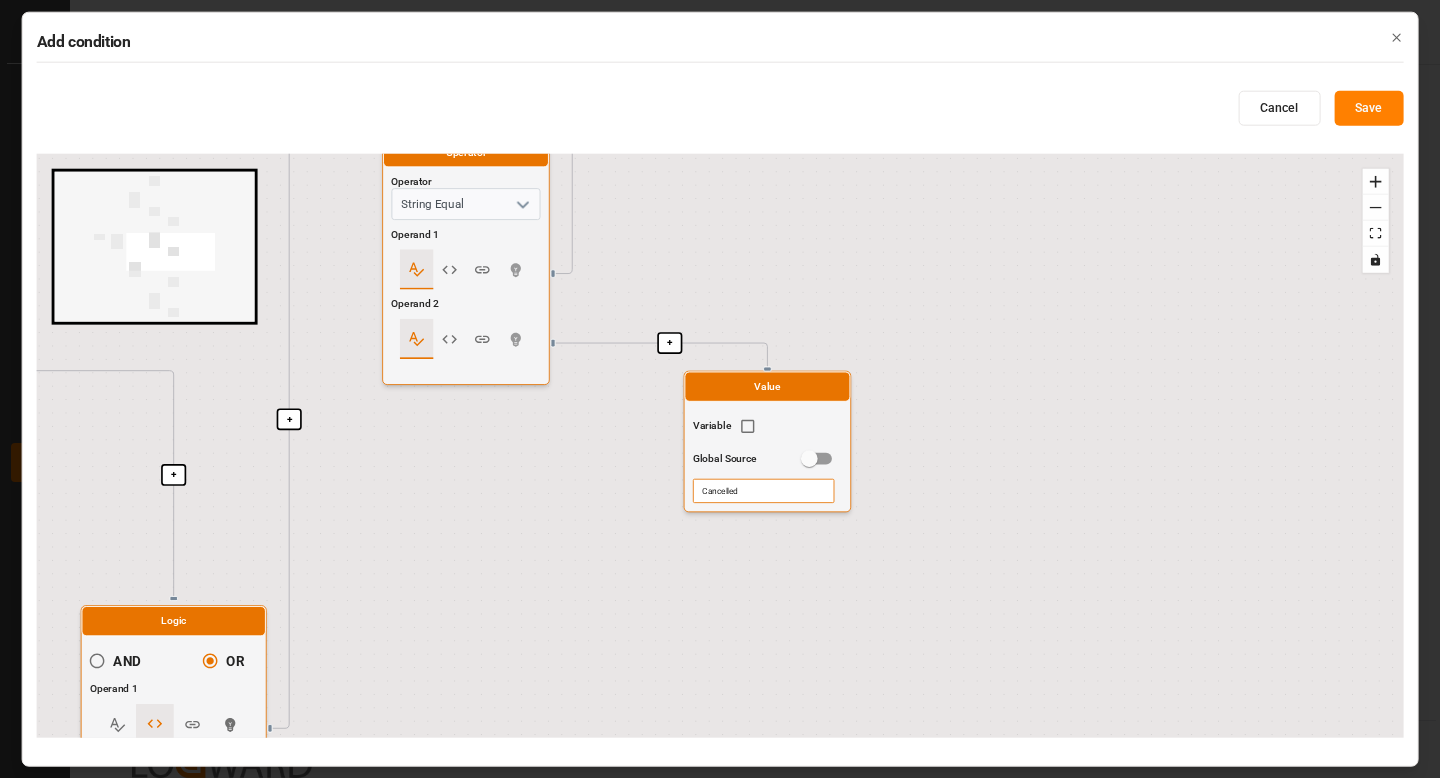 drag, startPoint x: 573, startPoint y: 494, endPoint x: 553, endPoint y: 777, distance: 283.70584 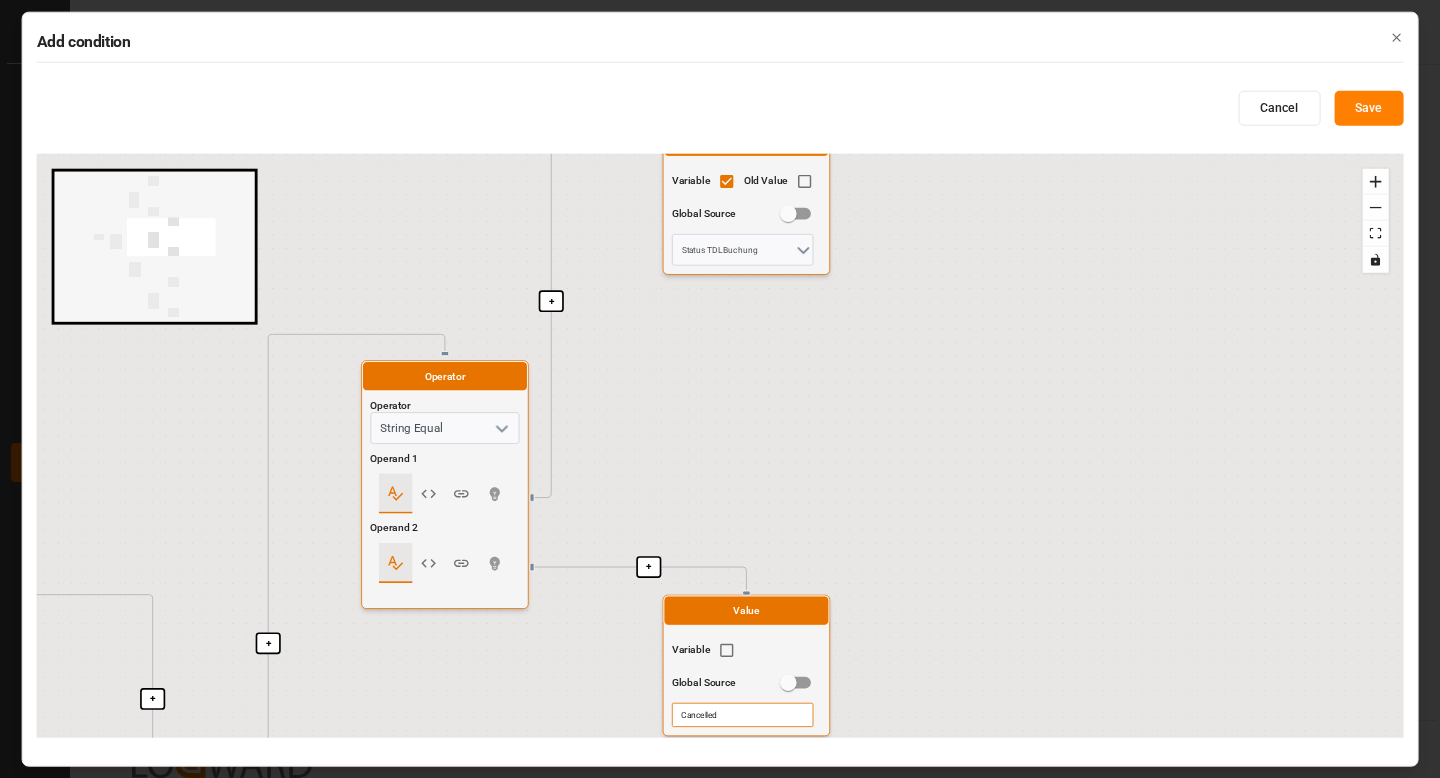 drag, startPoint x: 570, startPoint y: 668, endPoint x: 551, endPoint y: 776, distance: 109.65856 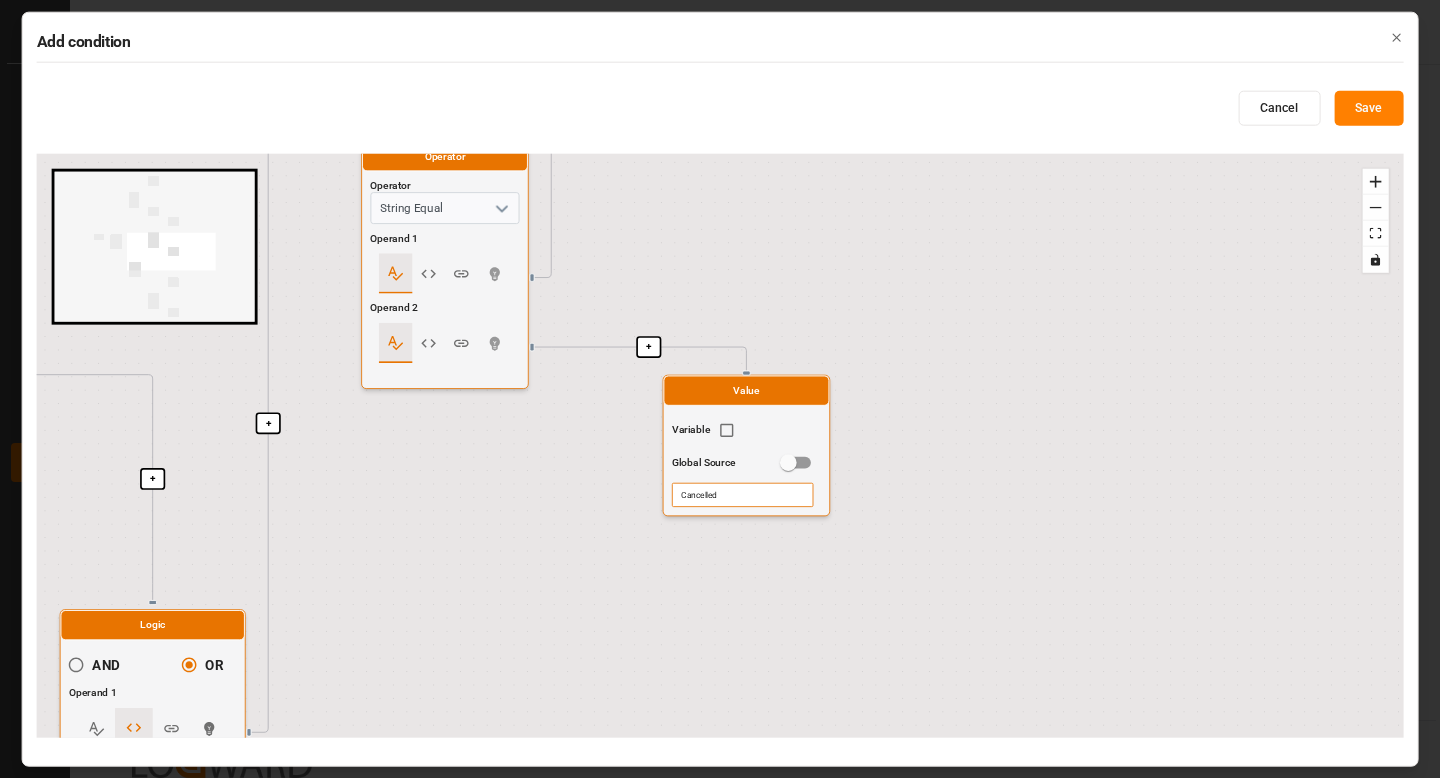 drag, startPoint x: 816, startPoint y: 495, endPoint x: 820, endPoint y: 210, distance: 285.02808 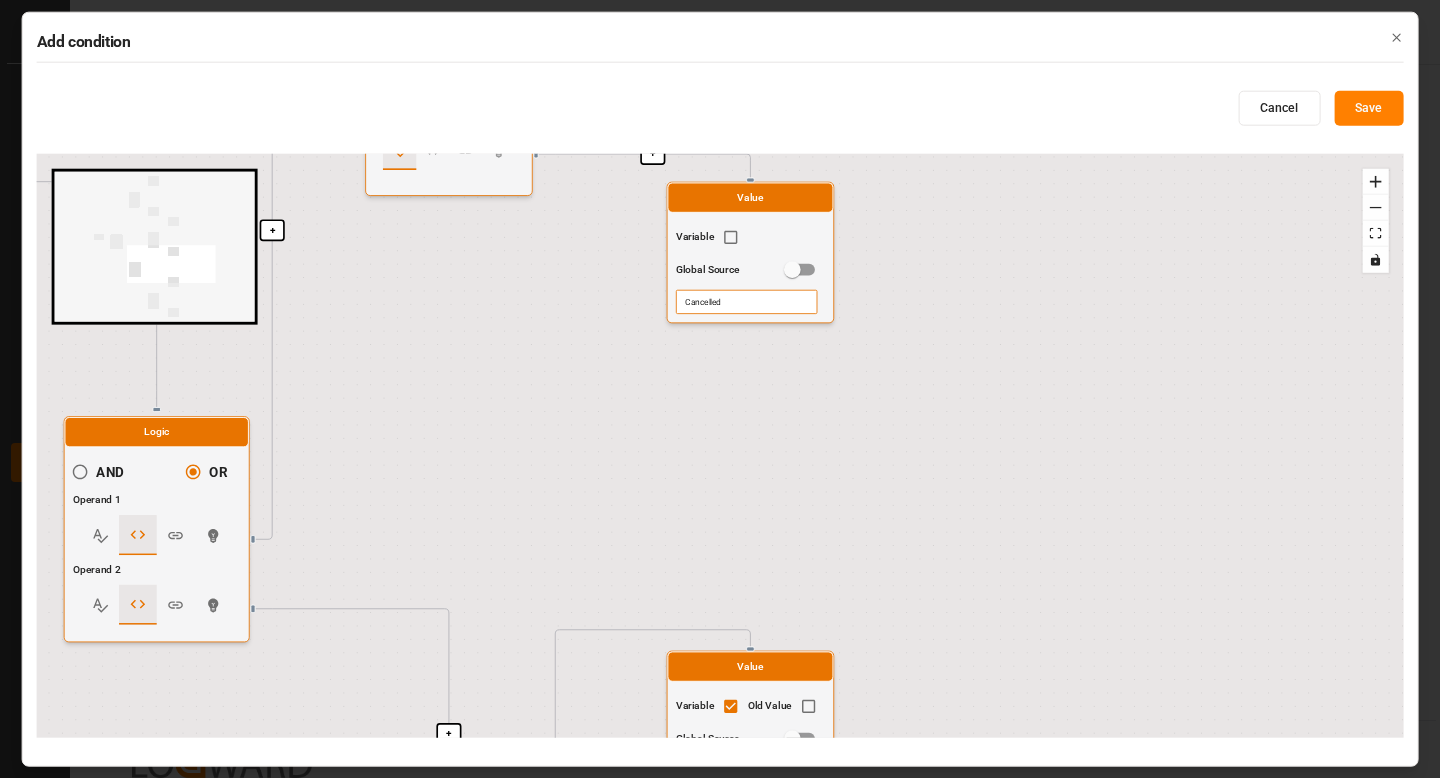drag, startPoint x: 676, startPoint y: 599, endPoint x: 672, endPoint y: 204, distance: 395.02026 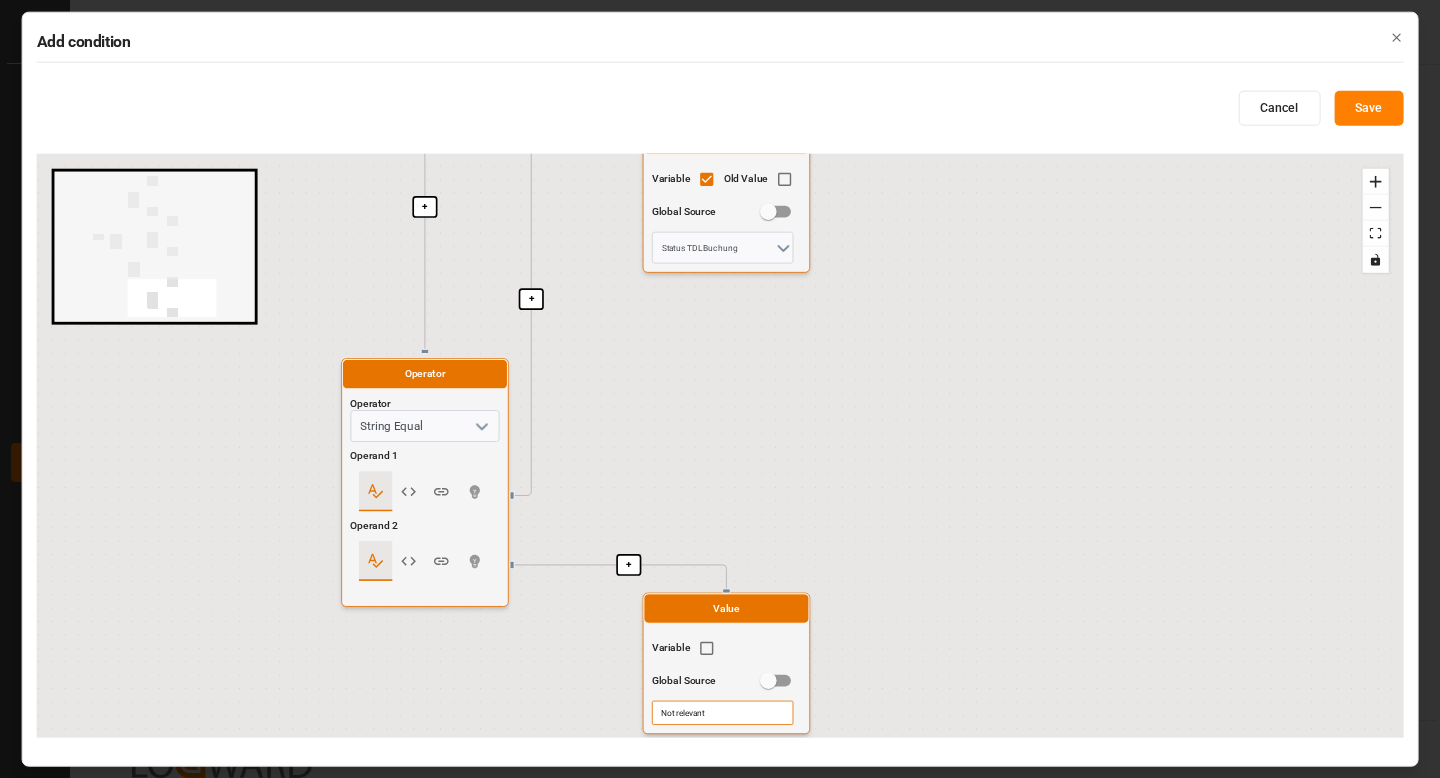 drag, startPoint x: 584, startPoint y: 404, endPoint x: 566, endPoint y: 142, distance: 262.61758 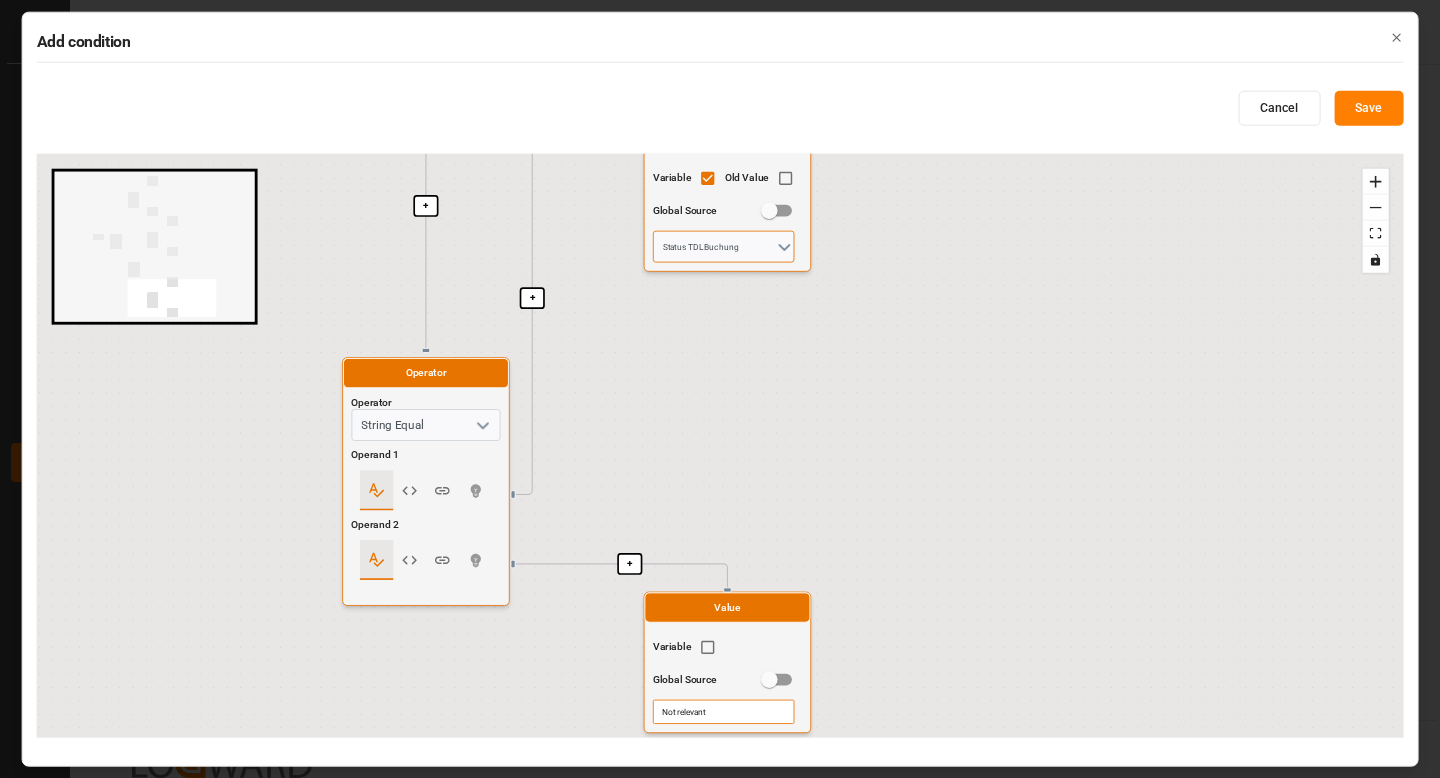 click on "Status TDL Buchung" at bounding box center (724, 247) 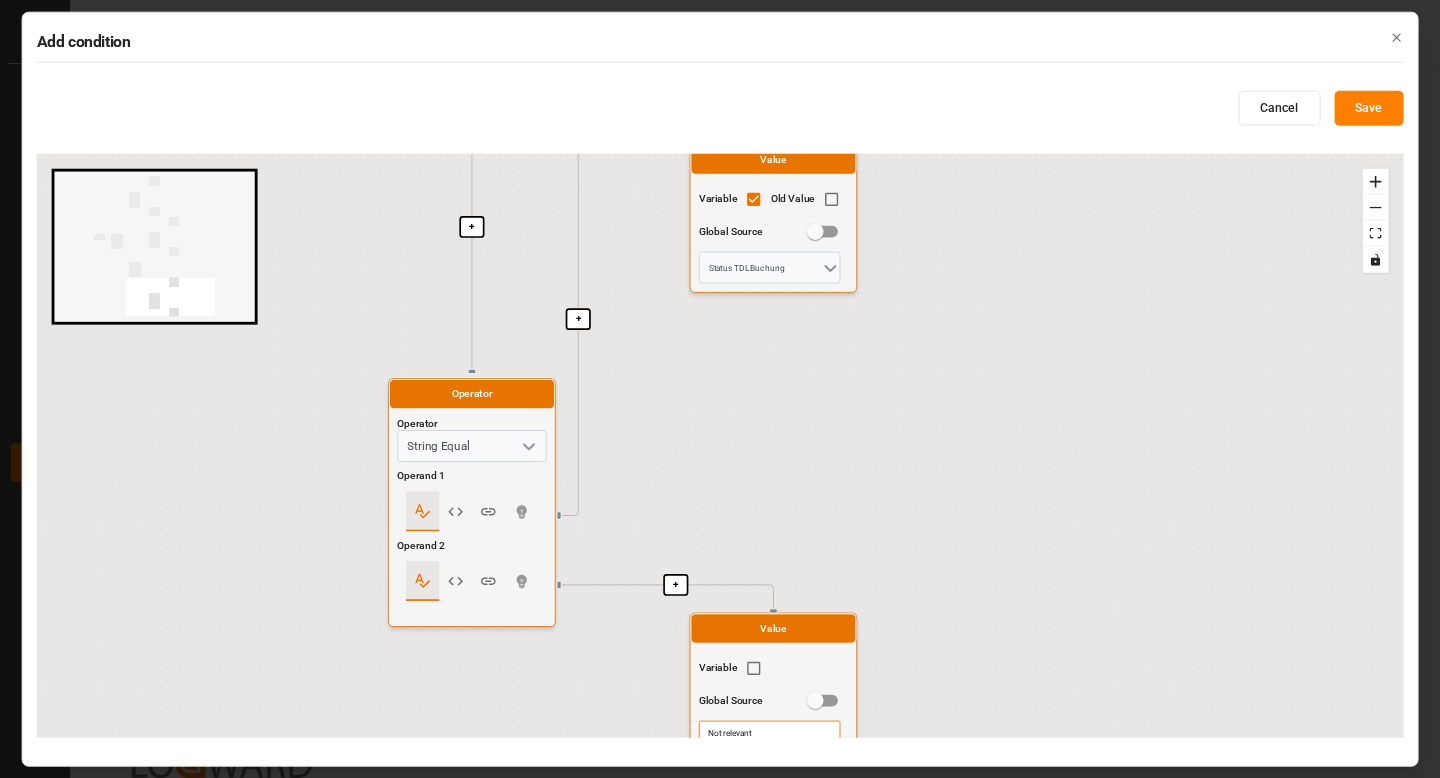 drag, startPoint x: 680, startPoint y: 431, endPoint x: 925, endPoint y: 694, distance: 359.43567 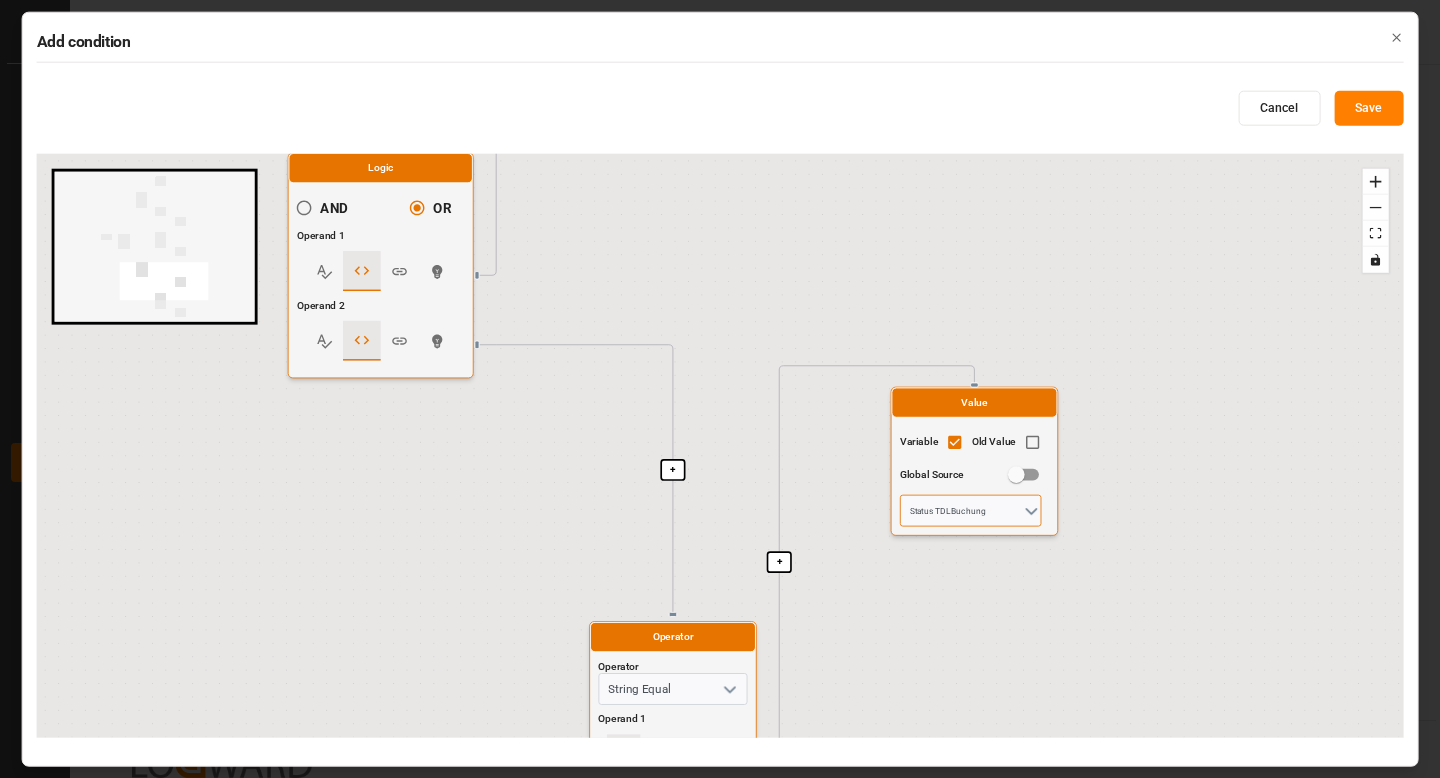 click on "Status TDL Buchung" at bounding box center (971, 511) 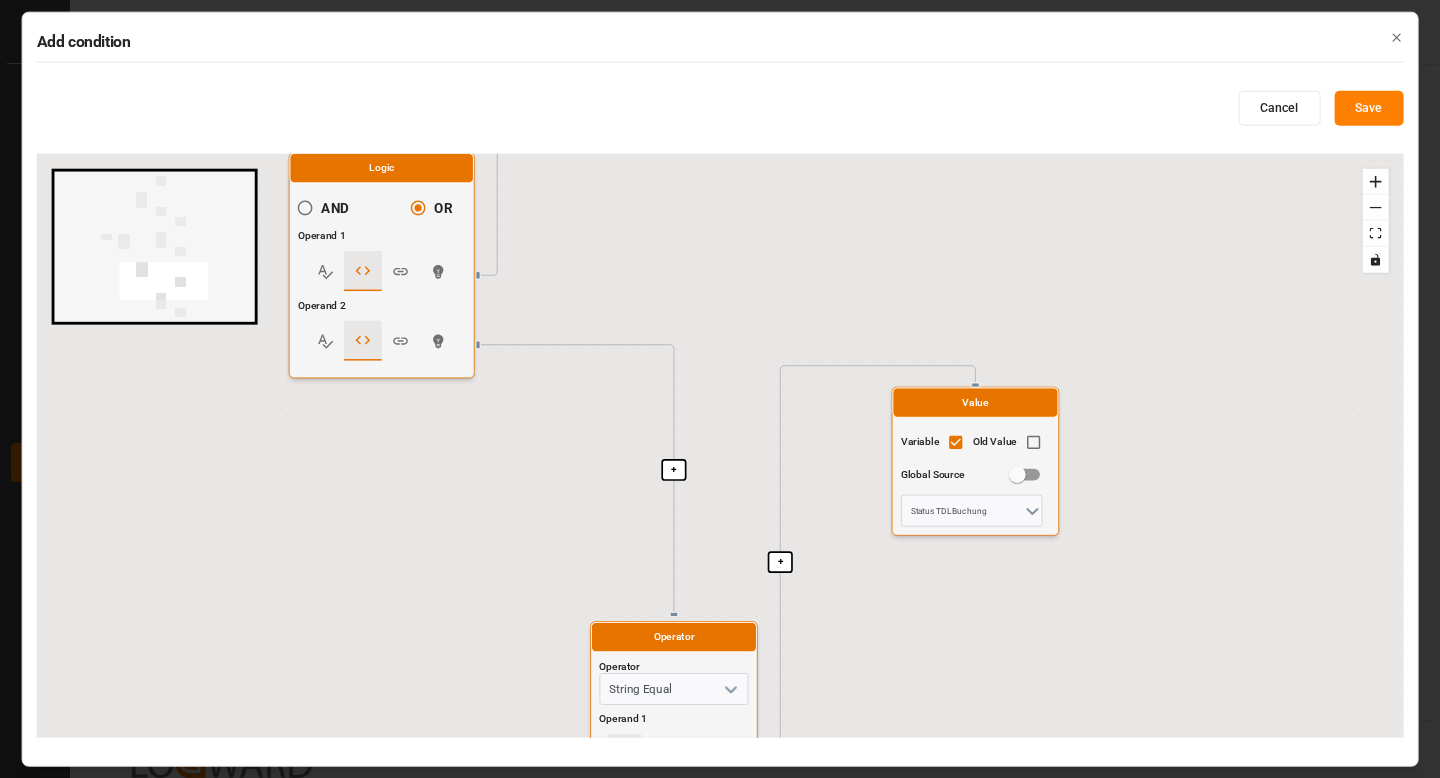 drag, startPoint x: 871, startPoint y: 626, endPoint x: 701, endPoint y: -51, distance: 698.0179 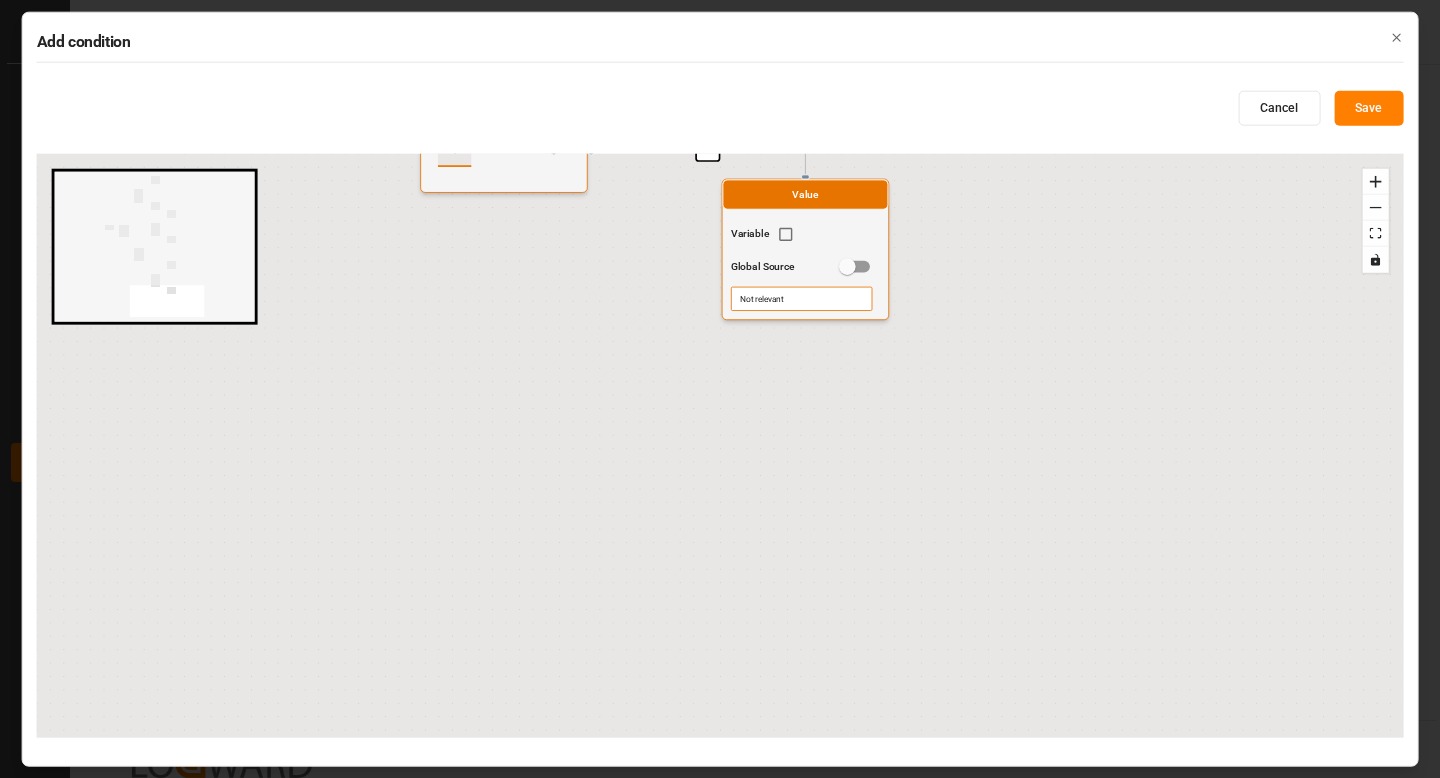 click on "Not relevant" at bounding box center [802, 299] 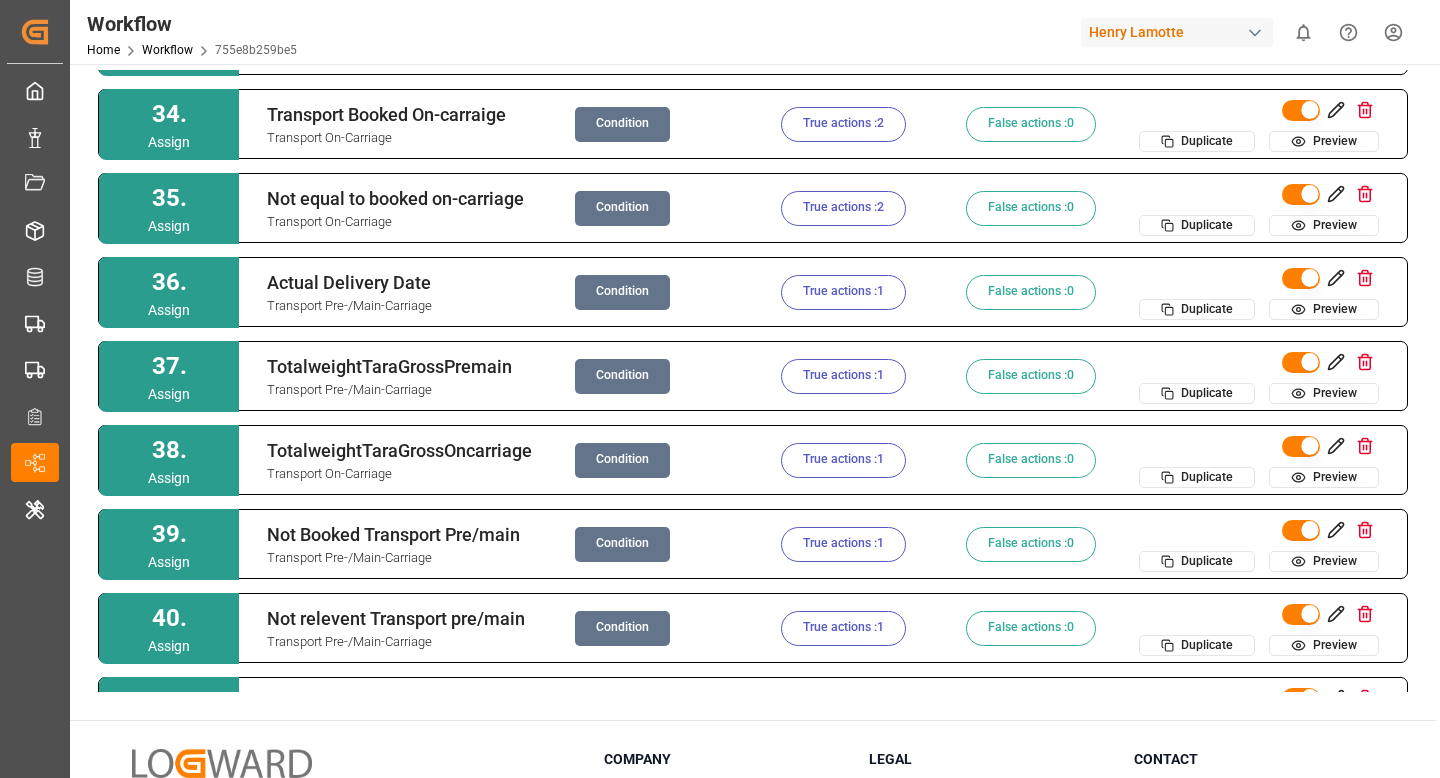 click on "Condition" at bounding box center (622, 208) 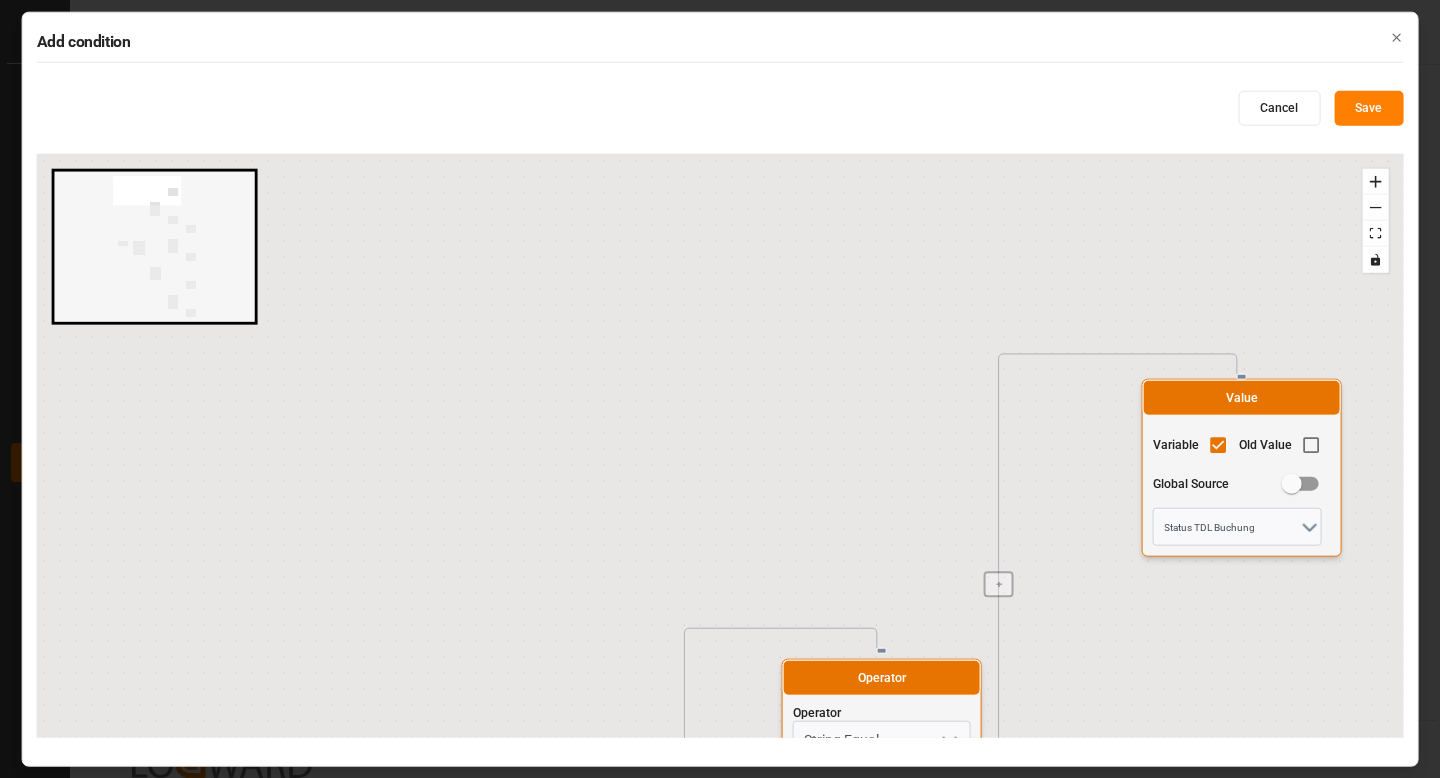 radio on "false" 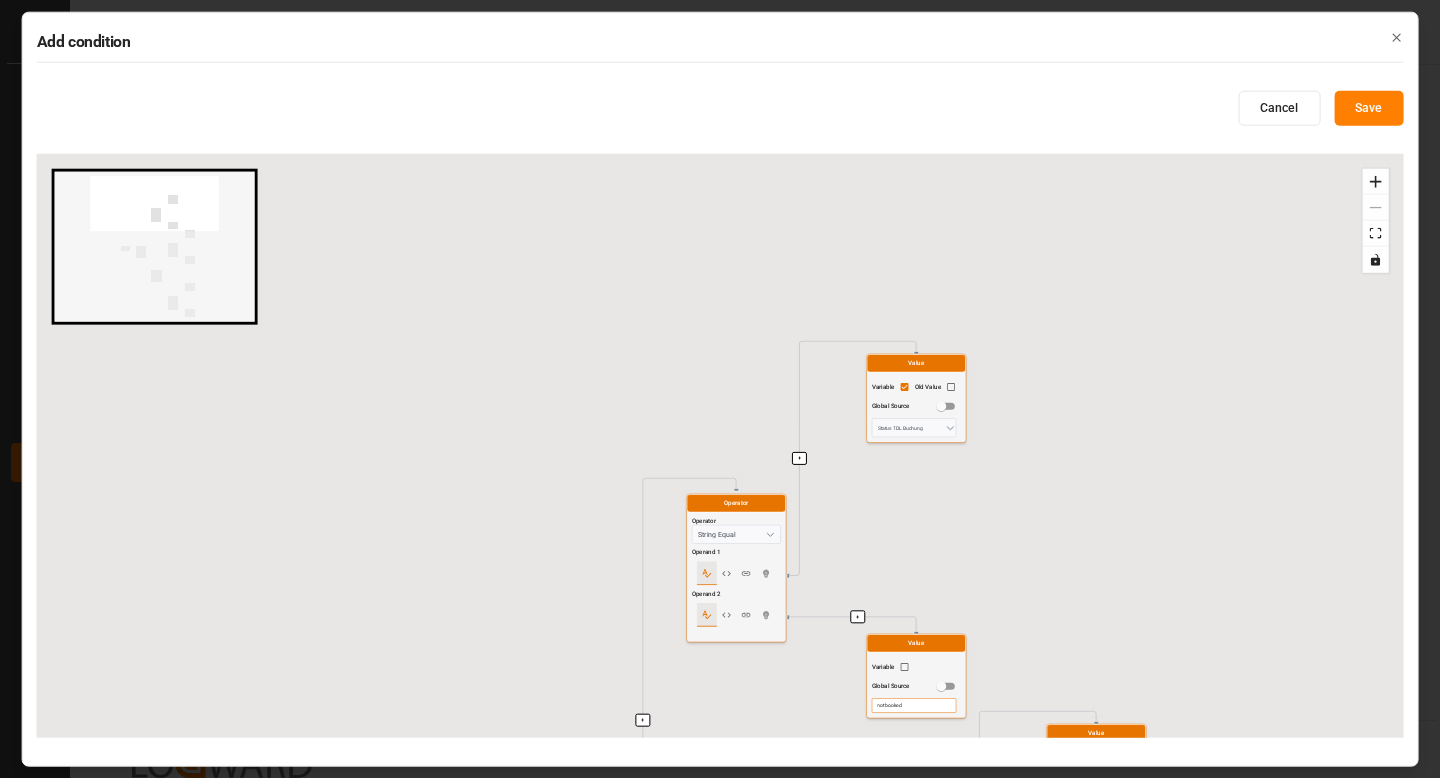 drag, startPoint x: 475, startPoint y: 542, endPoint x: 375, endPoint y: 43, distance: 508.92142 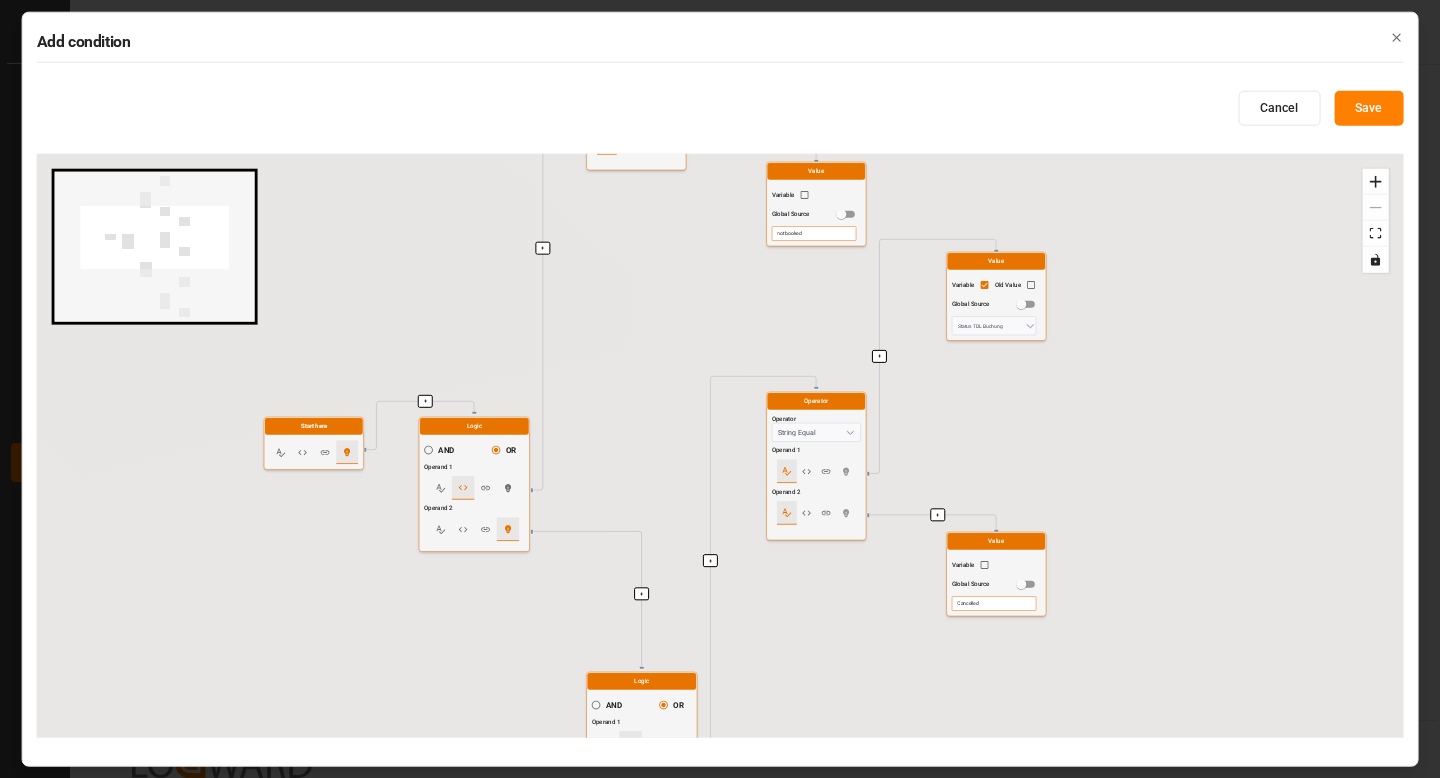click 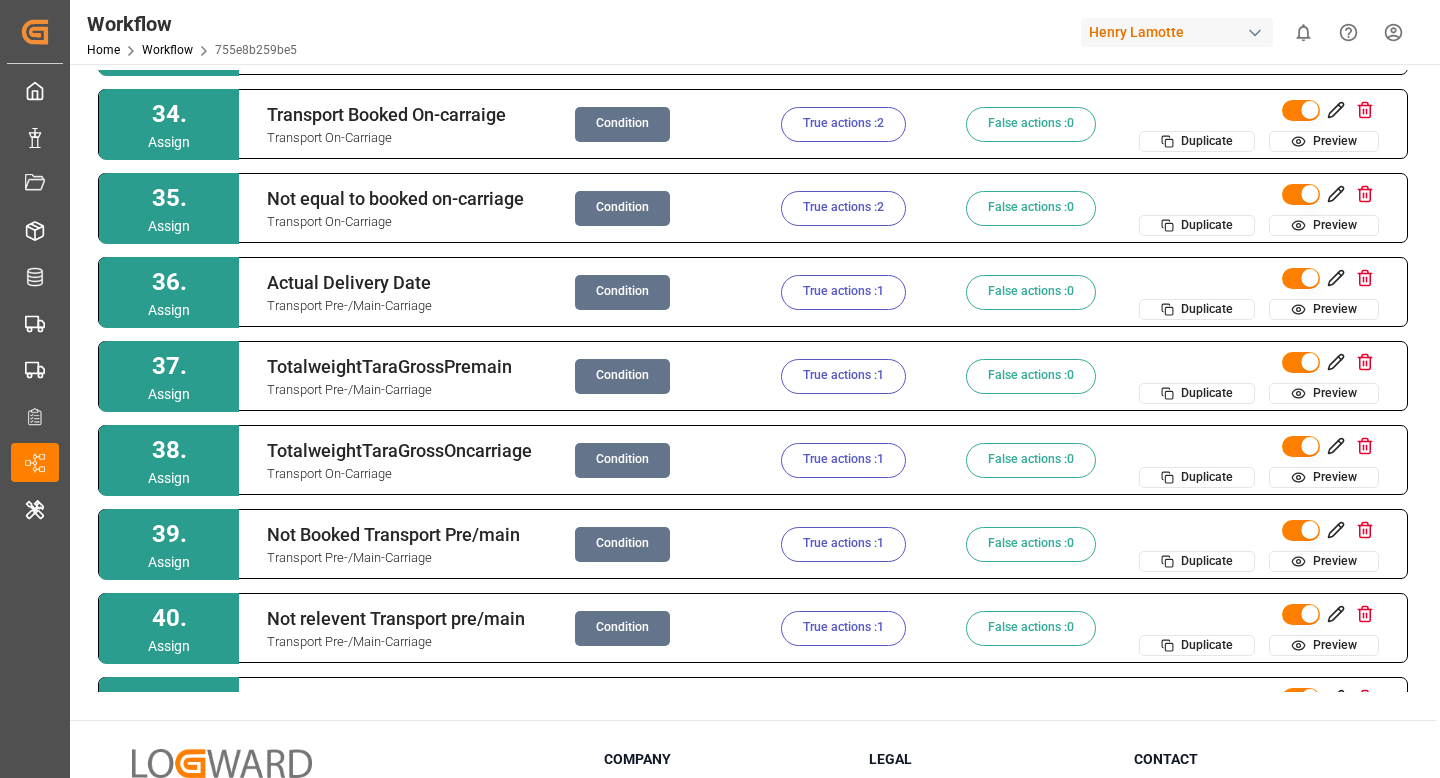 click on "True actions :  2" at bounding box center (843, 208) 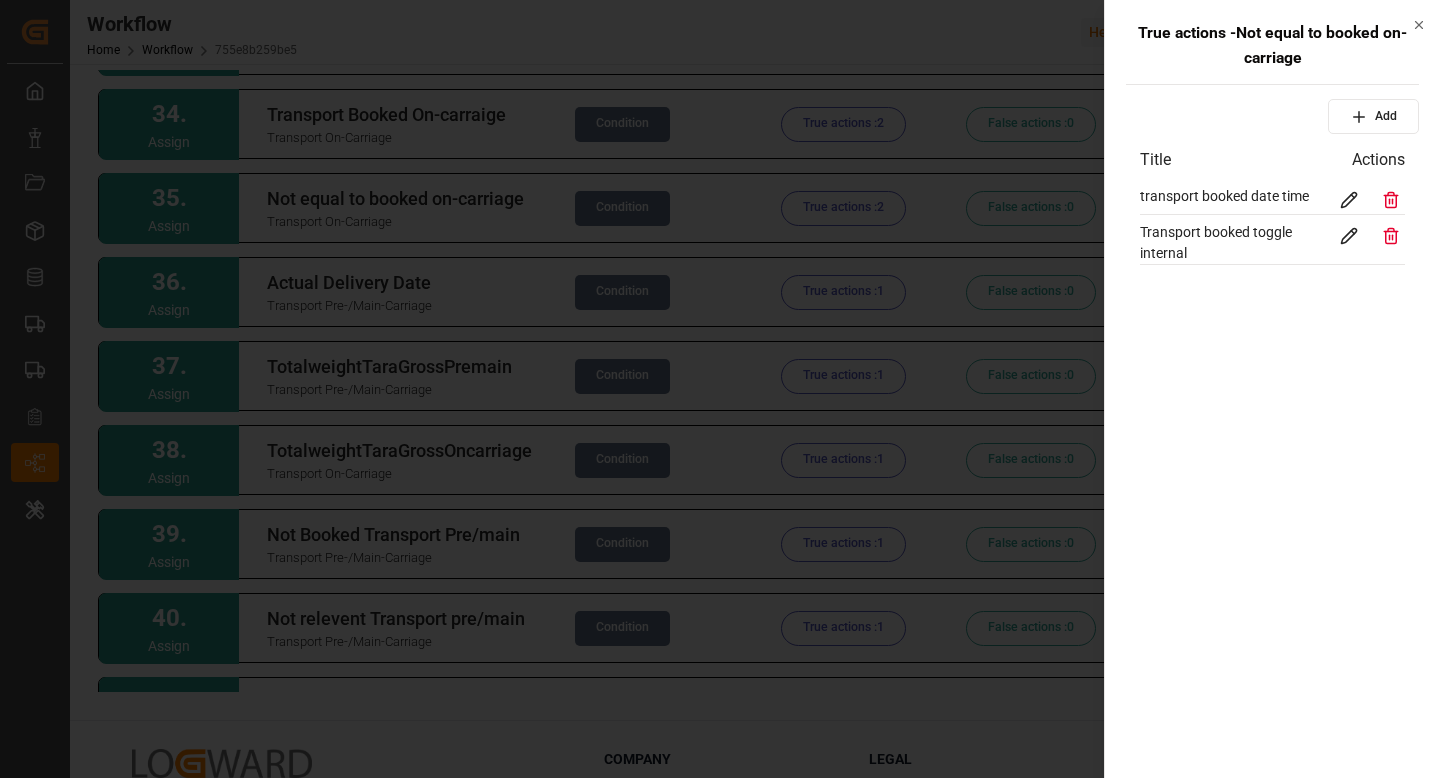 click 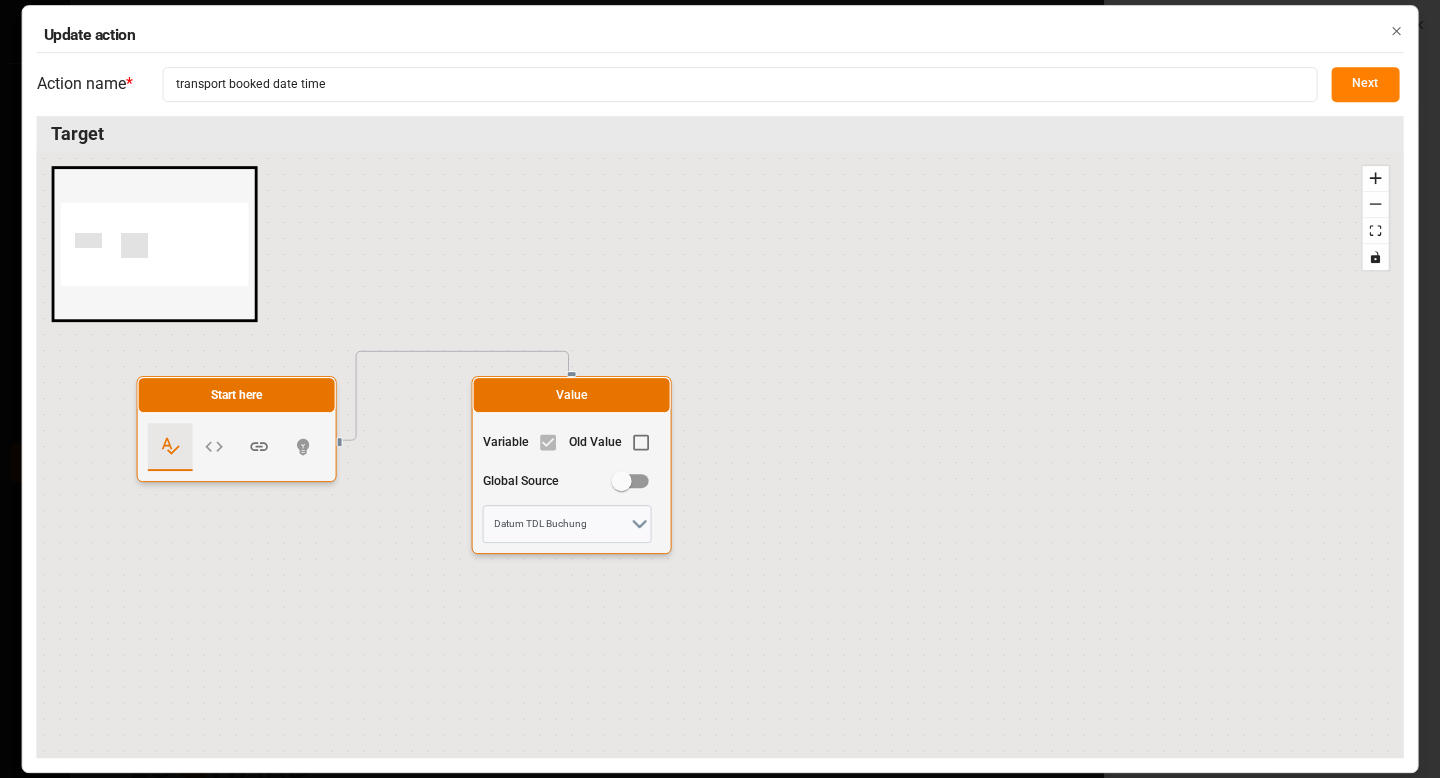 click on "Next" at bounding box center [1365, 84] 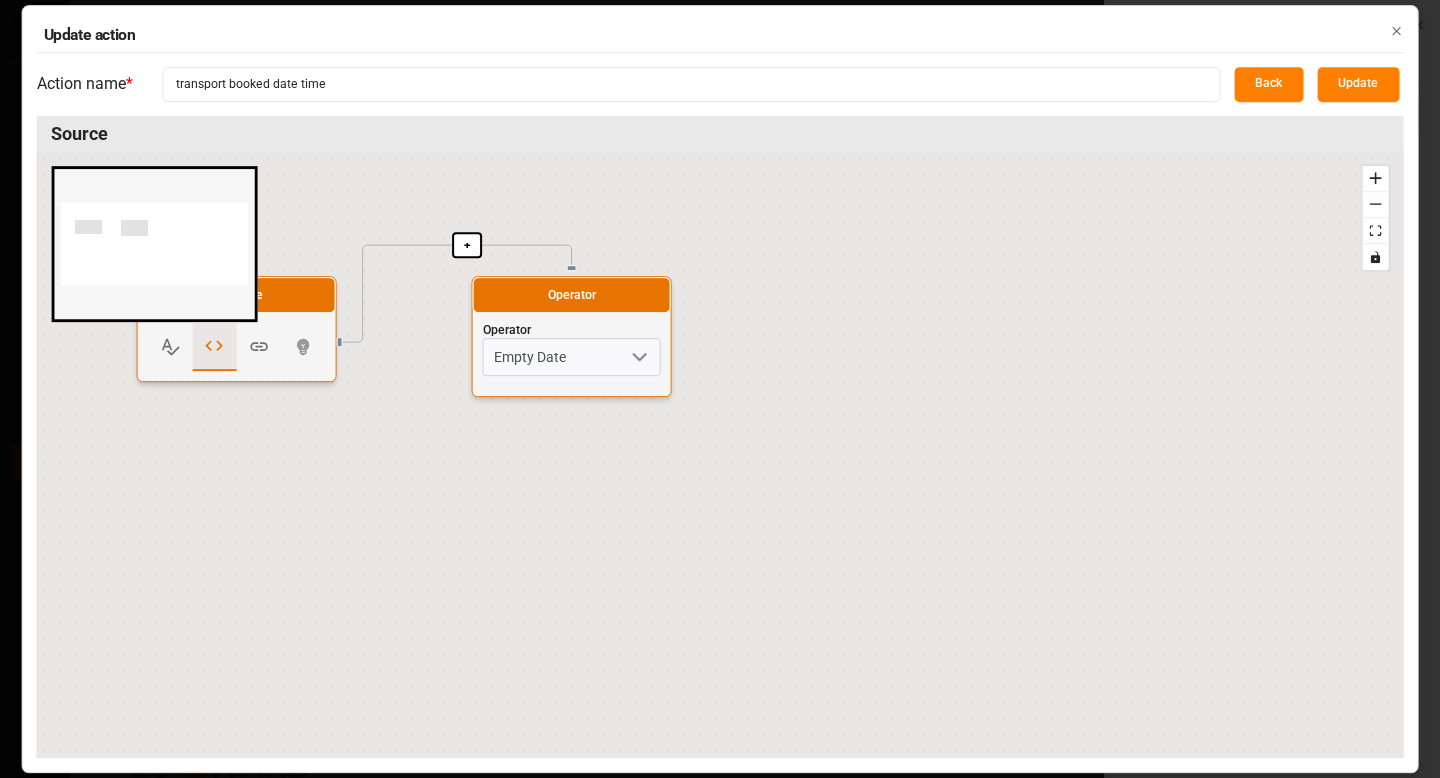 click on "Back" at bounding box center (1268, 84) 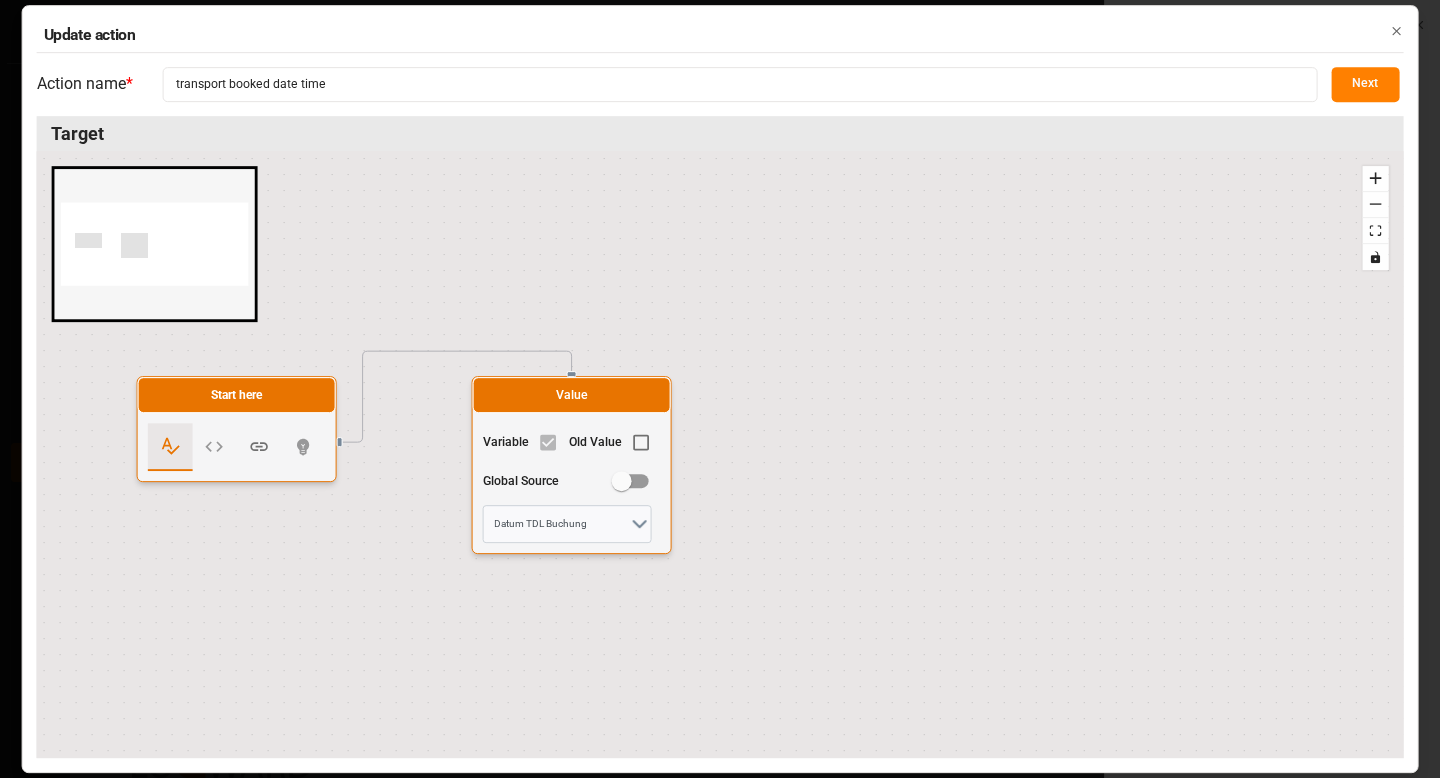click 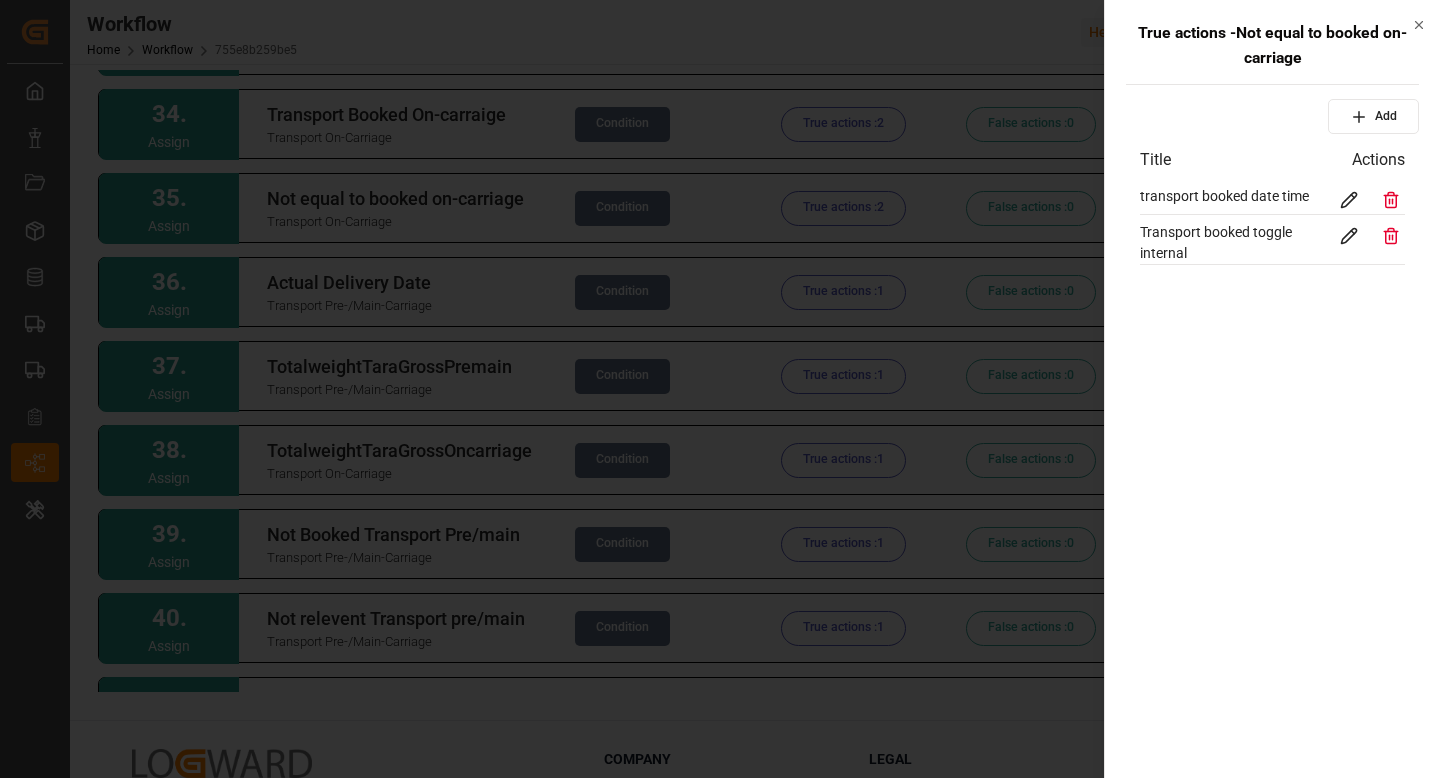click at bounding box center [720, 389] 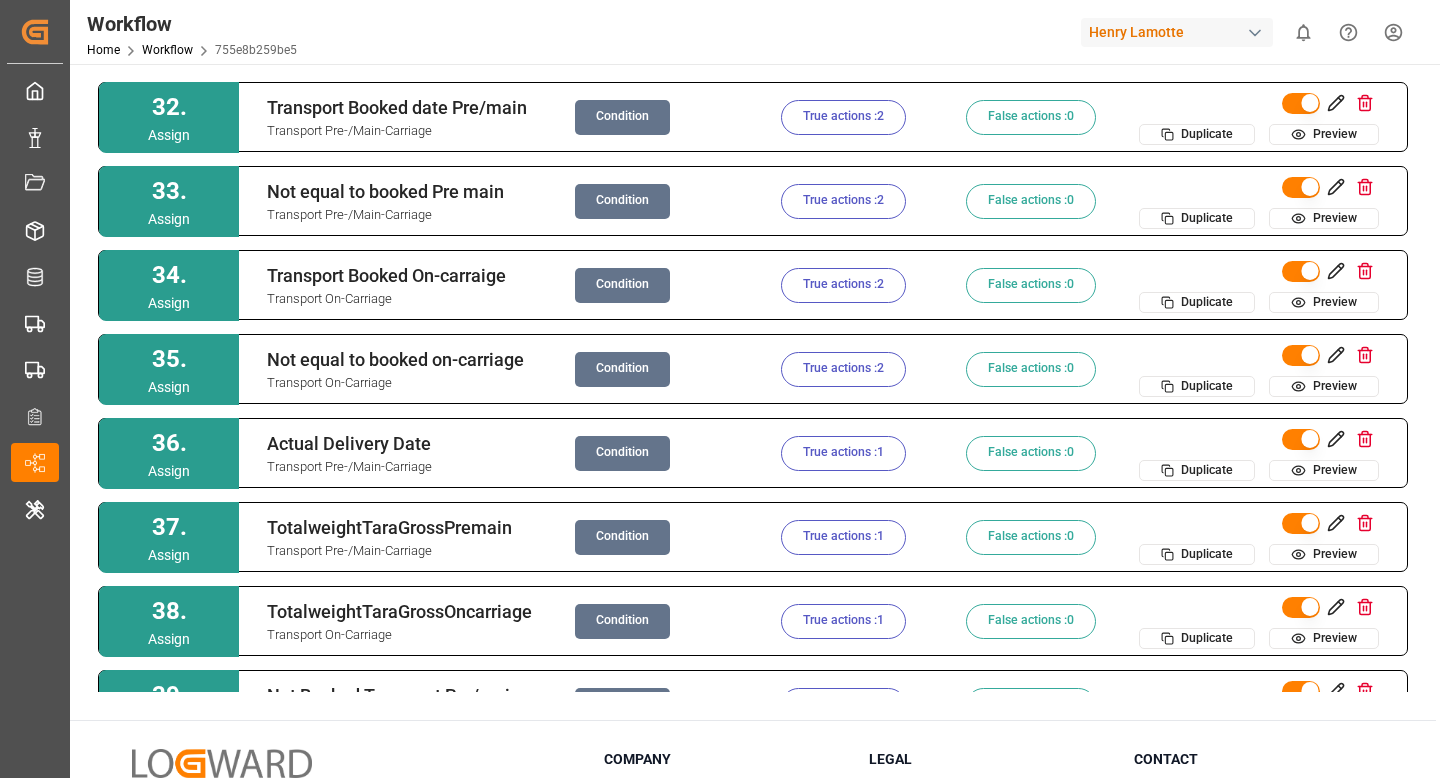 scroll, scrollTop: 2572, scrollLeft: 0, axis: vertical 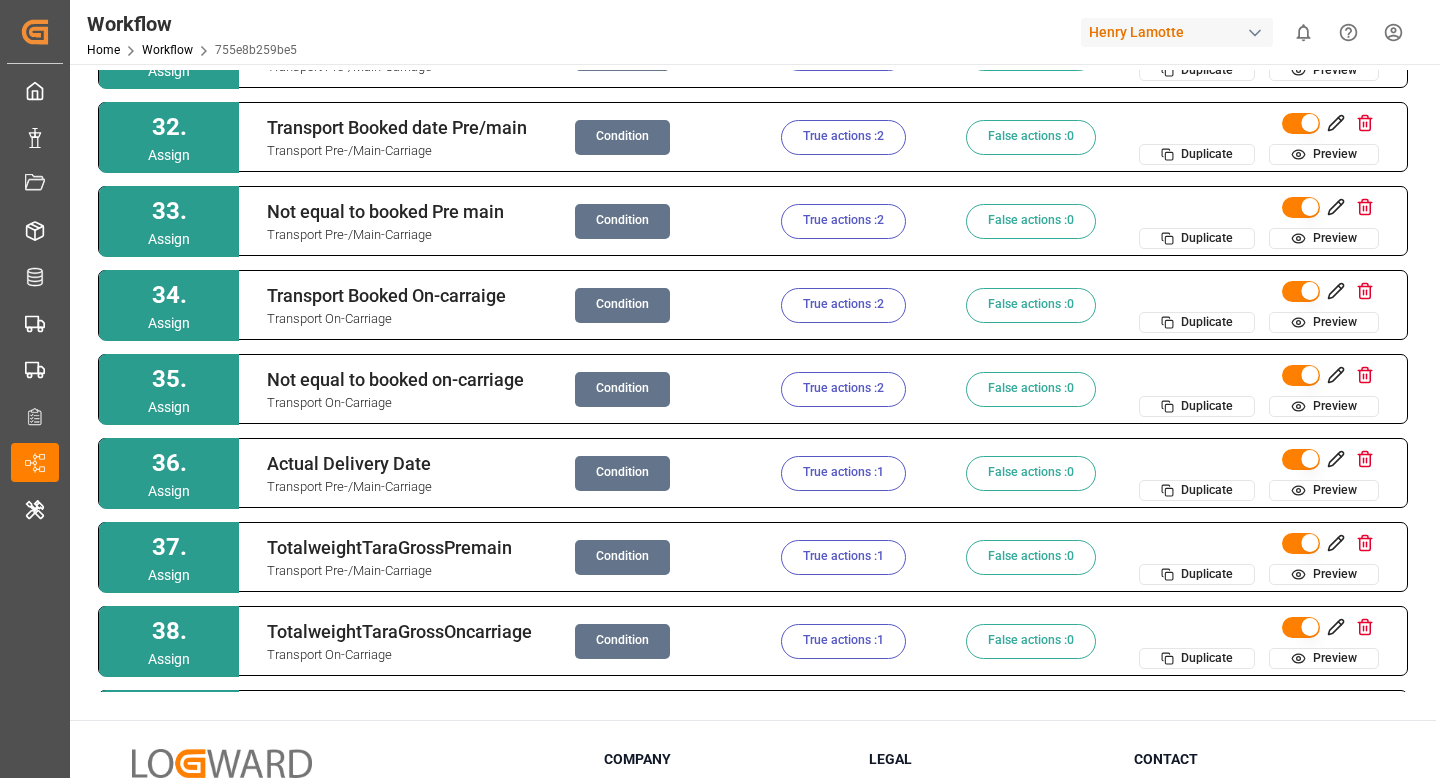 type 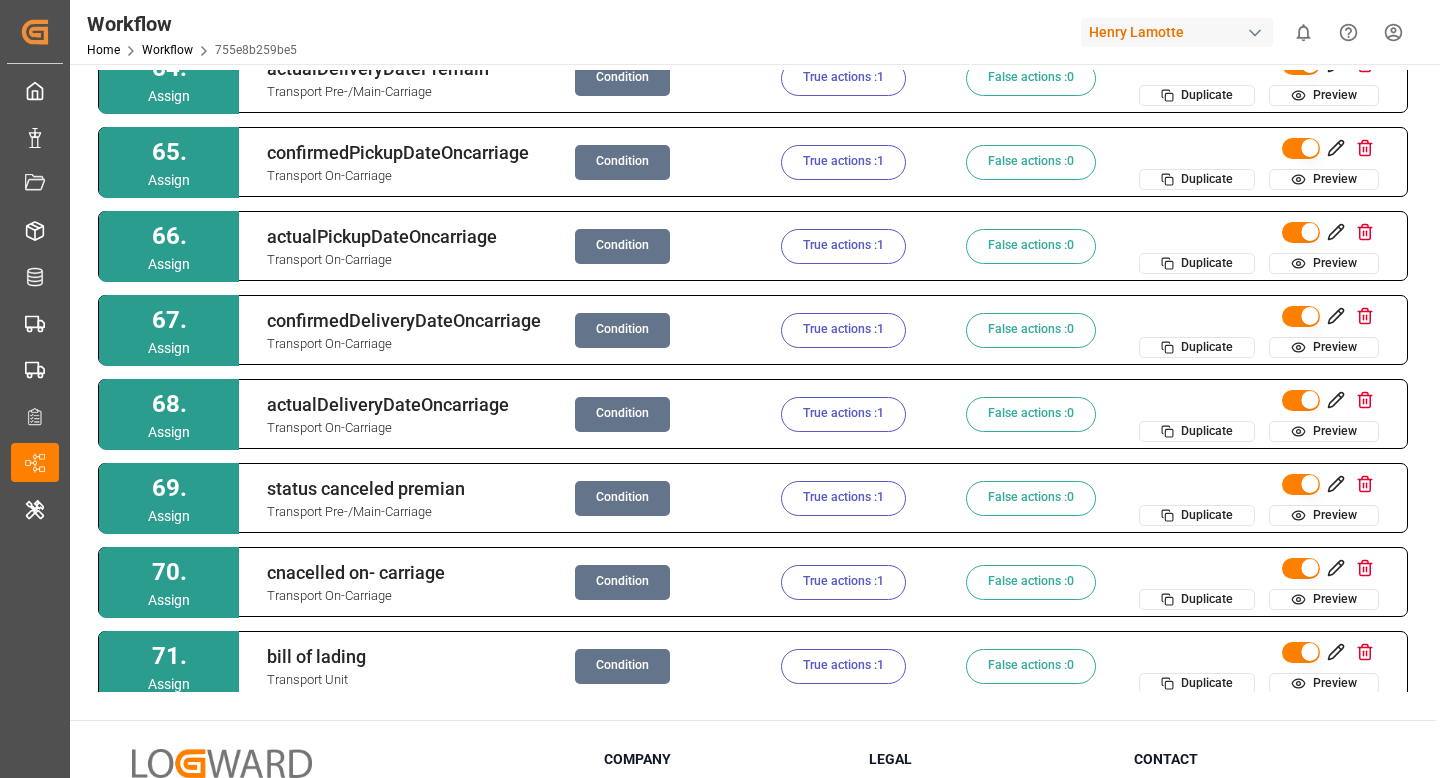 scroll, scrollTop: 5316, scrollLeft: 0, axis: vertical 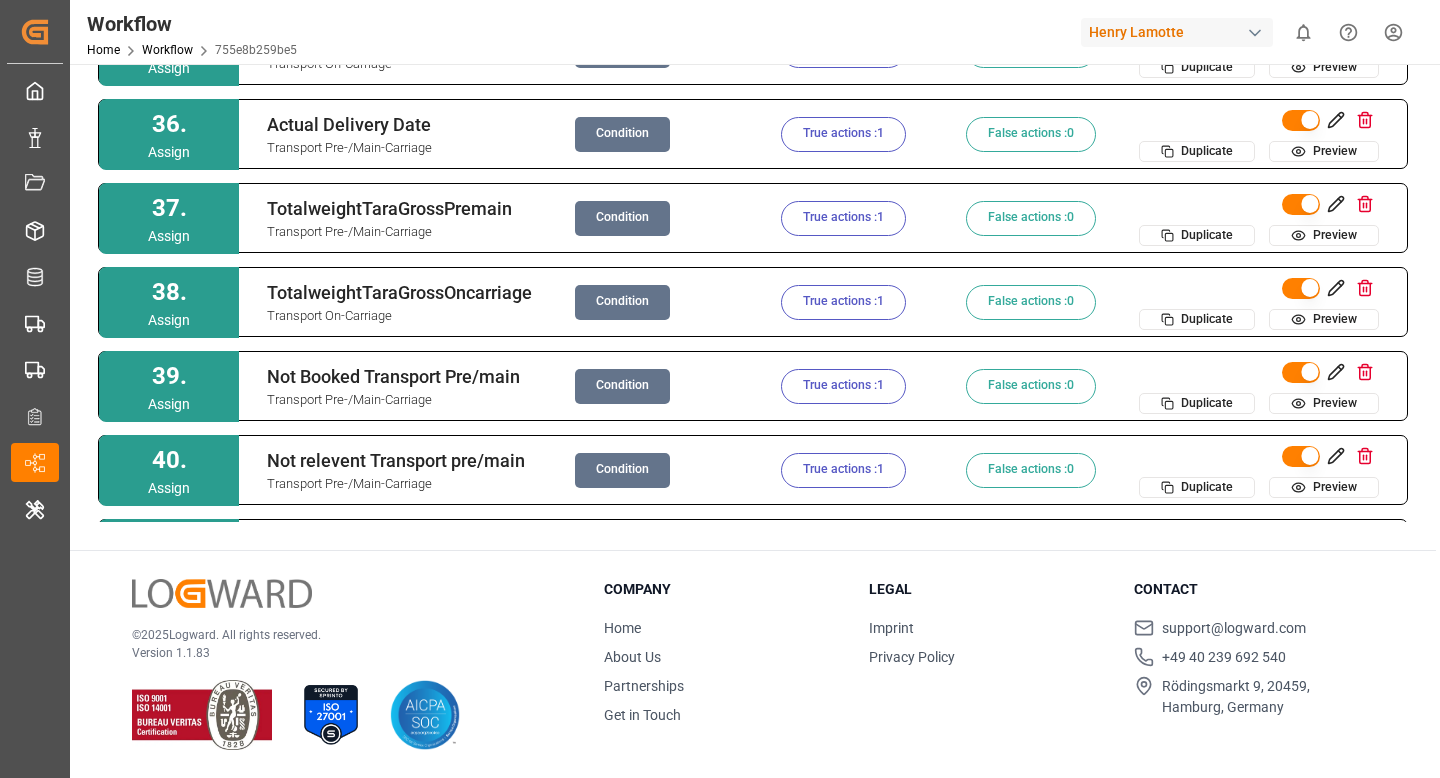 click on "Condition" at bounding box center (622, 134) 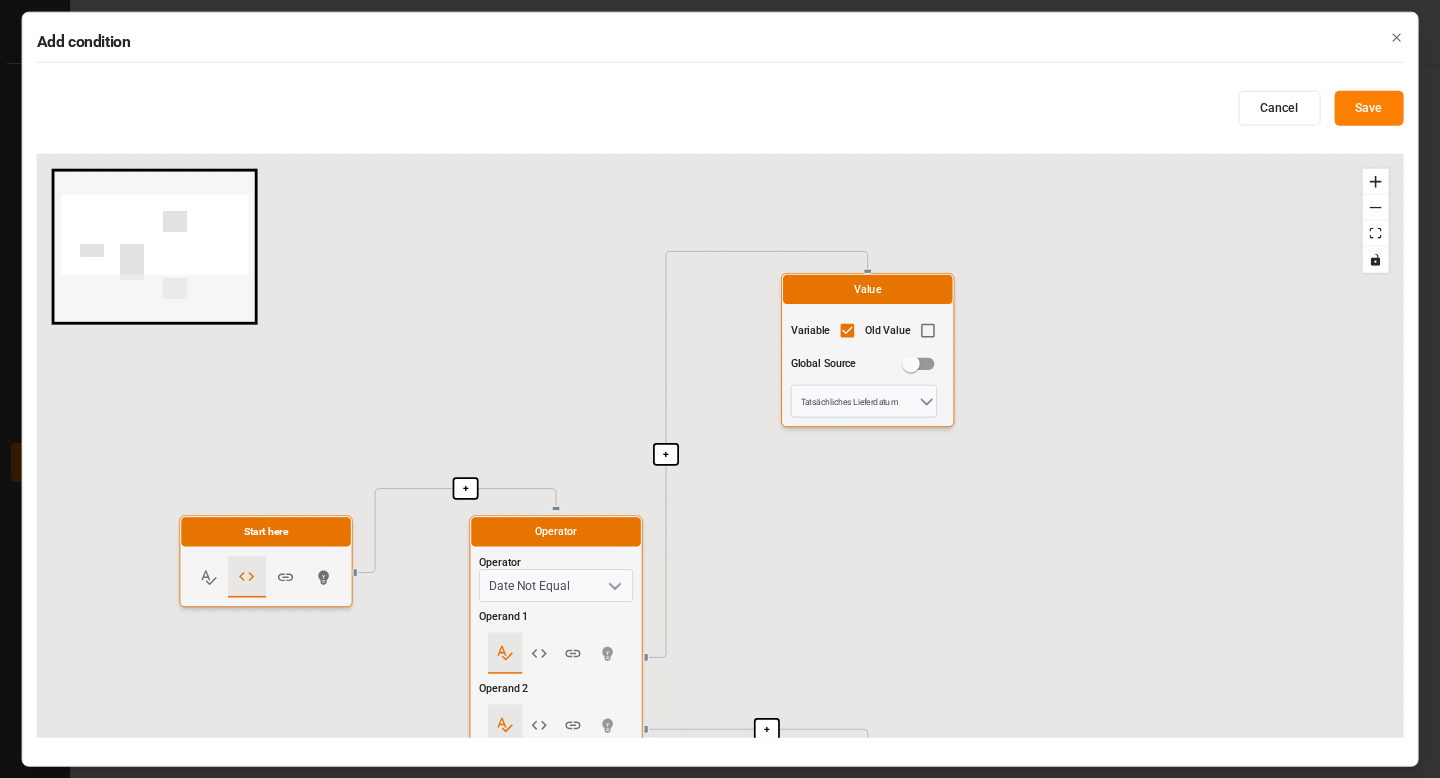 drag, startPoint x: 451, startPoint y: 451, endPoint x: 451, endPoint y: 350, distance: 101 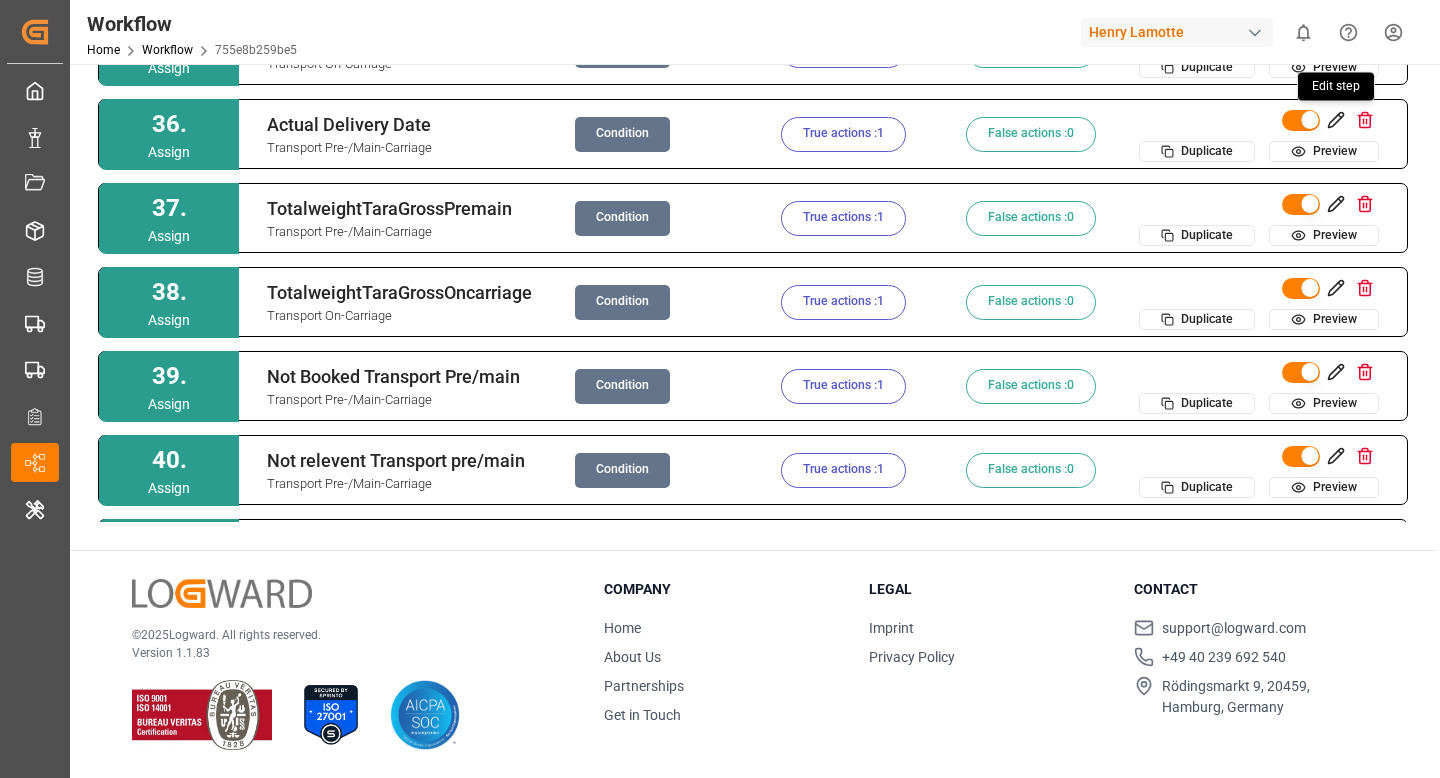 click 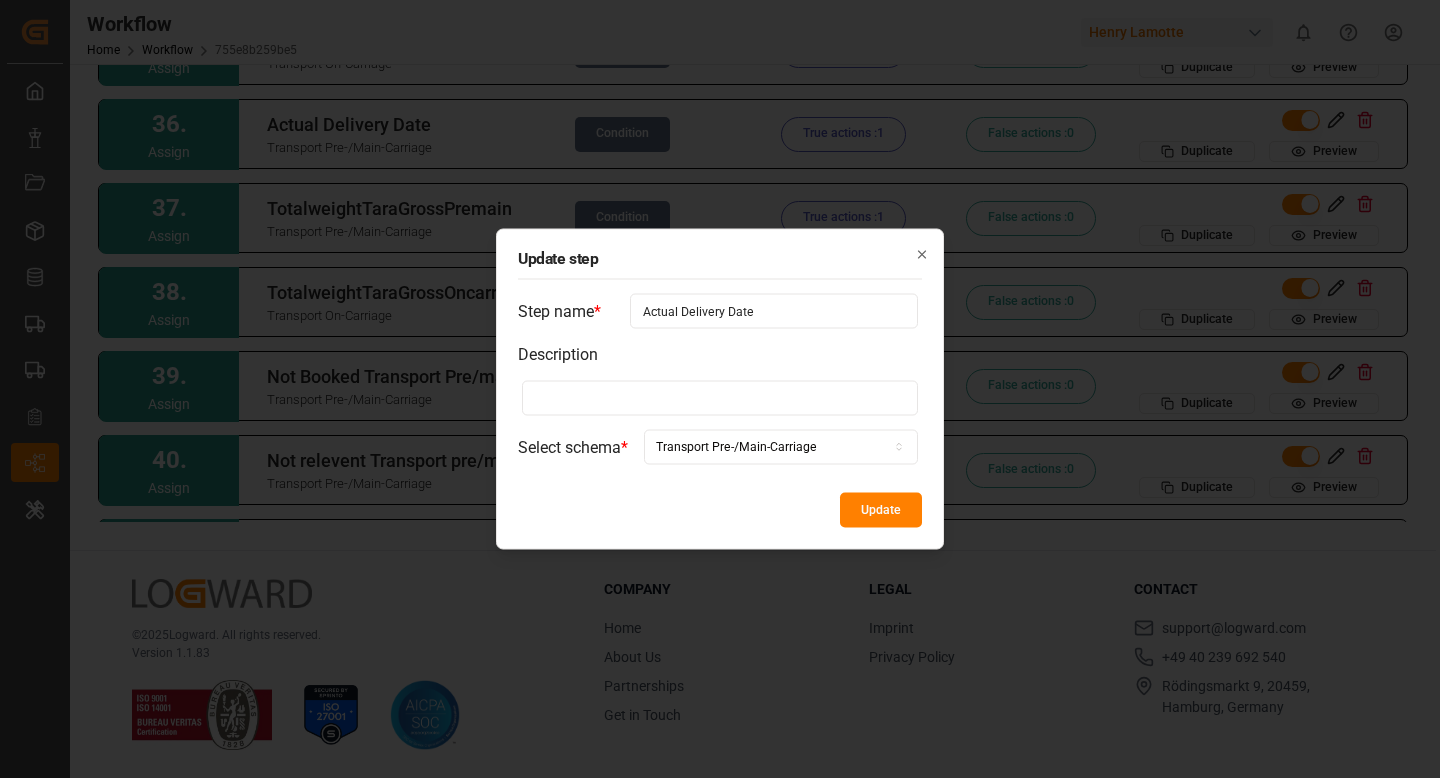 click on "Actual Delivery Date" at bounding box center (774, 311) 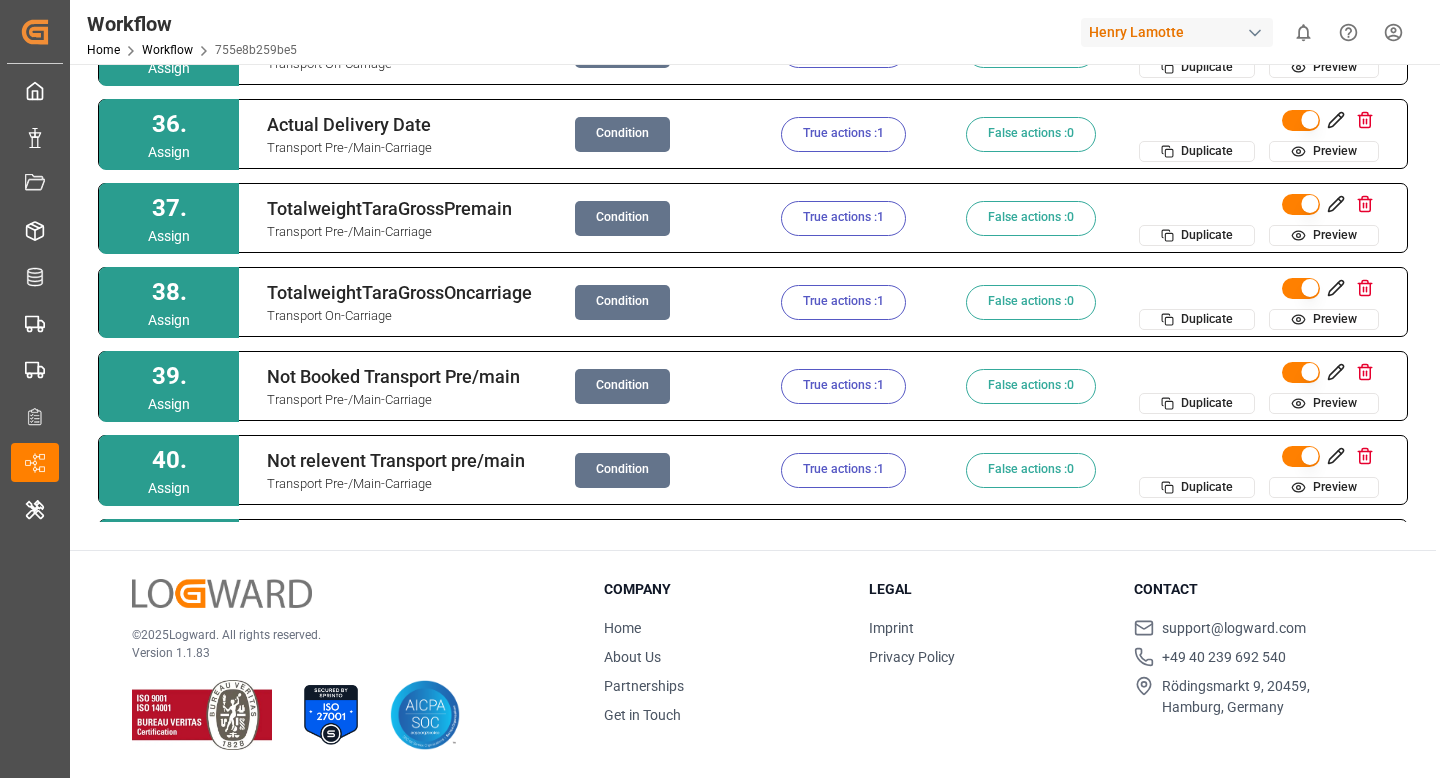 click on "Condition" at bounding box center (622, 134) 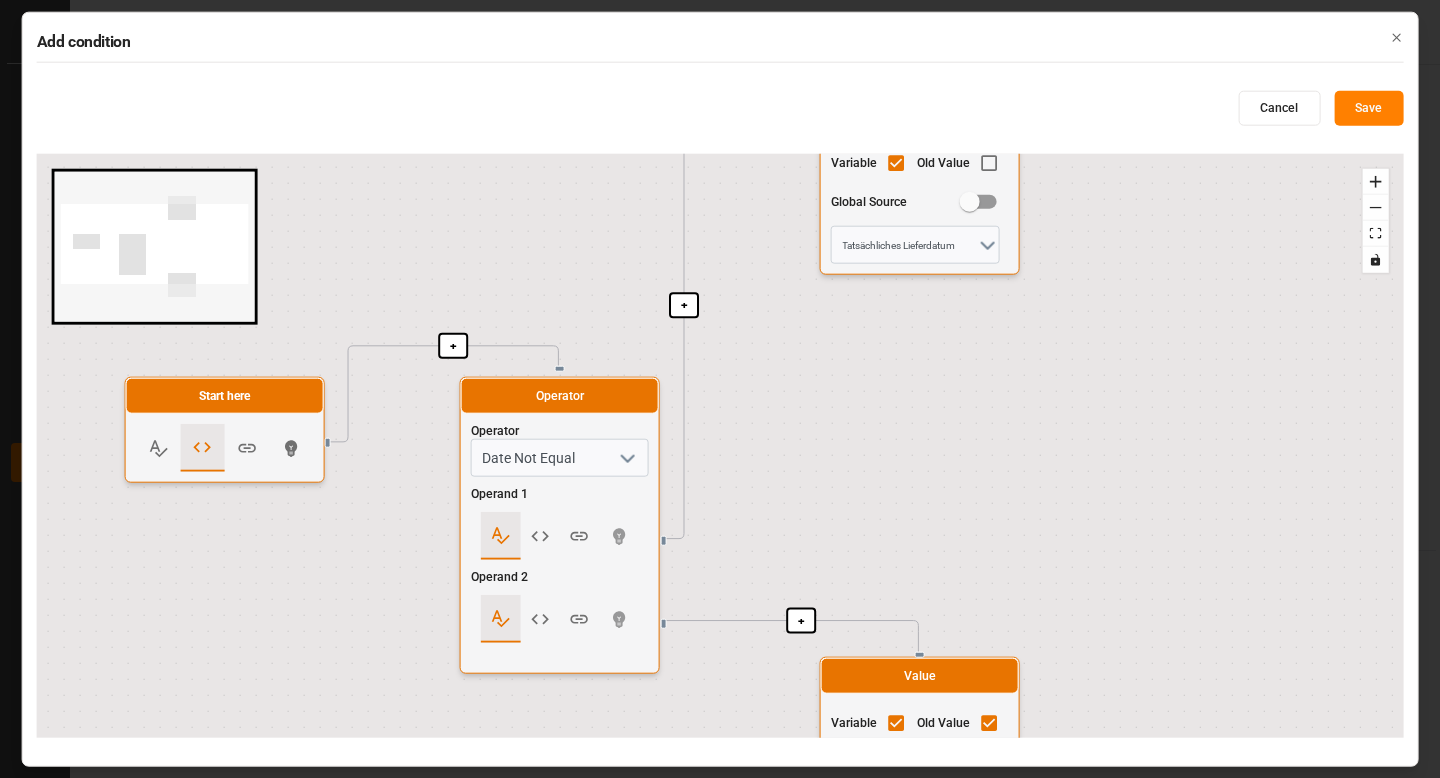 drag, startPoint x: 548, startPoint y: 401, endPoint x: 522, endPoint y: 142, distance: 260.30176 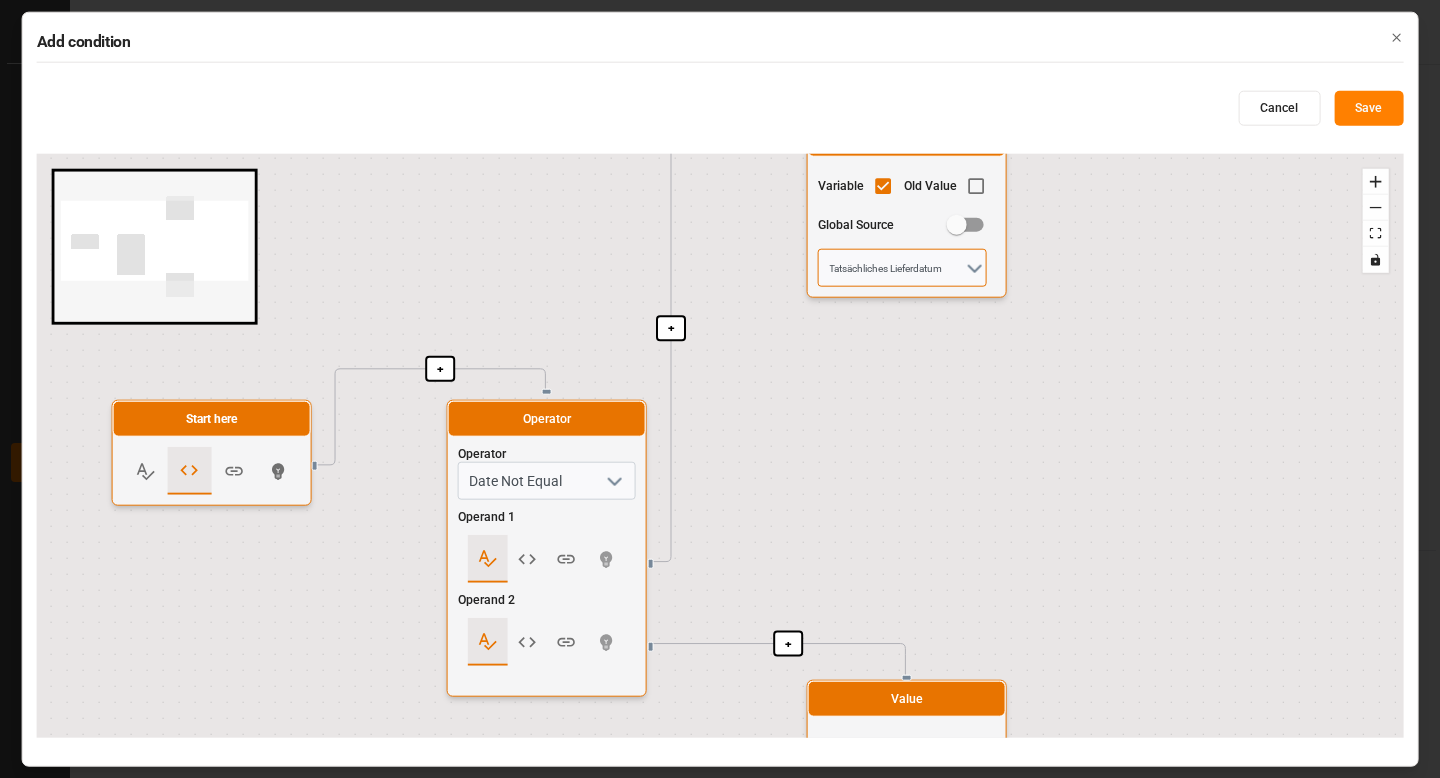 click on "Tatsächliches Lieferdatum" at bounding box center [902, 268] 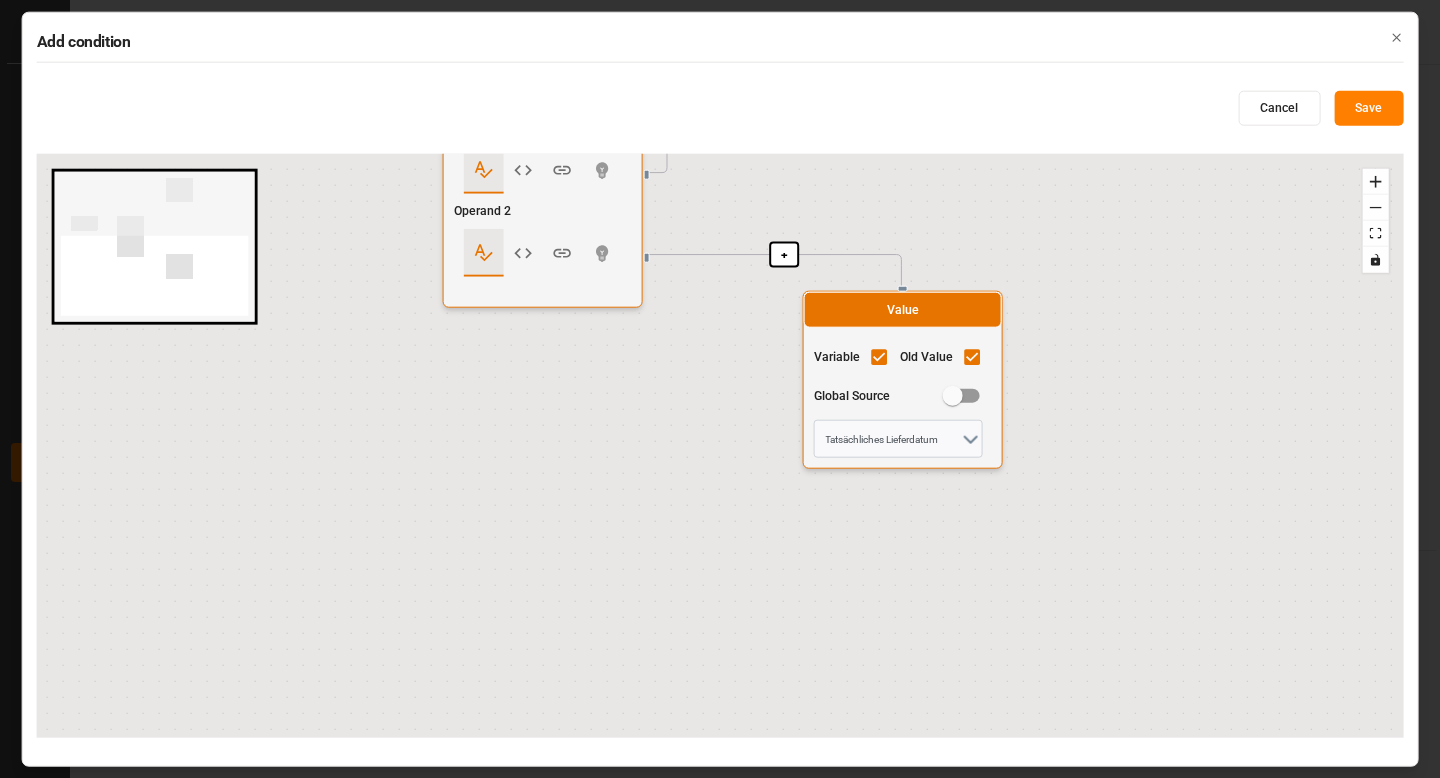 drag, startPoint x: 841, startPoint y: 589, endPoint x: 832, endPoint y: 200, distance: 389.1041 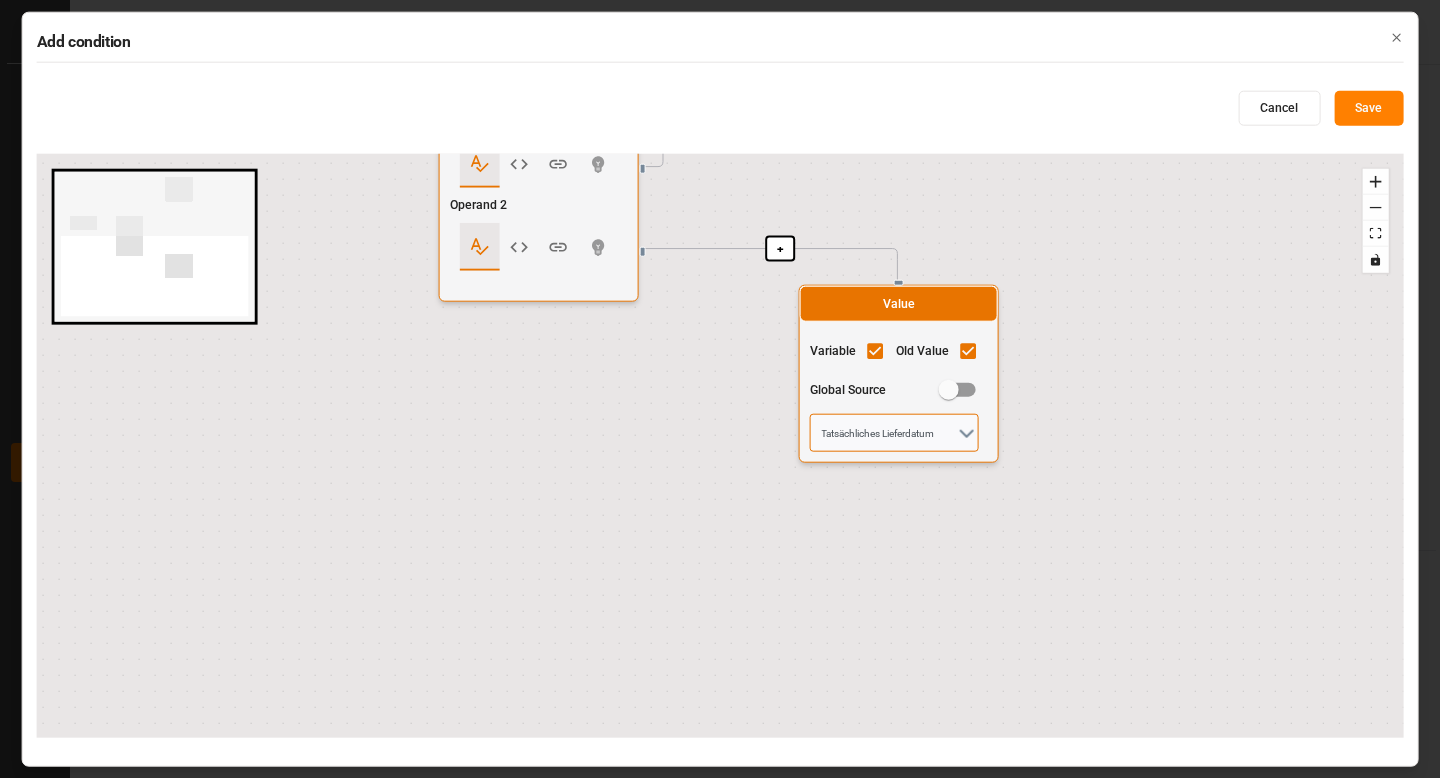 click on "Tatsächliches Lieferdatum" at bounding box center [894, 433] 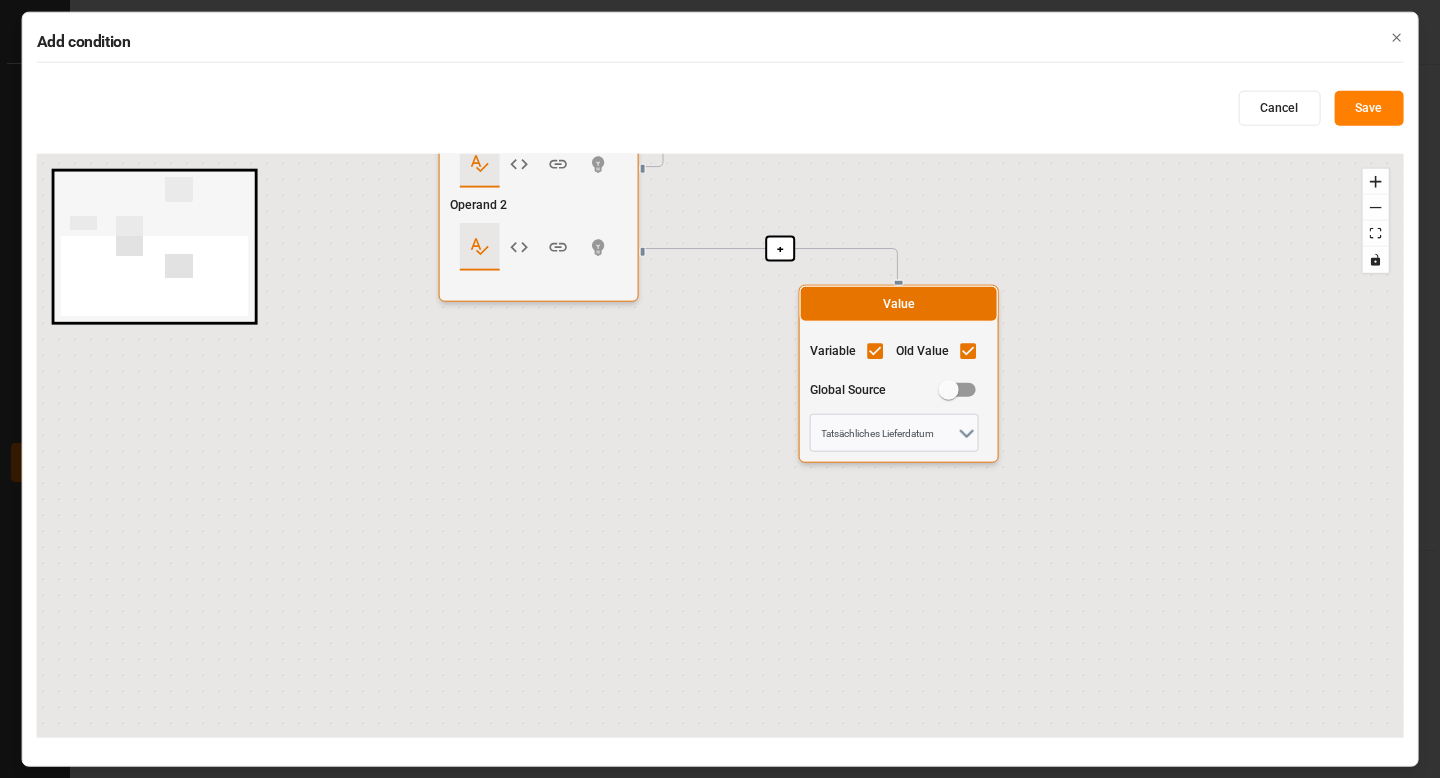 click 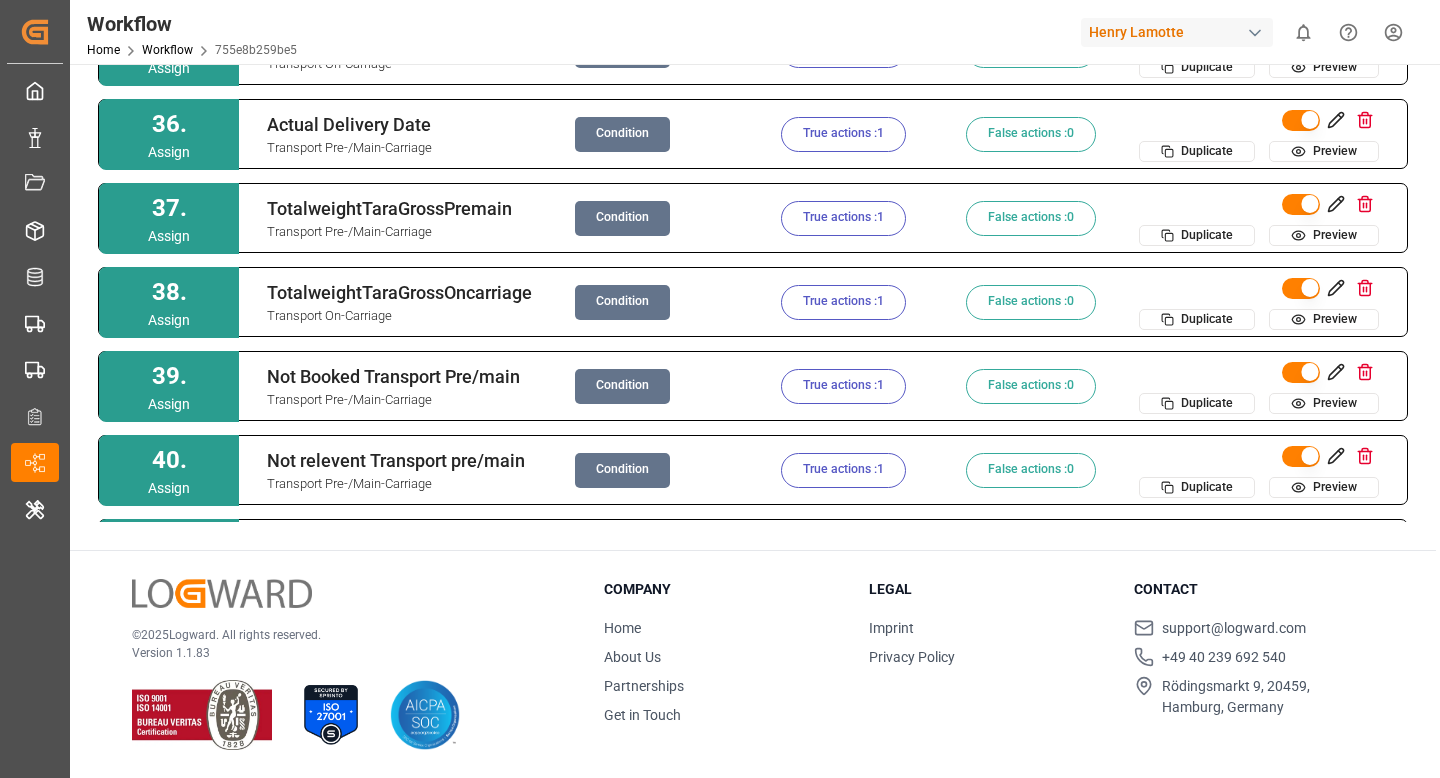 click on "True actions :  1" at bounding box center [843, 134] 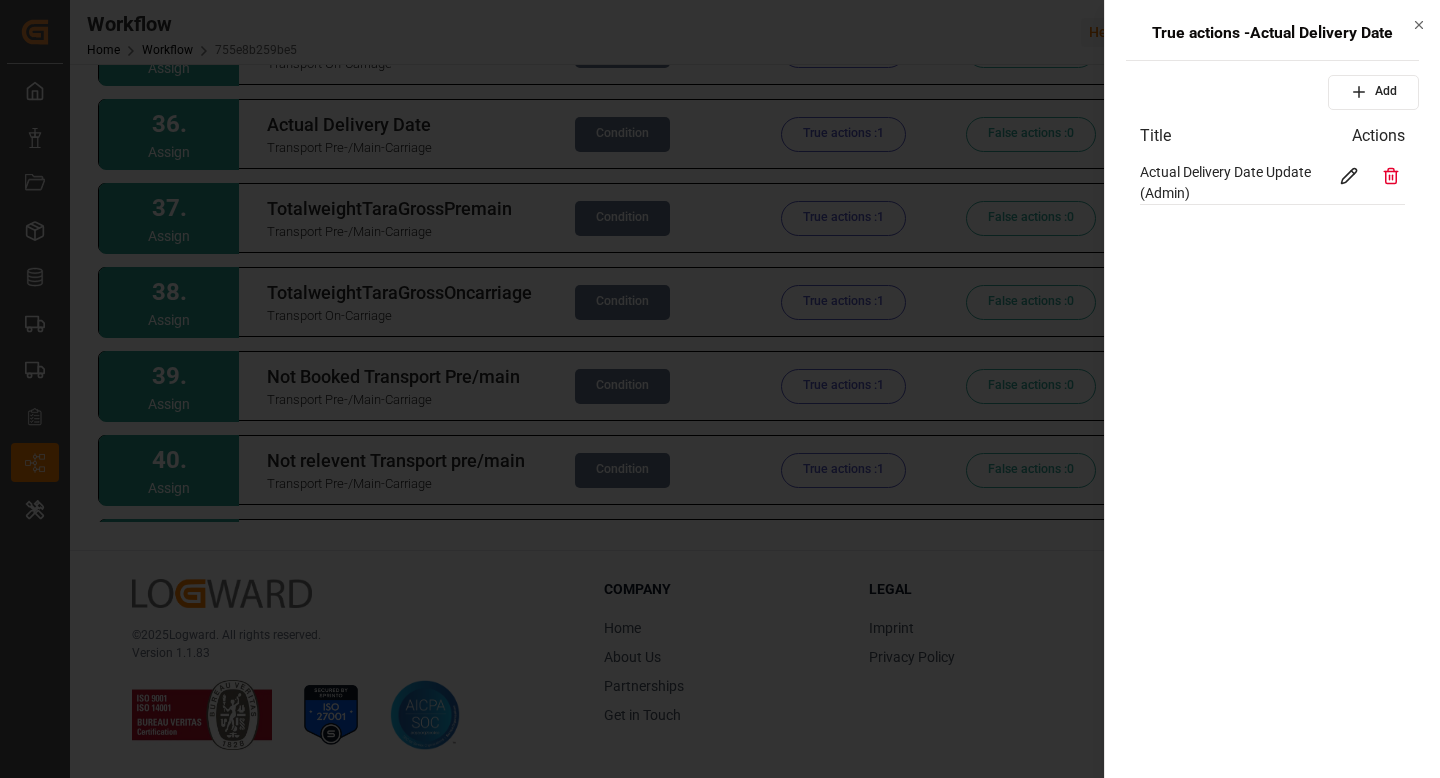 click on "Actual Delivery Date Update (Admin)" at bounding box center [1237, 183] 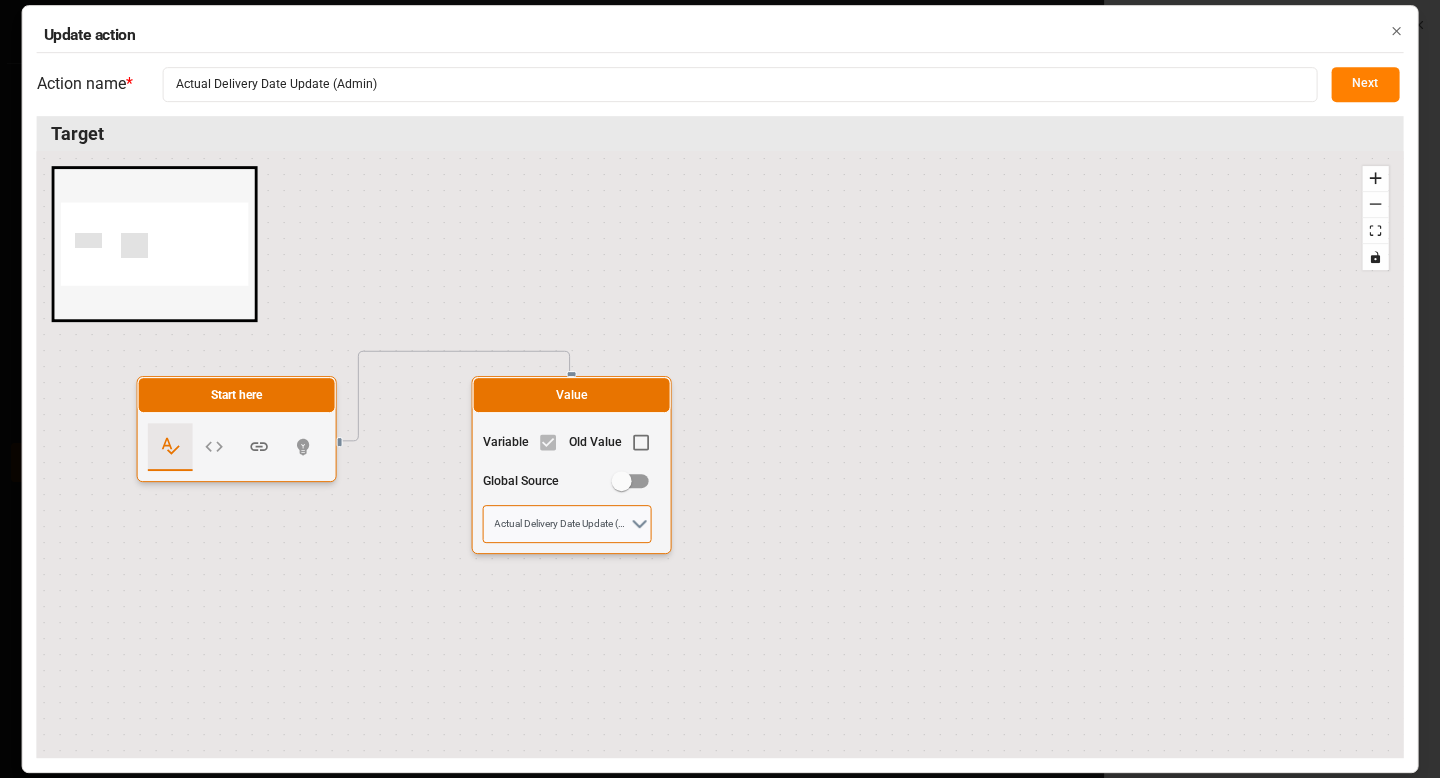 click on "Actual Delivery Date Update (Admin)" at bounding box center [567, 524] 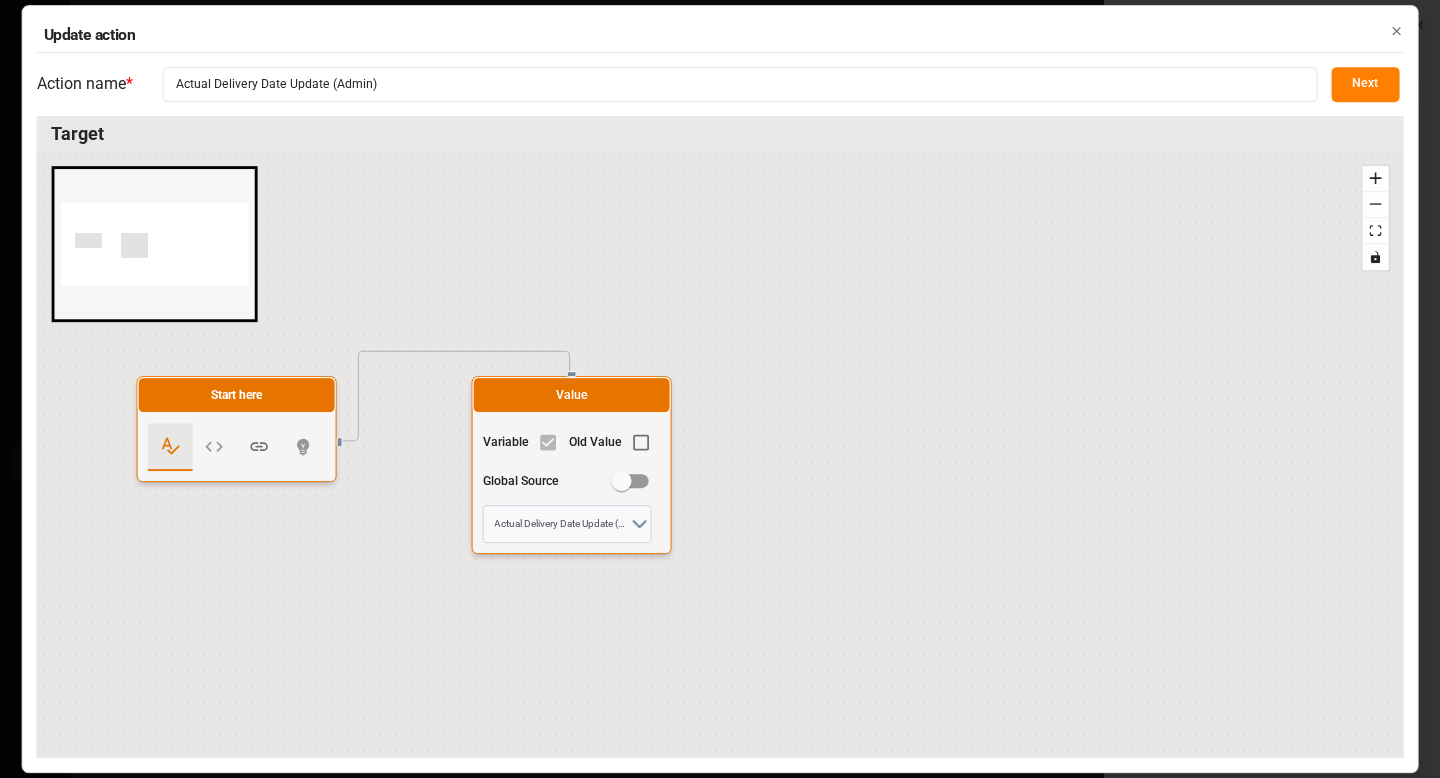 click on "Next" at bounding box center (1365, 84) 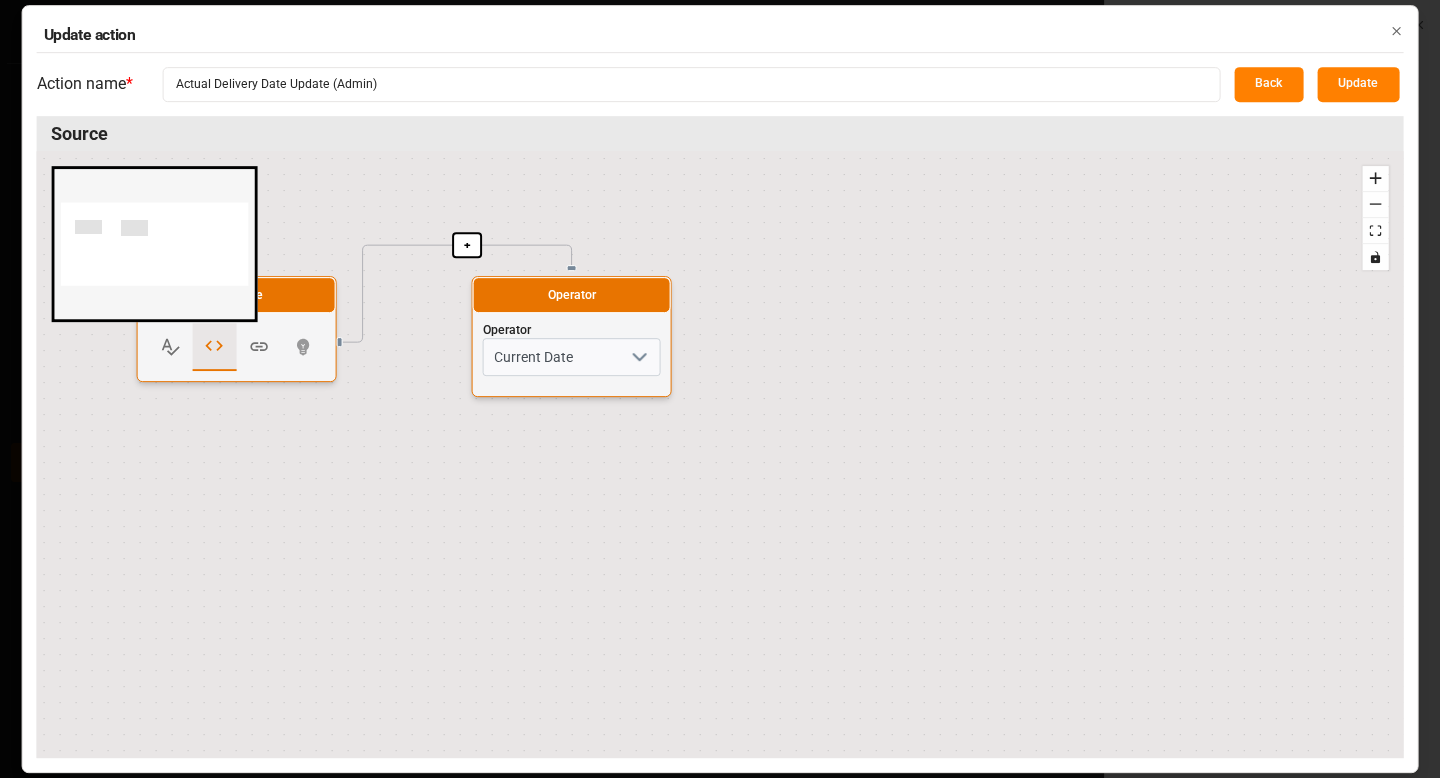 click 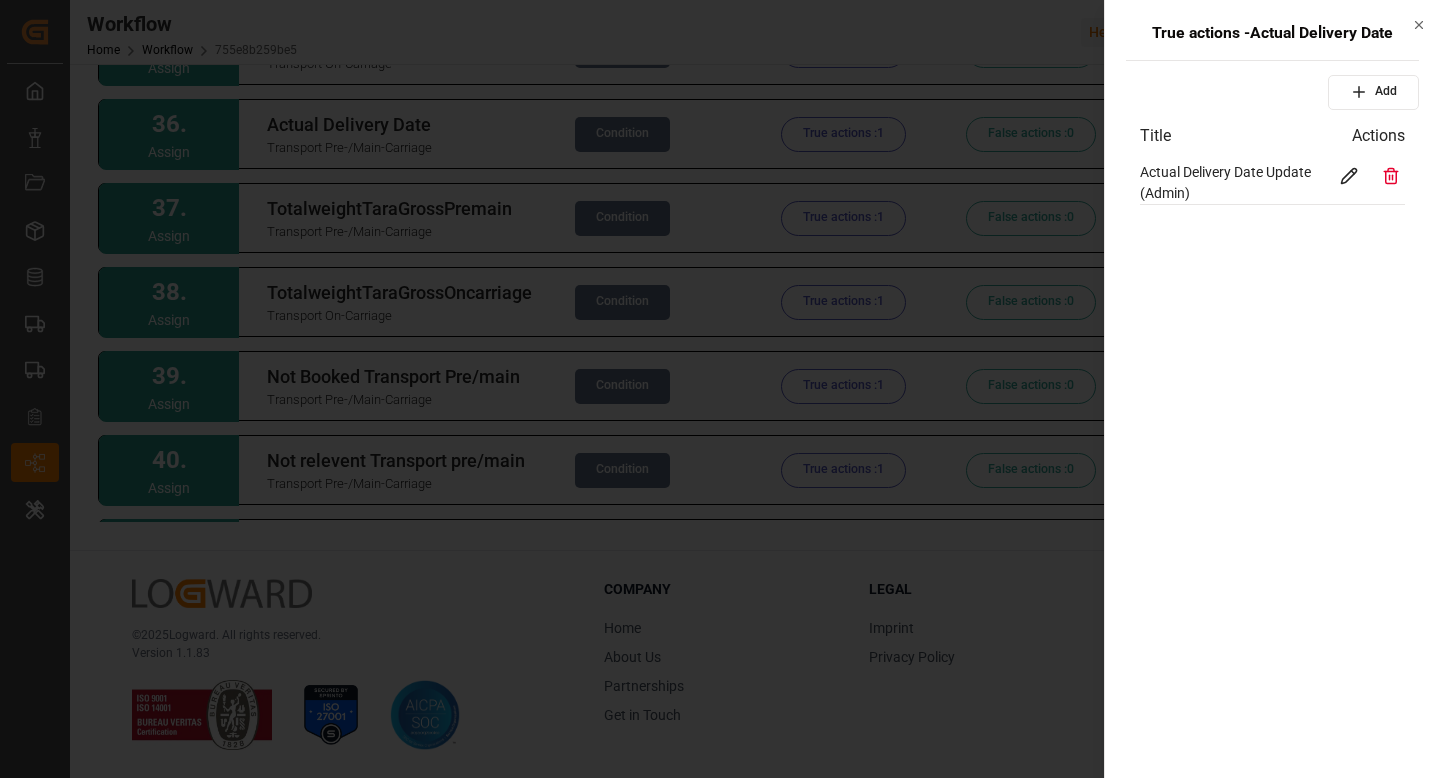 click at bounding box center (720, 389) 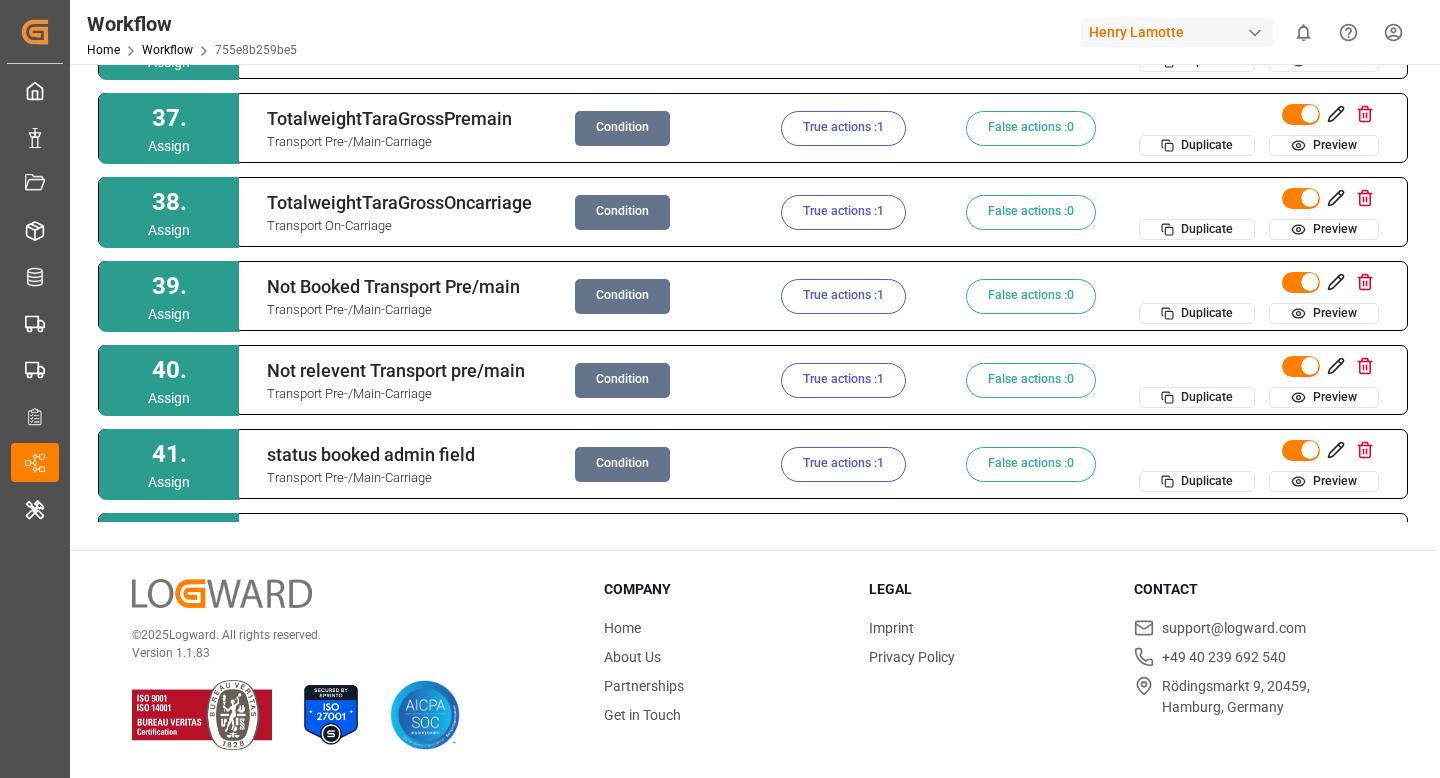 scroll, scrollTop: 2845, scrollLeft: 0, axis: vertical 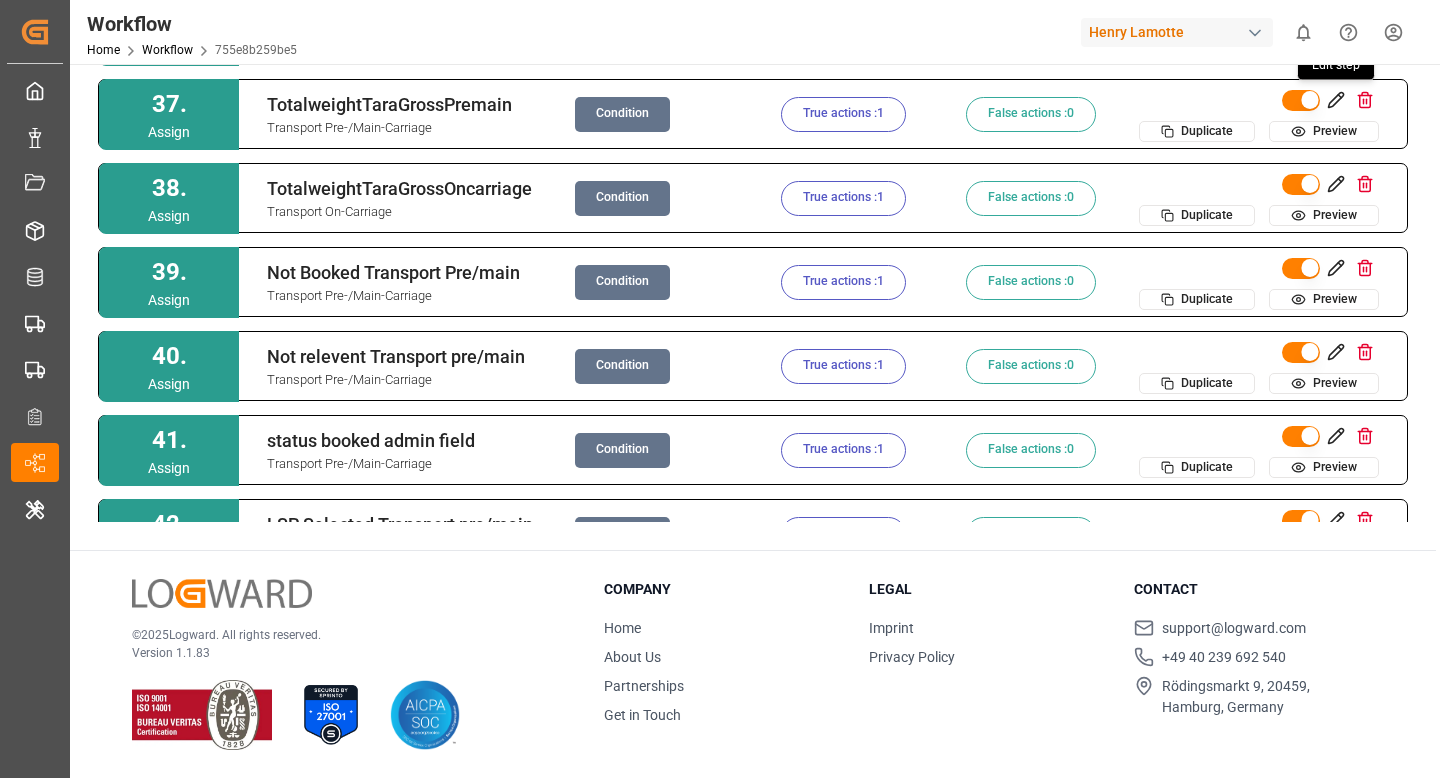 click 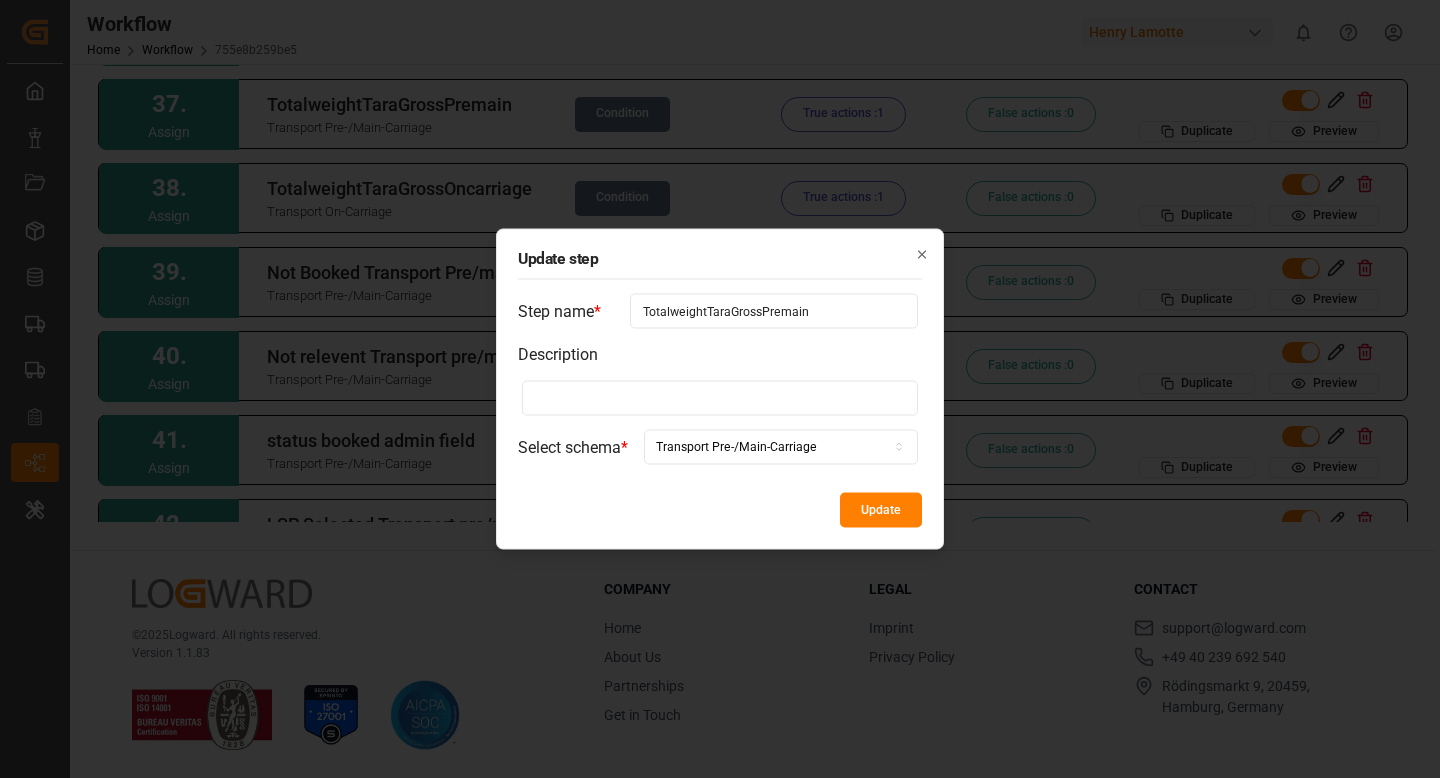 click on "TotalweightTaraGrossPremain" at bounding box center [774, 311] 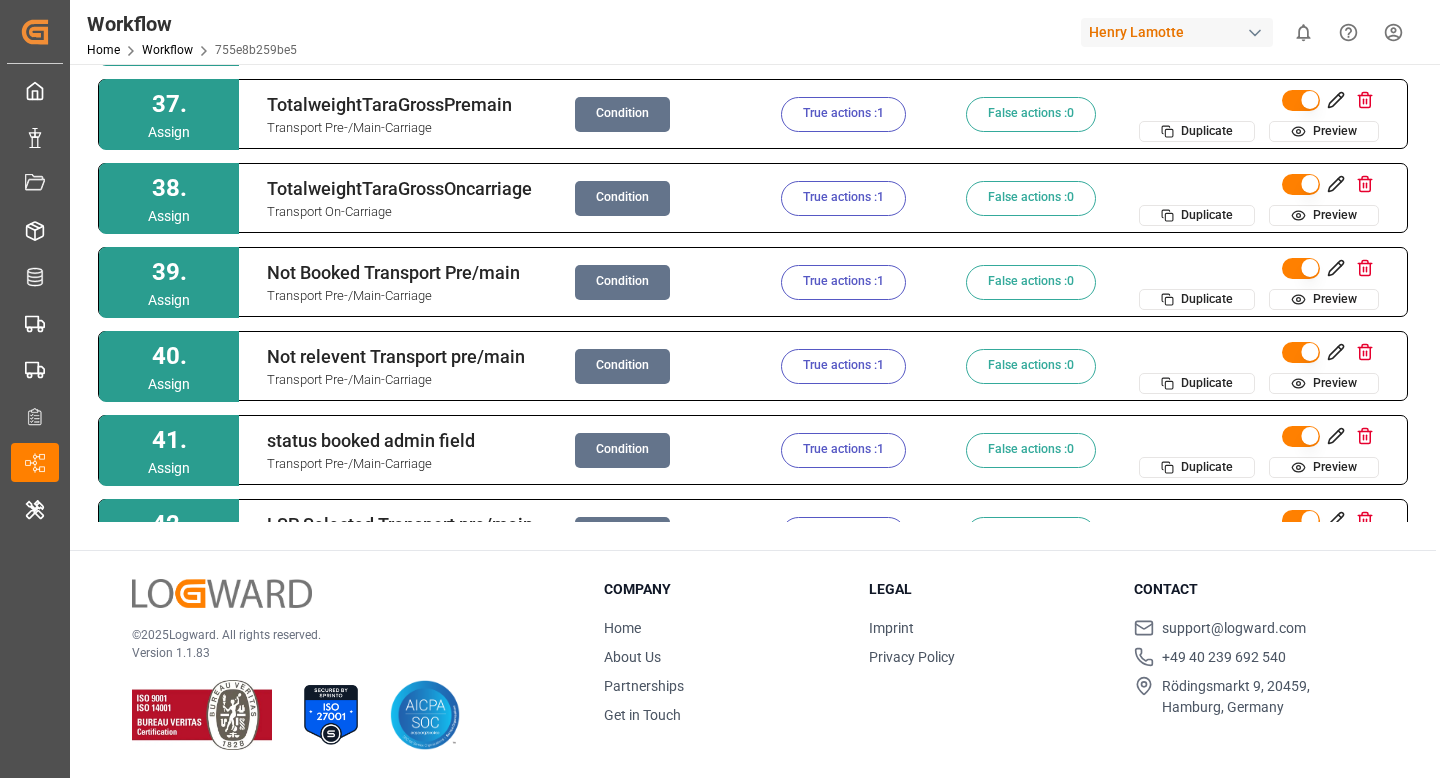 click on "Condition" at bounding box center (622, 114) 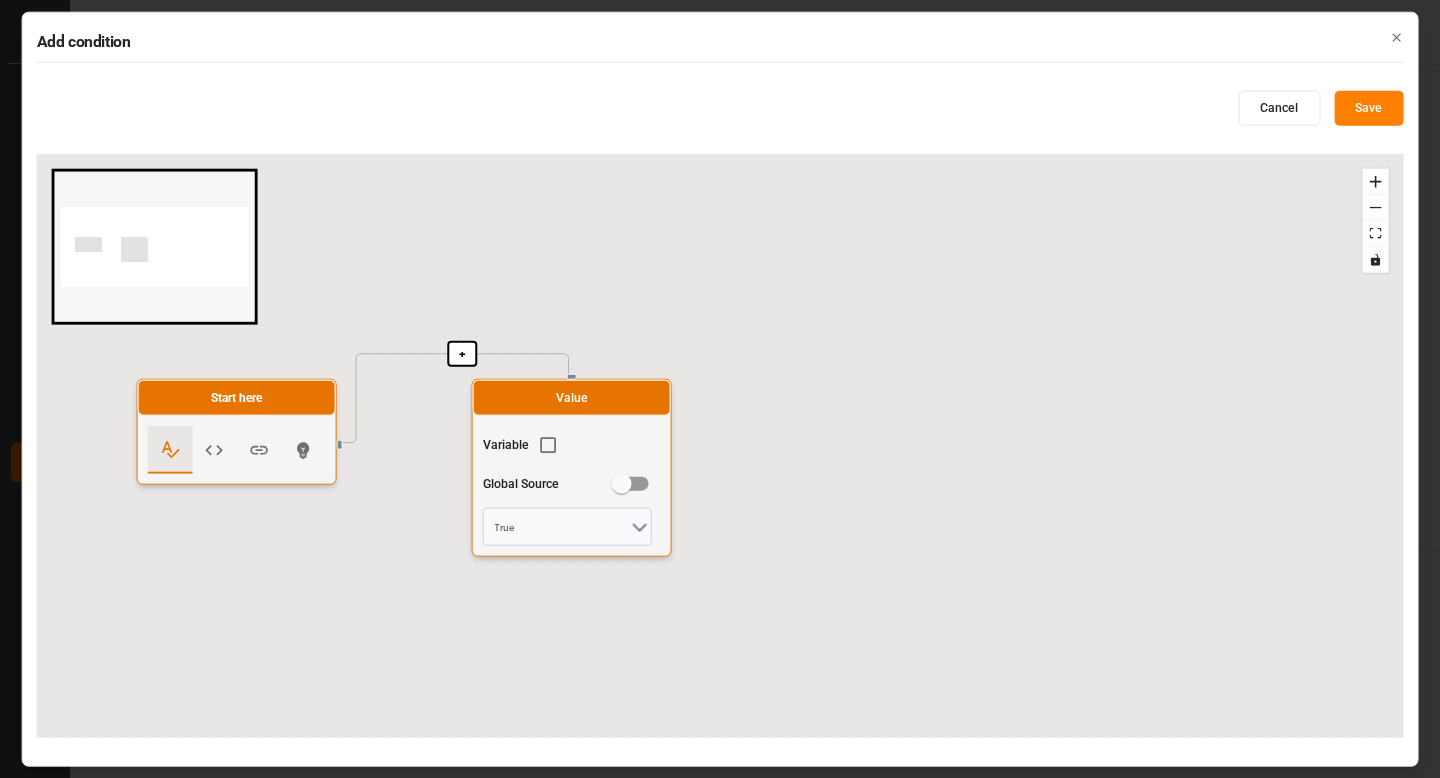 click 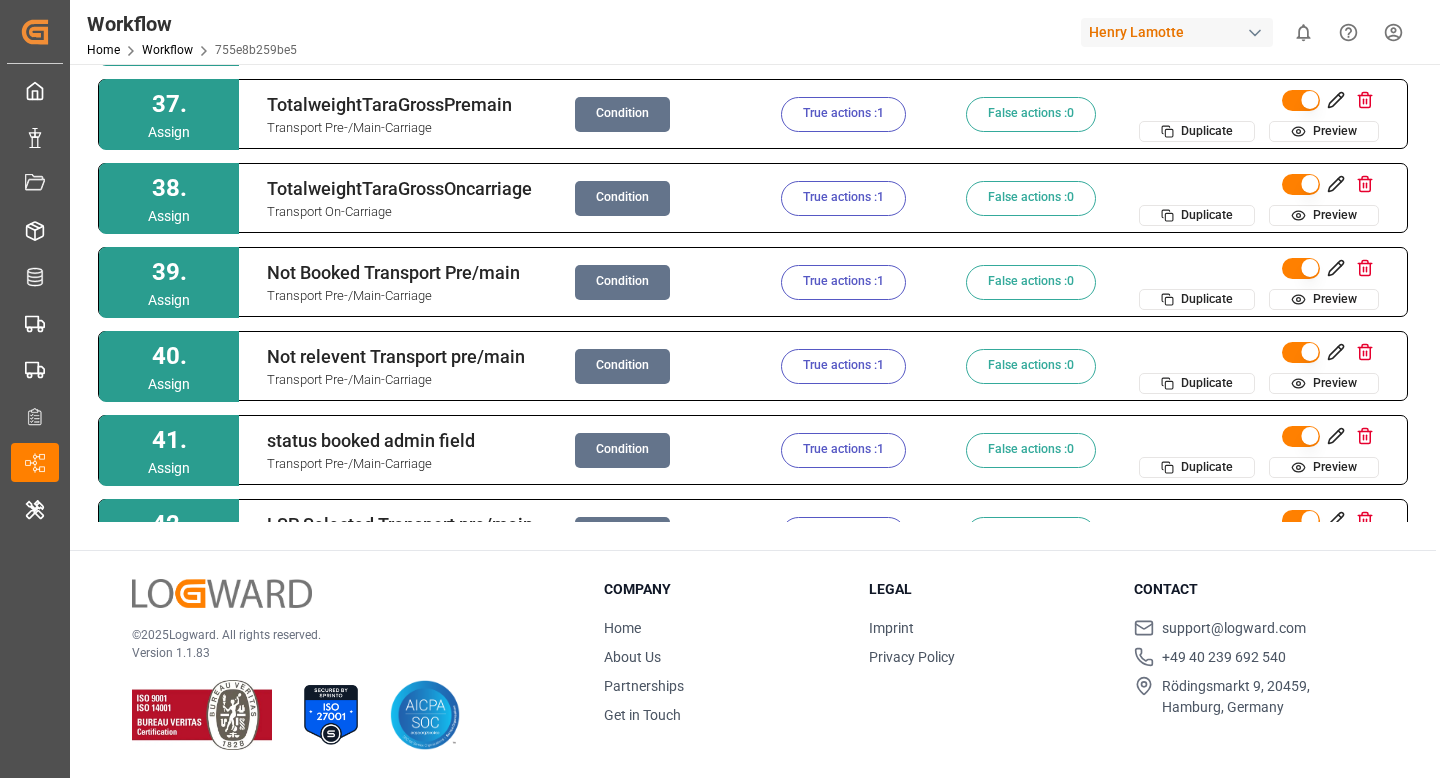 click on "True actions :  1" at bounding box center (843, 114) 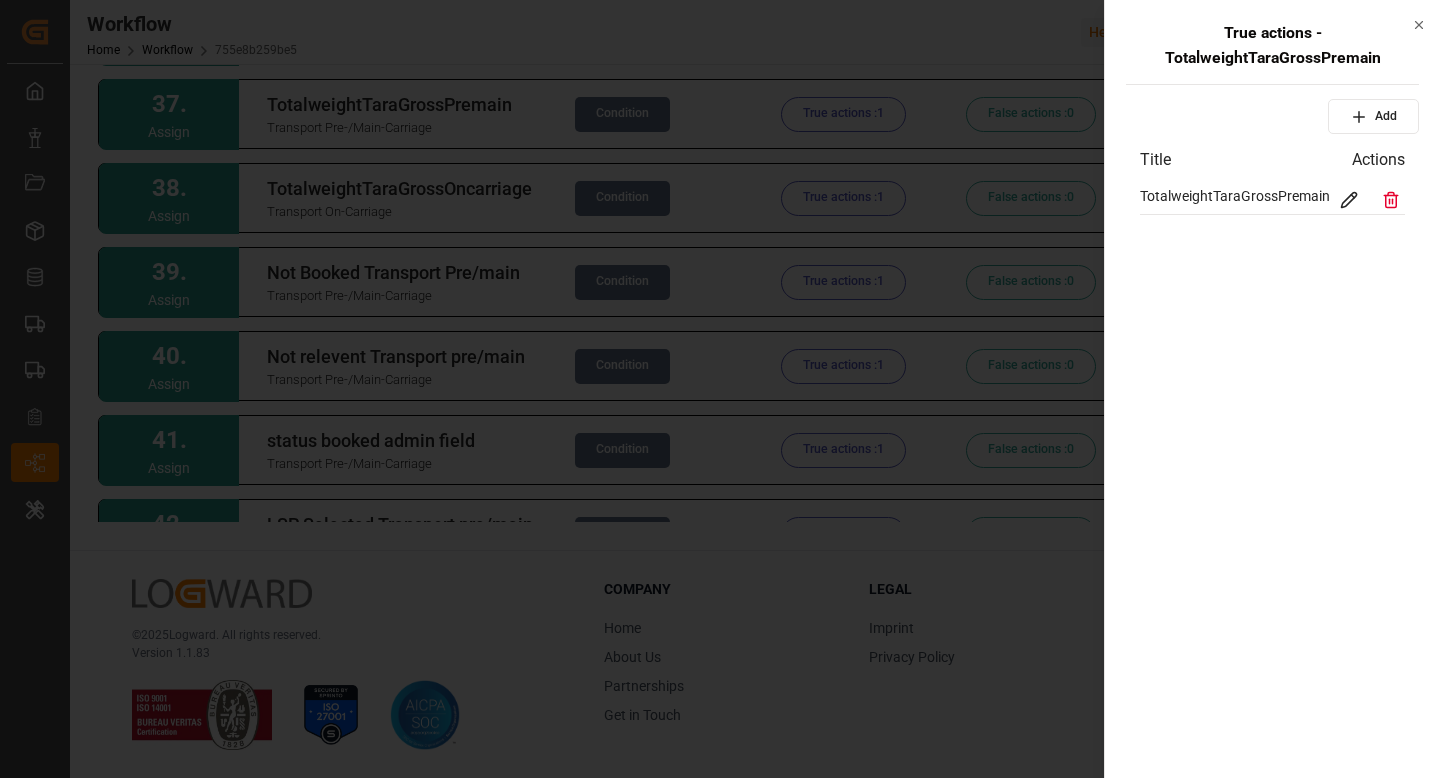 click at bounding box center [1370, 200] 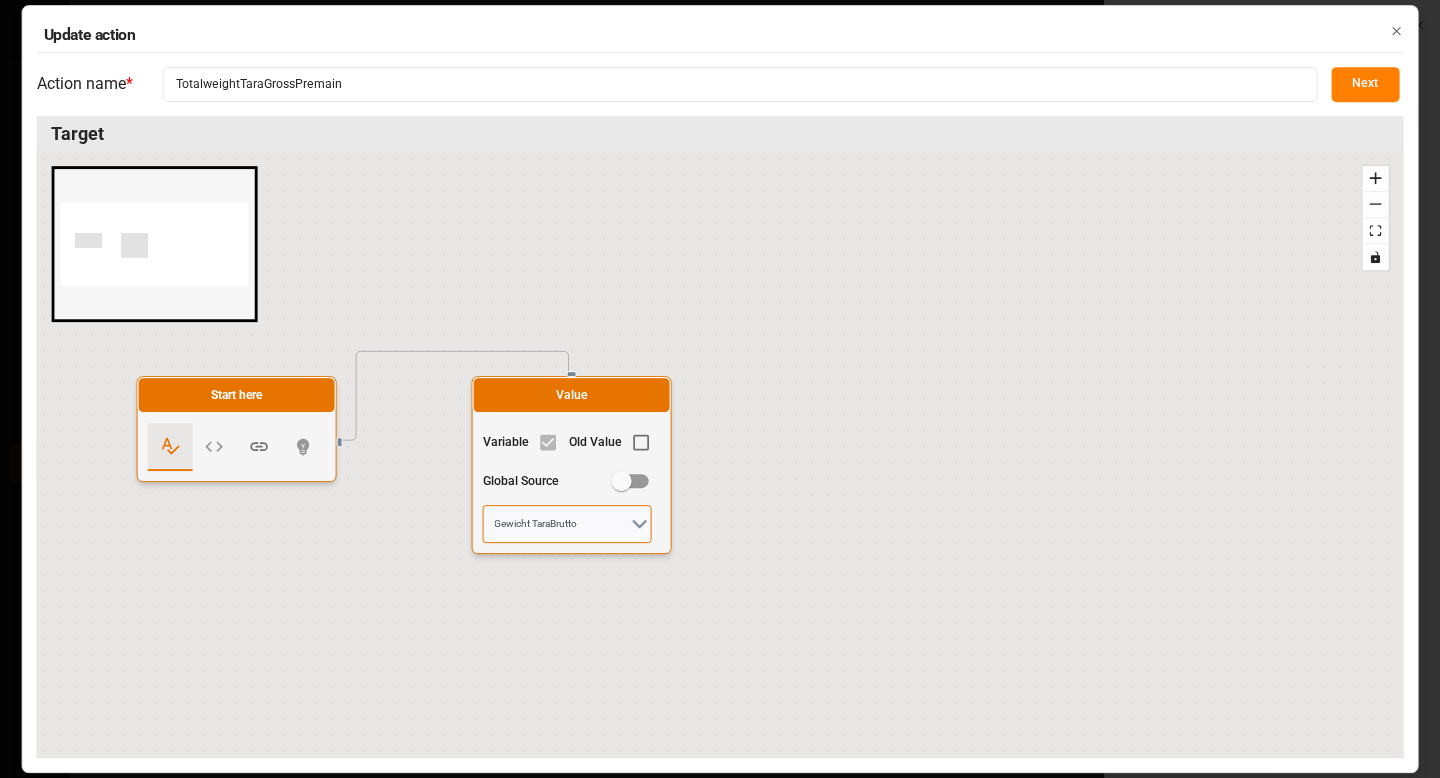 click on "Gewicht TaraBrutto" at bounding box center [567, 524] 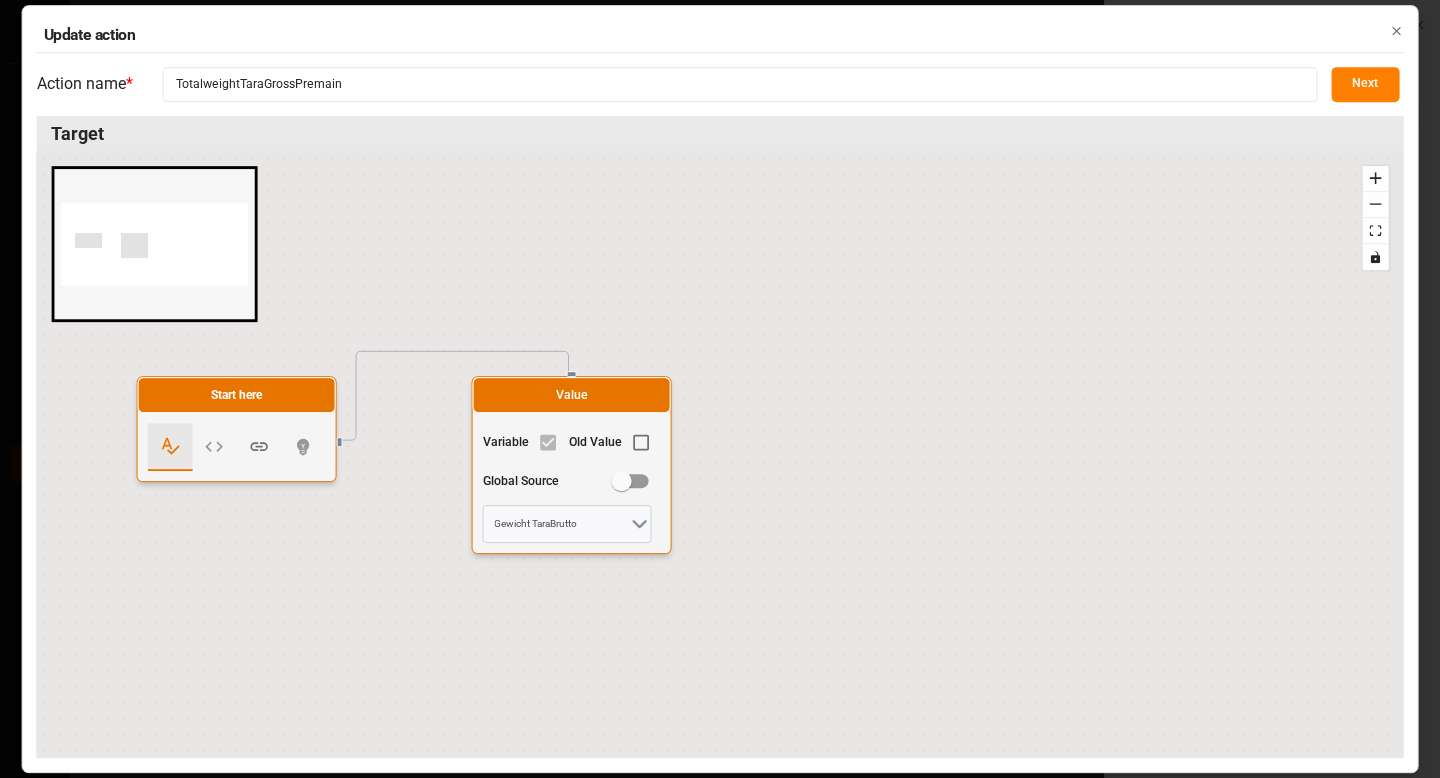 click on "Next" at bounding box center (1365, 84) 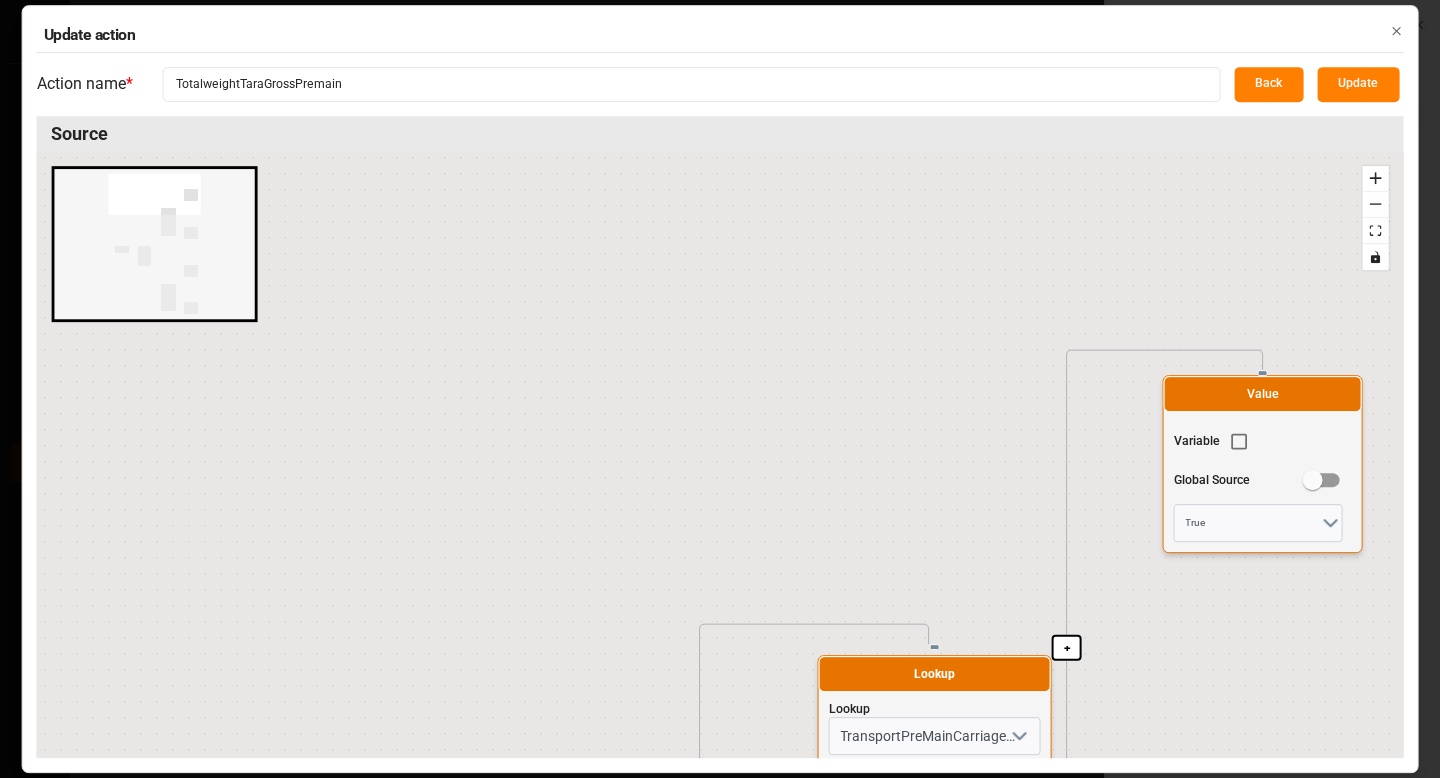 drag, startPoint x: 477, startPoint y: 605, endPoint x: 419, endPoint y: 350, distance: 261.5129 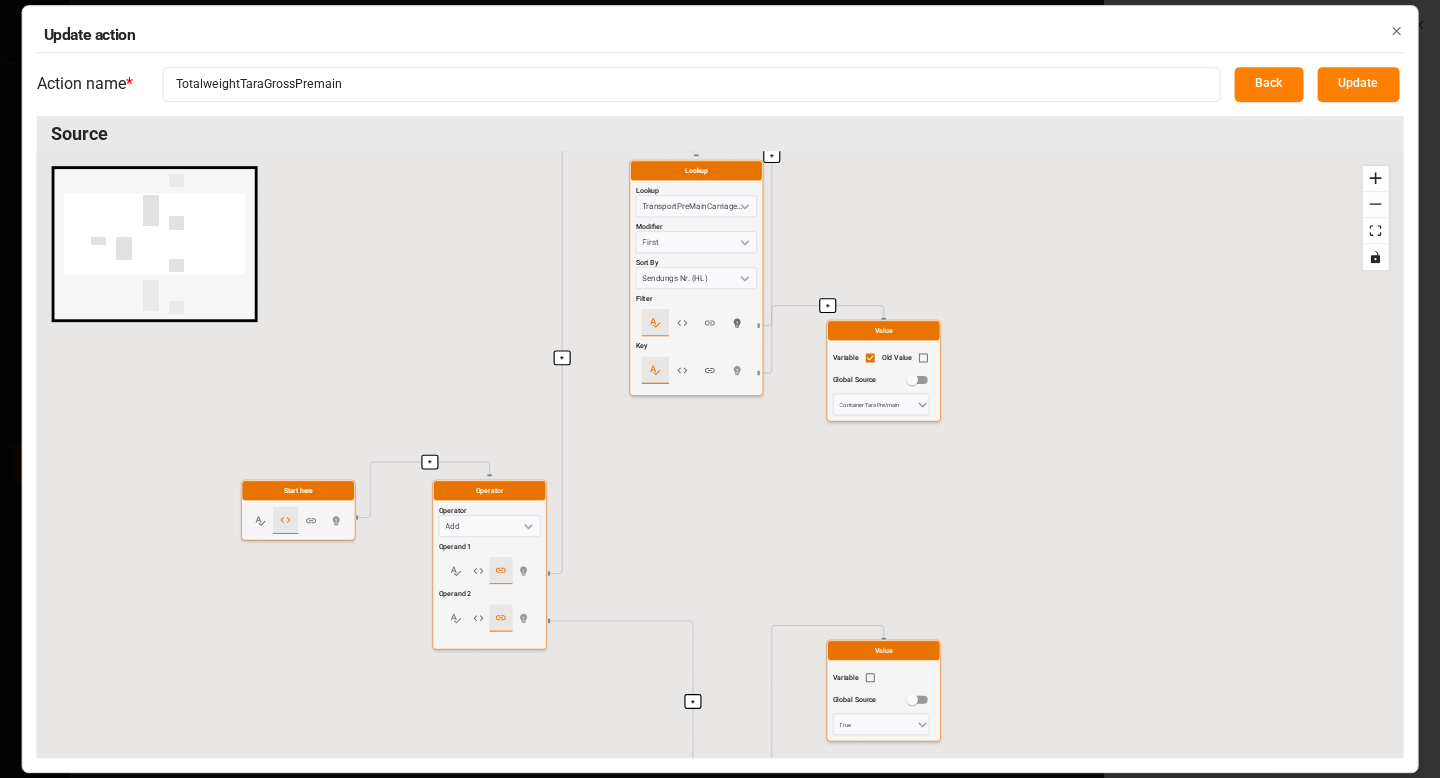 drag, startPoint x: 409, startPoint y: 495, endPoint x: 423, endPoint y: 264, distance: 231.42386 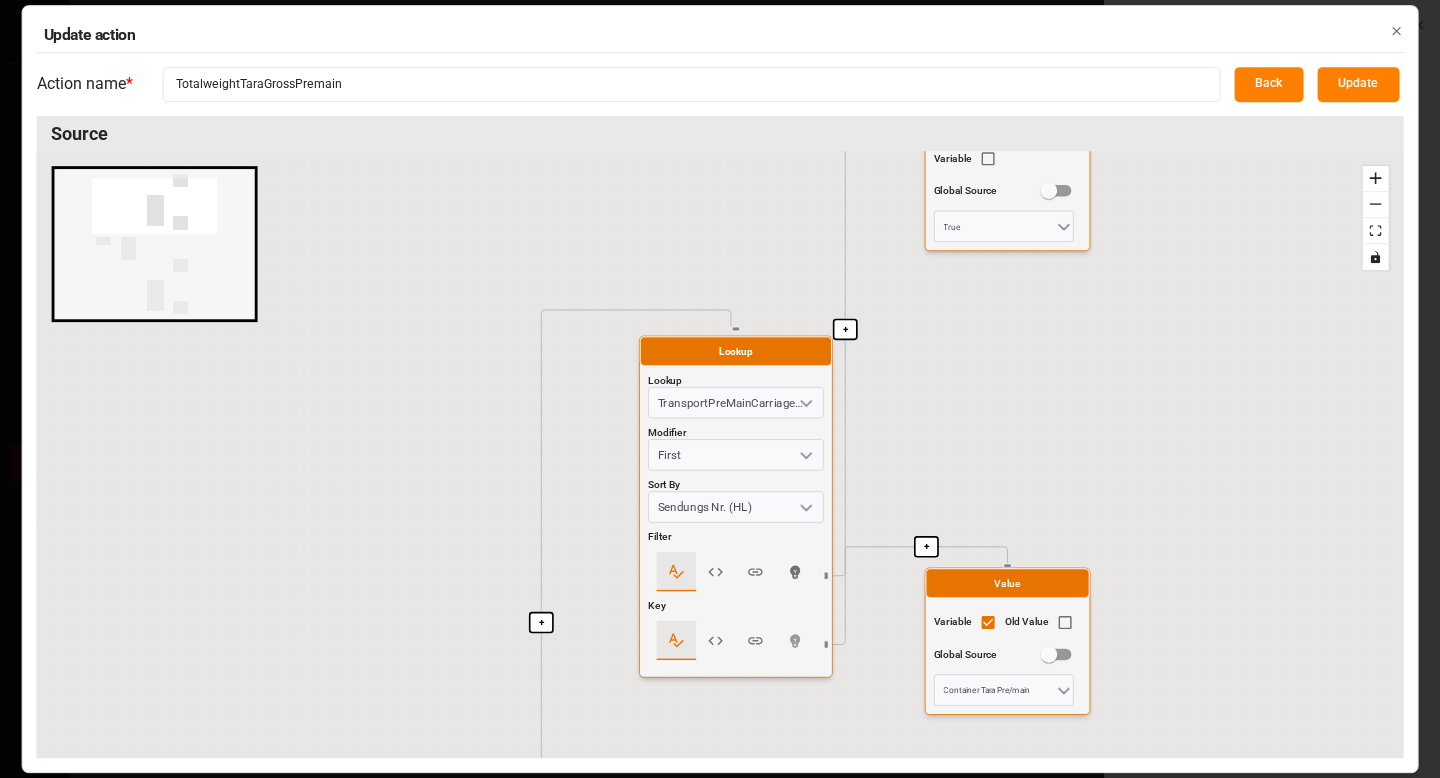 drag, startPoint x: 971, startPoint y: 288, endPoint x: 889, endPoint y: 525, distance: 250.78477 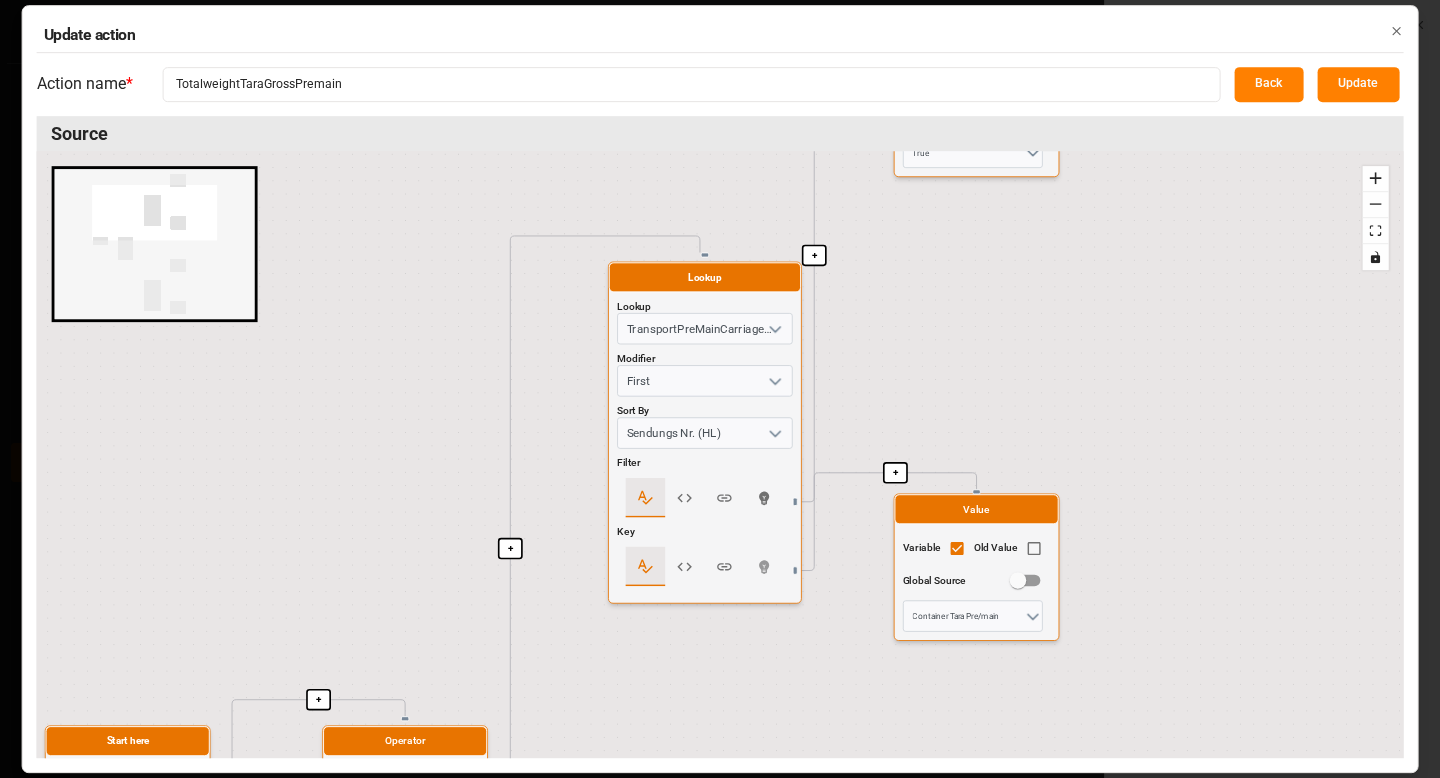 drag, startPoint x: 978, startPoint y: 471, endPoint x: 737, endPoint y: 83, distance: 456.75485 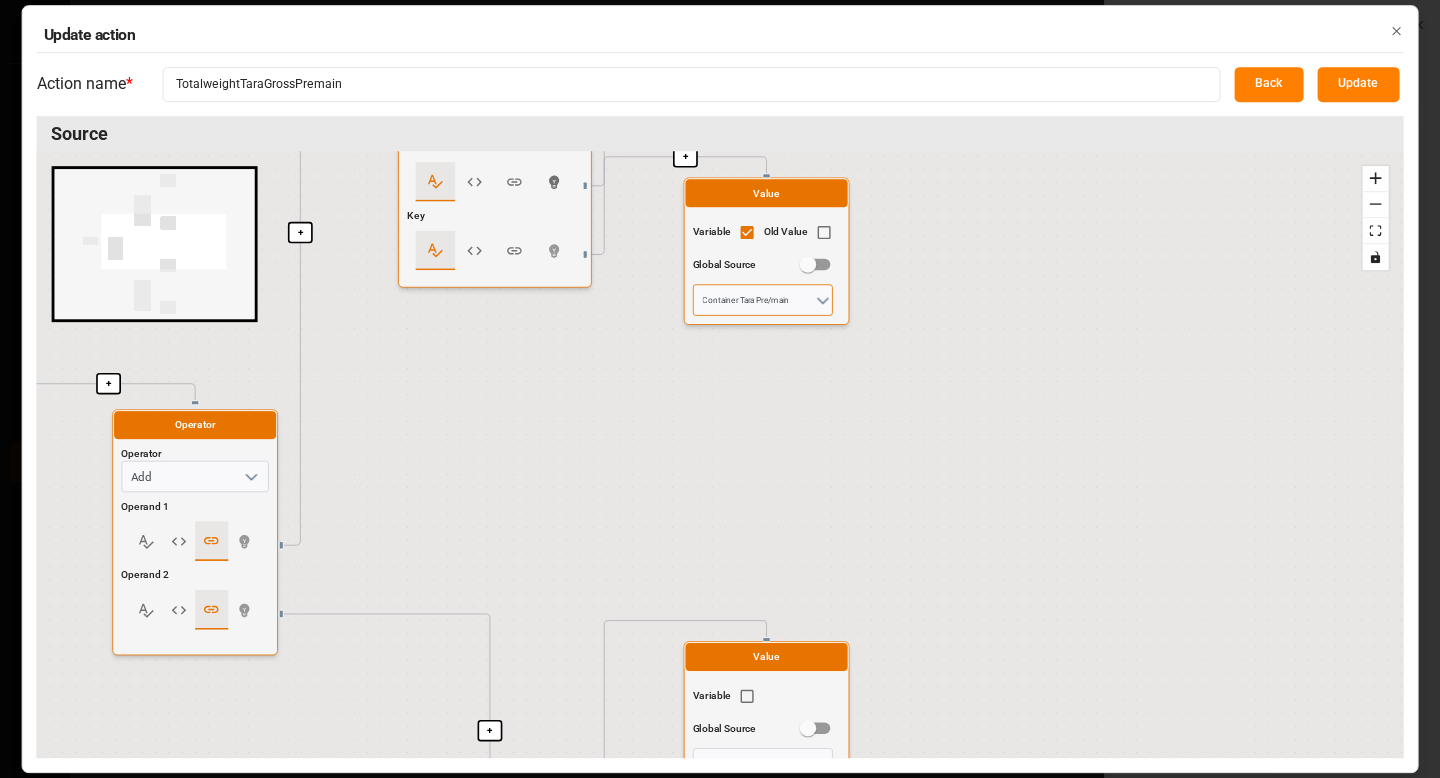 click on "Container Tara Pre/main" at bounding box center [763, 299] 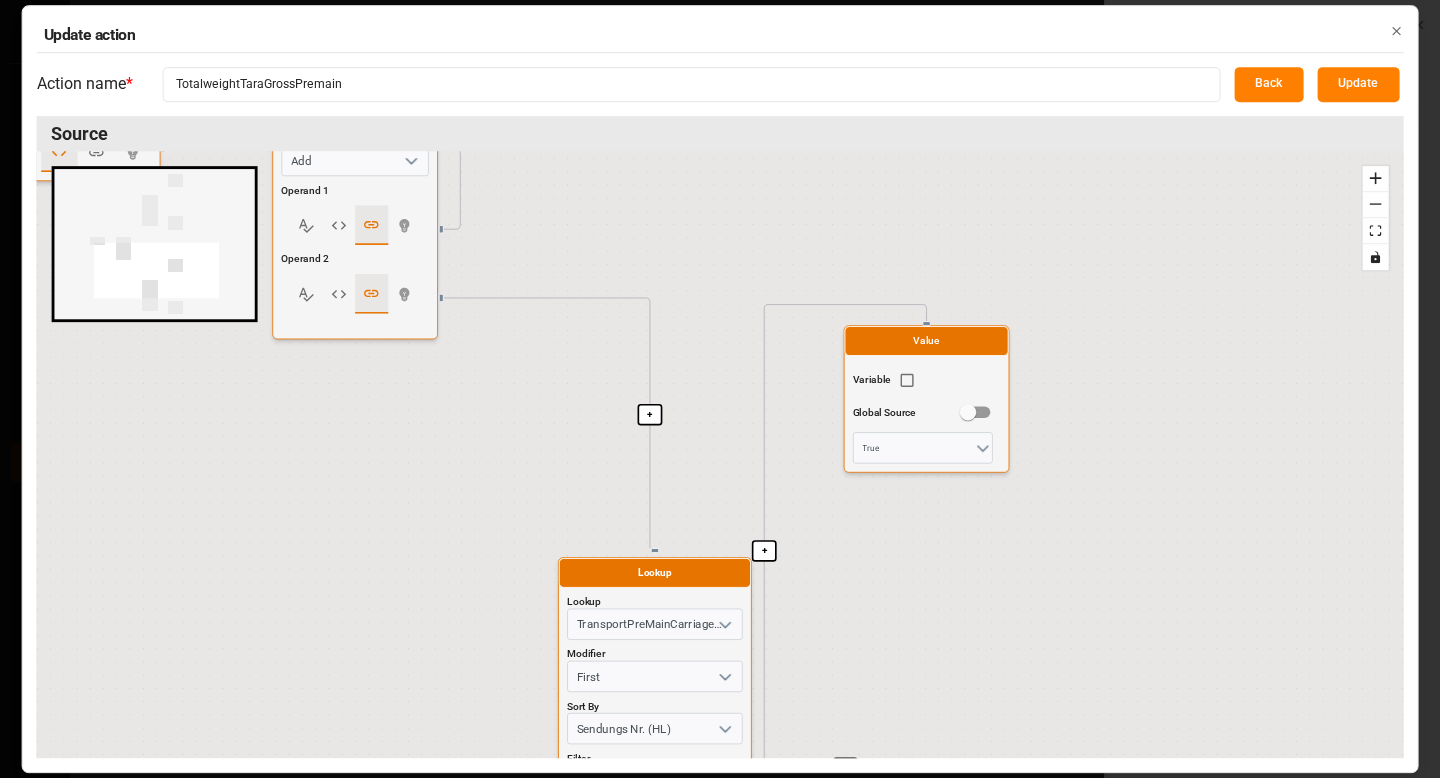 drag, startPoint x: 863, startPoint y: 523, endPoint x: 1039, endPoint y: 196, distance: 371.35562 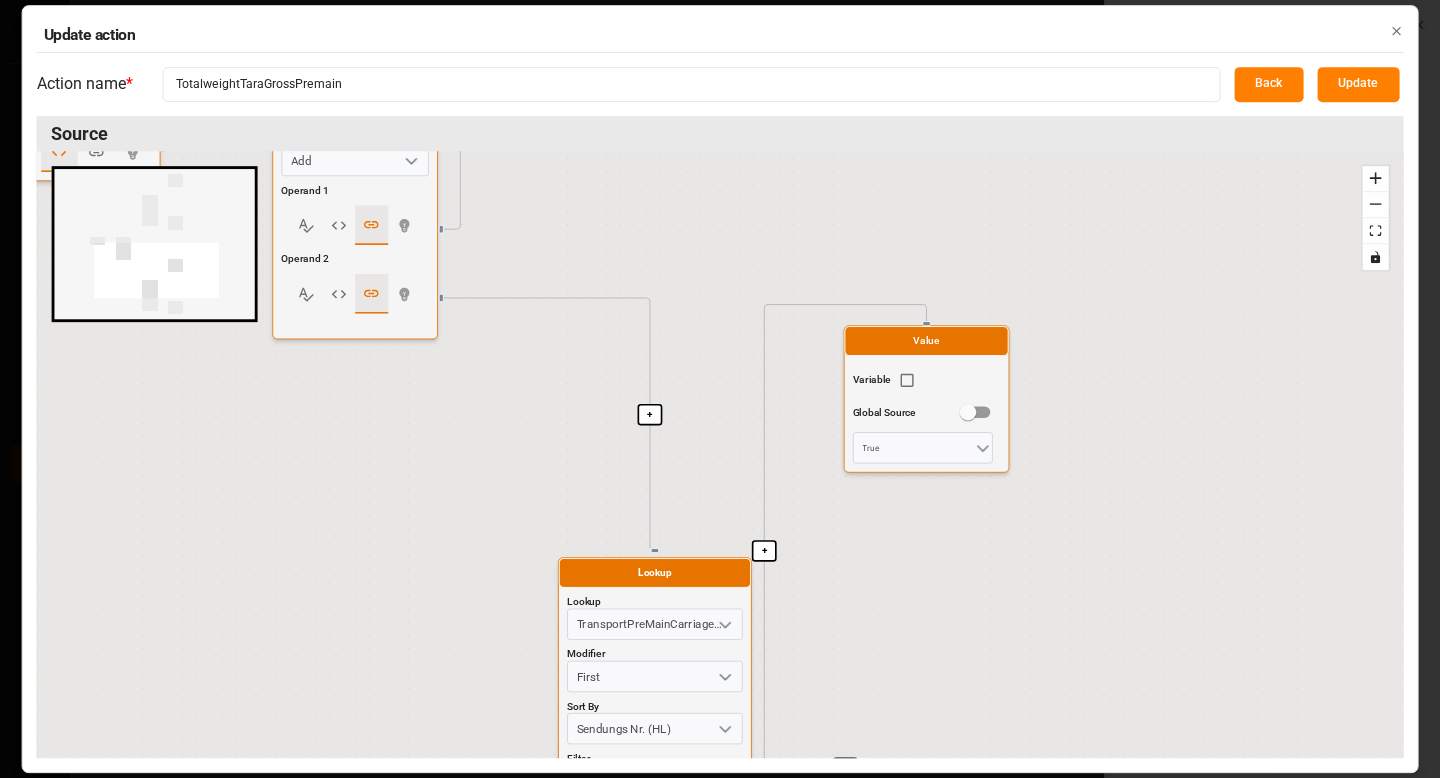 click on "+ + + + + + + Start here Operator Operator Add Operand 1 Operand 2 Lookup Lookup TransportPreMainCarriage-transportUnit Modifier First Sort By Sendungs Nr. (HL) Filter Key Value Variable Global Source True Value Variable Old Value Global Source Container Tara Pre/main Lookup Lookup TransportPreMainCarriage-transportUnit Modifier First Sort By Sendungs Nr. (HL) Filter Key Value Variable Global Source True Value Variable Old Value Global Source Brutto Gewicht" at bounding box center (720, 454) 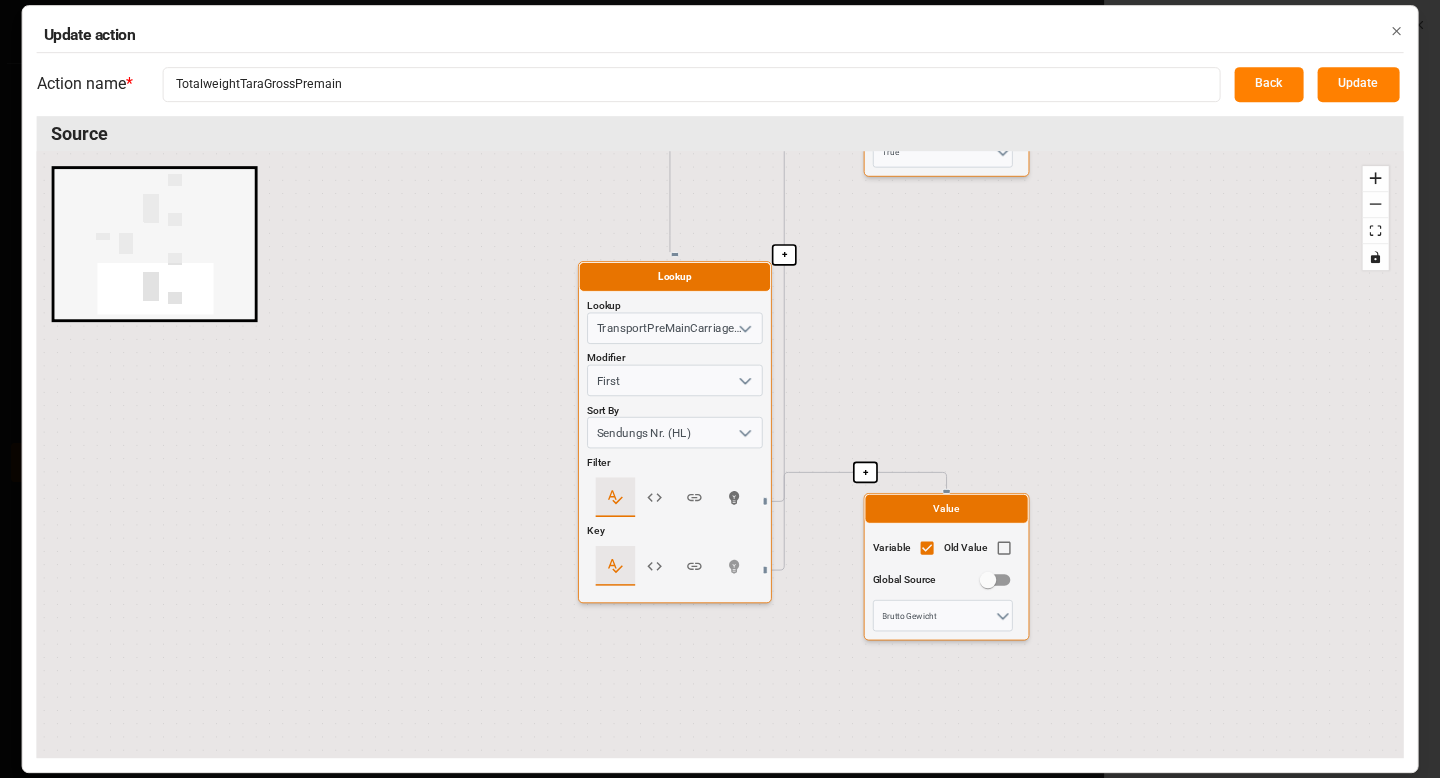 drag, startPoint x: 830, startPoint y: 562, endPoint x: 832, endPoint y: 269, distance: 293.00684 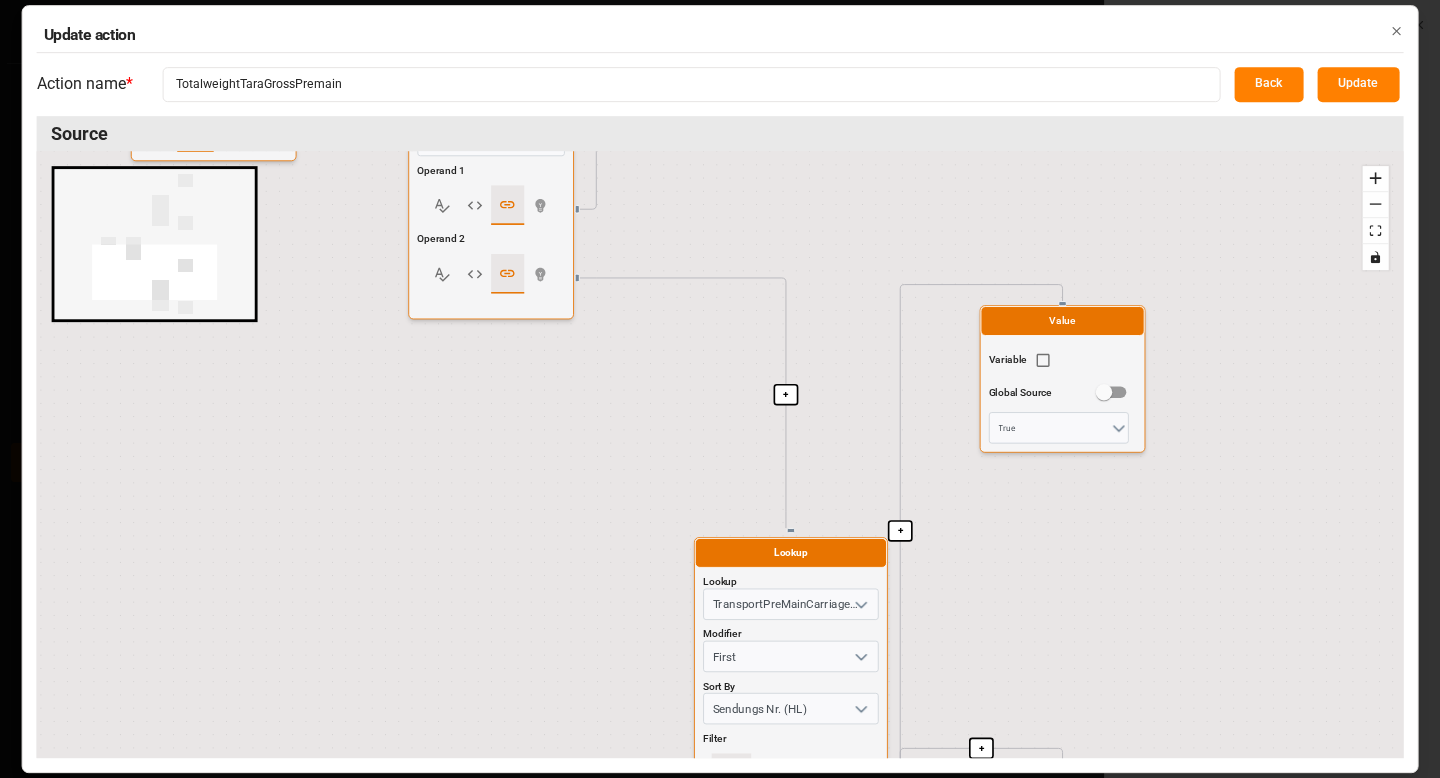 drag, startPoint x: 442, startPoint y: 495, endPoint x: 556, endPoint y: 771, distance: 298.61682 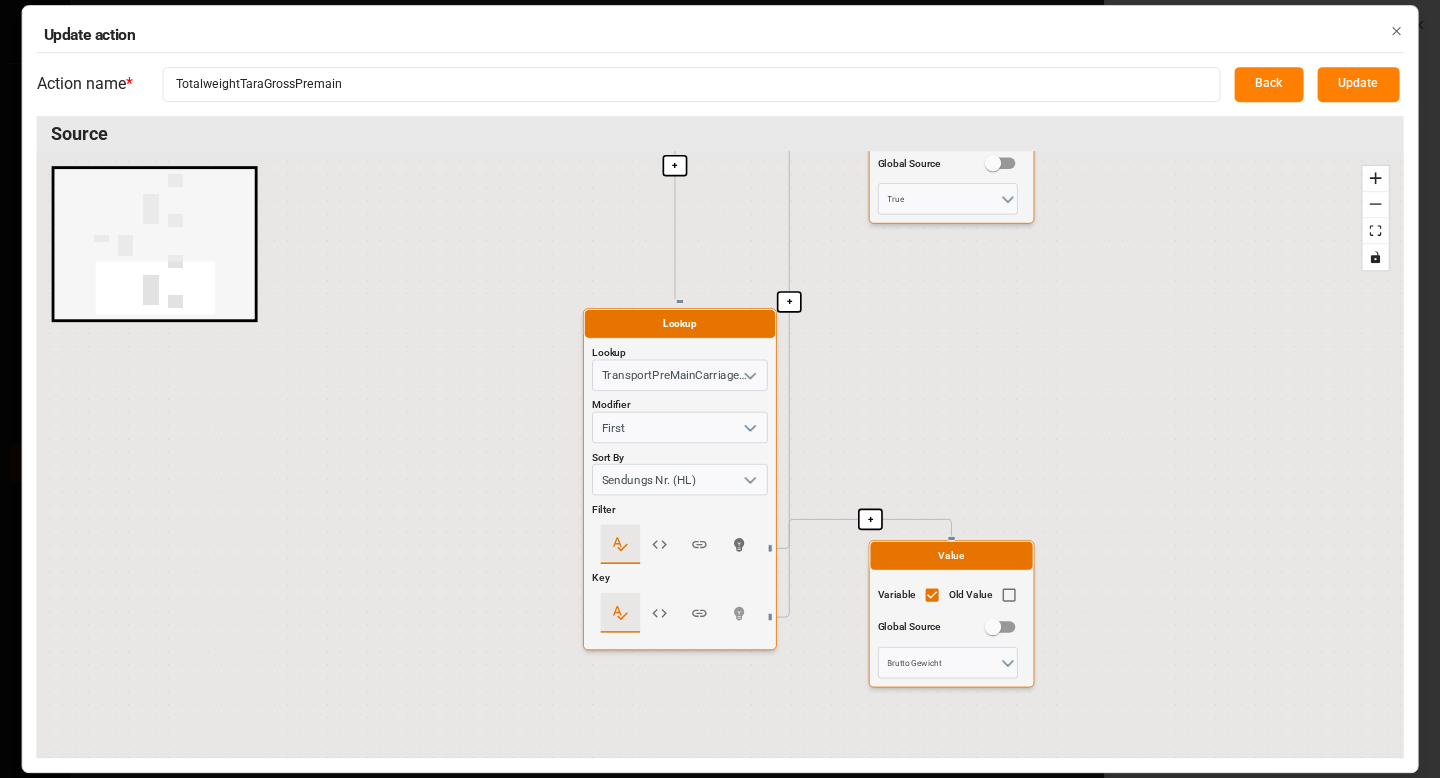 drag, startPoint x: 944, startPoint y: 595, endPoint x: 621, endPoint y: 137, distance: 560.44 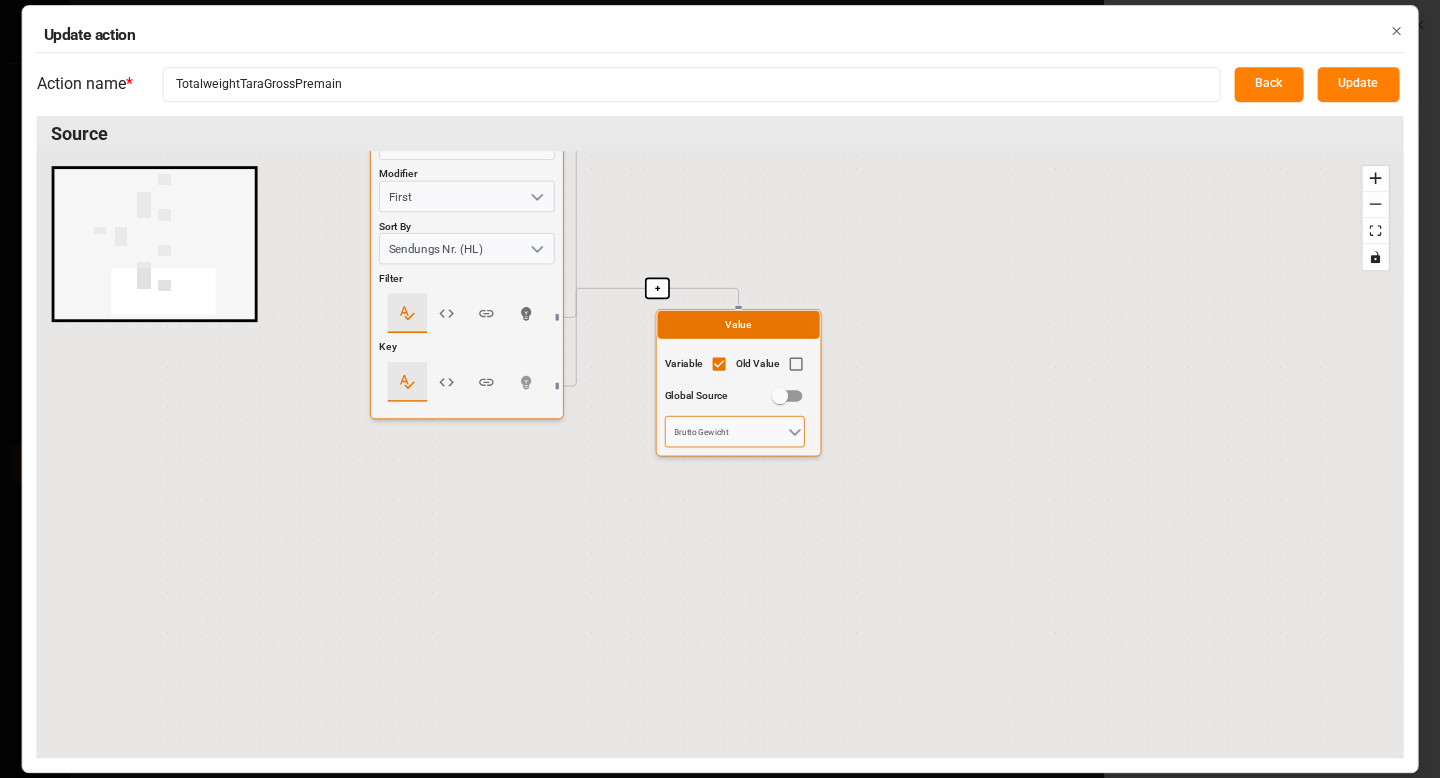 click on "Brutto Gewicht" at bounding box center (735, 431) 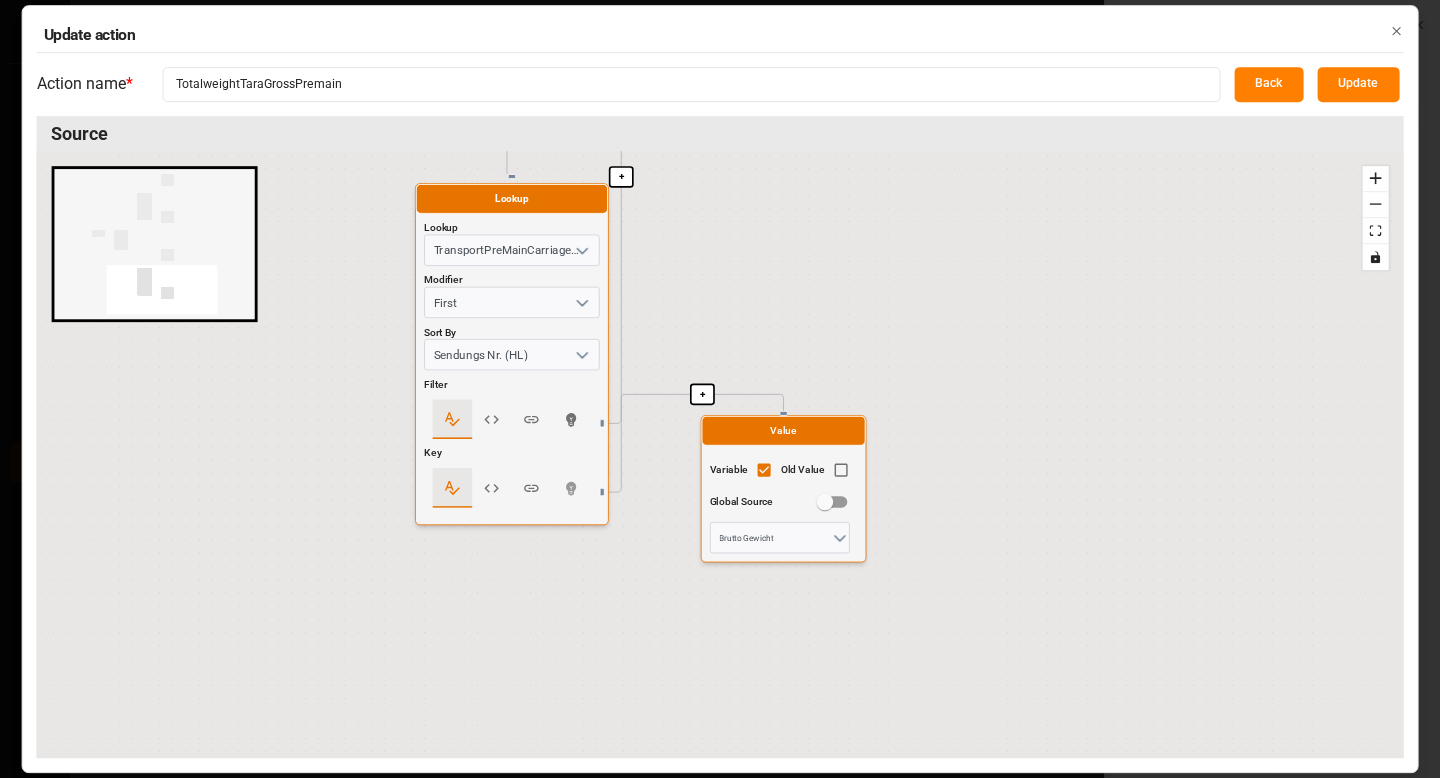 drag, startPoint x: 946, startPoint y: 310, endPoint x: 1060, endPoint y: 567, distance: 281.1494 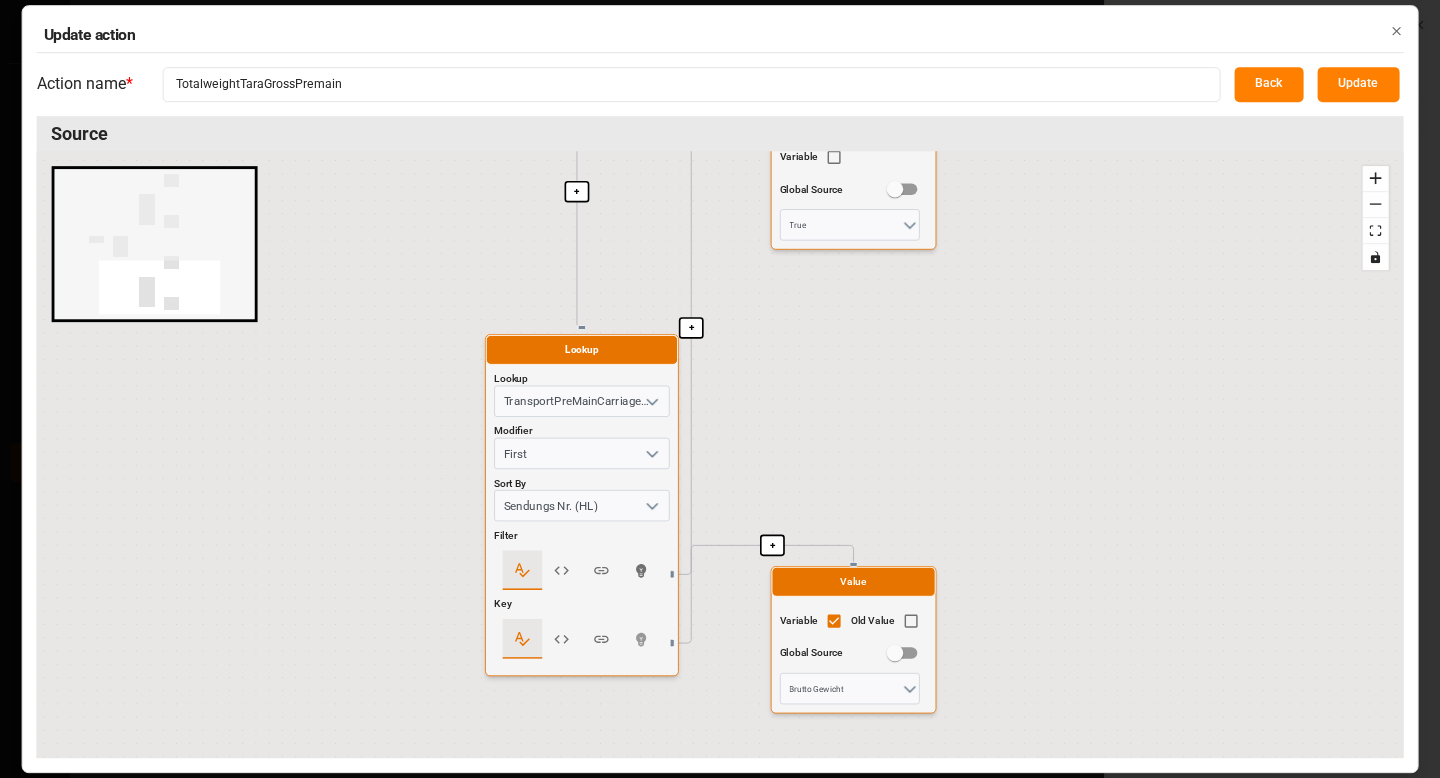 click on "Back" at bounding box center (1268, 84) 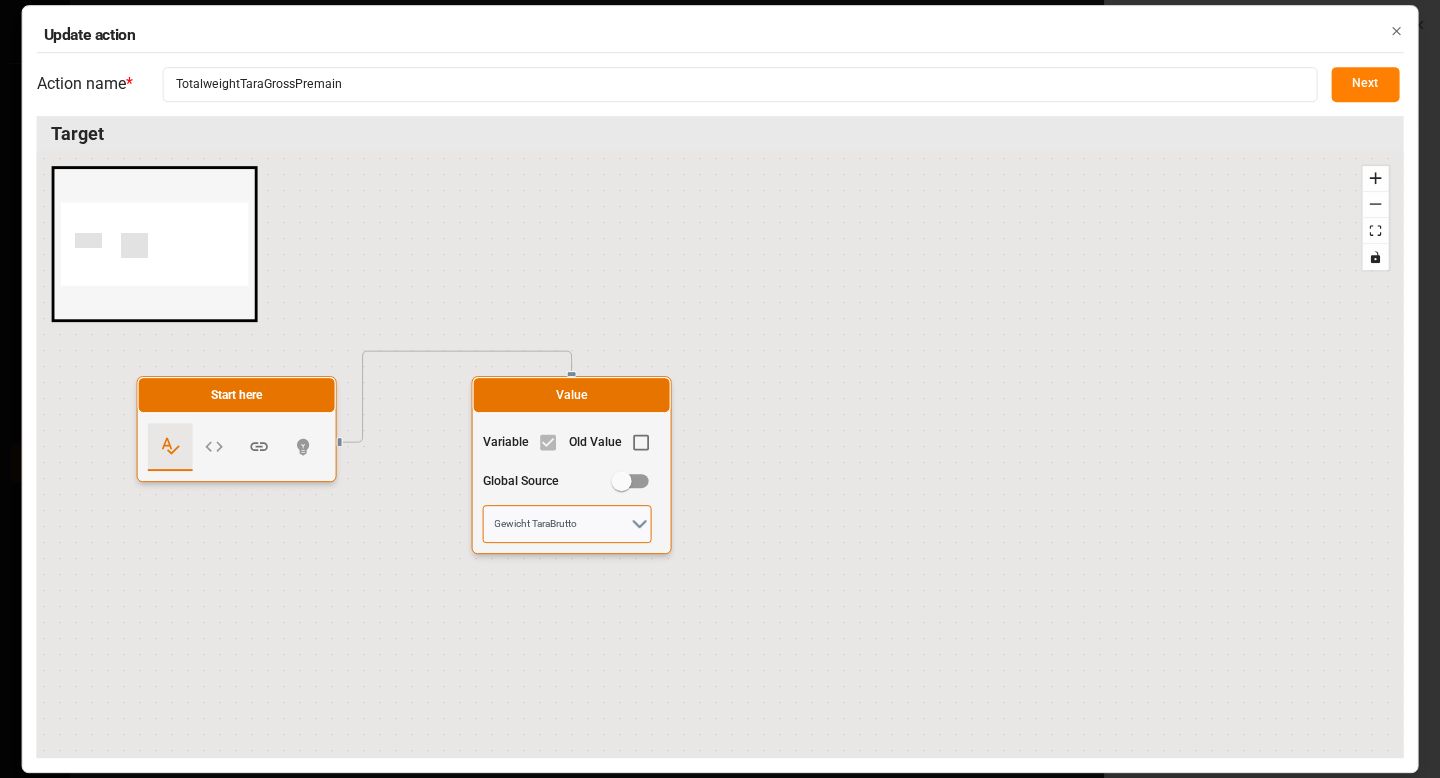 click on "Gewicht TaraBrutto" at bounding box center [567, 524] 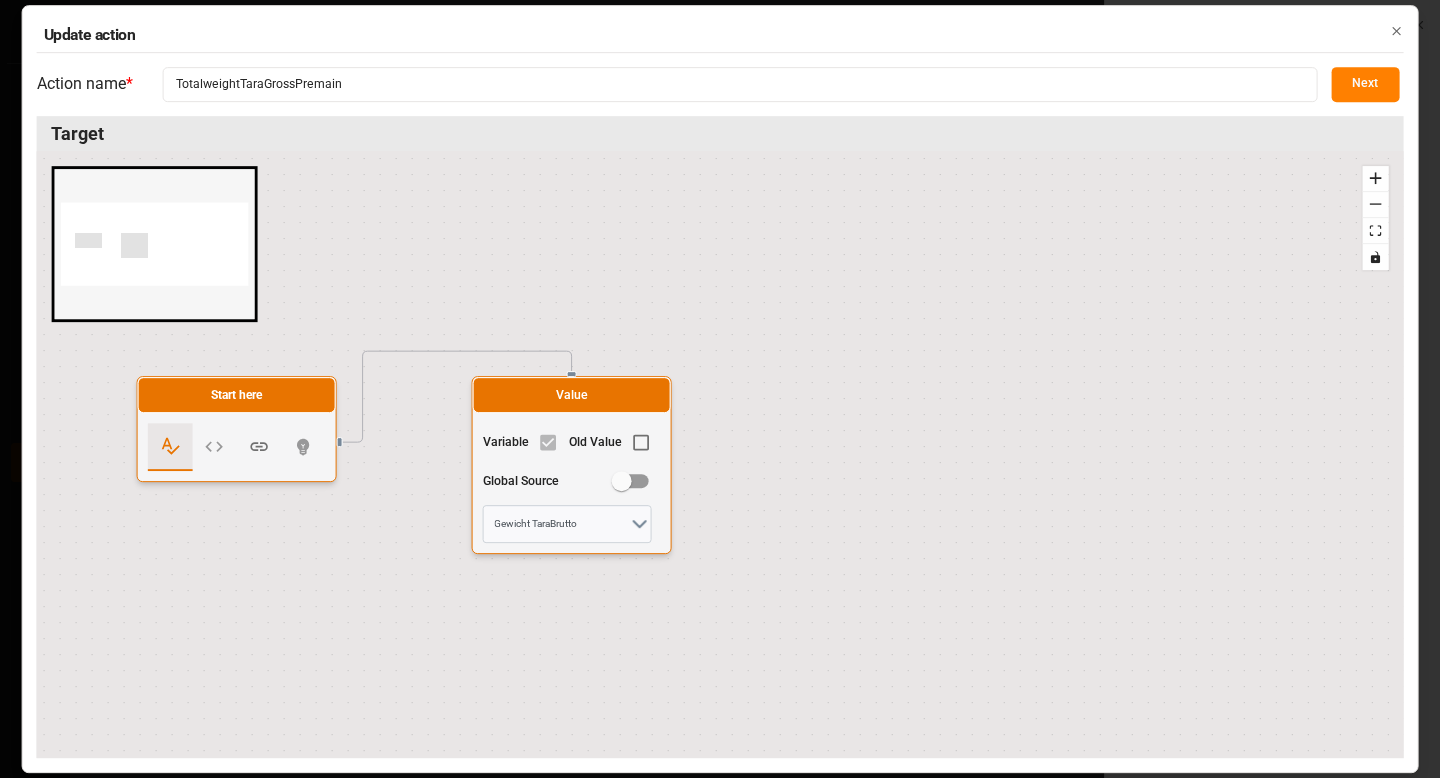 click on "Next" at bounding box center (1365, 84) 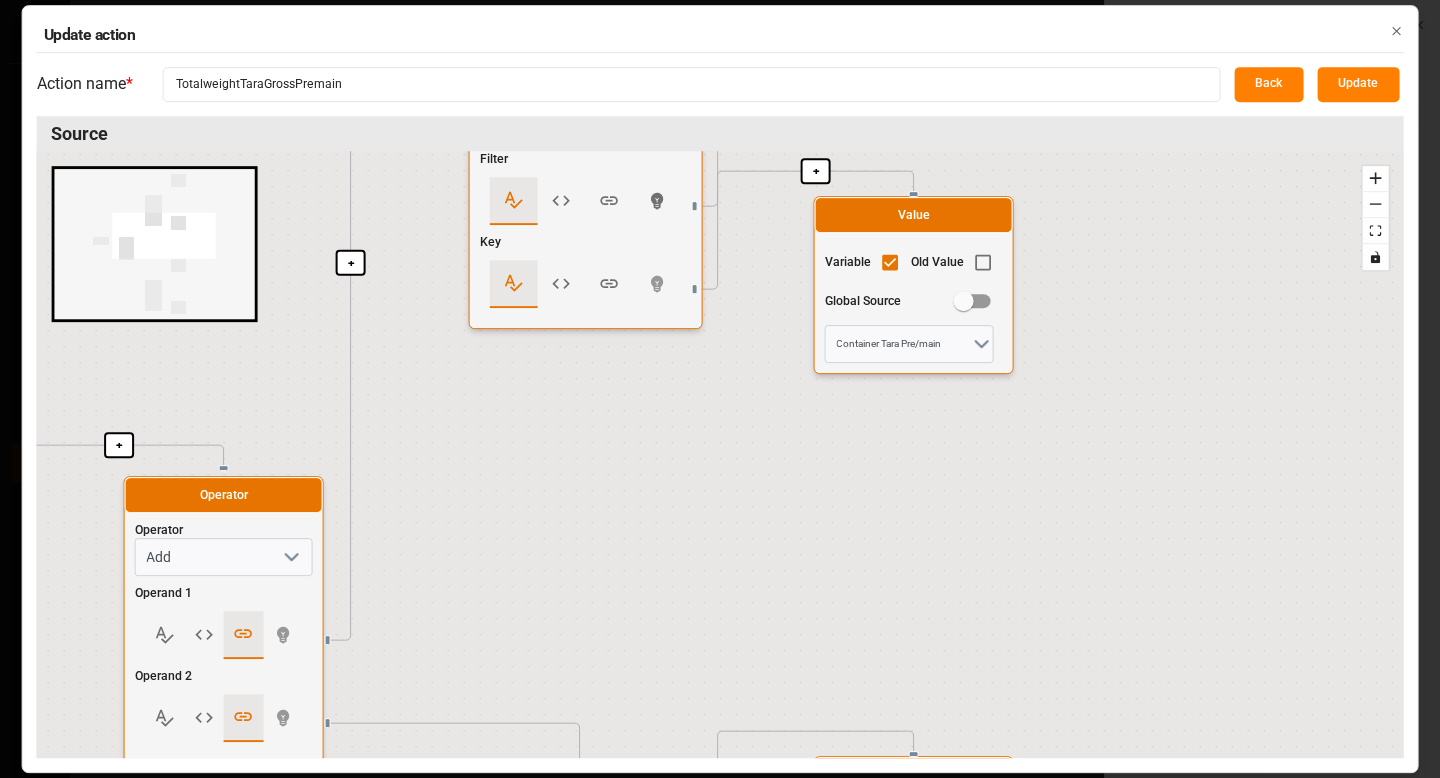 drag, startPoint x: 1128, startPoint y: 618, endPoint x: 758, endPoint y: -122, distance: 827.34515 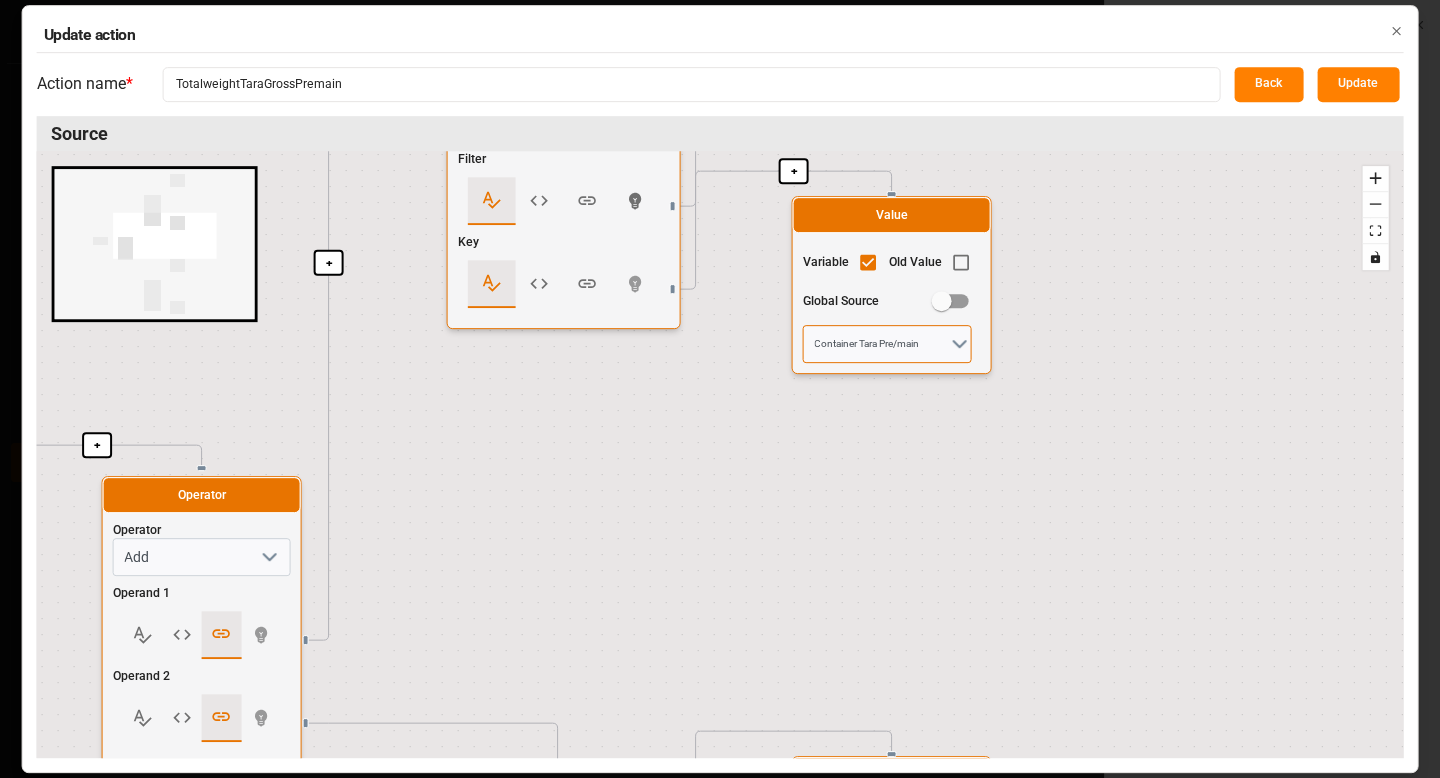 click on "Container Tara Pre/main" at bounding box center (887, 344) 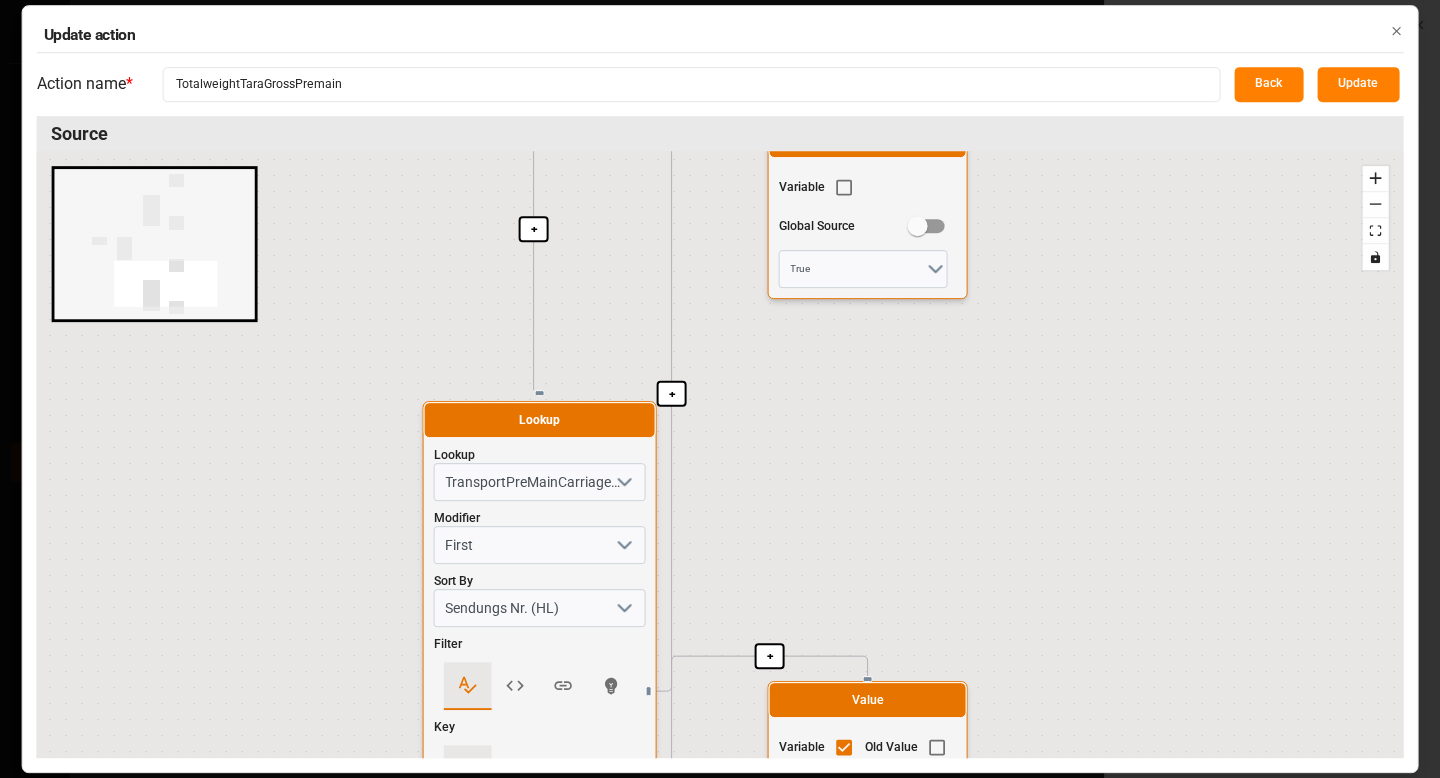 drag, startPoint x: 791, startPoint y: 513, endPoint x: 764, endPoint y: -122, distance: 635.5737 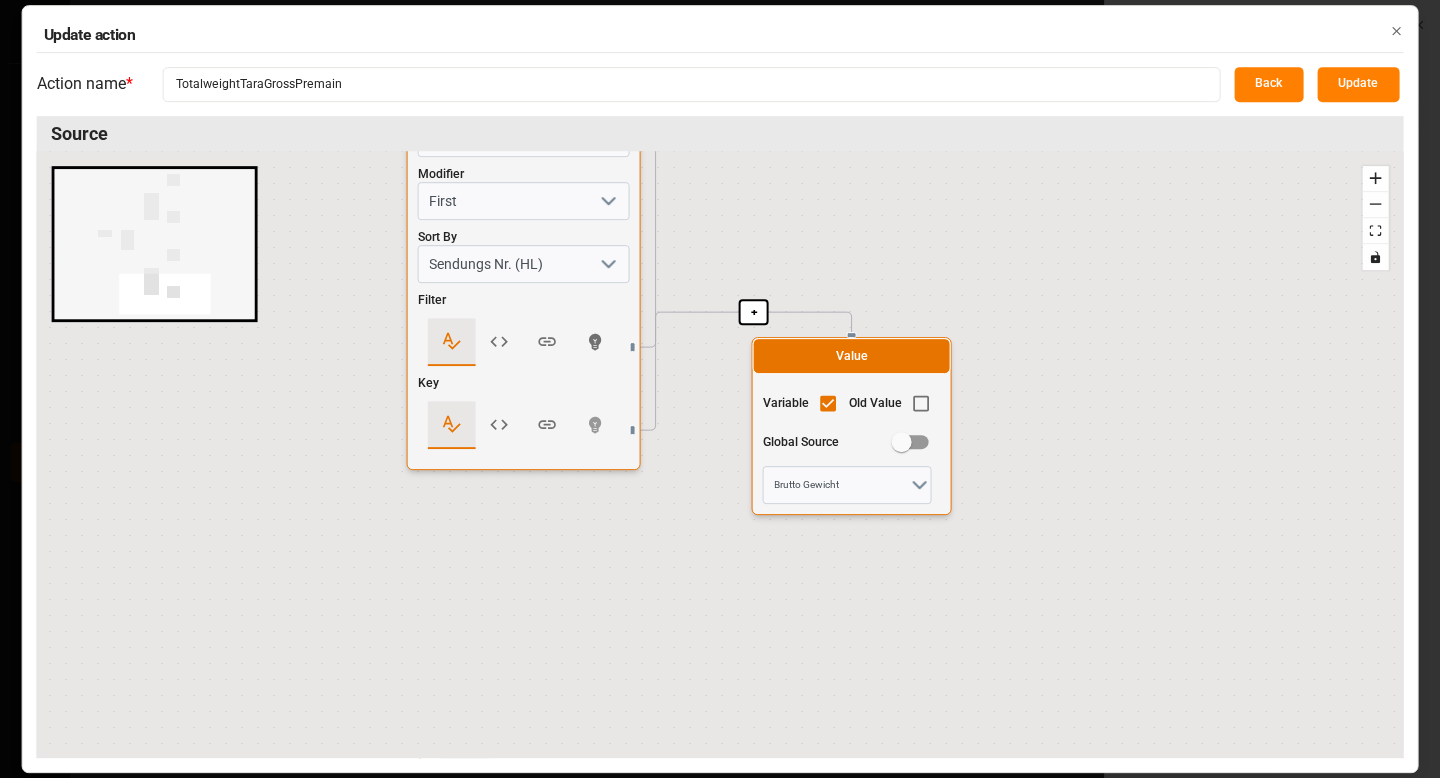 drag, startPoint x: 859, startPoint y: 612, endPoint x: 846, endPoint y: 268, distance: 344.24554 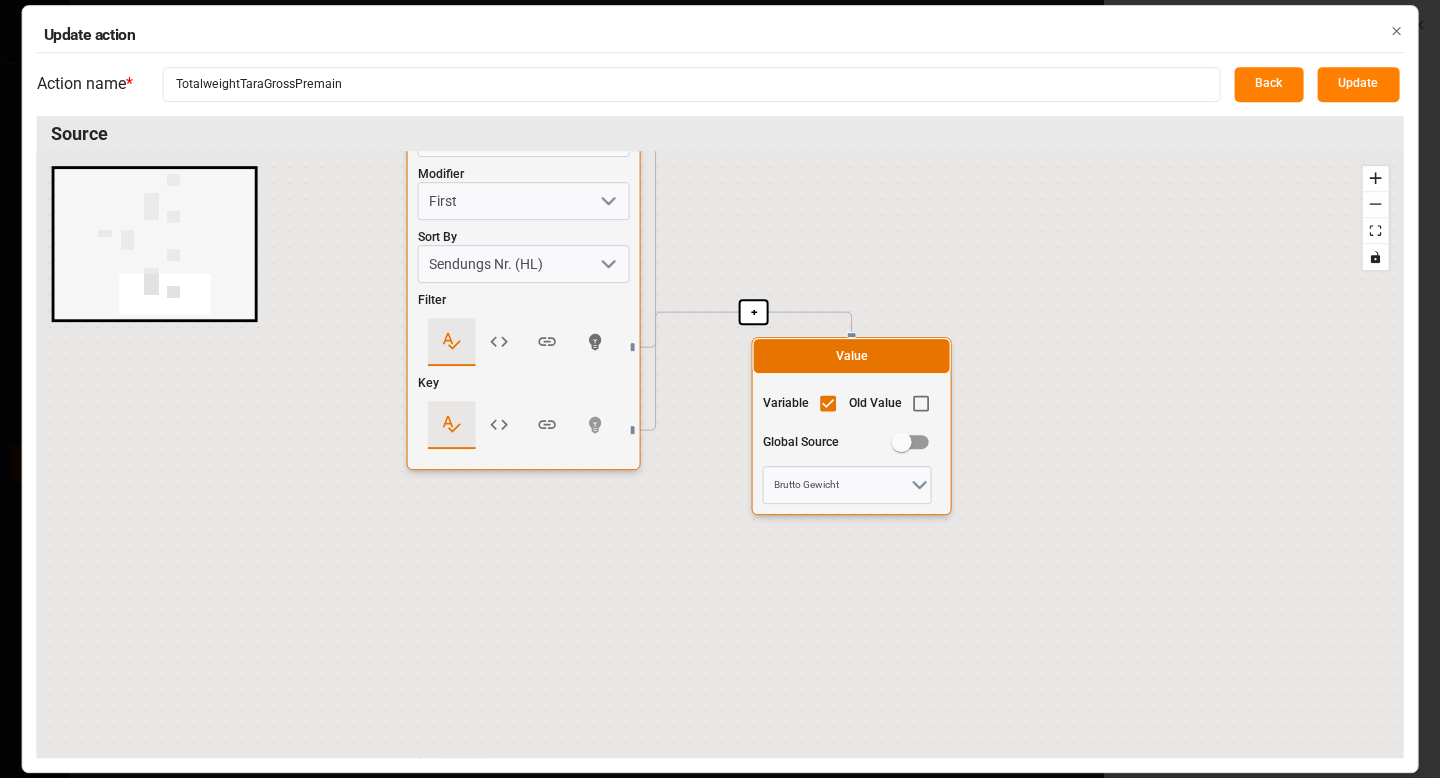 click on "+ + + + + + + Start here Operator Operator Add Operand 1 Operand 2 Lookup Lookup TransportPreMainCarriage-transportUnit Modifier First Sort By Sendungs Nr. (HL) Filter Key Value Variable Global Source True Value Variable Old Value Global Source Container Tara Pre/main Lookup Lookup TransportPreMainCarriage-transportUnit Modifier First Sort By Sendungs Nr. (HL) Filter Key Value Variable Global Source True Value Variable Old Value Global Source Brutto Gewicht" at bounding box center [720, 454] 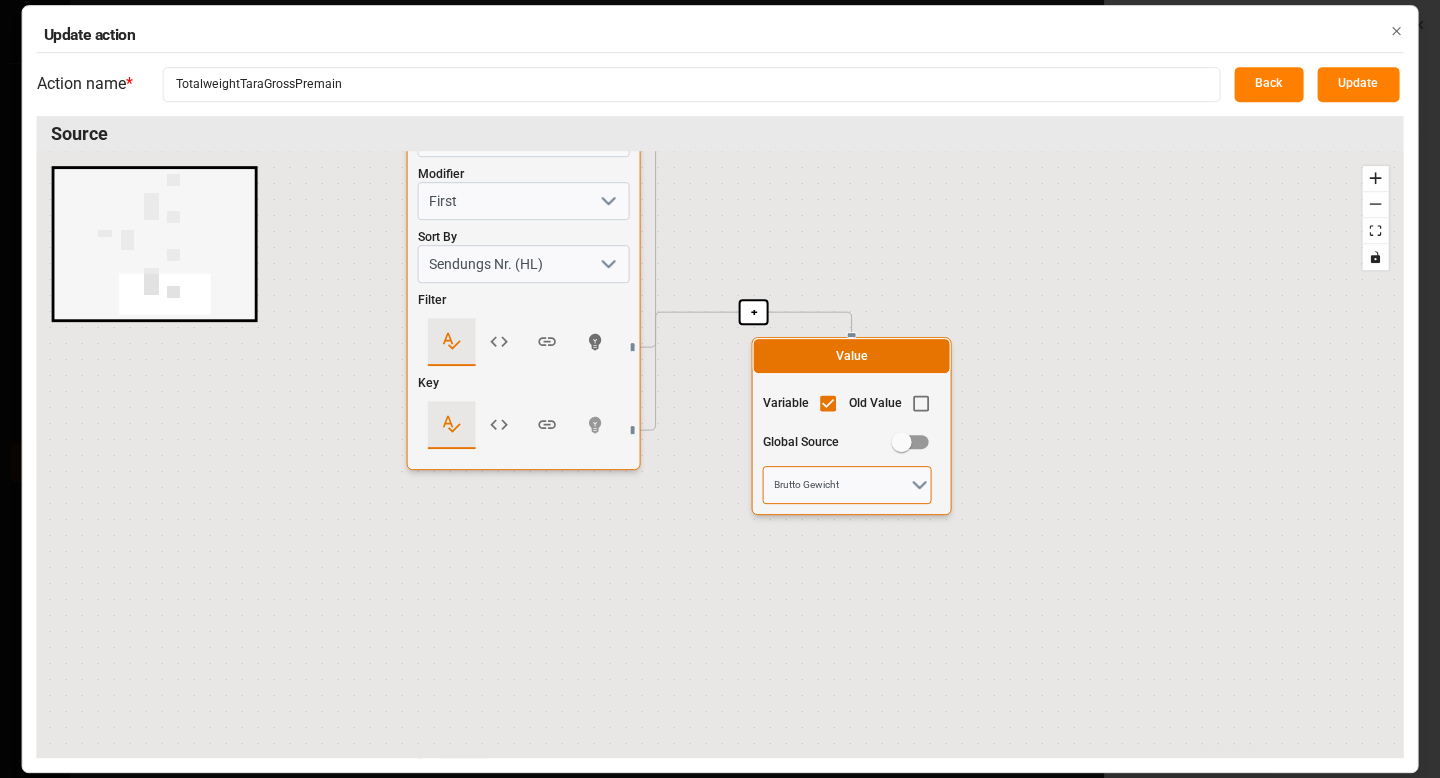 click on "Brutto Gewicht" at bounding box center [847, 485] 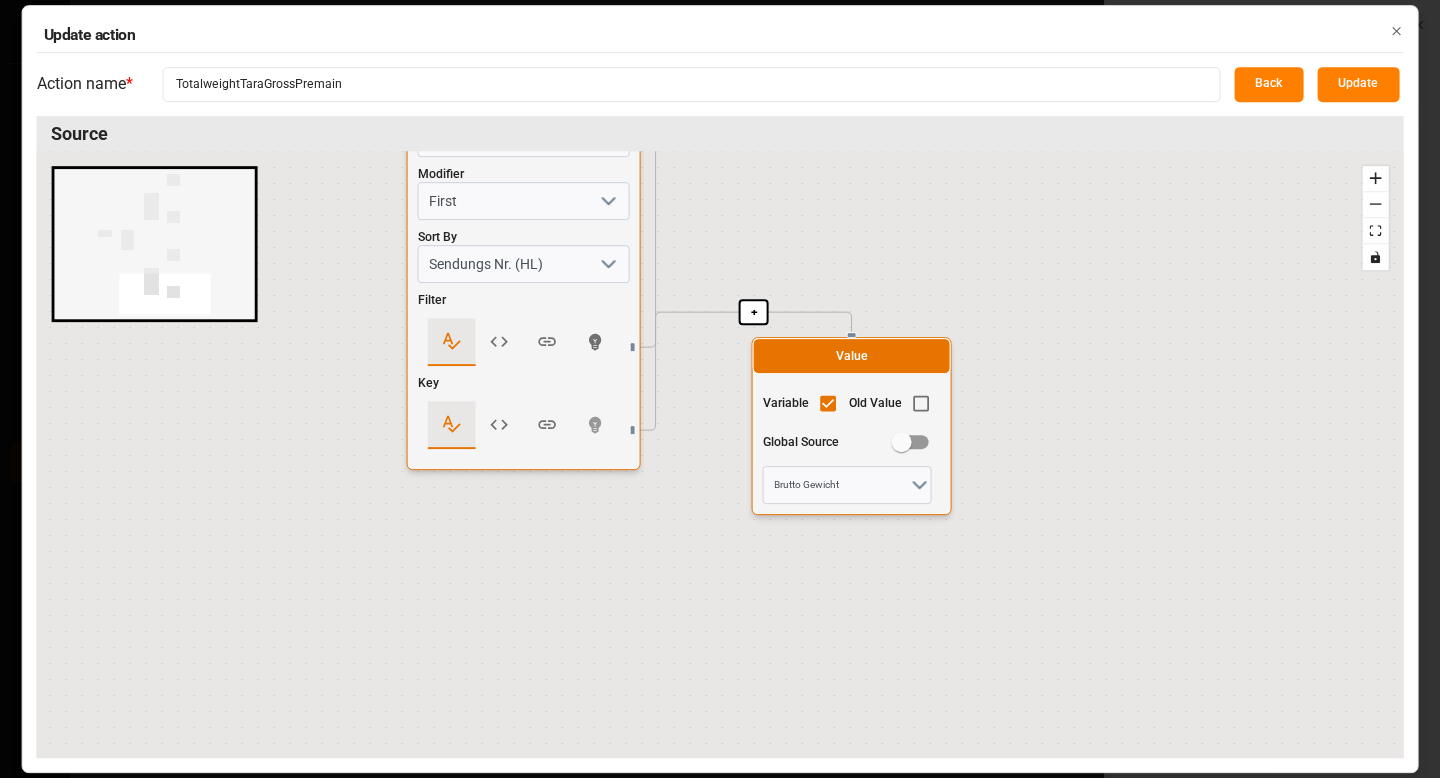 click on "Update action Action name * TotalweightTaraGrossPremain Back Update Source + + + + + + + Start here Operator Operator Add Operand 1 Operand 2 Lookup Lookup TransportPreMainCarriage-transportUnit Modifier First Sort By Sendungs Nr. (HL) Filter Key Value Variable Global Source True Value Variable Old Value Global Source Container Tara Pre/main Lookup Lookup TransportPreMainCarriage-transportUnit Modifier First Sort By Sendungs Nr. (HL) Filter Key Value Variable Global Source True Value Variable Old Value Global Source Brutto Gewicht React Flow mini map Press enter or space to select a node. You can then use the arrow keys to move the node around.  Press delete to remove it and escape to cancel.   Press enter or space to select an edge. You can then press delete to remove it or escape to cancel. Close" at bounding box center (720, 389) 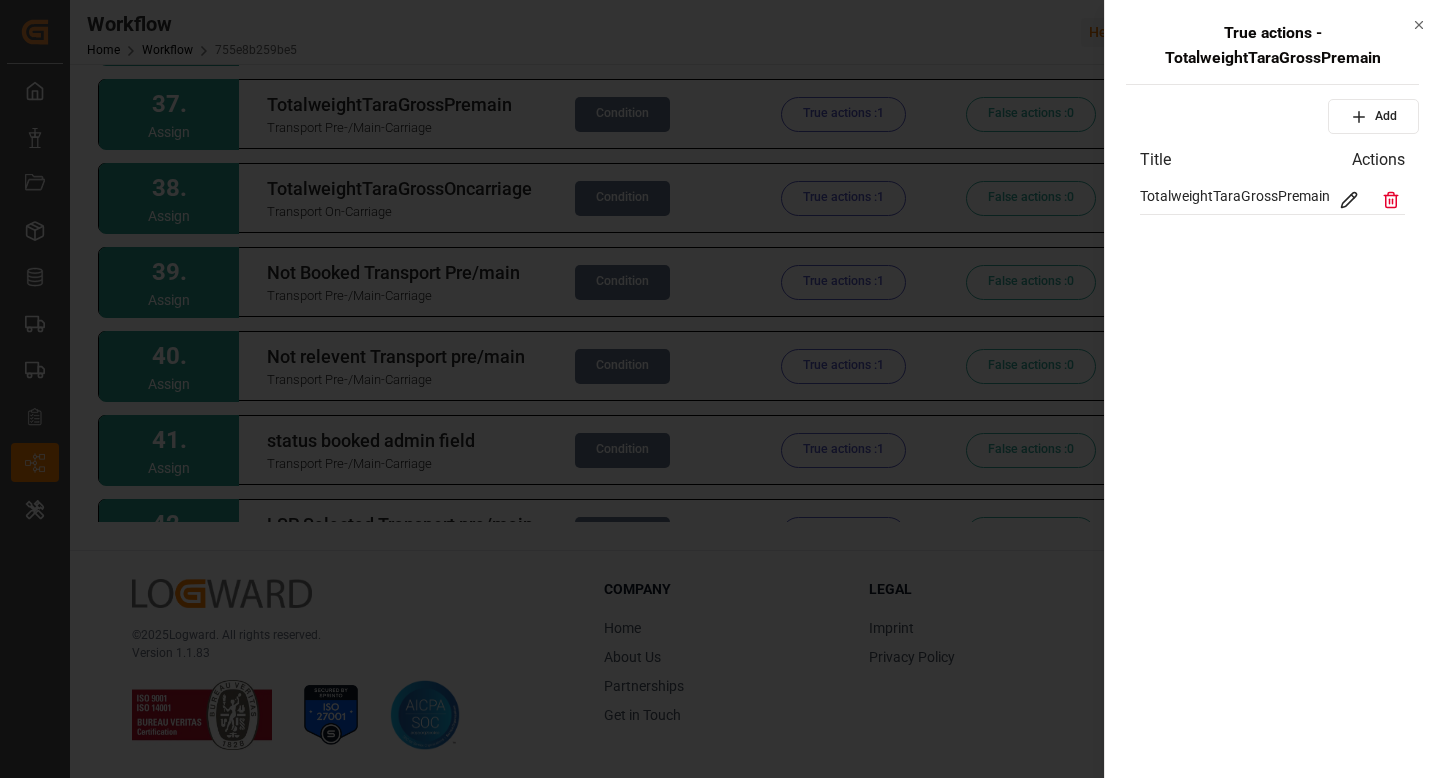 click at bounding box center [720, 389] 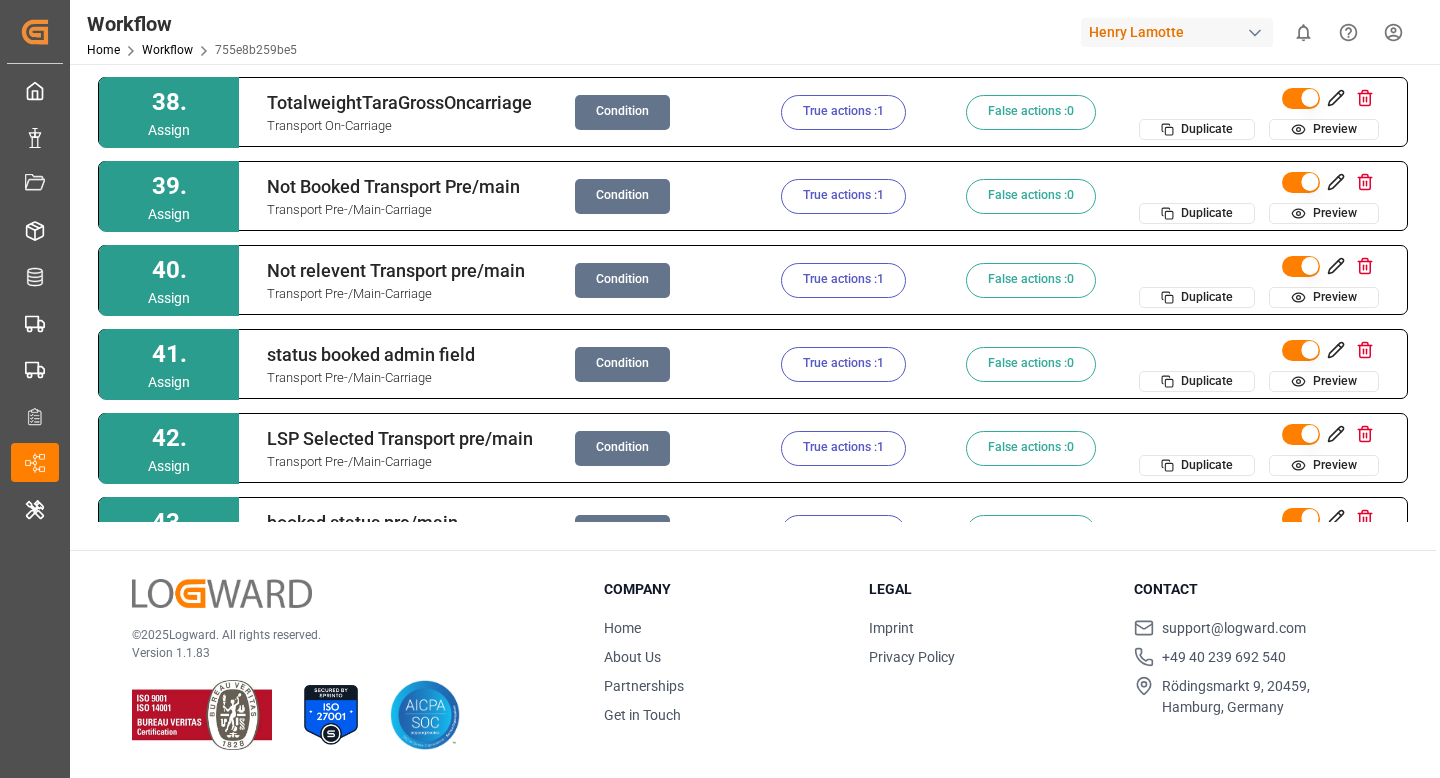 scroll, scrollTop: 2937, scrollLeft: 0, axis: vertical 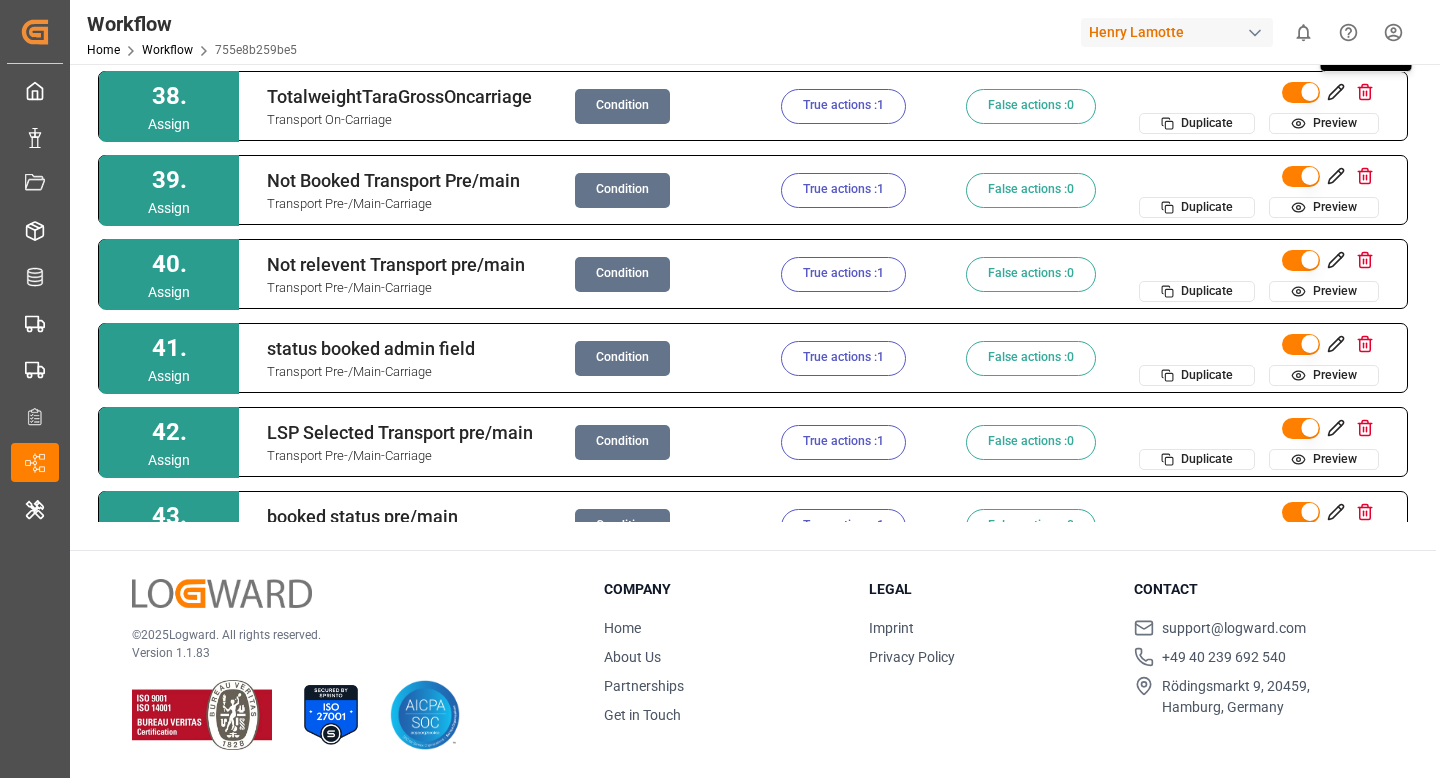 click at bounding box center [1365, 92] 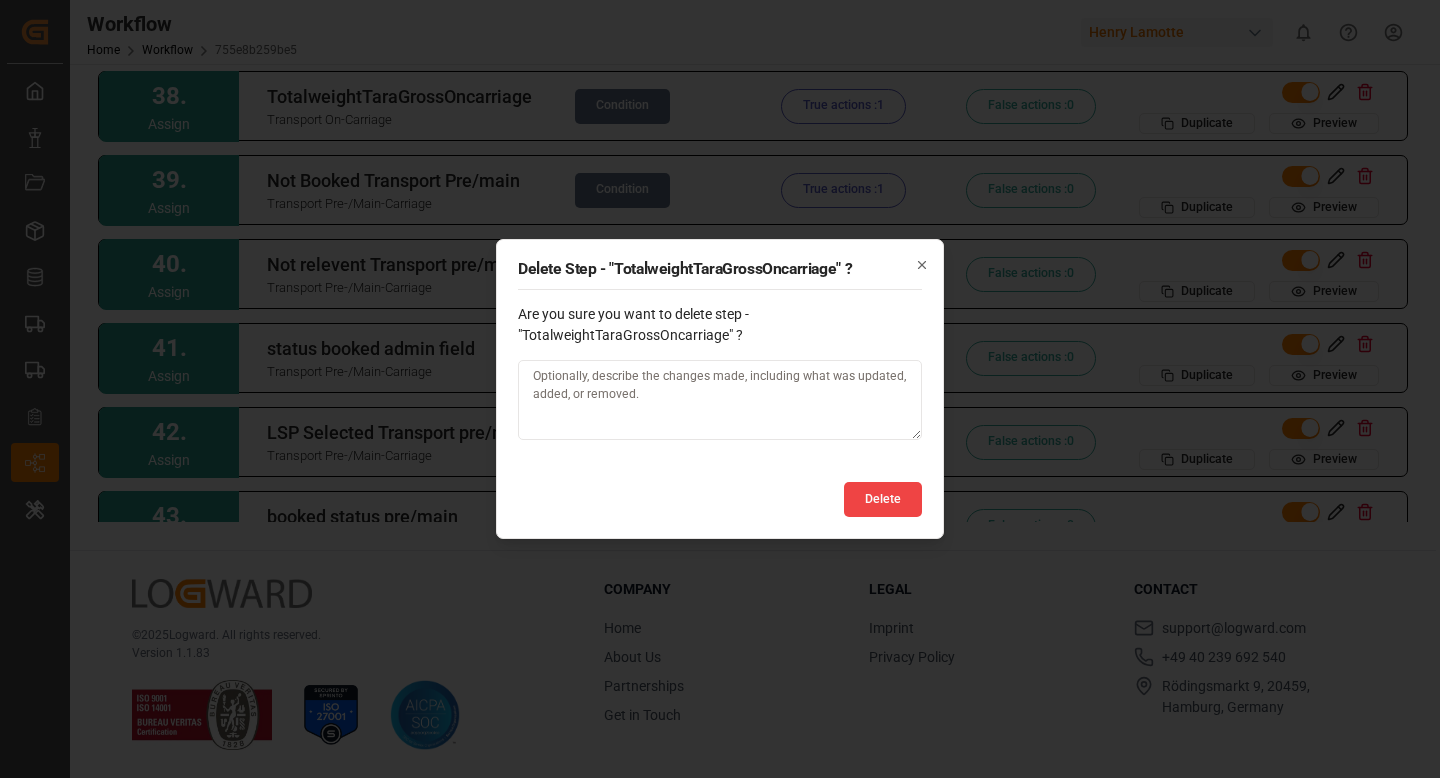 click on "Delete Step - " TotalweightTaraGrossOncarriage " ? Are you sure you want to delete step - " TotalweightTaraGrossOncarriage " ? Delete Close" at bounding box center (720, 389) 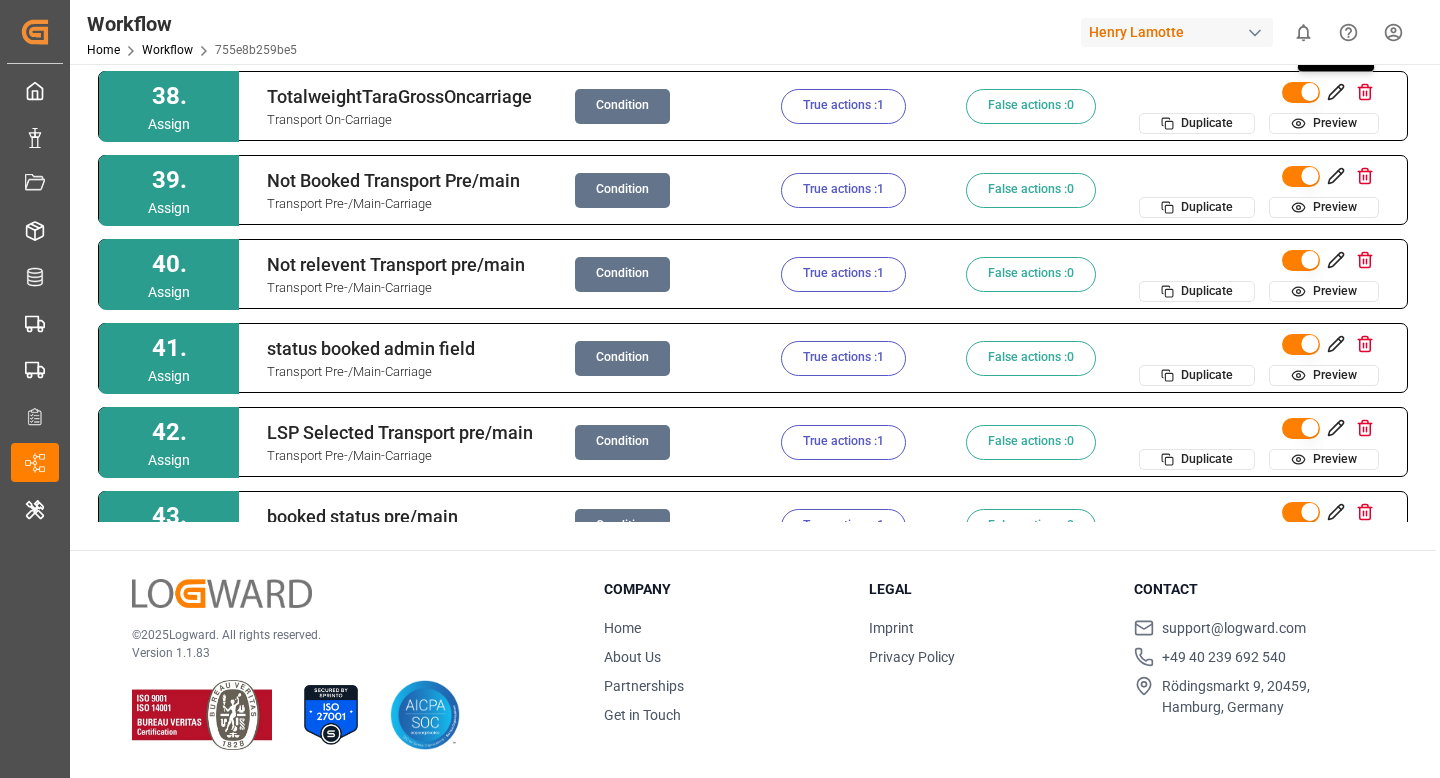 click 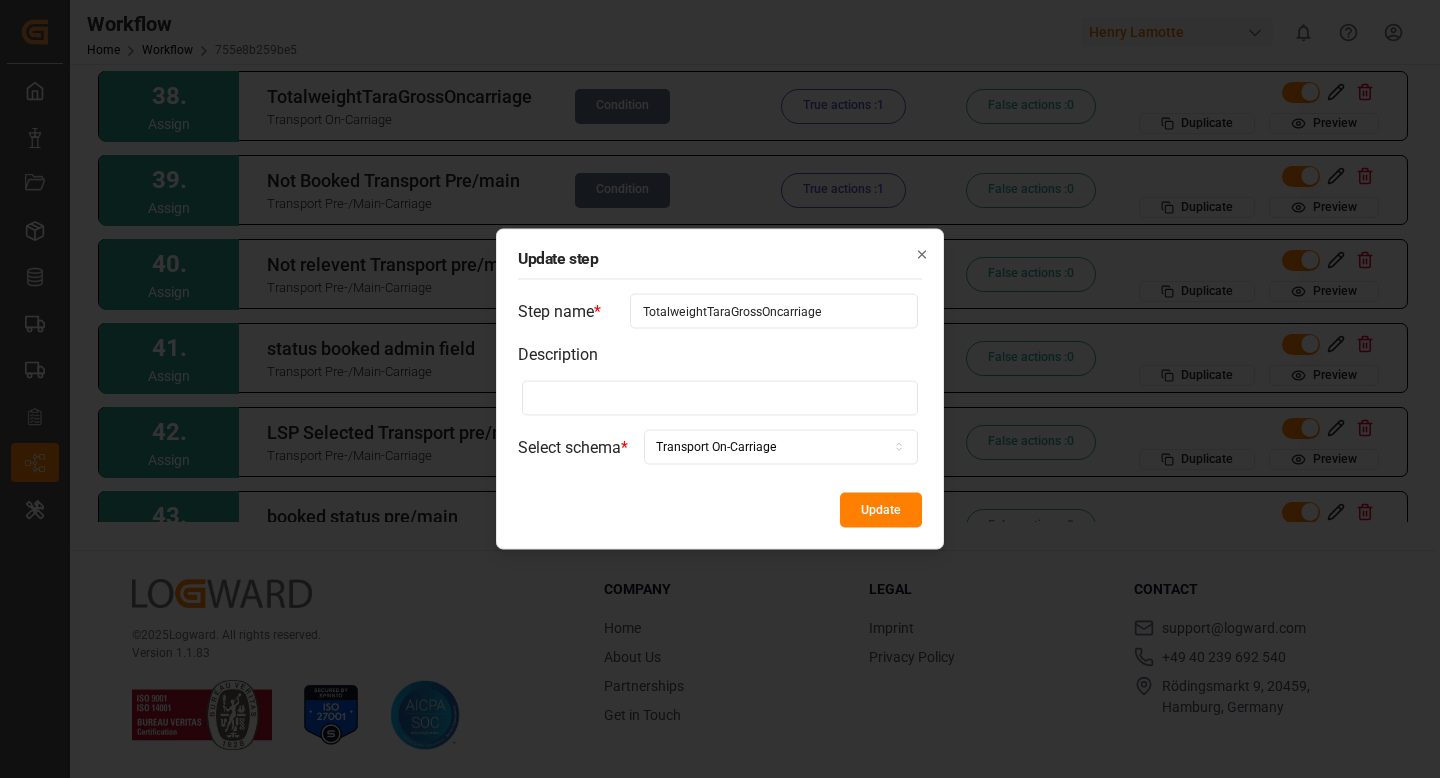 click on "Step name * TotalweightTaraGrossOncarriage Description Select schema * Transport On-Carriage" at bounding box center [720, 386] 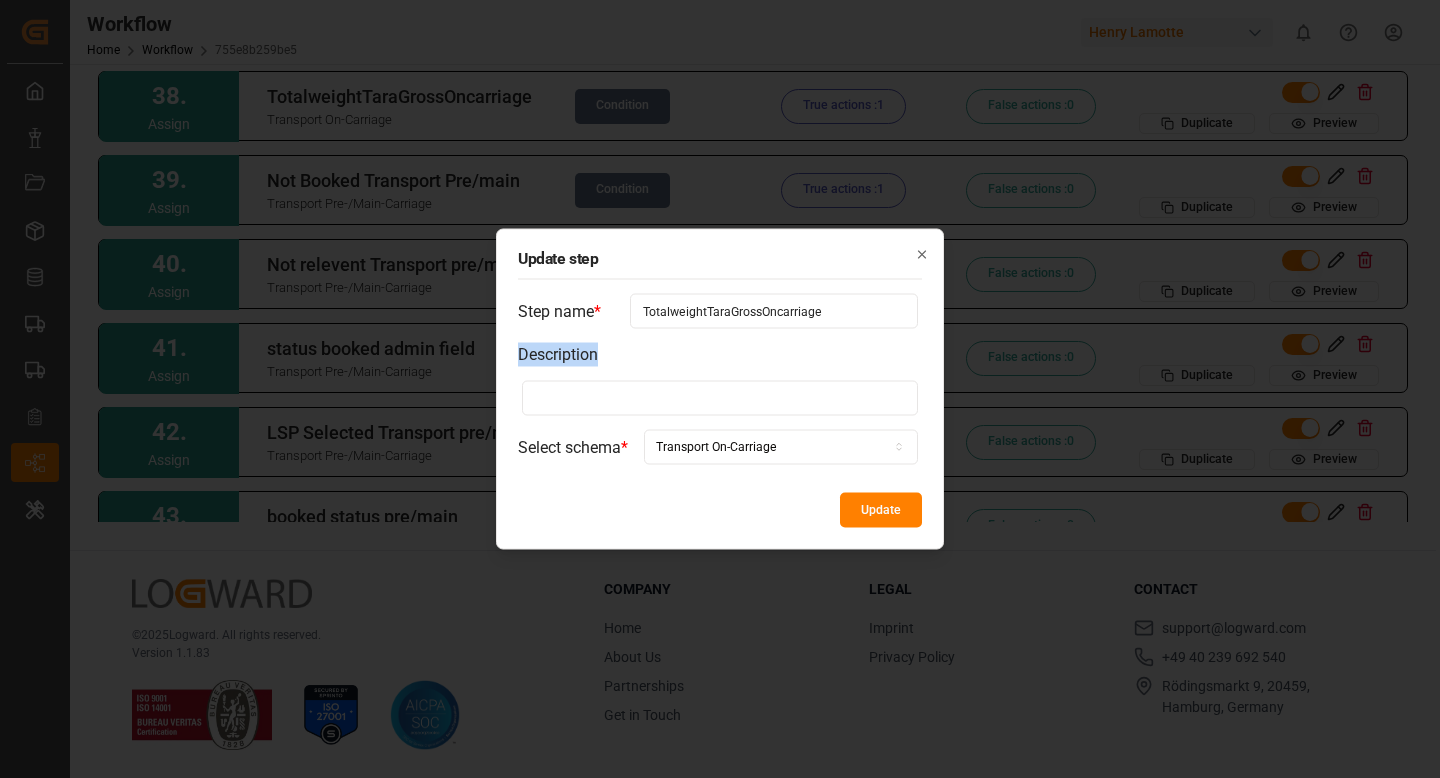 click on "Step name * TotalweightTaraGrossOncarriage Description Select schema * Transport On-Carriage" at bounding box center (720, 386) 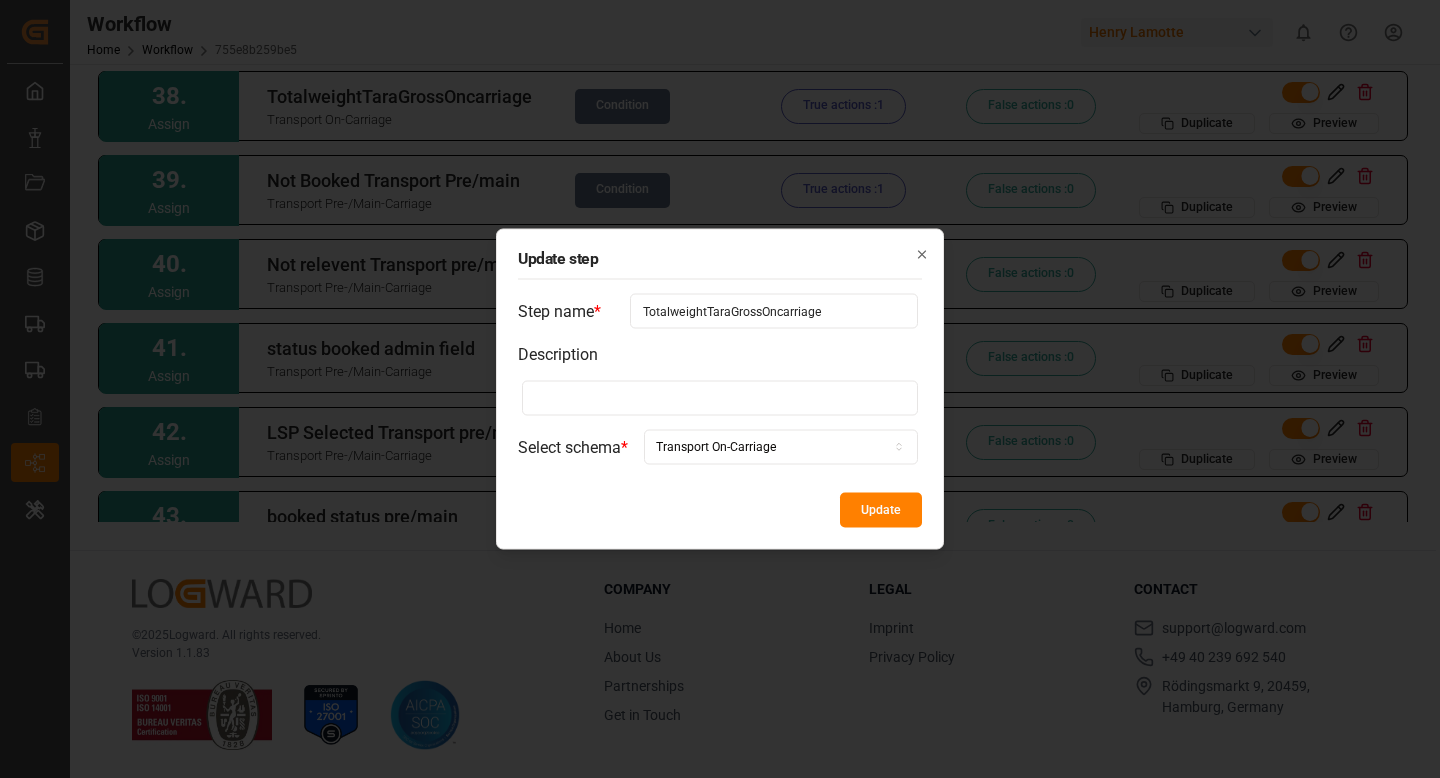 click on "TotalweightTaraGrossOncarriage" at bounding box center (774, 311) 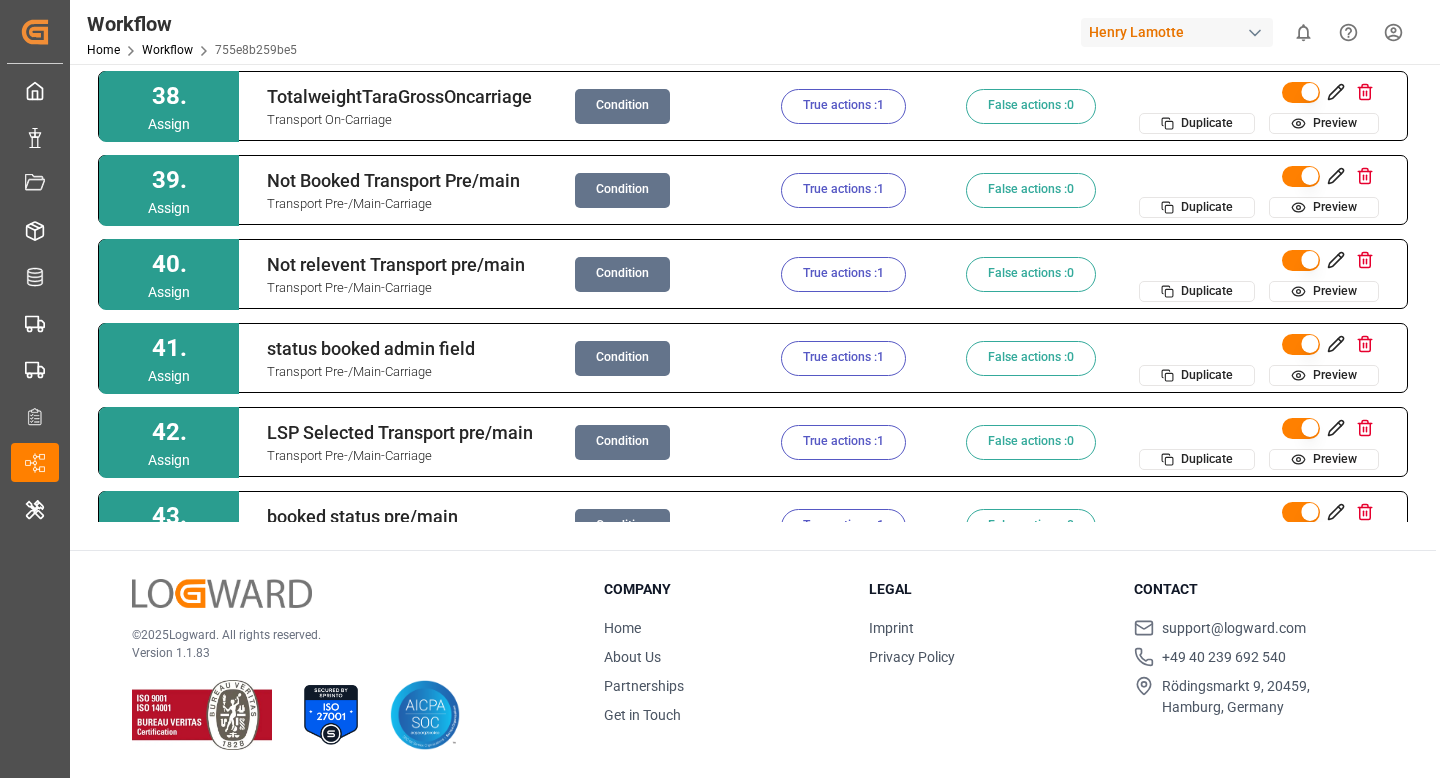 click on "True actions :  1" at bounding box center [843, 106] 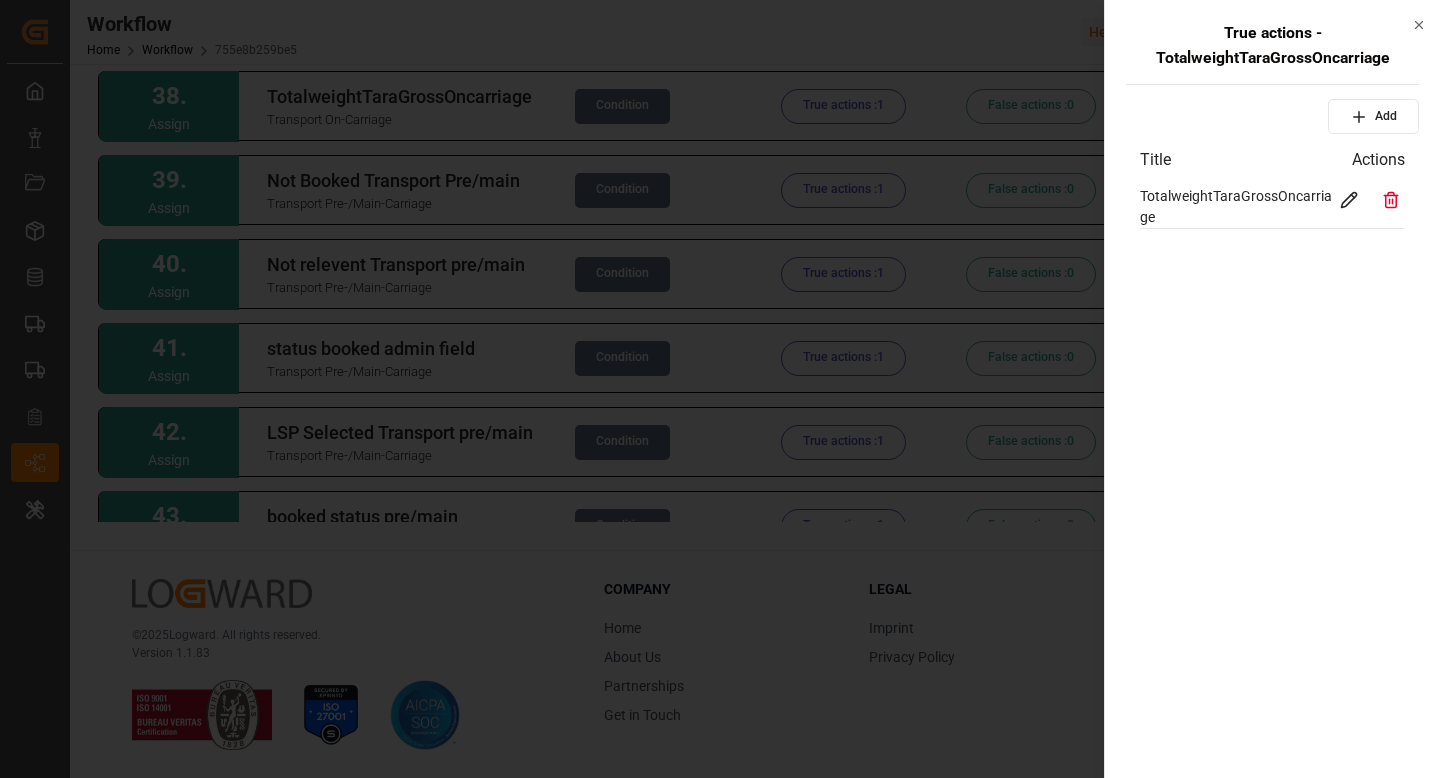 click 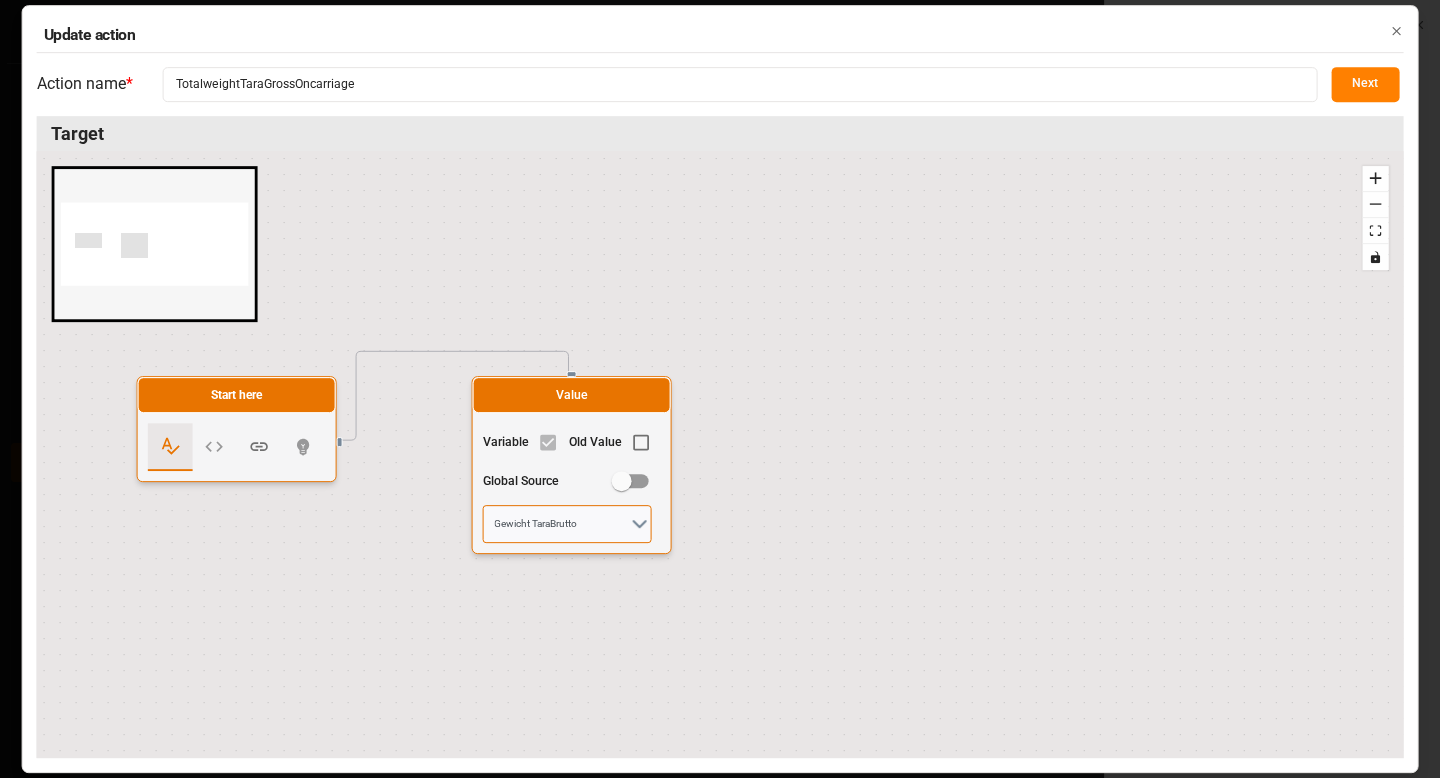 click on "Gewicht TaraBrutto" at bounding box center (567, 524) 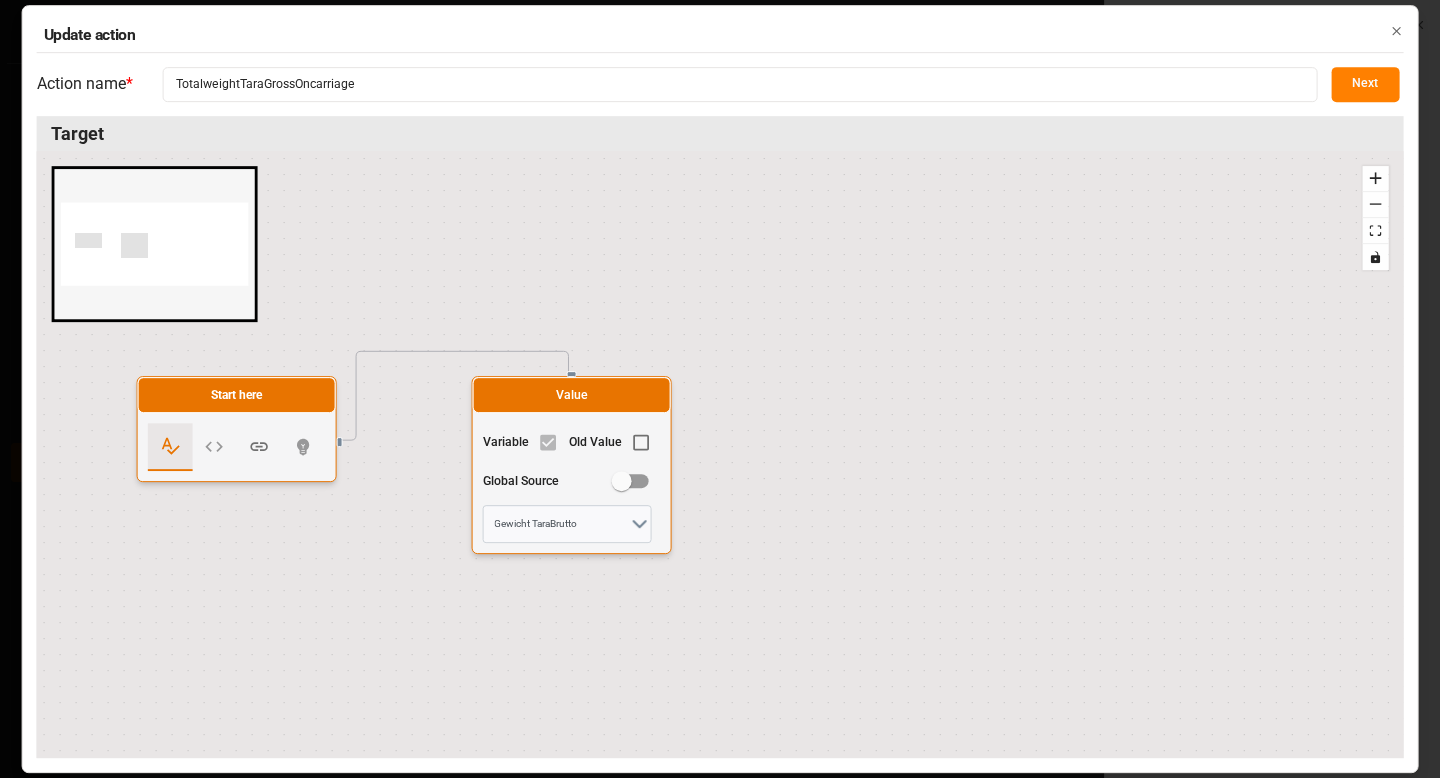 click on "Next" at bounding box center (1365, 84) 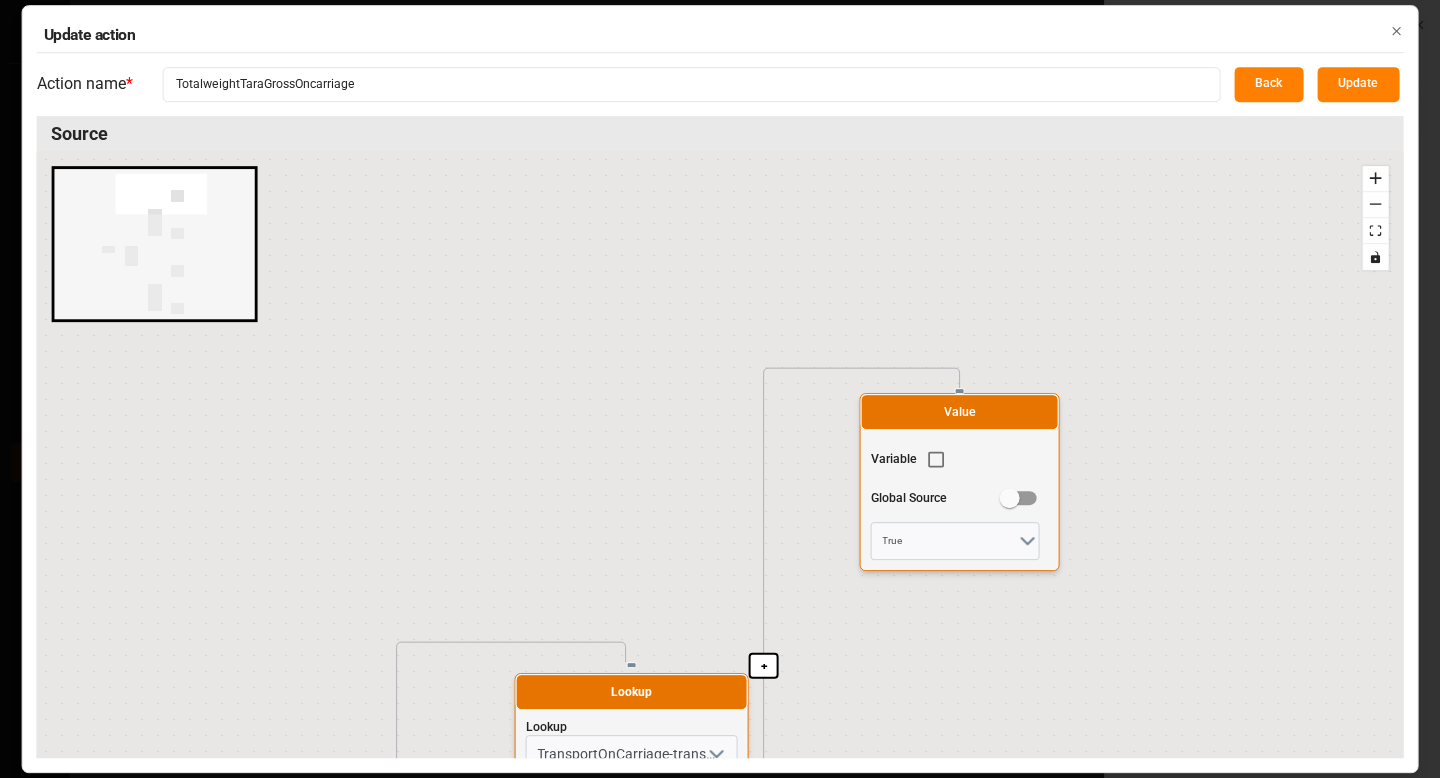 drag, startPoint x: 1056, startPoint y: 251, endPoint x: 705, endPoint y: 276, distance: 351.8892 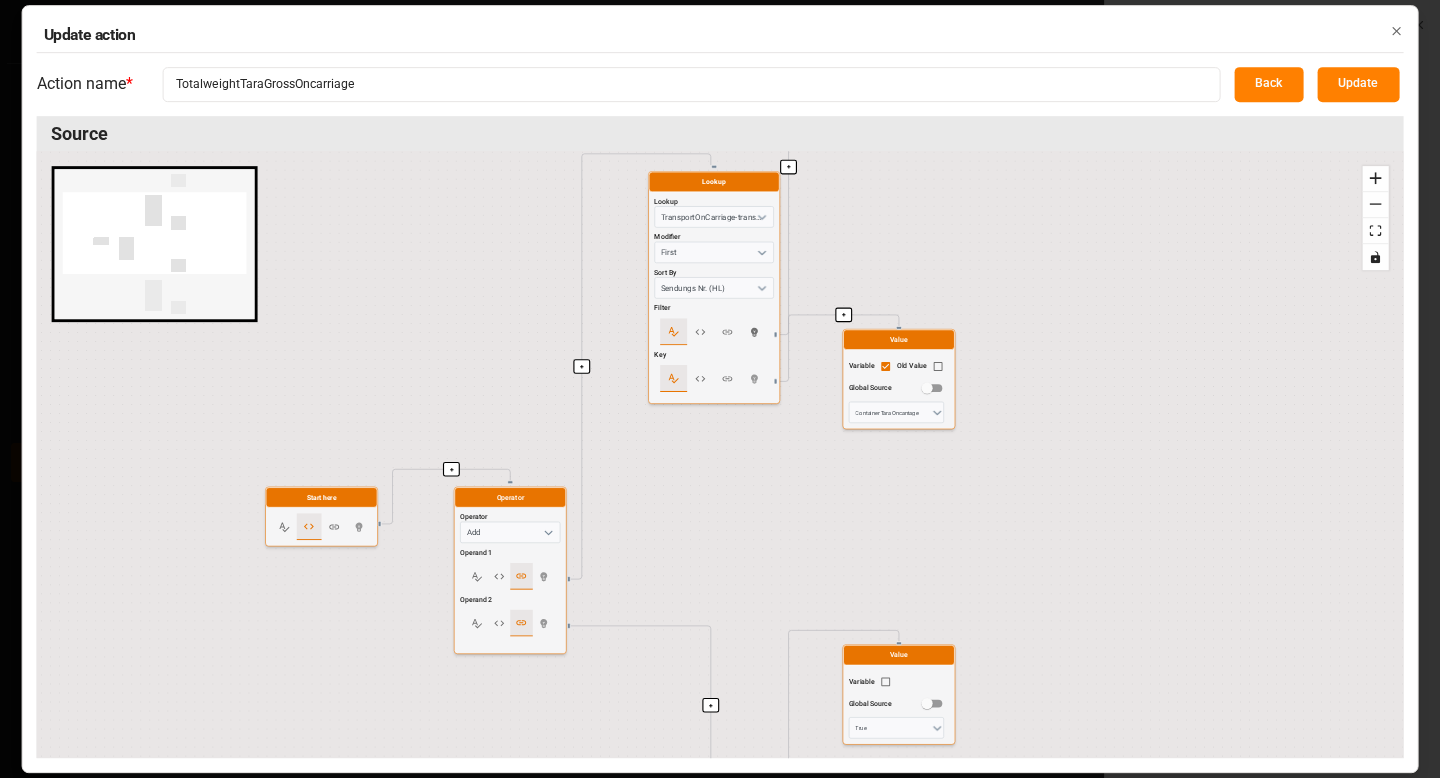 drag, startPoint x: 764, startPoint y: 598, endPoint x: 837, endPoint y: 264, distance: 341.8845 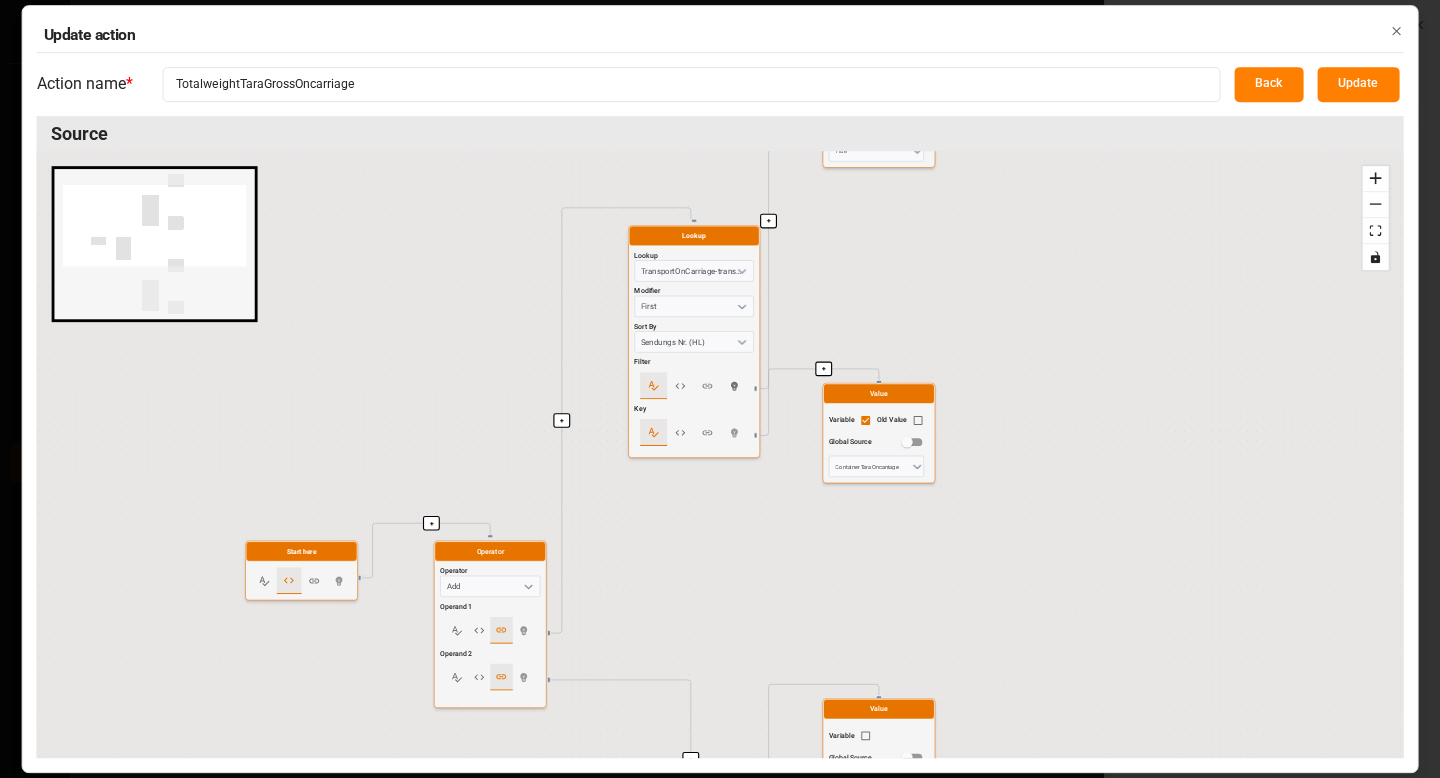 drag, startPoint x: 700, startPoint y: 489, endPoint x: 674, endPoint y: 553, distance: 69.079666 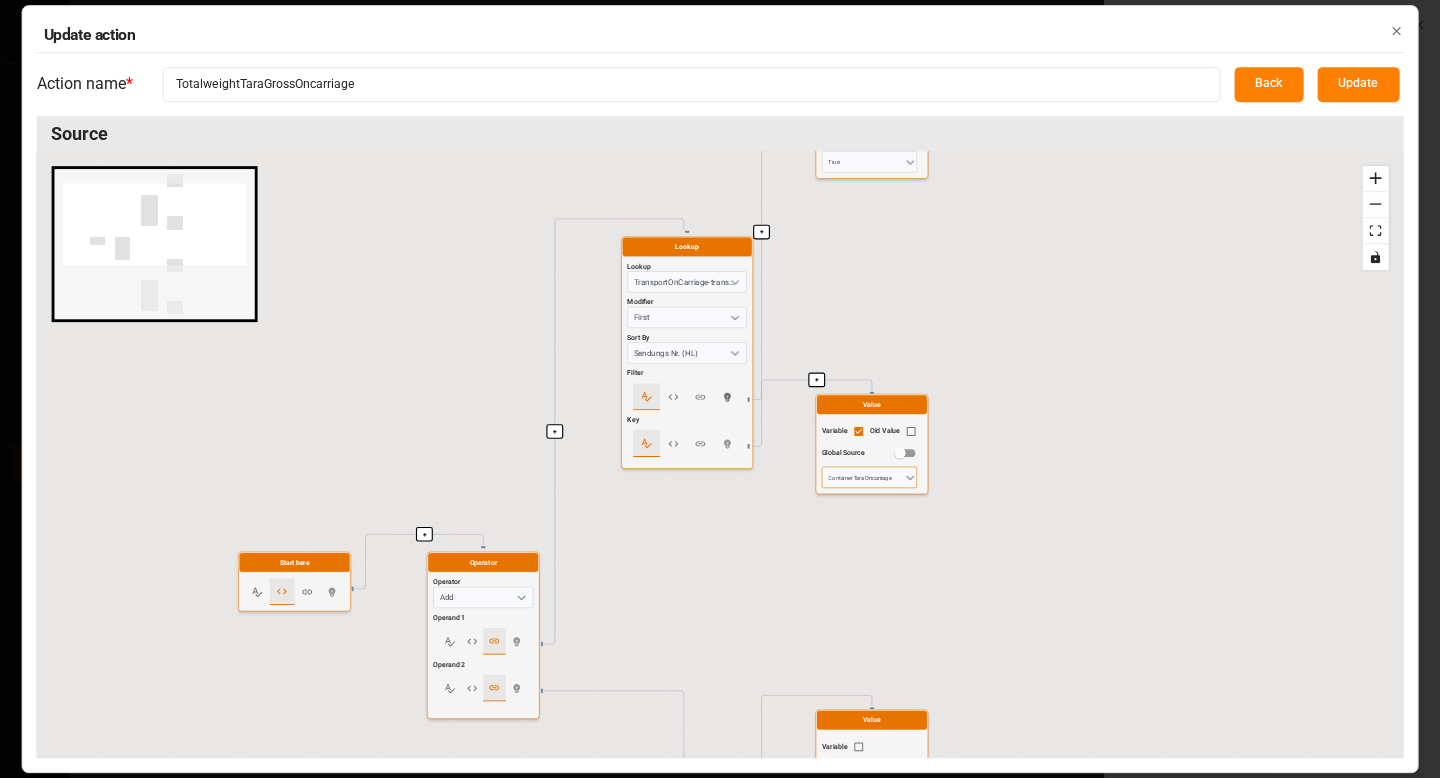 click on "Container Tara Oncarriage" at bounding box center [869, 477] 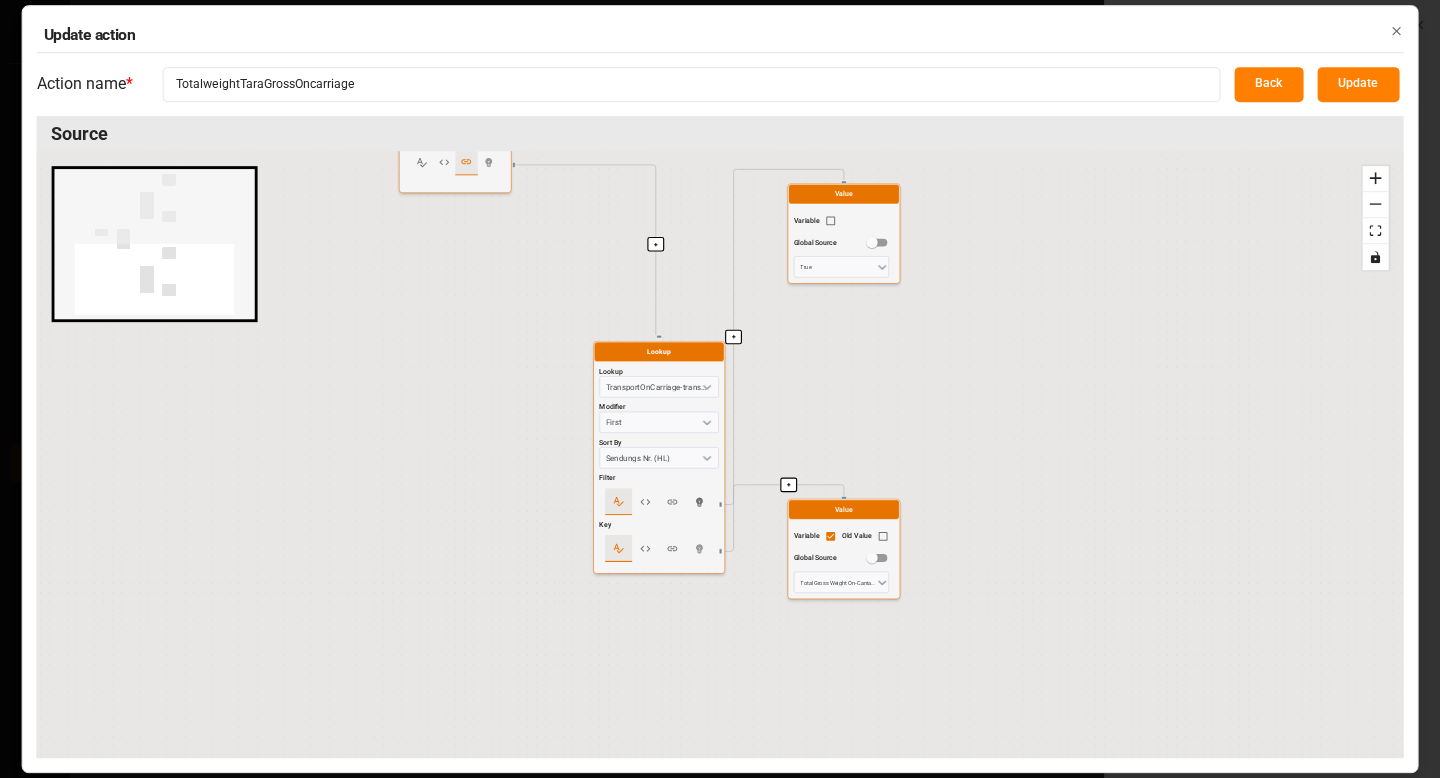 drag, startPoint x: 855, startPoint y: 590, endPoint x: 824, endPoint y: 48, distance: 542.8858 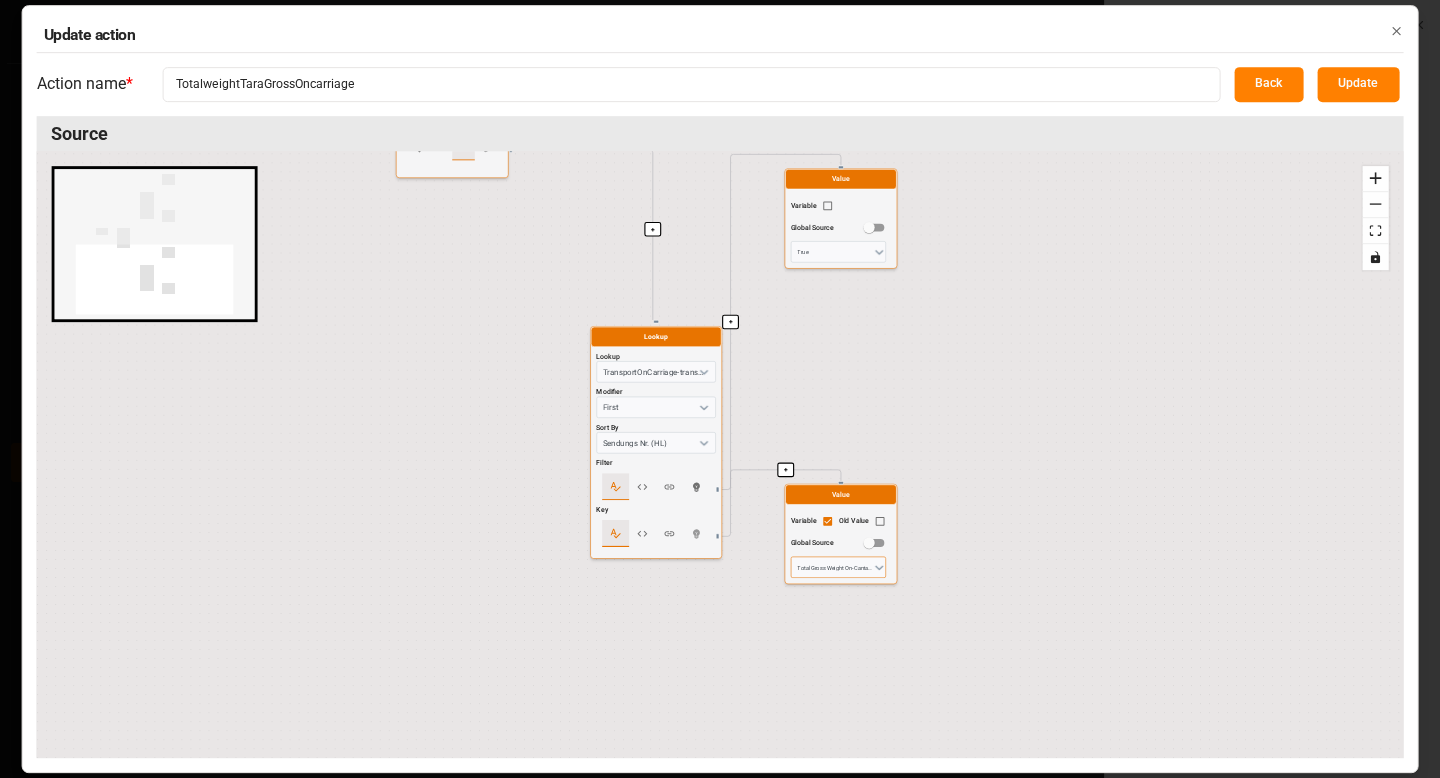 click on "Total Gross Weight On-Carriage" at bounding box center [838, 566] 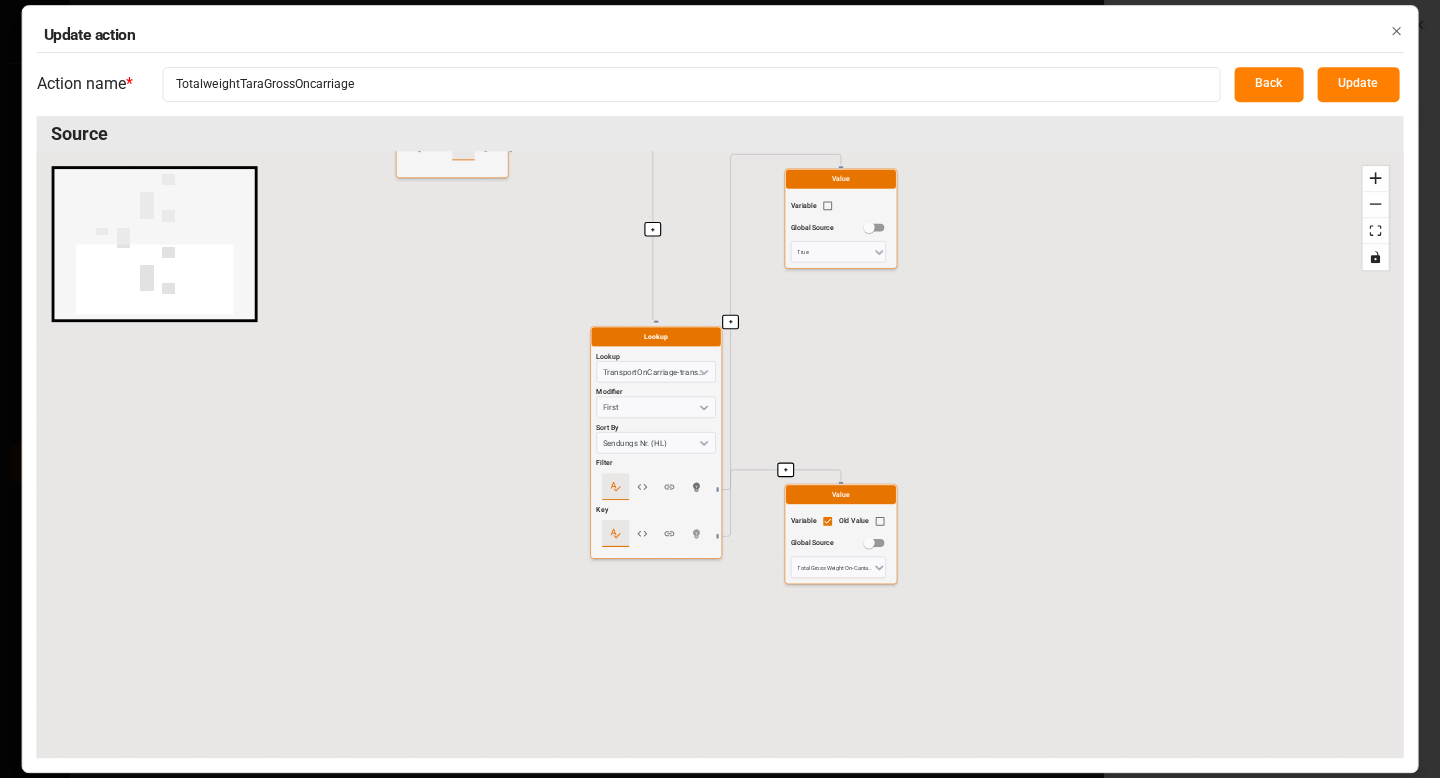 click 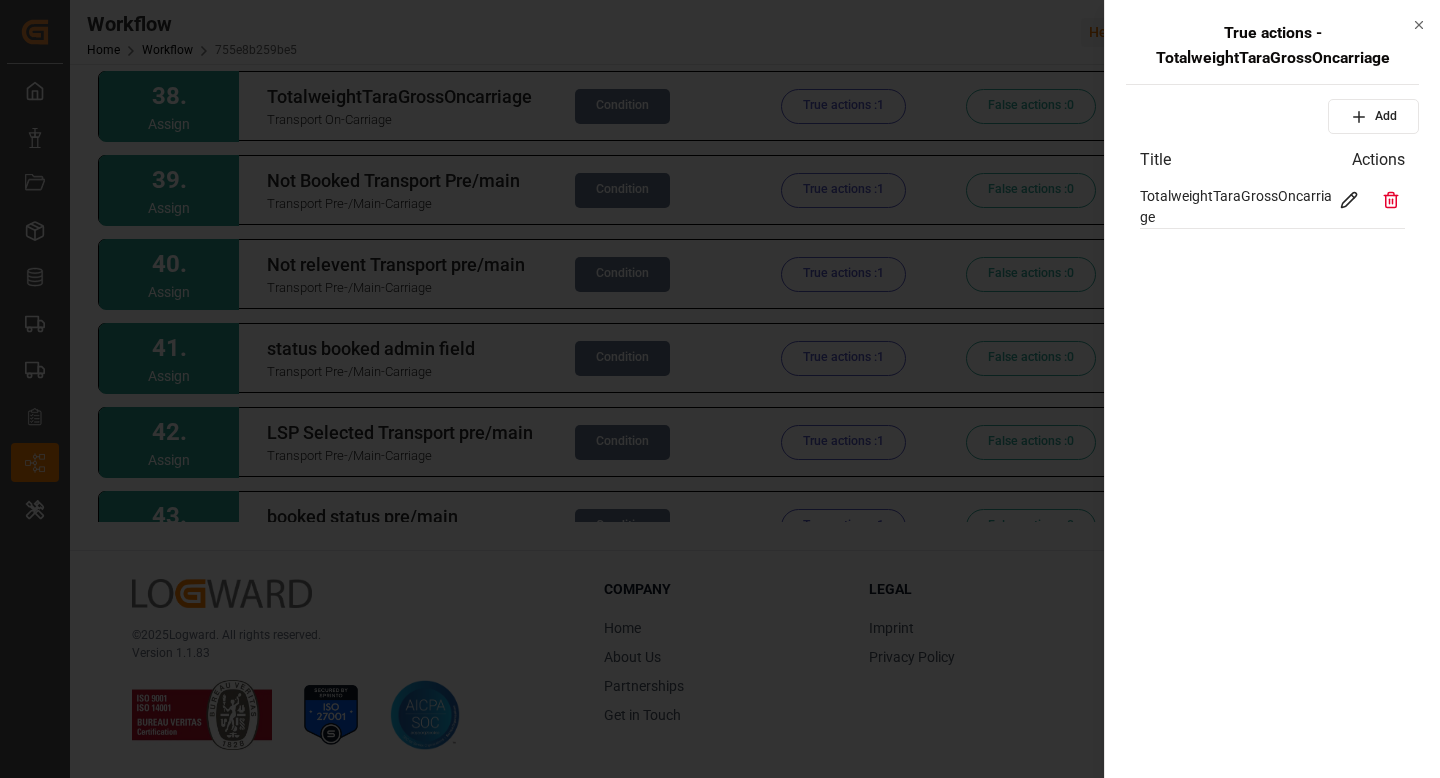 click at bounding box center [720, 389] 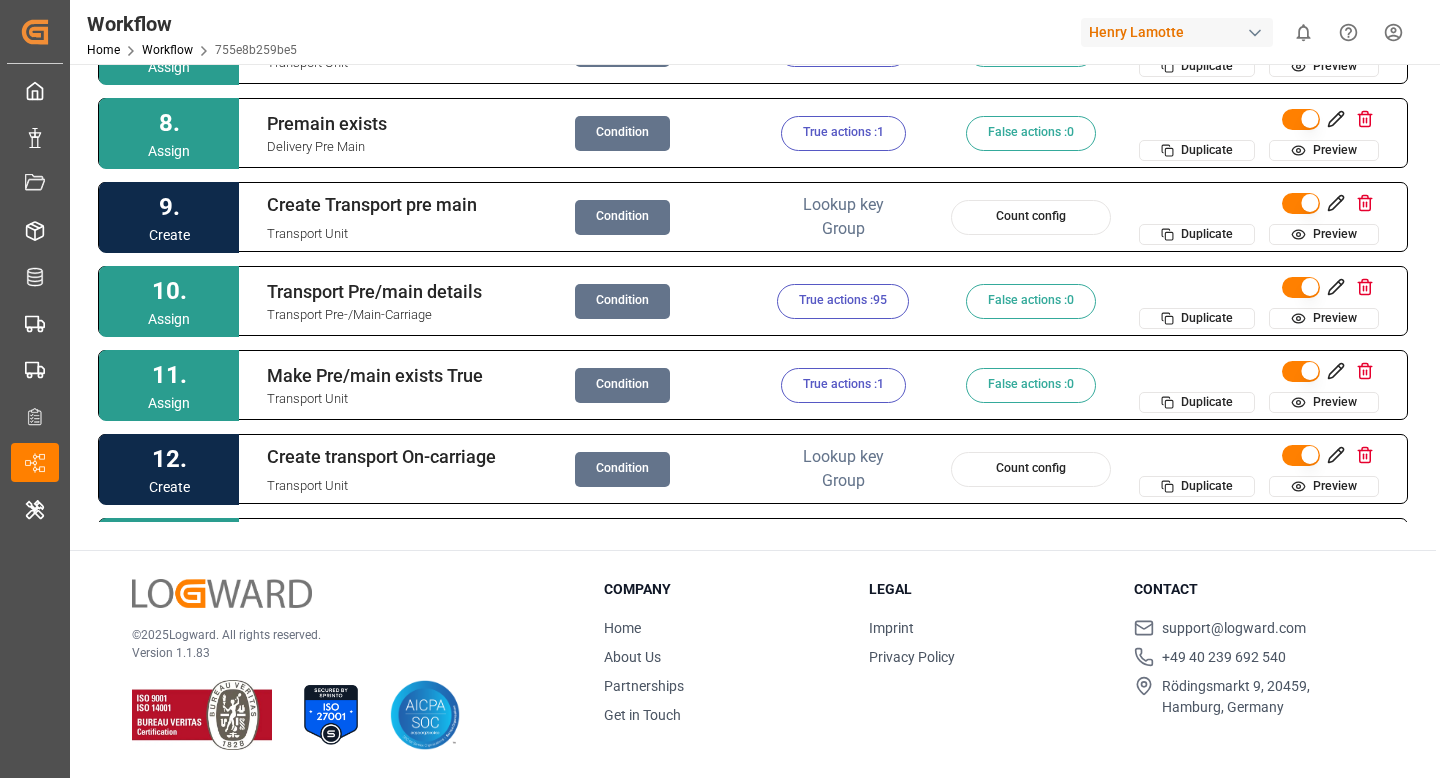 scroll, scrollTop: 0, scrollLeft: 0, axis: both 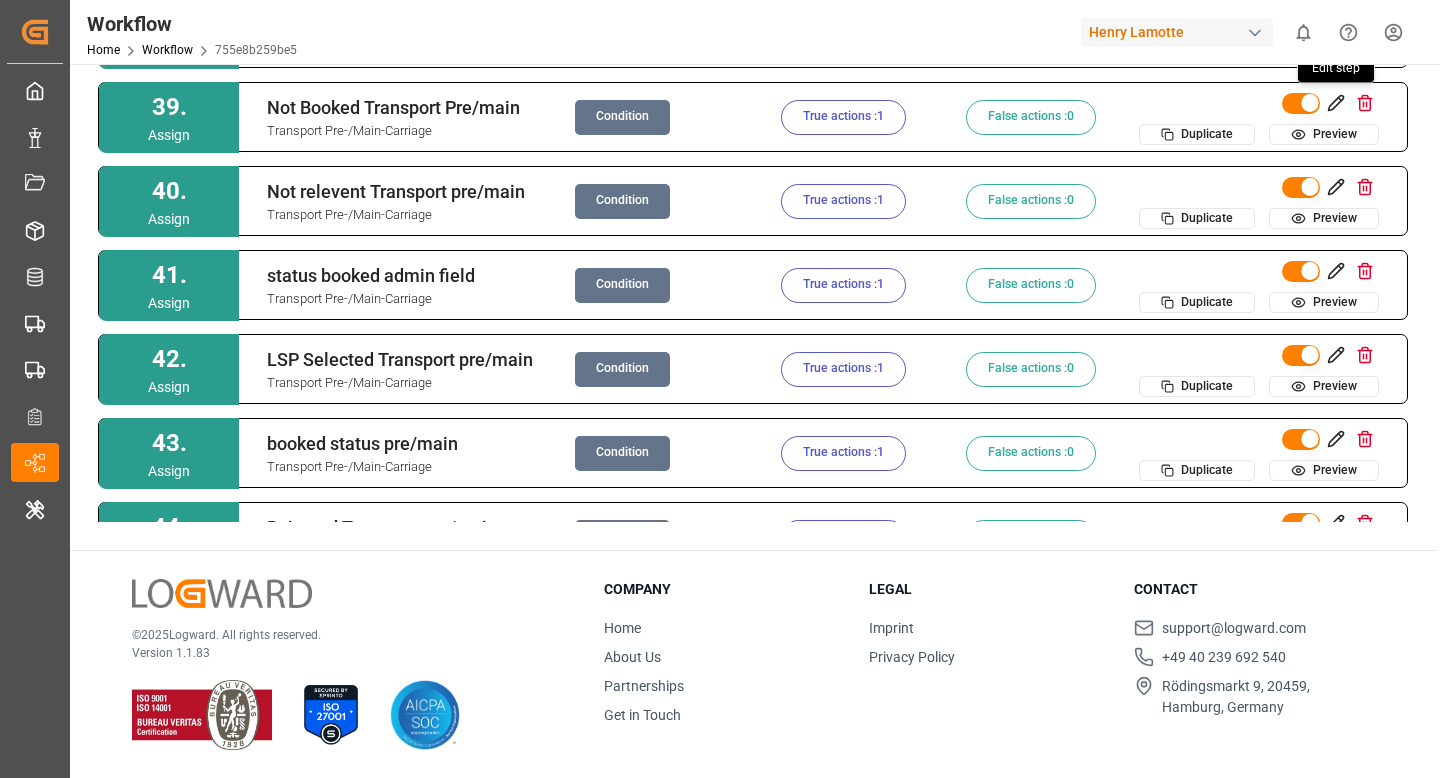 click 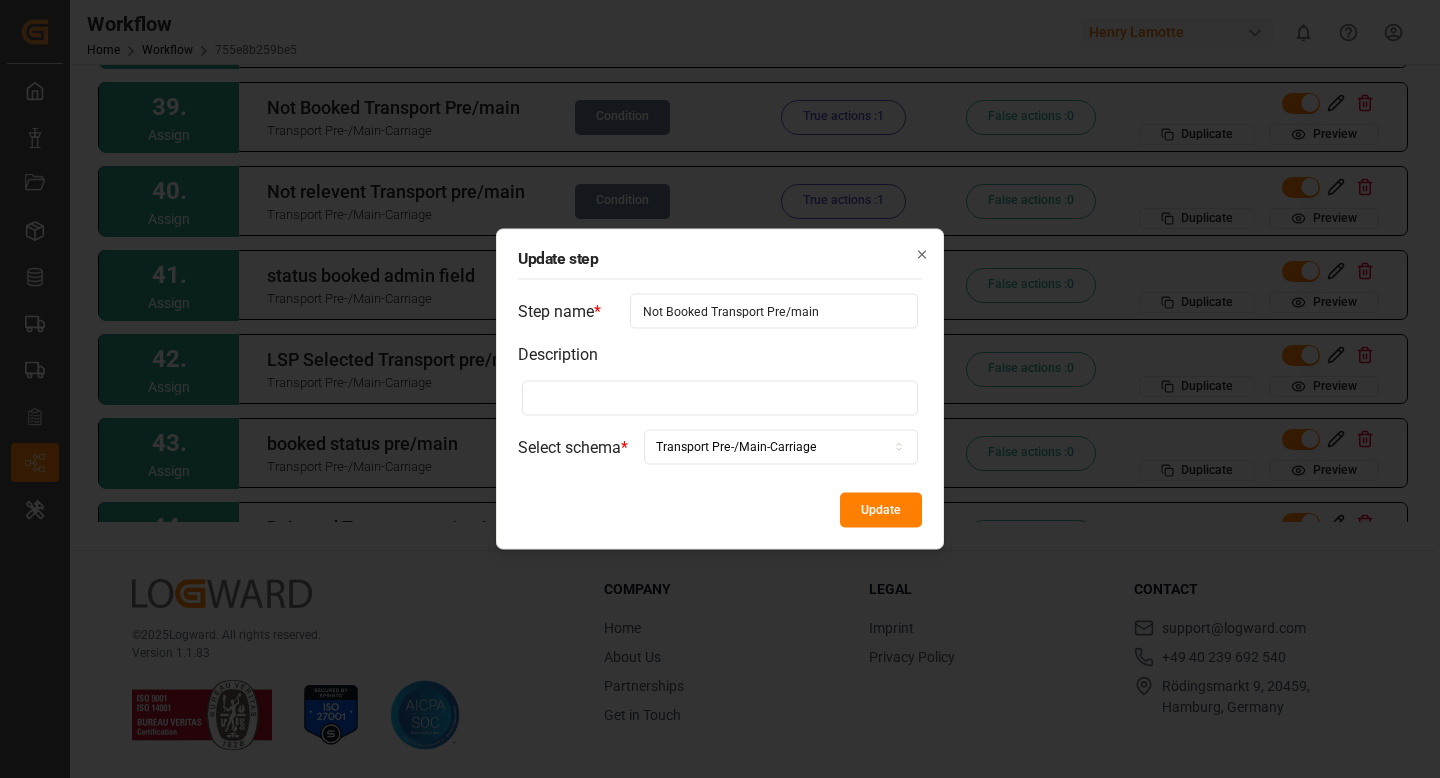 click on "Not Booked Transport Pre/main" at bounding box center [774, 311] 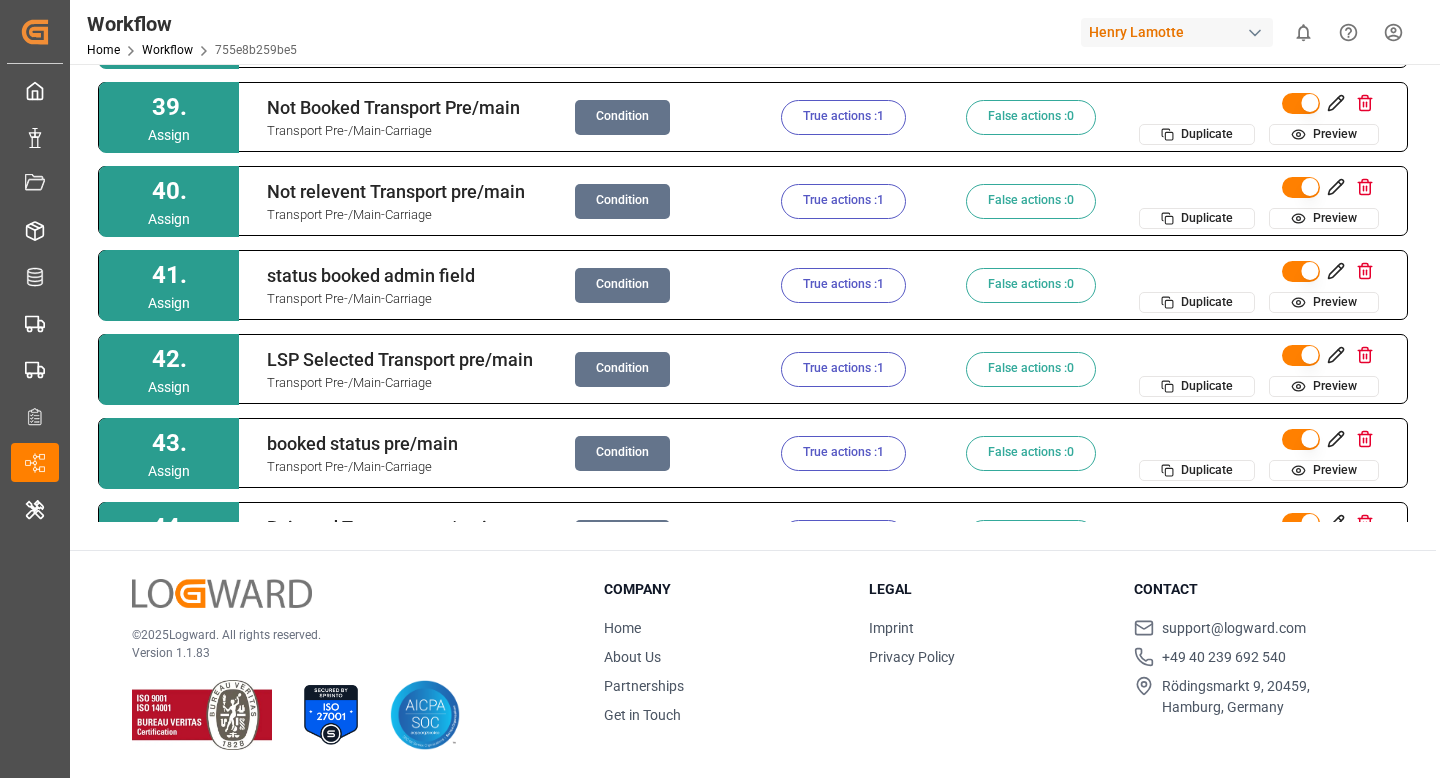click on "Not Booked Transport Pre/main Transport Pre-/Main-Carriage Condition True actions :  1 False actions :  0 Duplicate Preview" at bounding box center (823, 117) 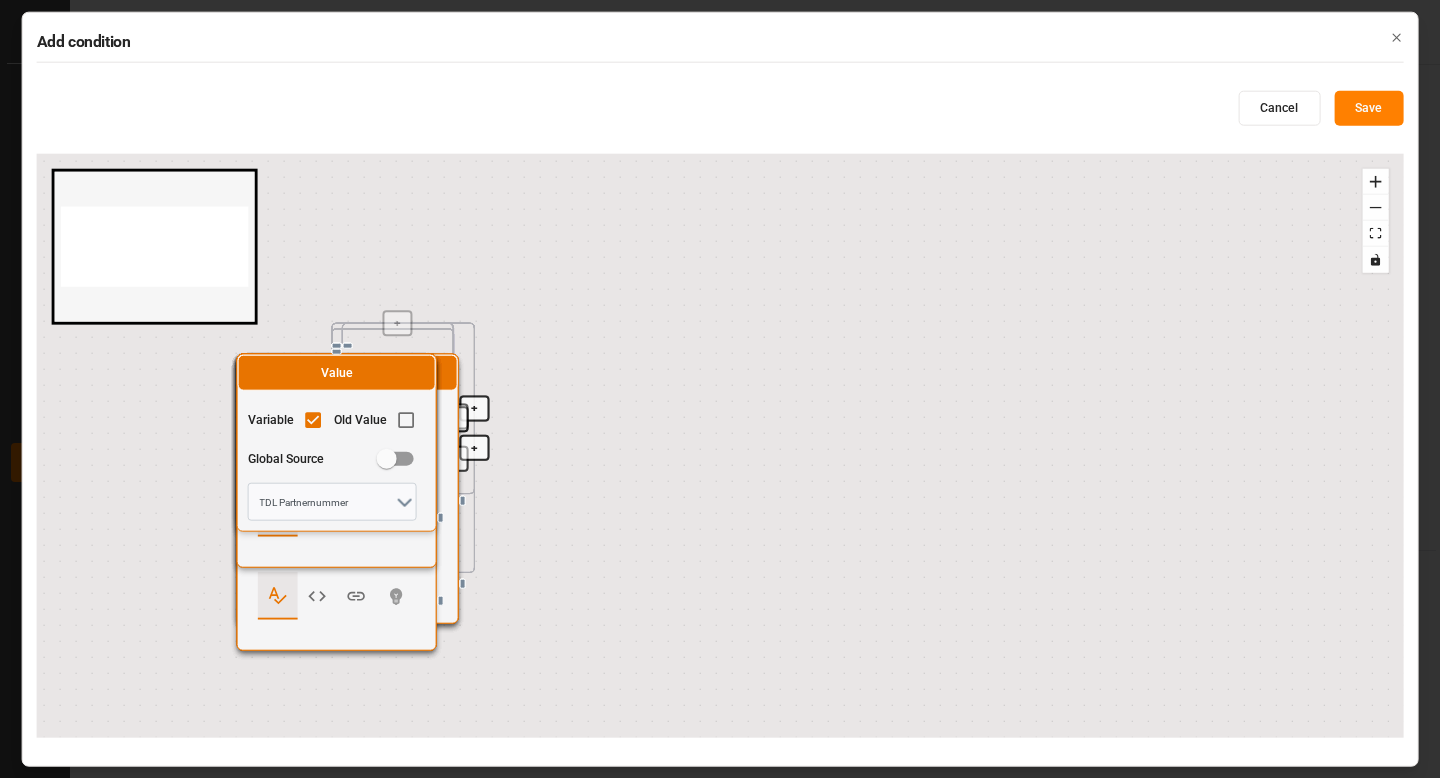 radio on "false" 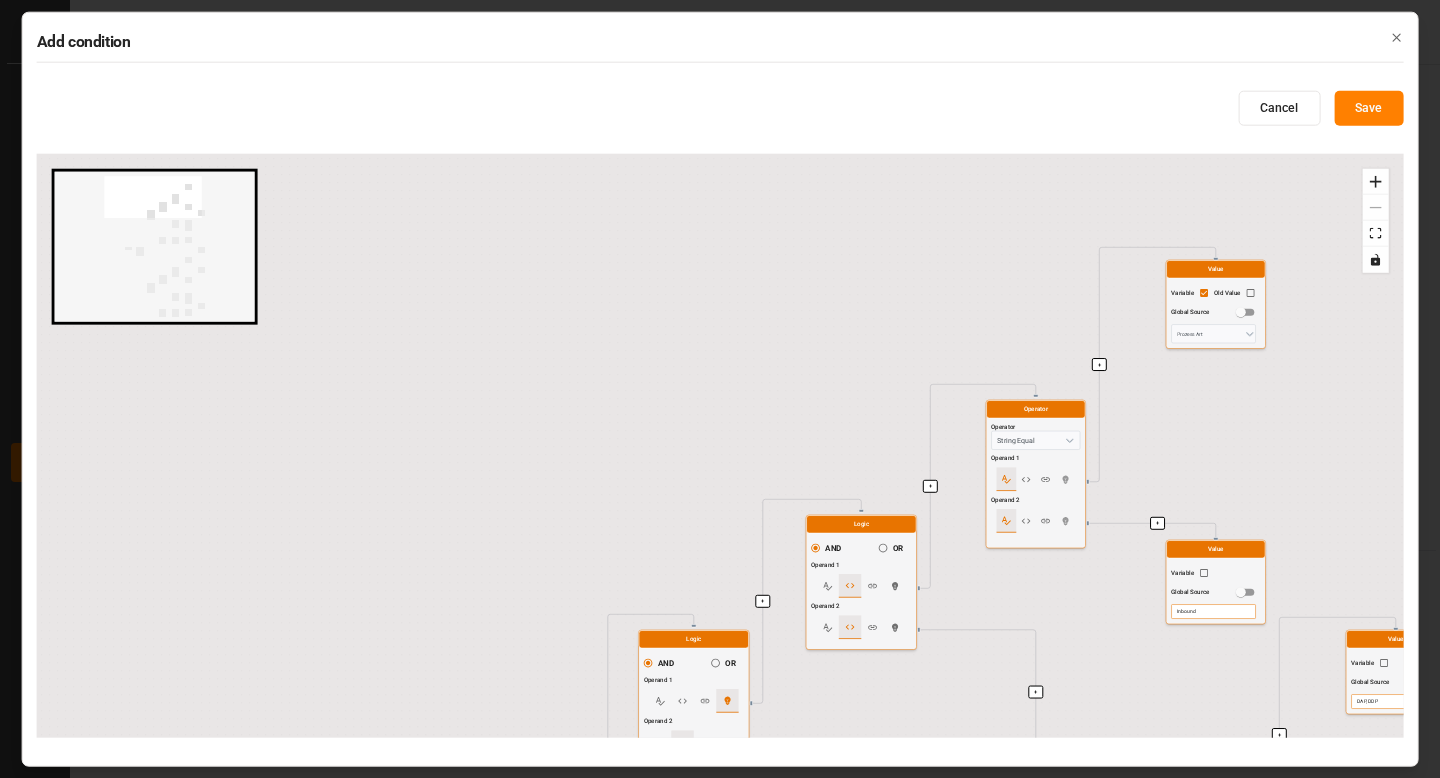 drag, startPoint x: 567, startPoint y: 597, endPoint x: 507, endPoint y: 215, distance: 386.68332 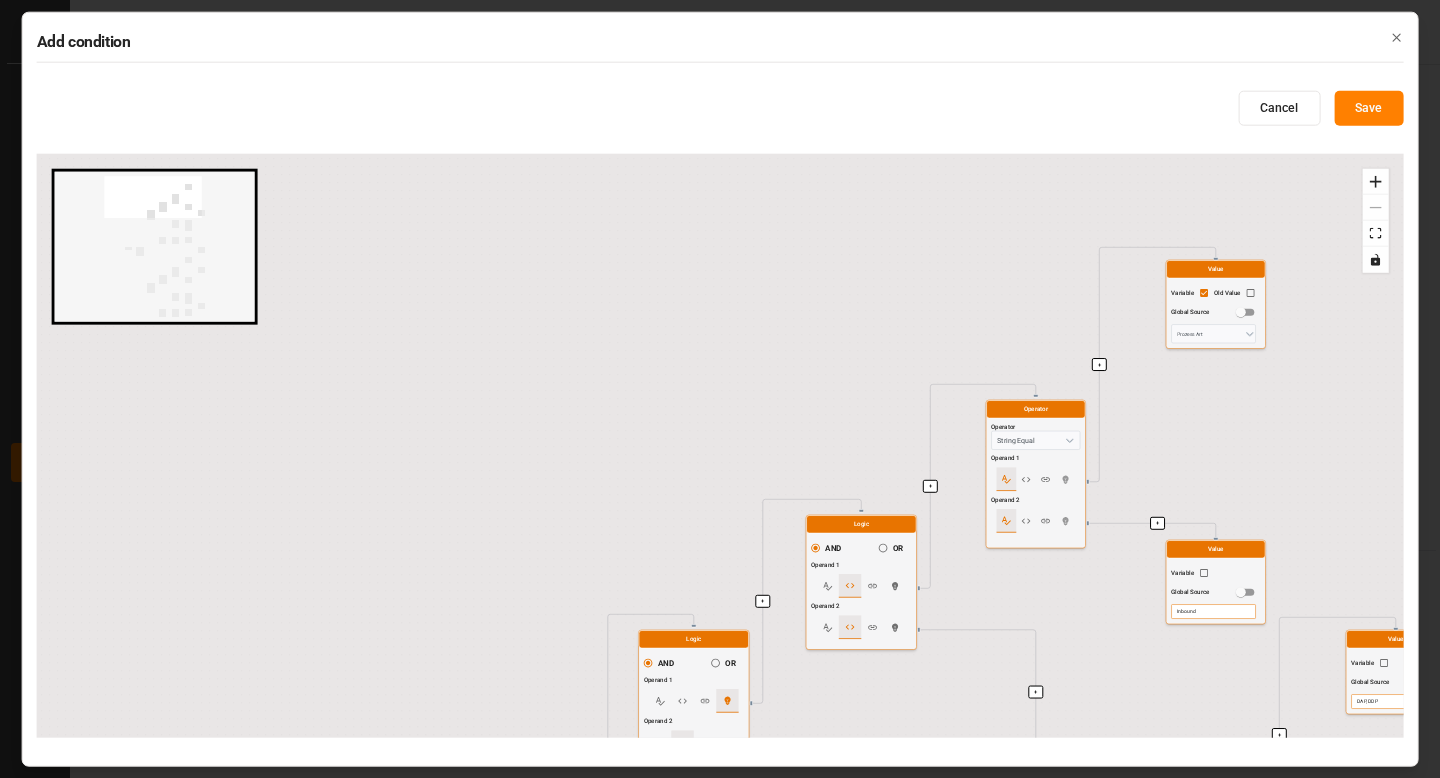 click on "+ + + + + + + + + + + + + + + + + + + + + + + + + Start here Logic AND OR Operand 1 Operand 2 Logic AND OR Operand 1 Operand 2 Logic AND OR Operand 1 Operand 2 Operator Operator String Equal Operand 1 Operand 2 Value Variable Old Value Global Source Prozess Art Value Variable Global Source Inbound Operator Operator Not Operand 1 Operator Operator String Contains Operand 1 Operand 2 Value Variable Global Source DAP, DDP Value Variable Old Value Global Source Lieferbedingung Operator Operator Not Operand 1 Operator Operator String Exists Operand 1 Value Variable Old Value Global Source TDL Partnernummer Logic AND OR Operand 1 Operand 2 Logic AND OR Operand 1 Operand 2 Operator Operator String Equal Operand 1 Operand 2 Value Variable Old Value Global Source Prozess Art Value Variable Global Source Outbound Operator Operator Not Operand 1 Operator Operator String Contains Operand 1 Operand 2 Value Variable Global Source EXW,FCA Value Variable Old Value Global Source Lieferbedingung Operator Operator Not Operand 1" at bounding box center [720, 446] 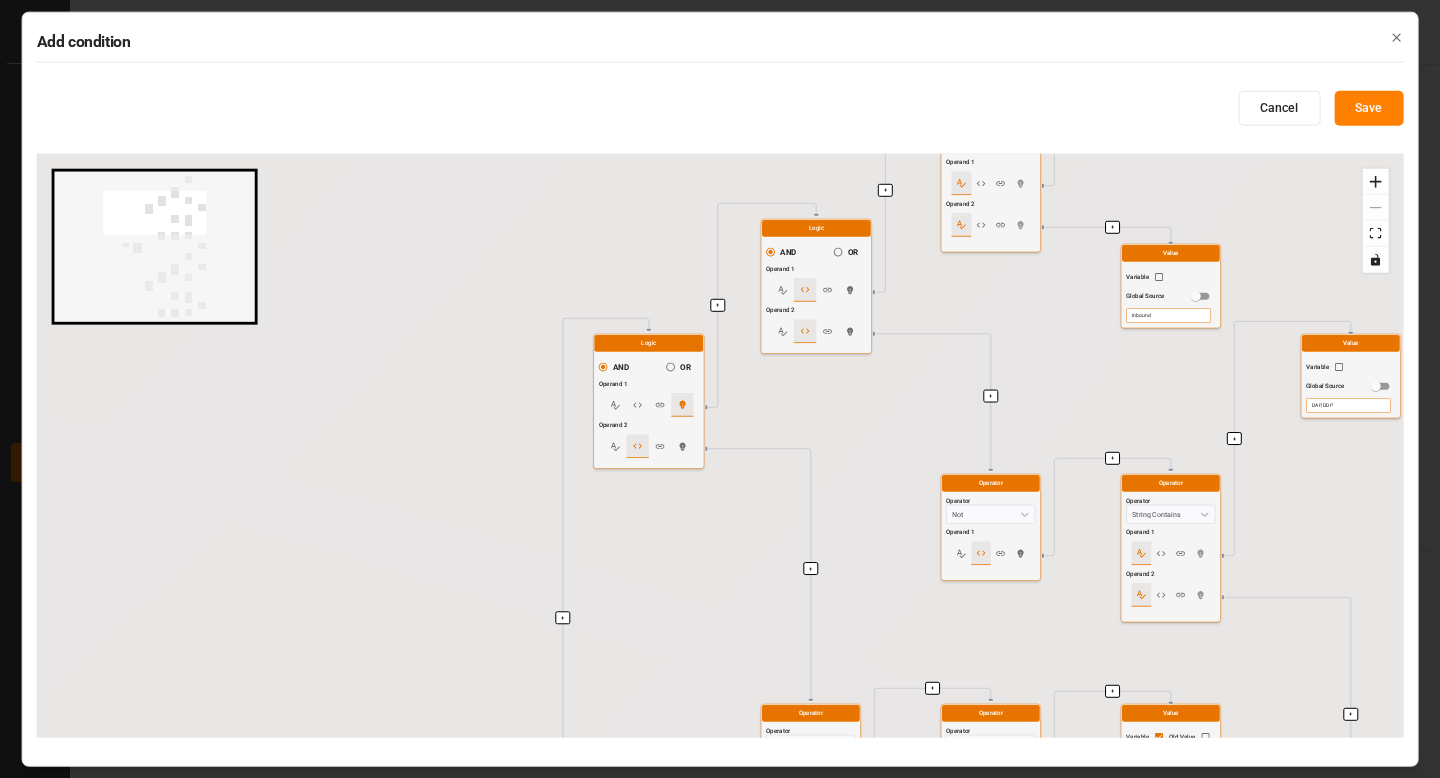 drag, startPoint x: 544, startPoint y: 536, endPoint x: 513, endPoint y: -92, distance: 628.76465 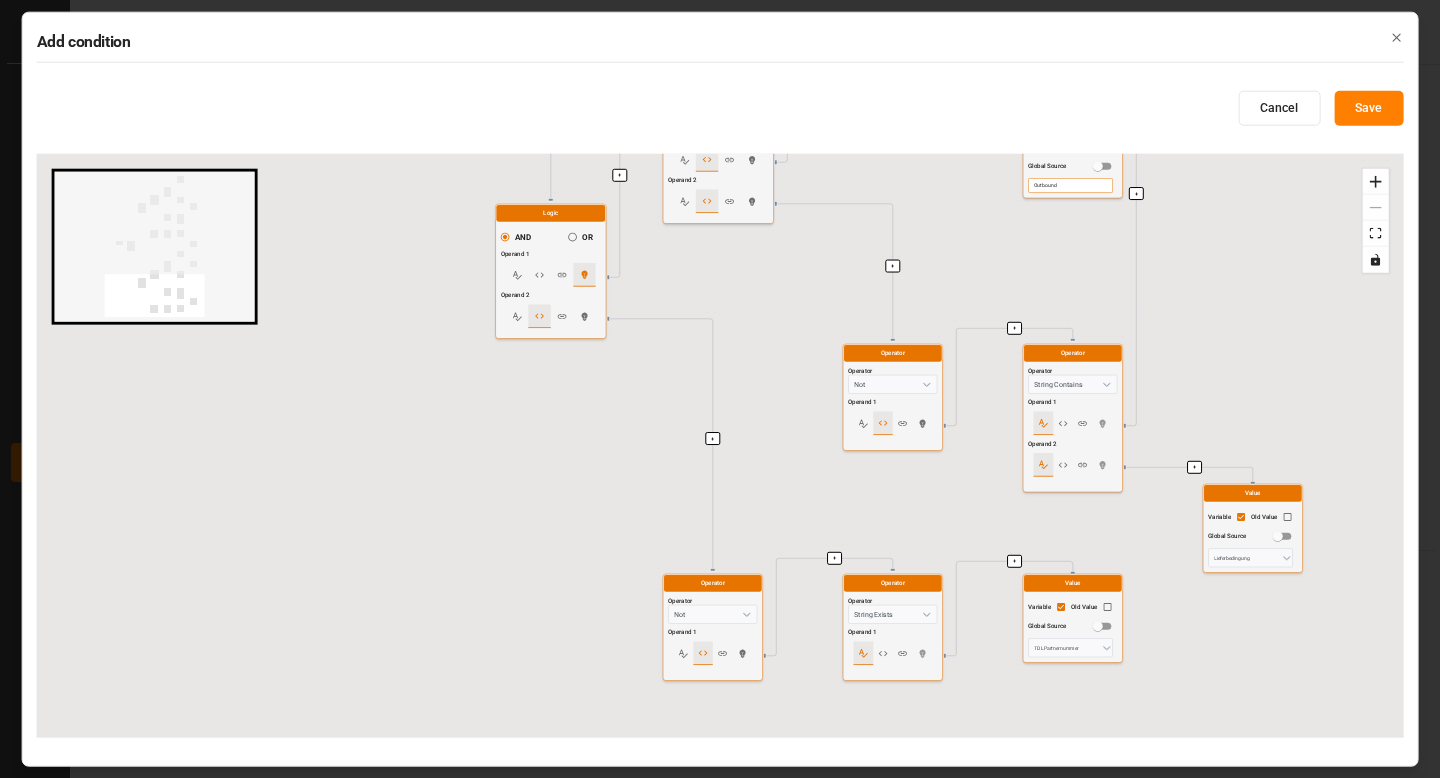 drag, startPoint x: 747, startPoint y: 422, endPoint x: 680, endPoint y: -122, distance: 548.1104 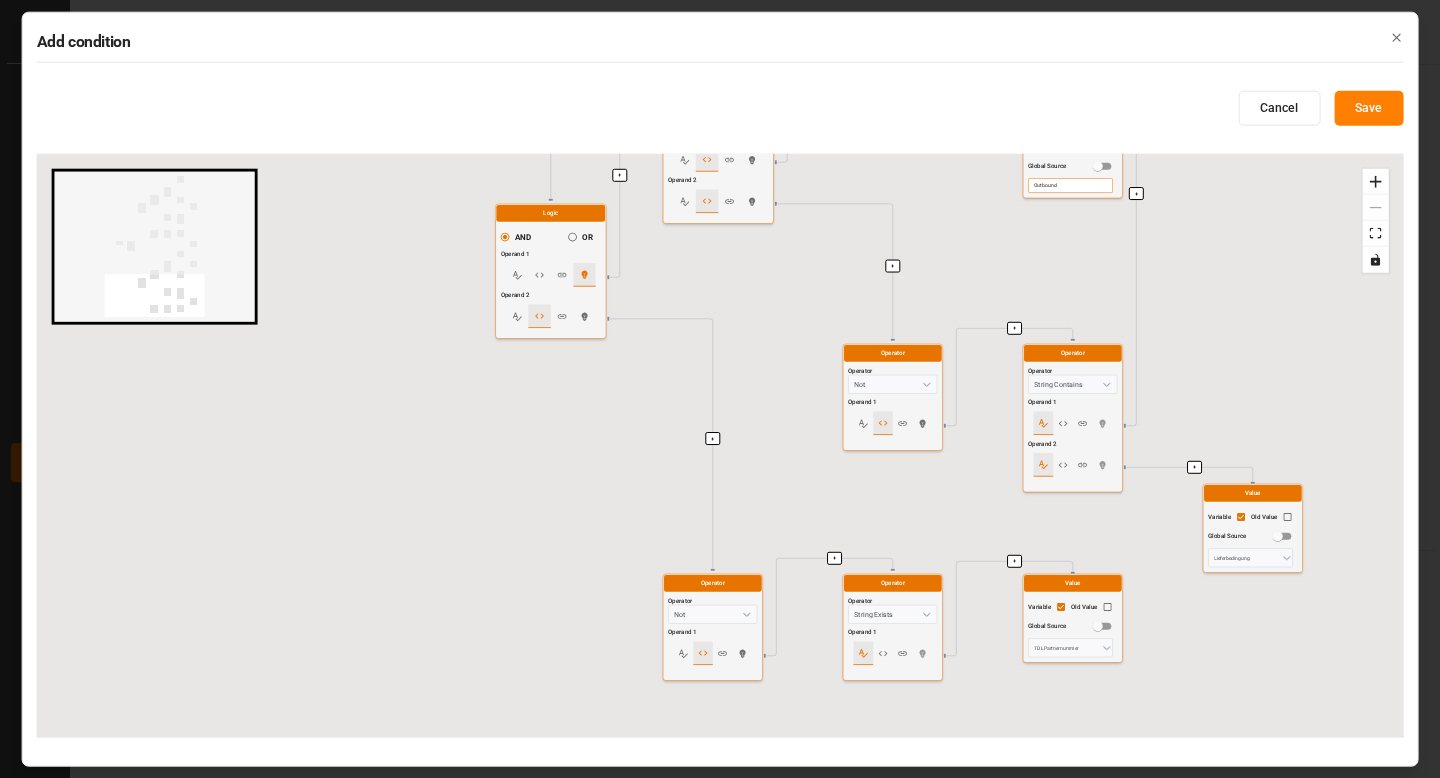 click on "Created by potrace 1.15, written by Peter Selinger 2001-2017 Created by potrace 1.15, written by Peter Selinger 2001-2017 My Cockpit My Cockpit Sendung Sendung Document Management Document Management Ladungsträger Ladungsträger Transporteinheit Transporteinheit Transport (Vor-/Hauptlauf) Transport (Vor-/Hauptlauf) Transport (Nachlauf) Transport (Nachlauf) Configuration Audits Configuration Audits Workflow Workflow Internal Tool Internal Tool Back to main menu Workflow Home Workflow 755e8b259be5 Henry Lamotte 0 Notifications Only show unread All Mark all categories read No notifications Version History Fields Variables Add step 1 . Assign Cancelled pre/main admin field Transport Pre-/Main-Carriage Condition True actions :  1 False actions :  0 Duplicate Preview 2 . Assign Cancelled on-carraige Transport On-Carriage Condition True actions :  1 False actions :  0 Duplicate Preview 3 . Assign Unlinked Fetching on-carriage Delivery On Condition Fetch lookup Edit reference Duplicate Preview 4 . Assign Condition 0" at bounding box center (720, 389) 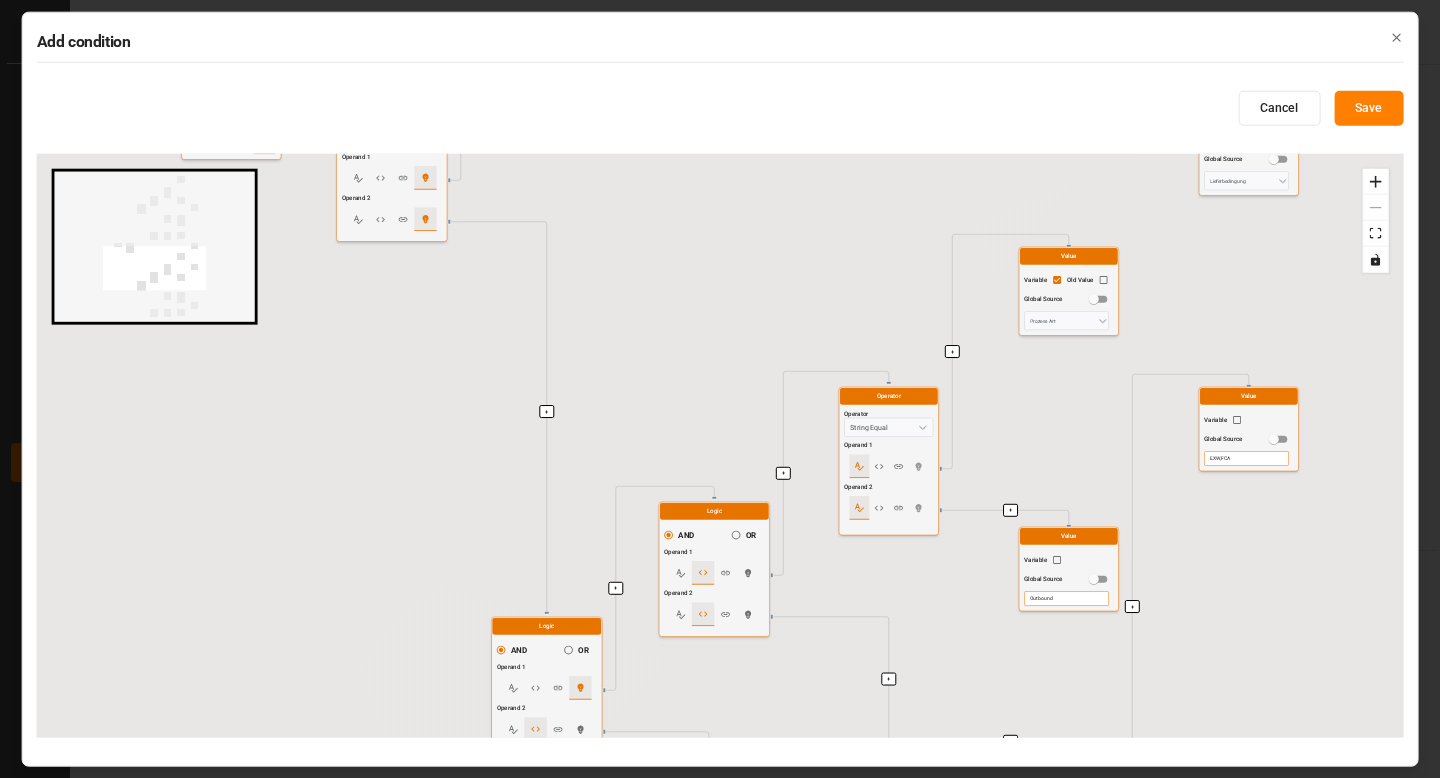 drag, startPoint x: 414, startPoint y: 351, endPoint x: 414, endPoint y: 777, distance: 426 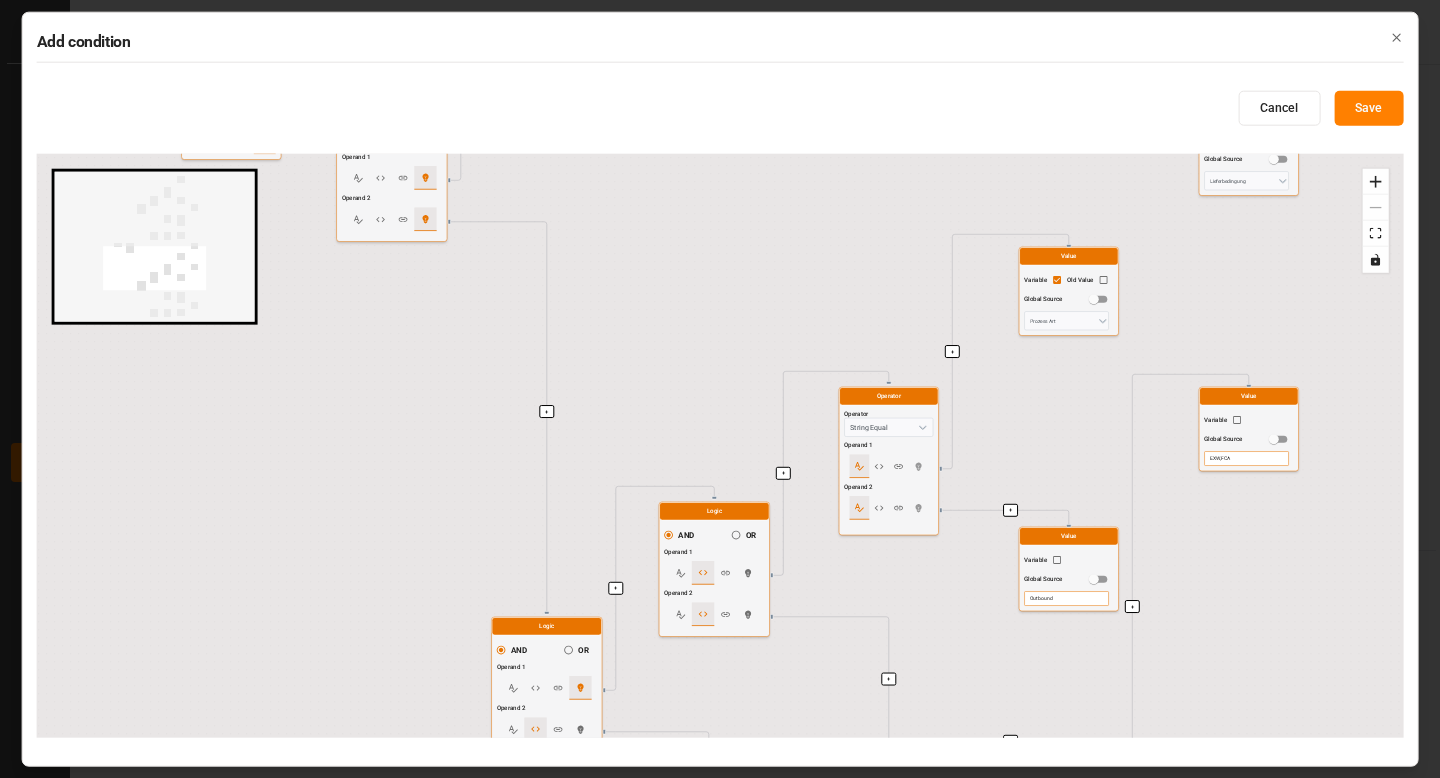 click on "Add condition Cancel Save + + + + + + + + + + + + + + + + + + + + + + + + + Start here Logic AND OR Operand 1 Operand 2 Logic AND OR Operand 1 Operand 2 Logic AND OR Operand 1 Operand 2 Operator Operator String Equal Operand 1 Operand 2 Value Variable Old Value Global Source Prozess Art Value Variable Global Source Inbound Operator Operator Not Operand 1 Operator Operator String Contains Operand 1 Operand 2 Value Variable Global Source DAP, DDP Value Variable Old Value Global Source Lieferbedingung Operator Operator Not Operand 1 Operator Operator String Exists Operand 1 Value Variable Old Value Global Source TDL Partnernummer Logic AND OR Operand 1 Operand 2 Logic AND OR Operand 1 Operand 2 Operator Operator String Equal Operand 1 Operand 2 Value Variable Old Value Global Source Prozess Art Value Variable Global Source Outbound Operator Operator Not Operand 1 Operator Operator String Contains Operand 1 Operand 2 Value Variable Global Source EXW,FCA Value Variable Old Value Global Source Lieferbedingung Not" at bounding box center (720, 389) 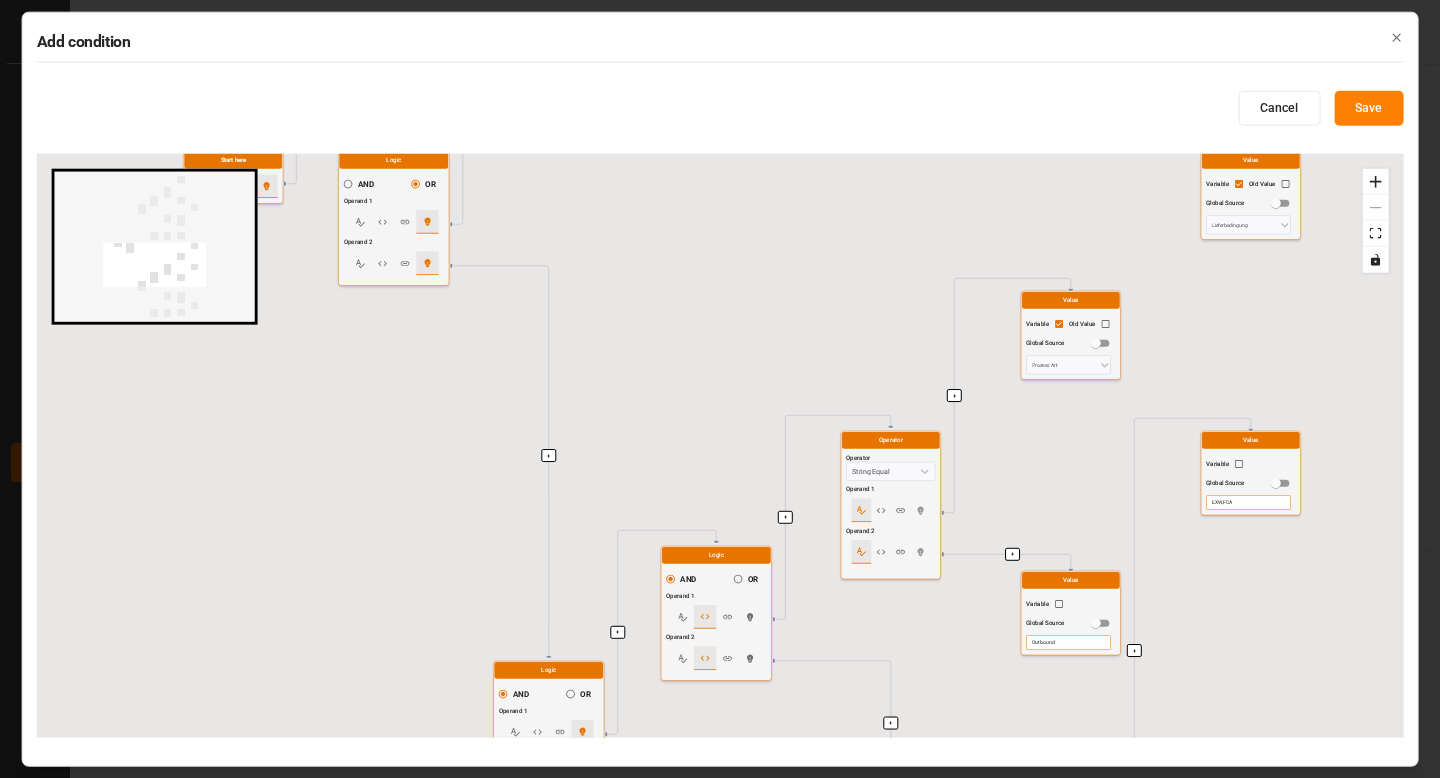 drag, startPoint x: 432, startPoint y: 517, endPoint x: 415, endPoint y: 777, distance: 260.55518 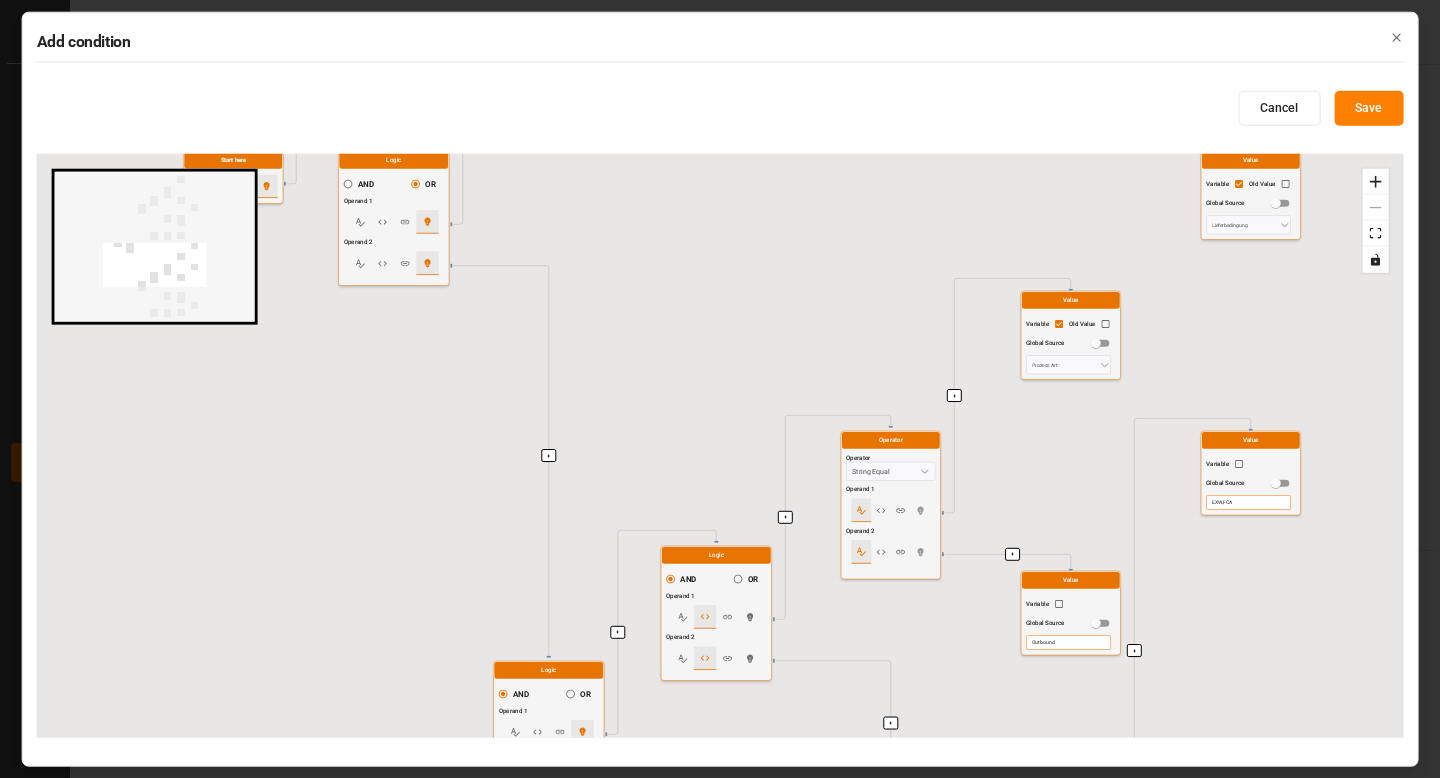 click on "Add condition Cancel Save + + + + + + + + + + + + + + + + + + + + + + + + + Start here Logic AND OR Operand 1 Operand 2 Logic AND OR Operand 1 Operand 2 Logic AND OR Operand 1 Operand 2 Operator Operator String Equal Operand 1 Operand 2 Value Variable Old Value Global Source Prozess Art Value Variable Global Source Inbound Operator Operator Not Operand 1 Operator Operator String Contains Operand 1 Operand 2 Value Variable Global Source DAP, DDP Value Variable Old Value Global Source Lieferbedingung Operator Operator Not Operand 1 Operator Operator String Exists Operand 1 Value Variable Old Value Global Source TDL Partnernummer Logic AND OR Operand 1 Operand 2 Logic AND OR Operand 1 Operand 2 Operator Operator String Equal Operand 1 Operand 2 Value Variable Old Value Global Source Prozess Art Value Variable Global Source Outbound Operator Operator Not Operand 1 Operator Operator String Contains Operand 1 Operand 2 Value Variable Global Source EXW,FCA Value Variable Old Value Global Source Lieferbedingung Not" at bounding box center [720, 389] 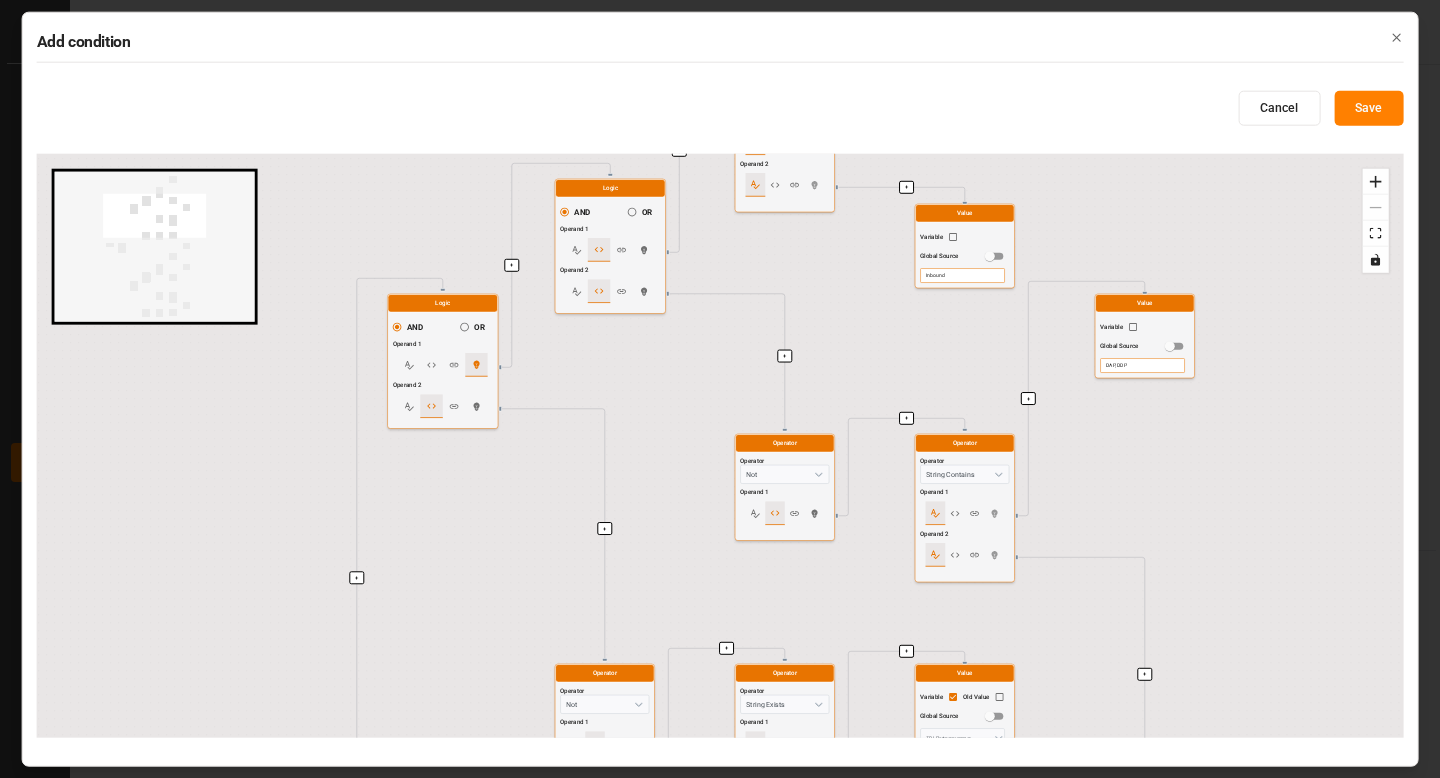 drag, startPoint x: 560, startPoint y: 358, endPoint x: 471, endPoint y: 777, distance: 428.348 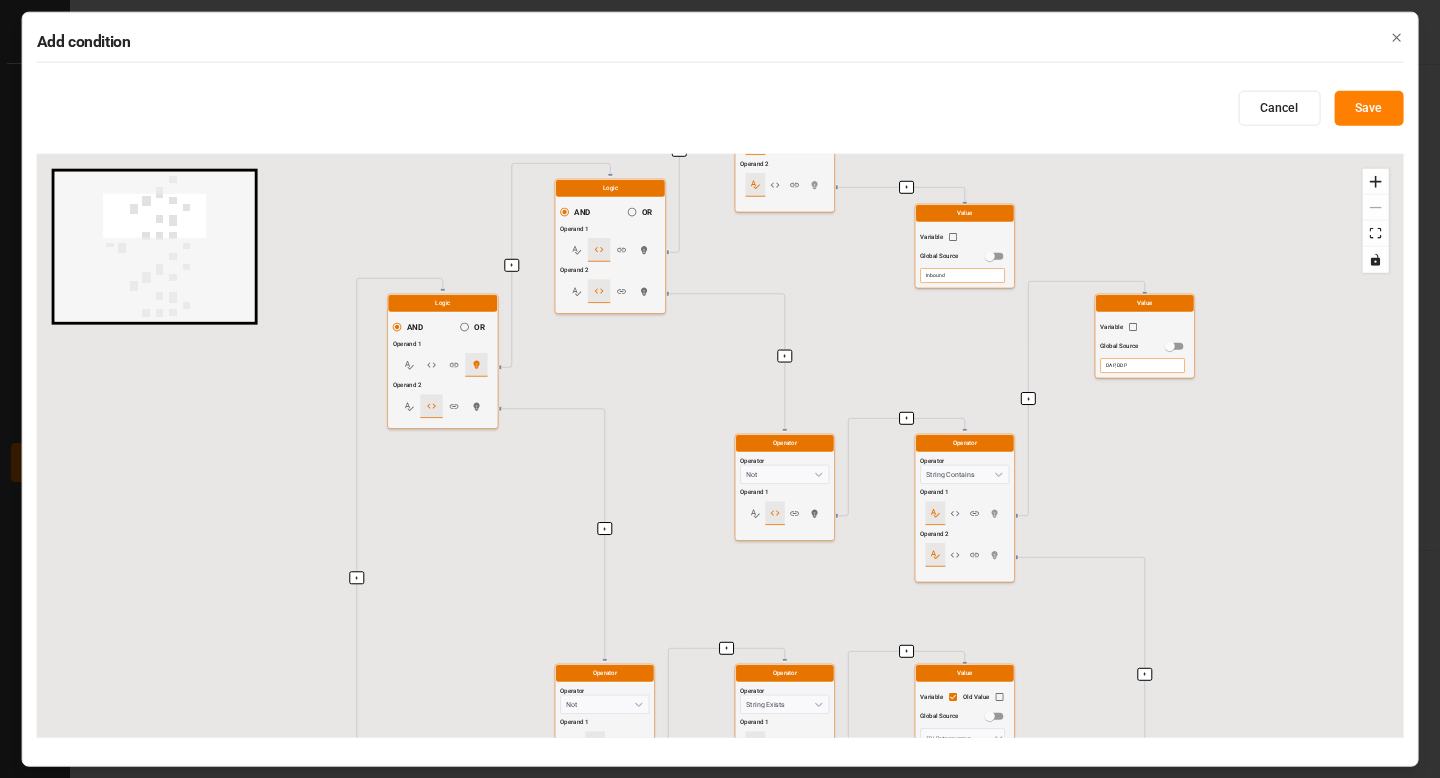 click on "Add condition Cancel Save + + + + + + + + + + + + + + + + + + + + + + + + + Start here Logic AND OR Operand 1 Operand 2 Logic AND OR Operand 1 Operand 2 Logic AND OR Operand 1 Operand 2 Operator Operator String Equal Operand 1 Operand 2 Value Variable Old Value Global Source Prozess Art Value Variable Global Source Inbound Operator Operator Not Operand 1 Operator Operator String Contains Operand 1 Operand 2 Value Variable Global Source DAP, DDP Value Variable Old Value Global Source Lieferbedingung Operator Operator Not Operand 1 Operator Operator String Exists Operand 1 Value Variable Old Value Global Source TDL Partnernummer Logic AND OR Operand 1 Operand 2 Logic AND OR Operand 1 Operand 2 Operator Operator String Equal Operand 1 Operand 2 Value Variable Old Value Global Source Prozess Art Value Variable Global Source Outbound Operator Operator Not Operand 1 Operator Operator String Contains Operand 1 Operand 2 Value Variable Global Source EXW,FCA Value Variable Old Value Global Source Lieferbedingung Not" at bounding box center [720, 389] 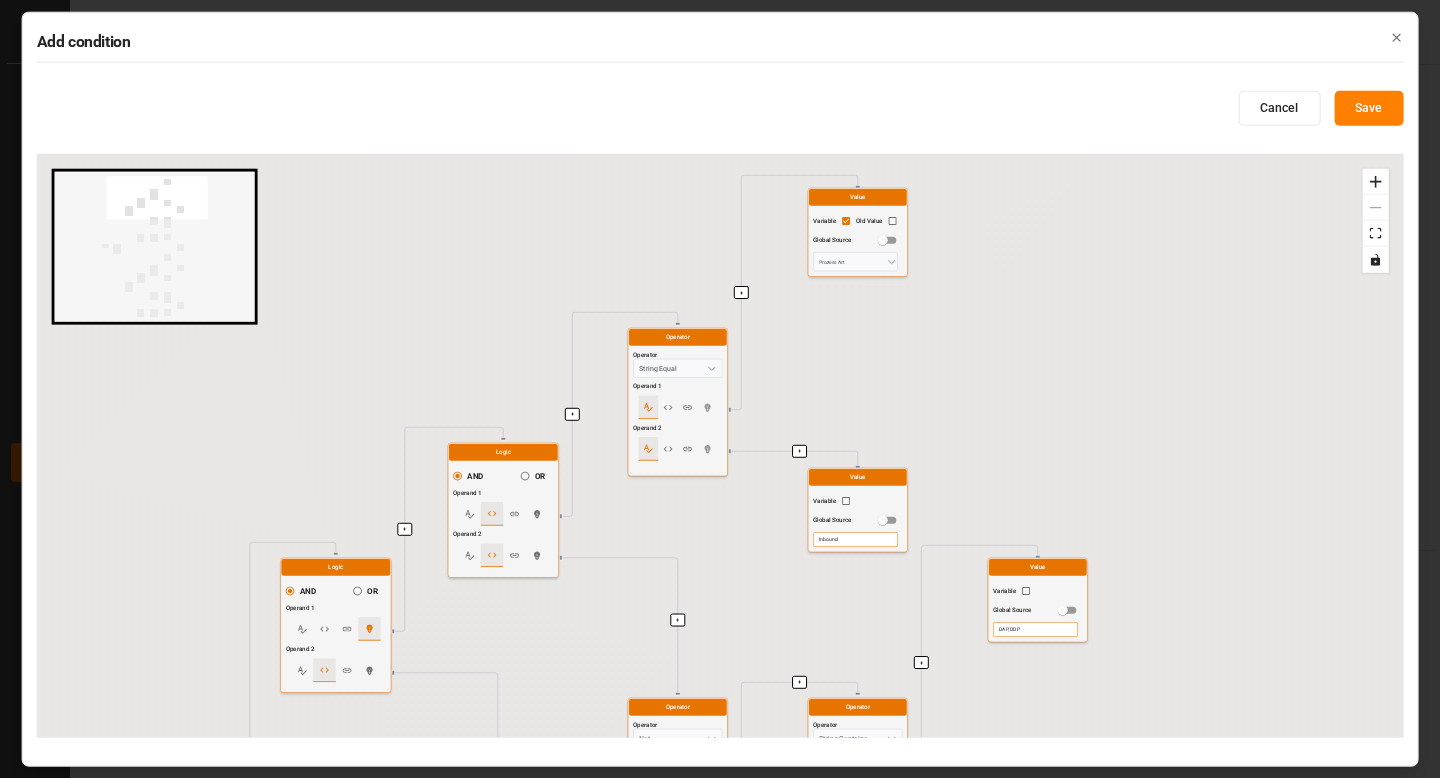 drag, startPoint x: 528, startPoint y: 513, endPoint x: 421, endPoint y: 777, distance: 284.85962 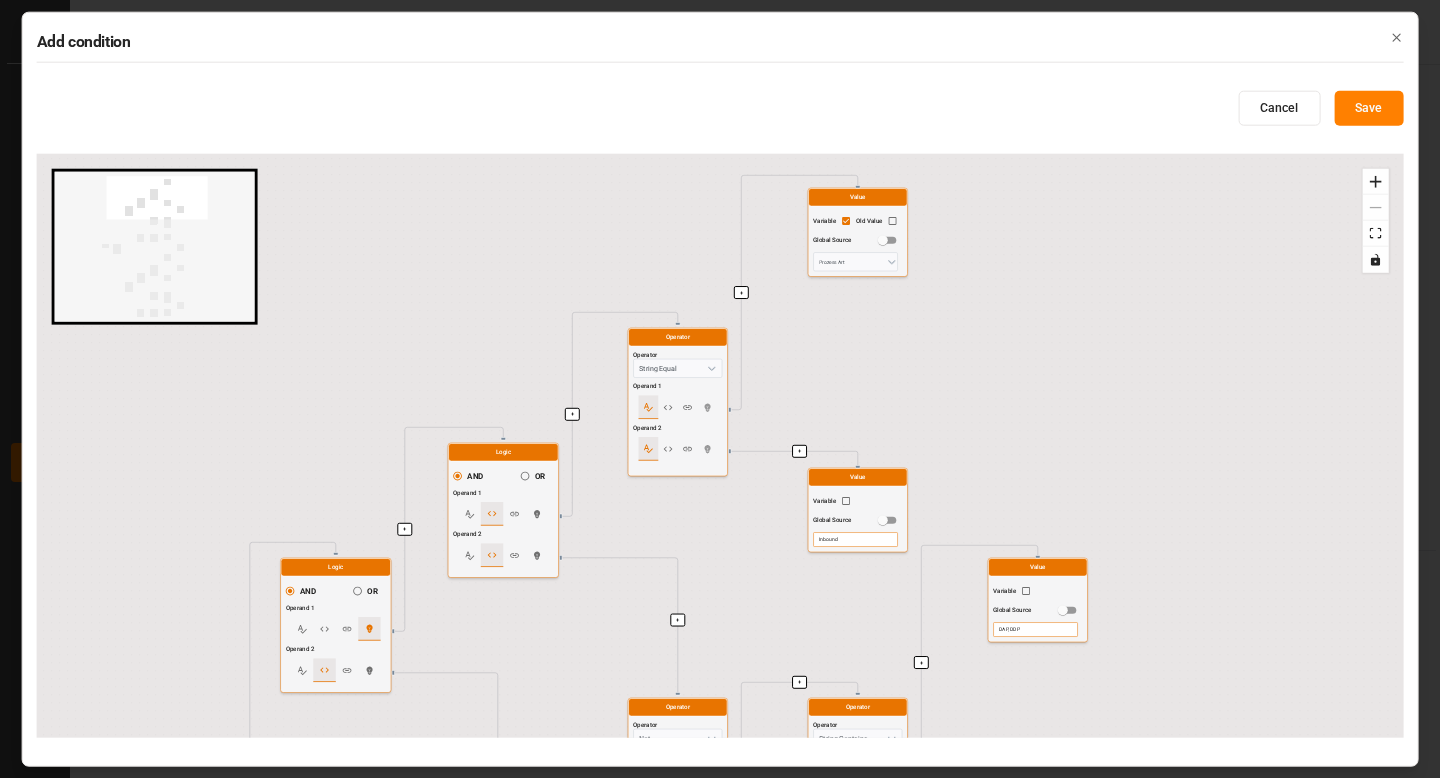 click on "Add condition Cancel Save + + + + + + + + + + + + + + + + + + + + + + + + + Start here Logic AND OR Operand 1 Operand 2 Logic AND OR Operand 1 Operand 2 Logic AND OR Operand 1 Operand 2 Operator Operator String Equal Operand 1 Operand 2 Value Variable Old Value Global Source Prozess Art Value Variable Global Source Inbound Operator Operator Not Operand 1 Operator Operator String Contains Operand 1 Operand 2 Value Variable Global Source DAP, DDP Value Variable Old Value Global Source Lieferbedingung Operator Operator Not Operand 1 Operator Operator String Exists Operand 1 Value Variable Old Value Global Source TDL Partnernummer Logic AND OR Operand 1 Operand 2 Logic AND OR Operand 1 Operand 2 Operator Operator String Equal Operand 1 Operand 2 Value Variable Old Value Global Source Prozess Art Value Variable Global Source Outbound Operator Operator Not Operand 1 Operator Operator String Contains Operand 1 Operand 2 Value Variable Global Source EXW,FCA Value Variable Old Value Global Source Lieferbedingung Not" at bounding box center [720, 389] 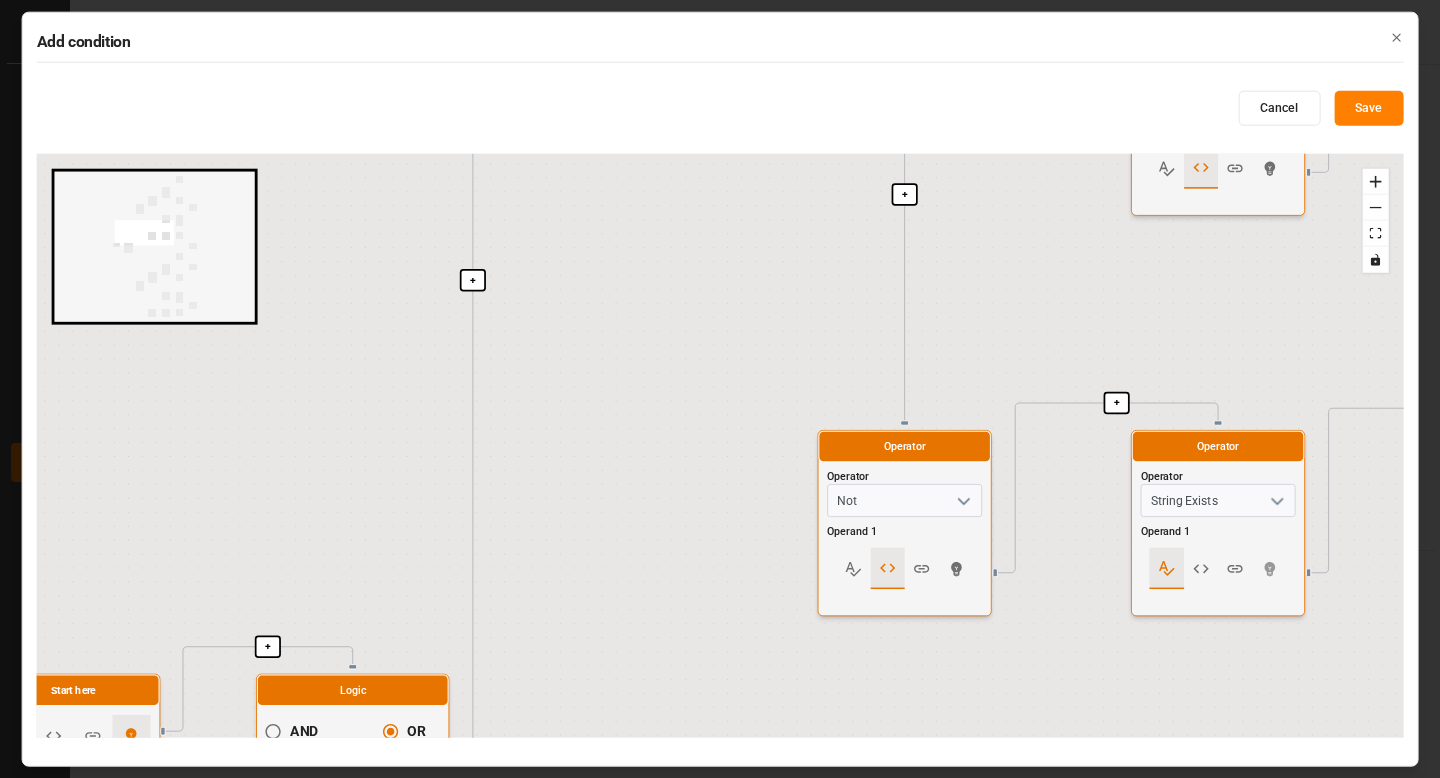 drag, startPoint x: 435, startPoint y: 644, endPoint x: 857, endPoint y: -122, distance: 874.55133 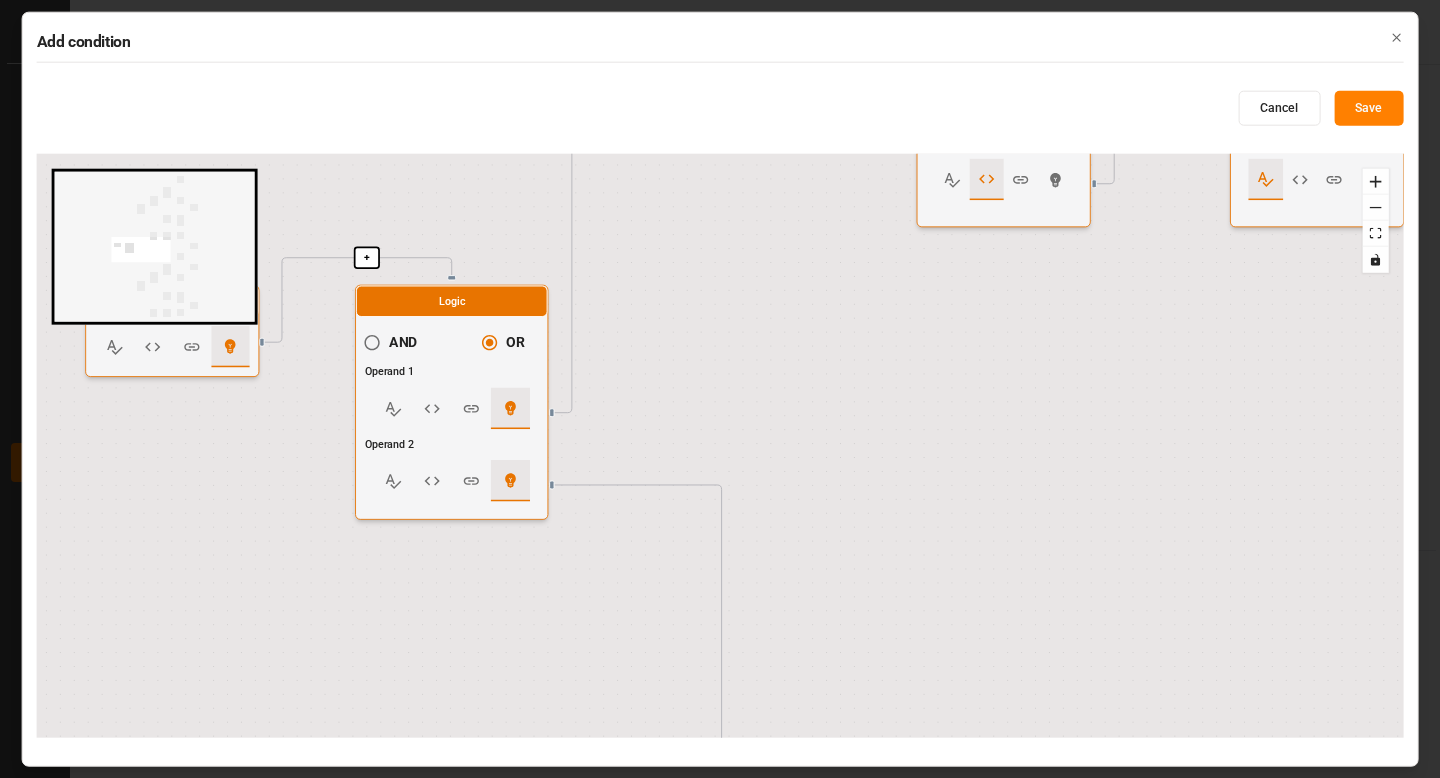 drag, startPoint x: 594, startPoint y: 385, endPoint x: 748, endPoint y: 16, distance: 399.84622 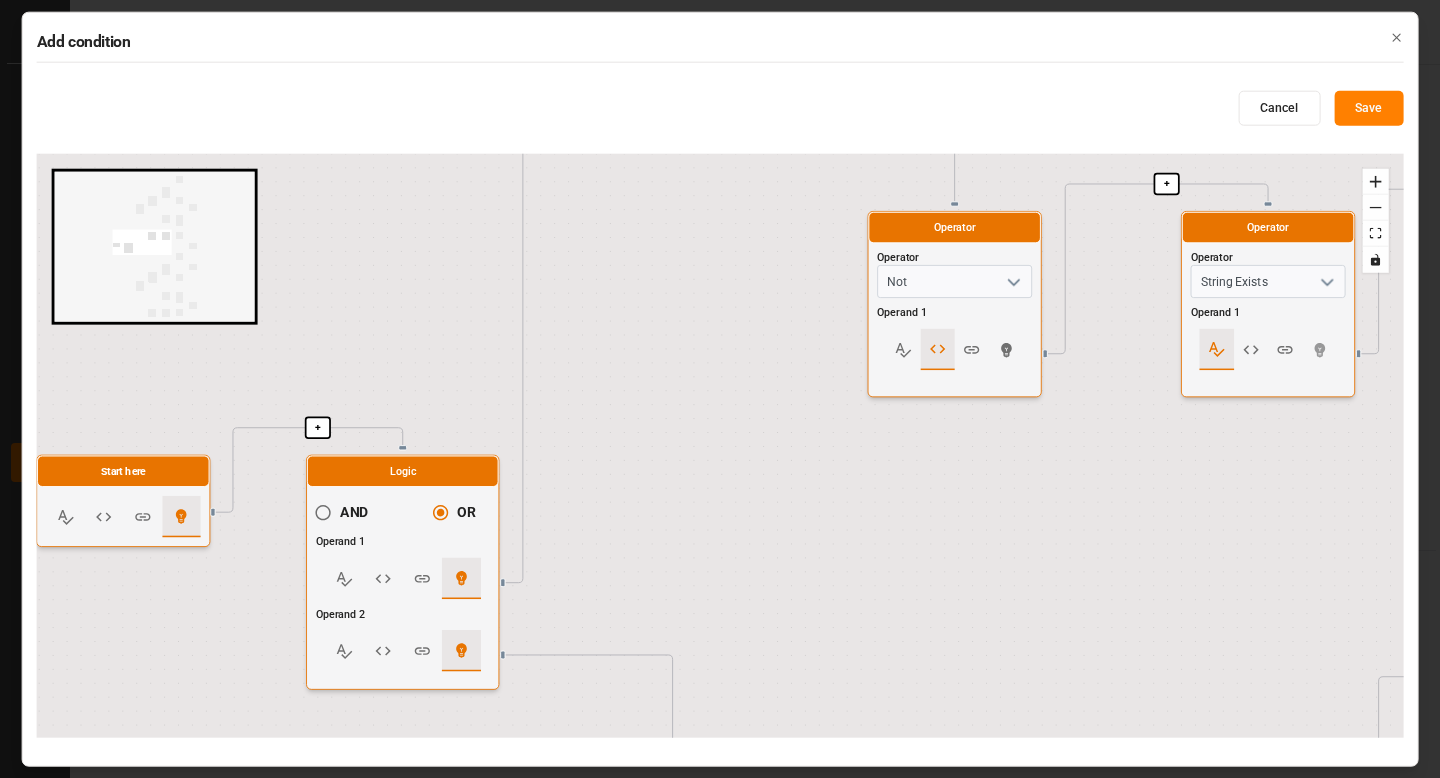 drag, startPoint x: 832, startPoint y: 345, endPoint x: 643, endPoint y: 616, distance: 330.39673 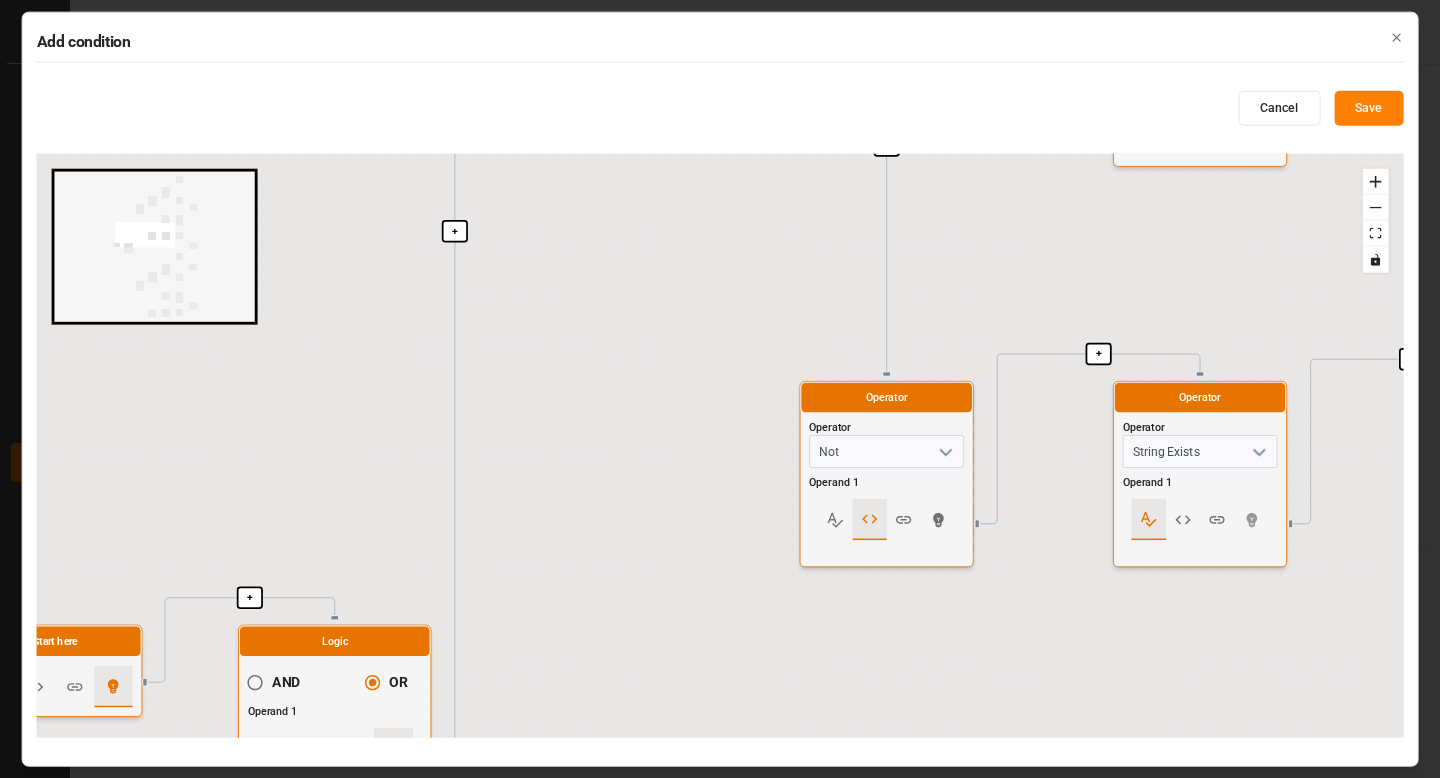 drag, startPoint x: 638, startPoint y: 335, endPoint x: 638, endPoint y: 686, distance: 351 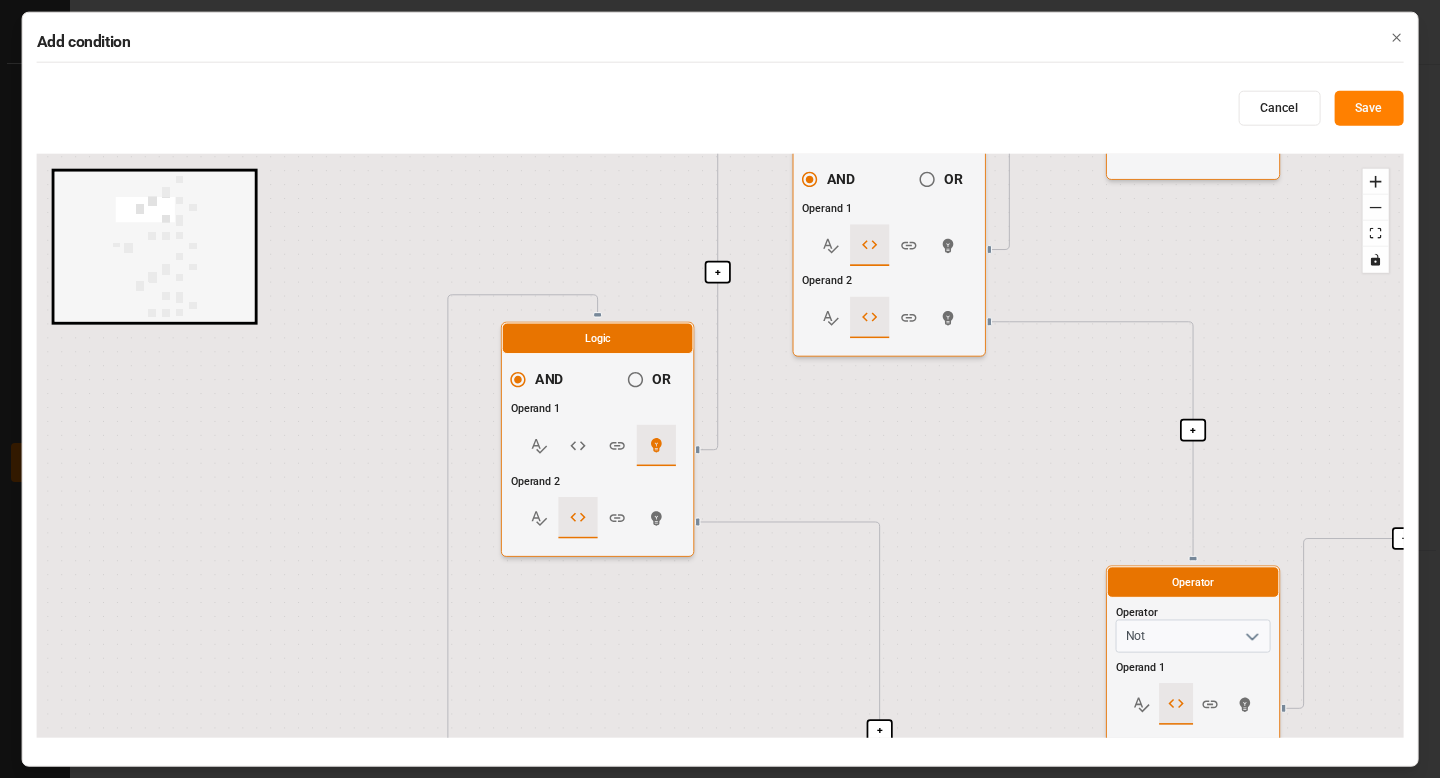 drag, startPoint x: 635, startPoint y: 471, endPoint x: 623, endPoint y: 770, distance: 299.2407 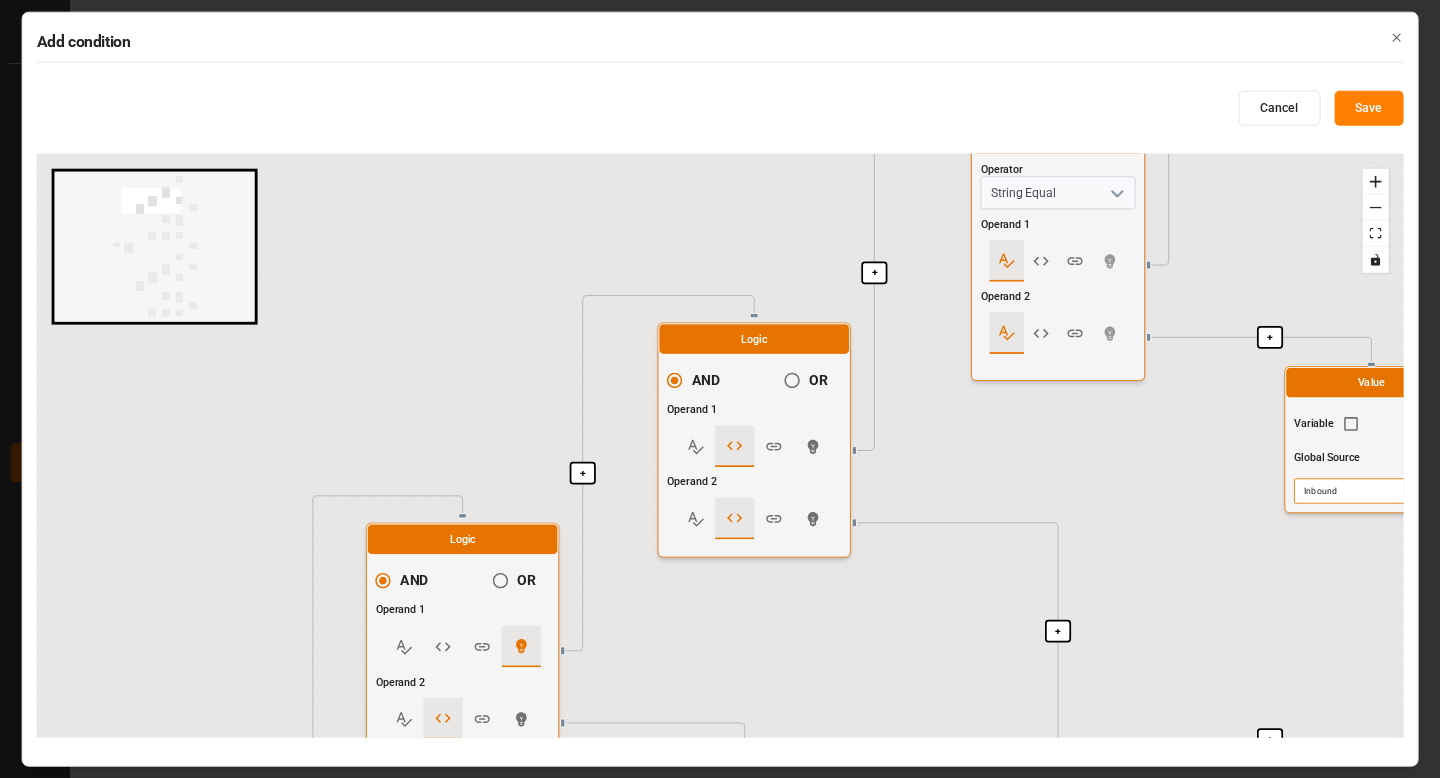 drag, startPoint x: 722, startPoint y: 415, endPoint x: 596, endPoint y: 572, distance: 201.30823 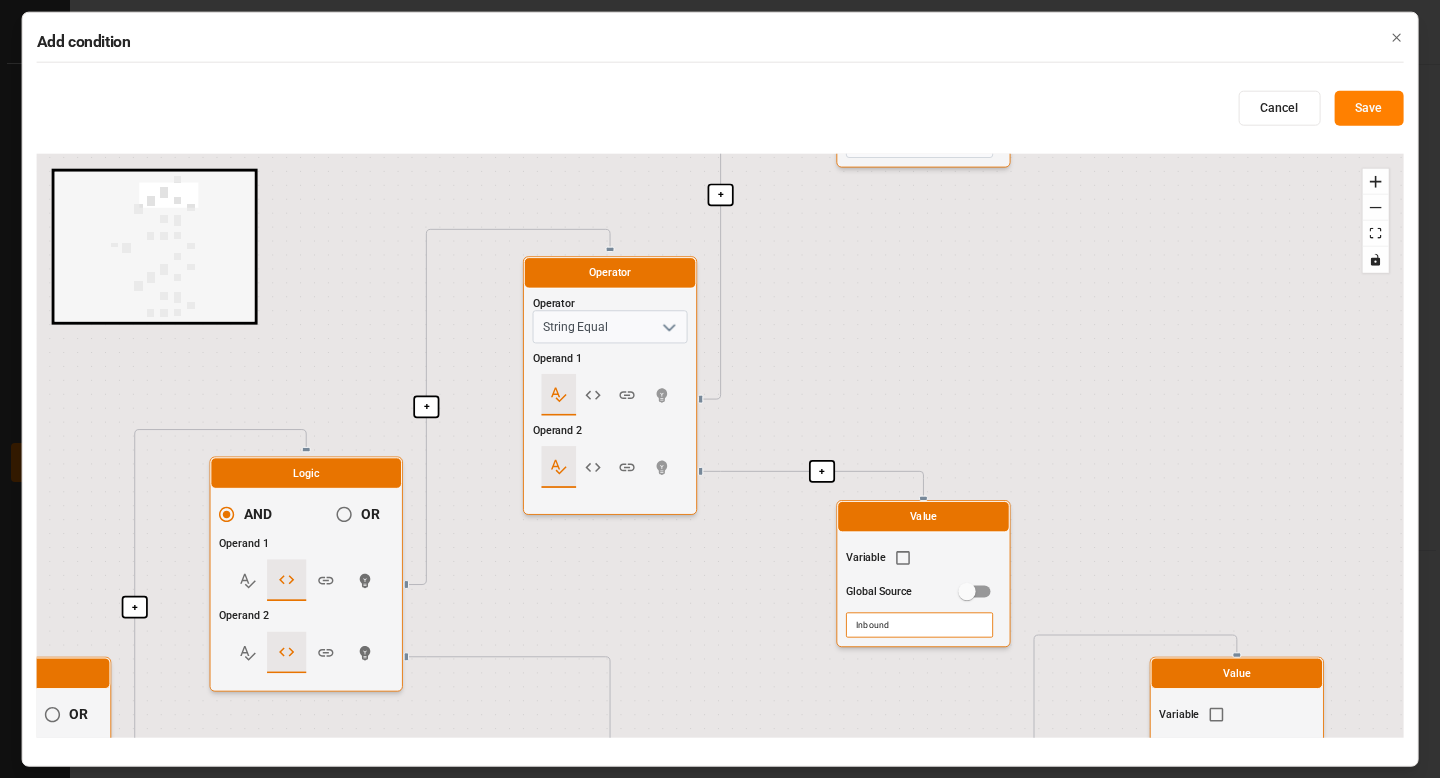 drag, startPoint x: 922, startPoint y: 429, endPoint x: 472, endPoint y: 587, distance: 476.93185 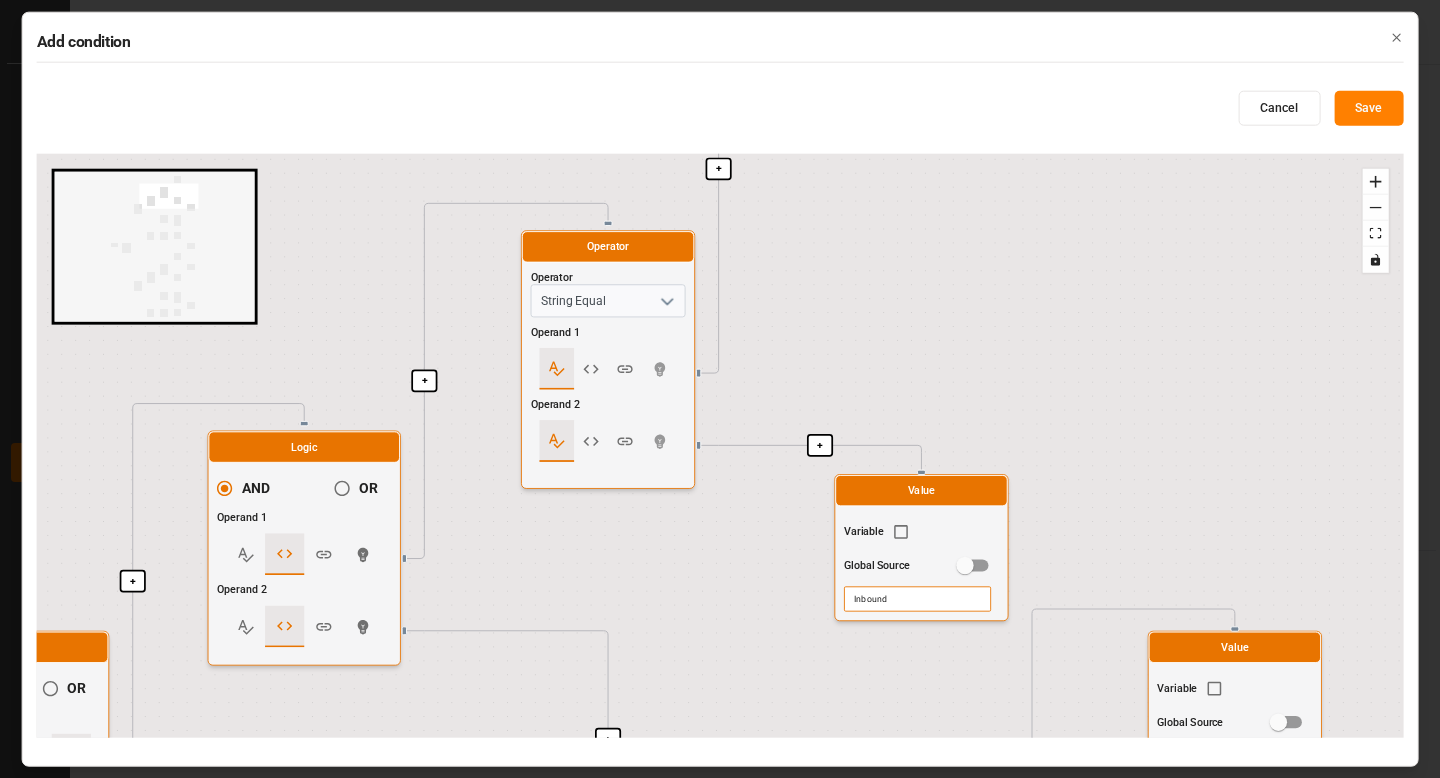 click on "+ + + + + + + + + + + + + + + + + + + + + + + + + Start here Logic AND OR Operand 1 Operand 2 Logic AND OR Operand 1 Operand 2 Logic AND OR Operand 1 Operand 2 Operator Operator String Equal Operand 1 Operand 2 Value Variable Old Value Global Source Prozess Art Value Variable Global Source Inbound Operator Operator Not Operand 1 Operator Operator String Contains Operand 1 Operand 2 Value Variable Global Source DAP, DDP Value Variable Old Value Global Source Lieferbedingung Operator Operator Not Operand 1 Operator Operator String Exists Operand 1 Value Variable Old Value Global Source TDL Partnernummer Logic AND OR Operand 1 Operand 2 Logic AND OR Operand 1 Operand 2 Operator Operator String Equal Operand 1 Operand 2 Value Variable Old Value Global Source Prozess Art Value Variable Global Source Outbound Operator Operator Not Operand 1 Operator Operator String Contains Operand 1 Operand 2 Value Variable Global Source EXW,FCA Value Variable Old Value Global Source Lieferbedingung Operator Operator Not Operand 1" at bounding box center (720, 446) 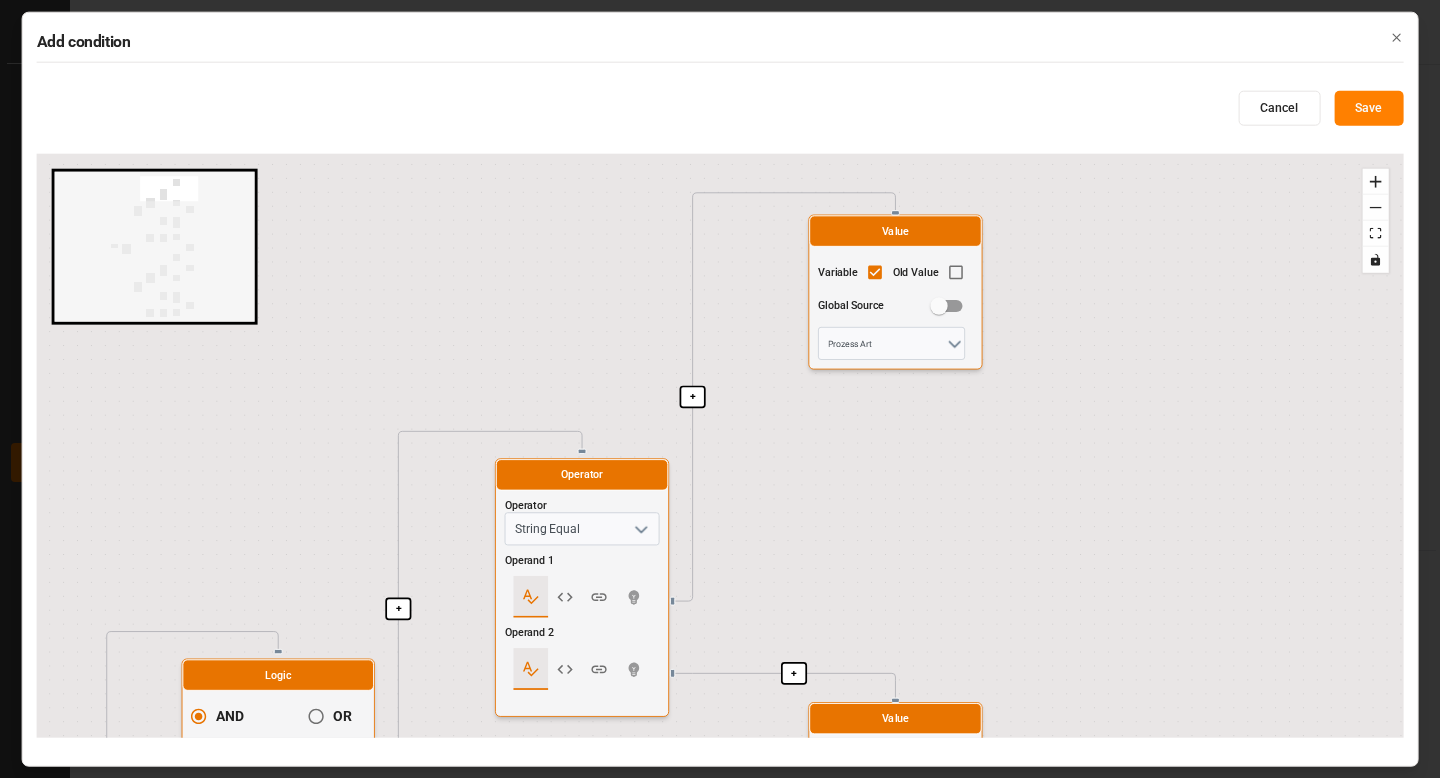 drag, startPoint x: 953, startPoint y: 341, endPoint x: 924, endPoint y: 587, distance: 247.70345 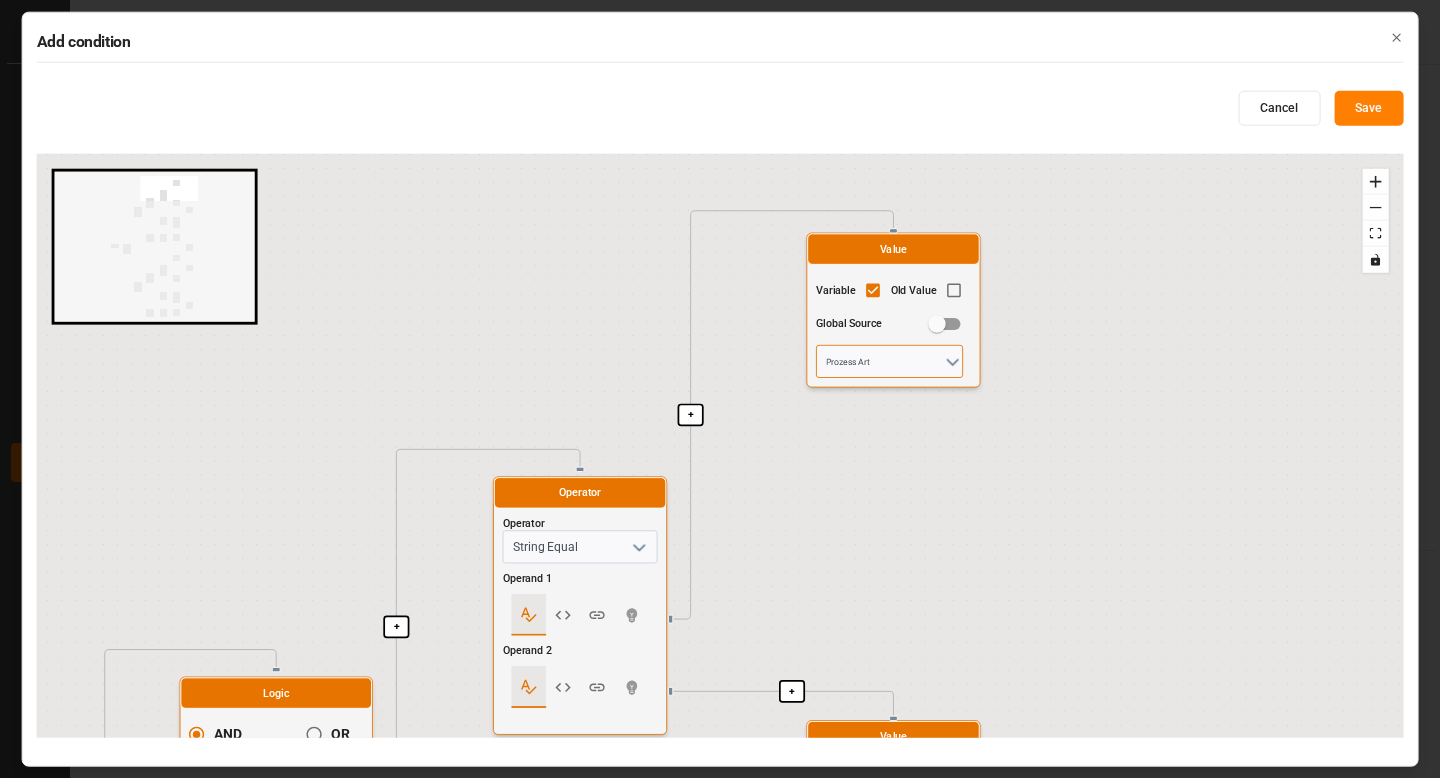 click on "Prozess Art" at bounding box center (889, 361) 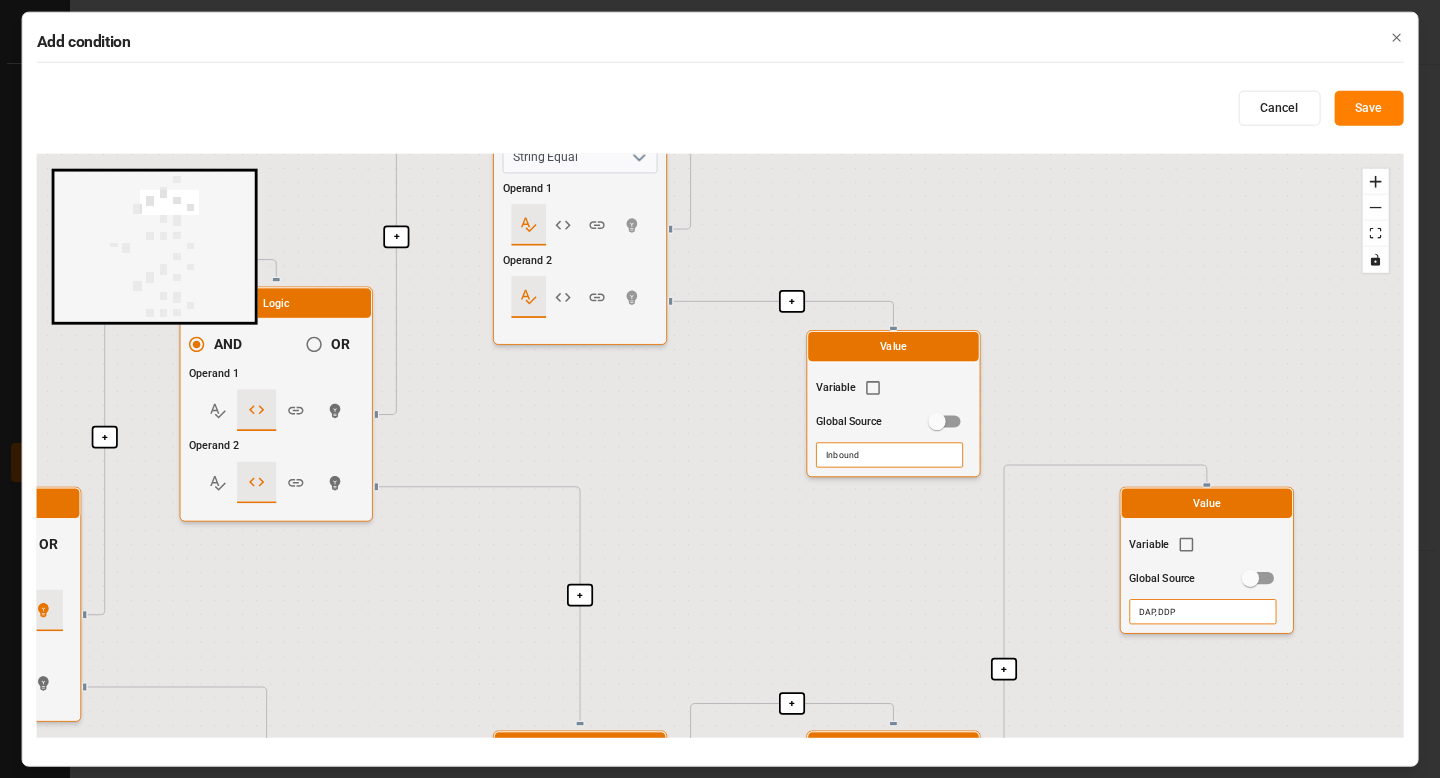 drag, startPoint x: 960, startPoint y: 558, endPoint x: 960, endPoint y: 168, distance: 390 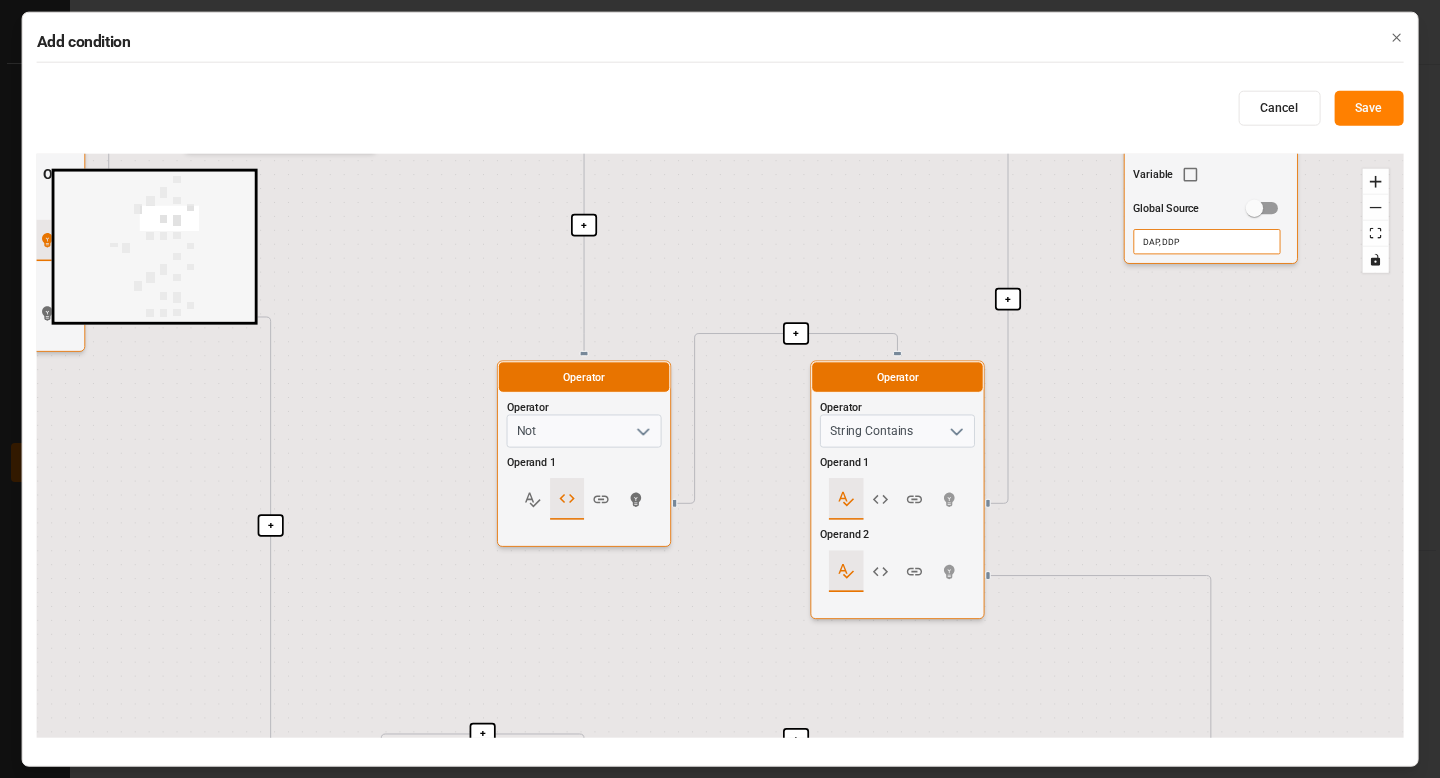 drag, startPoint x: 837, startPoint y: 590, endPoint x: 840, endPoint y: 215, distance: 375.012 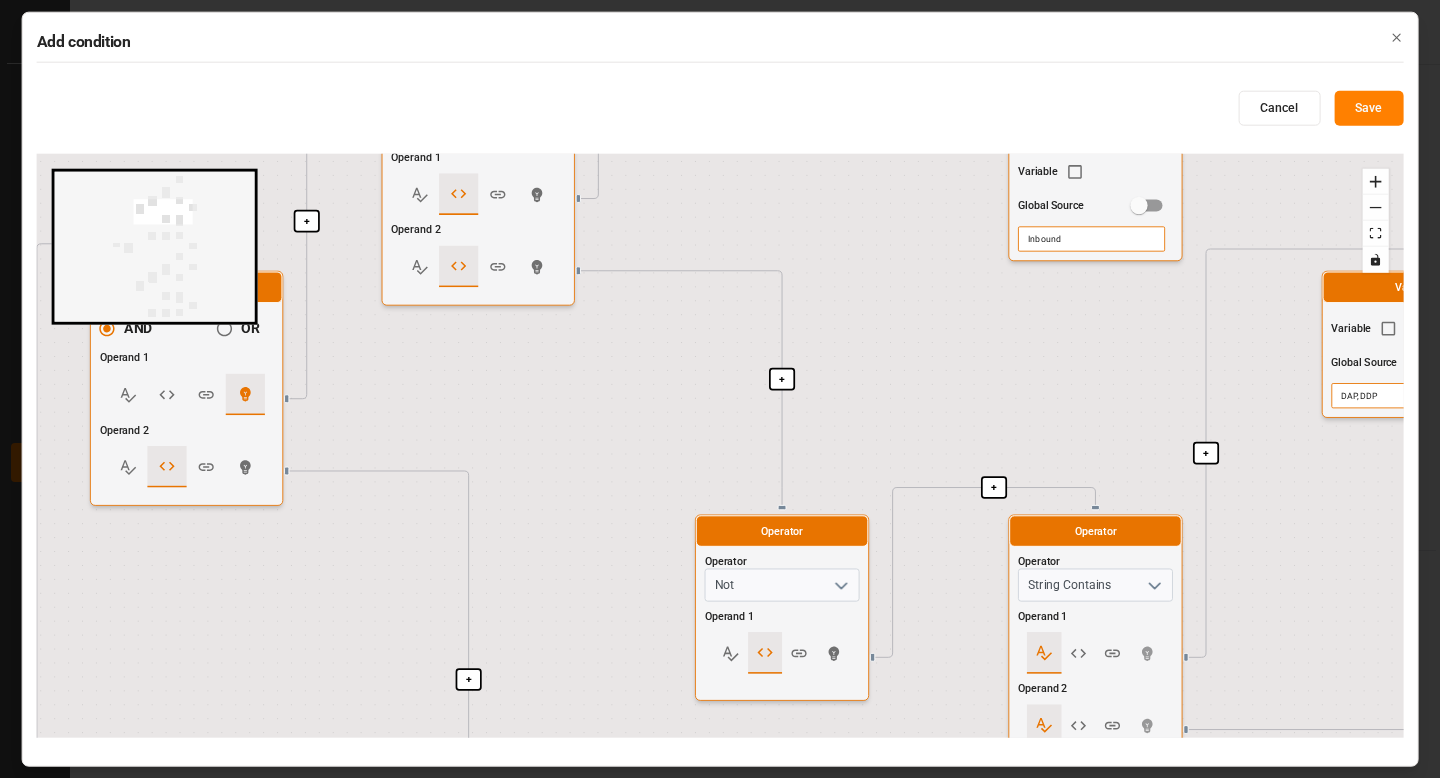 drag, startPoint x: 668, startPoint y: 272, endPoint x: 851, endPoint y: 427, distance: 239.82077 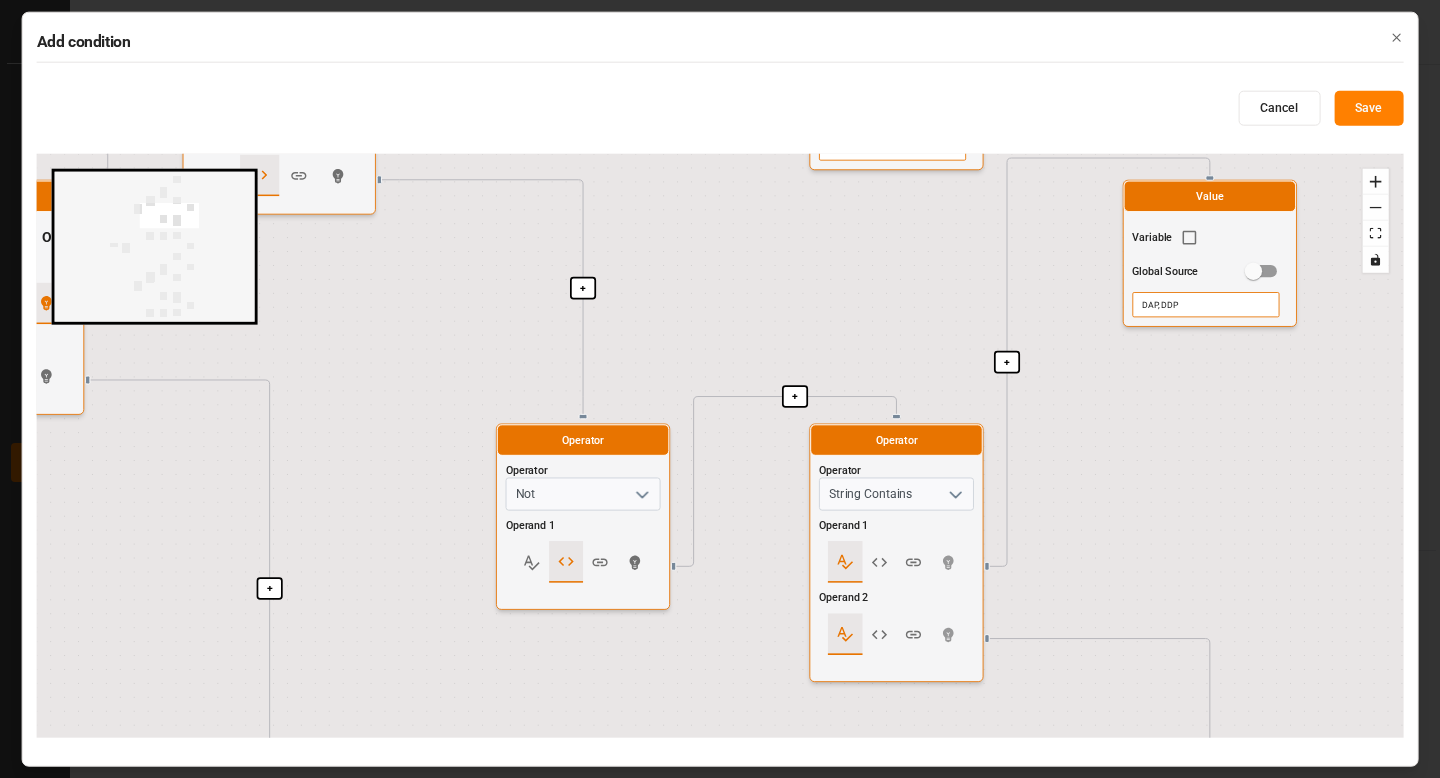 drag, startPoint x: 896, startPoint y: 445, endPoint x: 588, endPoint y: 303, distance: 339.15778 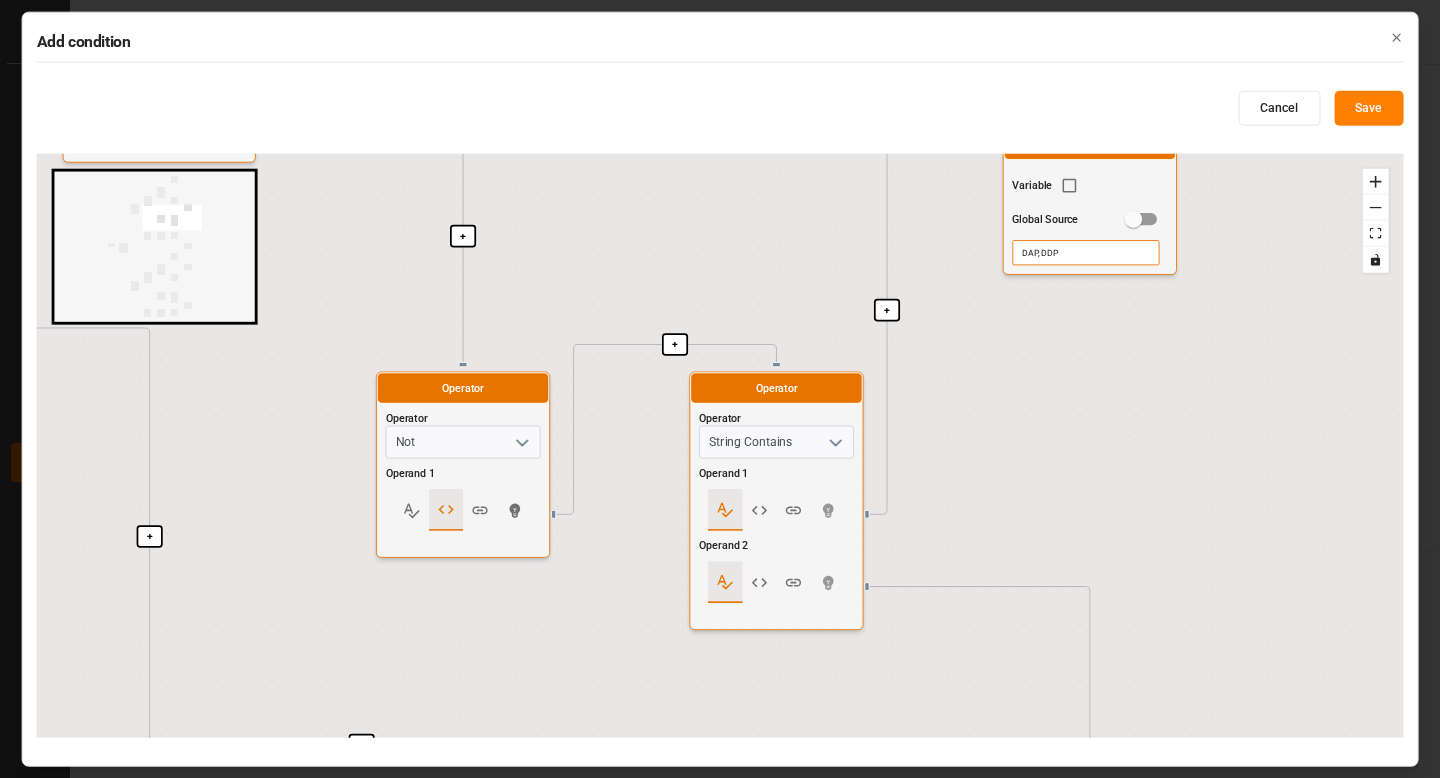 drag, startPoint x: 1018, startPoint y: 399, endPoint x: 746, endPoint y: 399, distance: 272 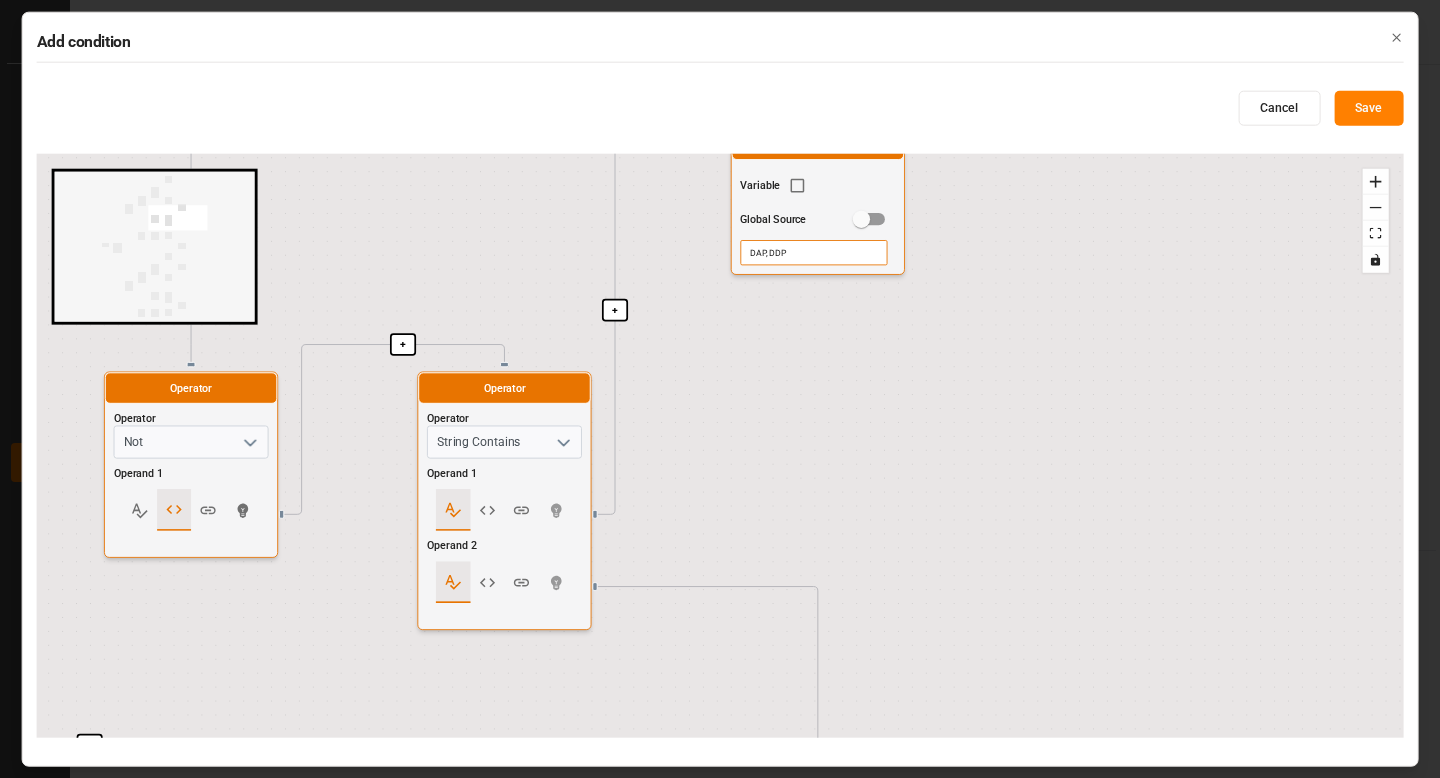 click on "DAP, DDP" at bounding box center (813, 252) 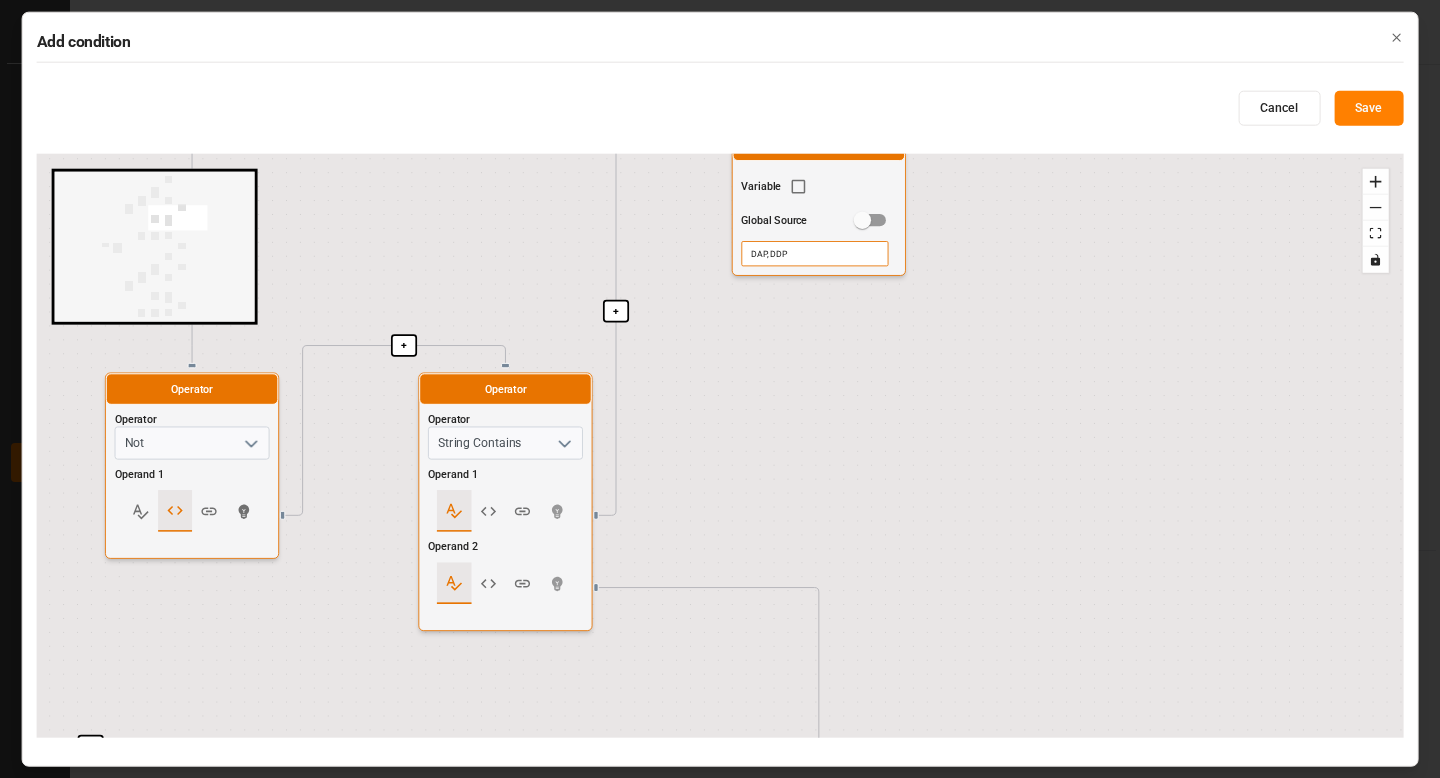 drag, startPoint x: 945, startPoint y: 546, endPoint x: 928, endPoint y: 53, distance: 493.29303 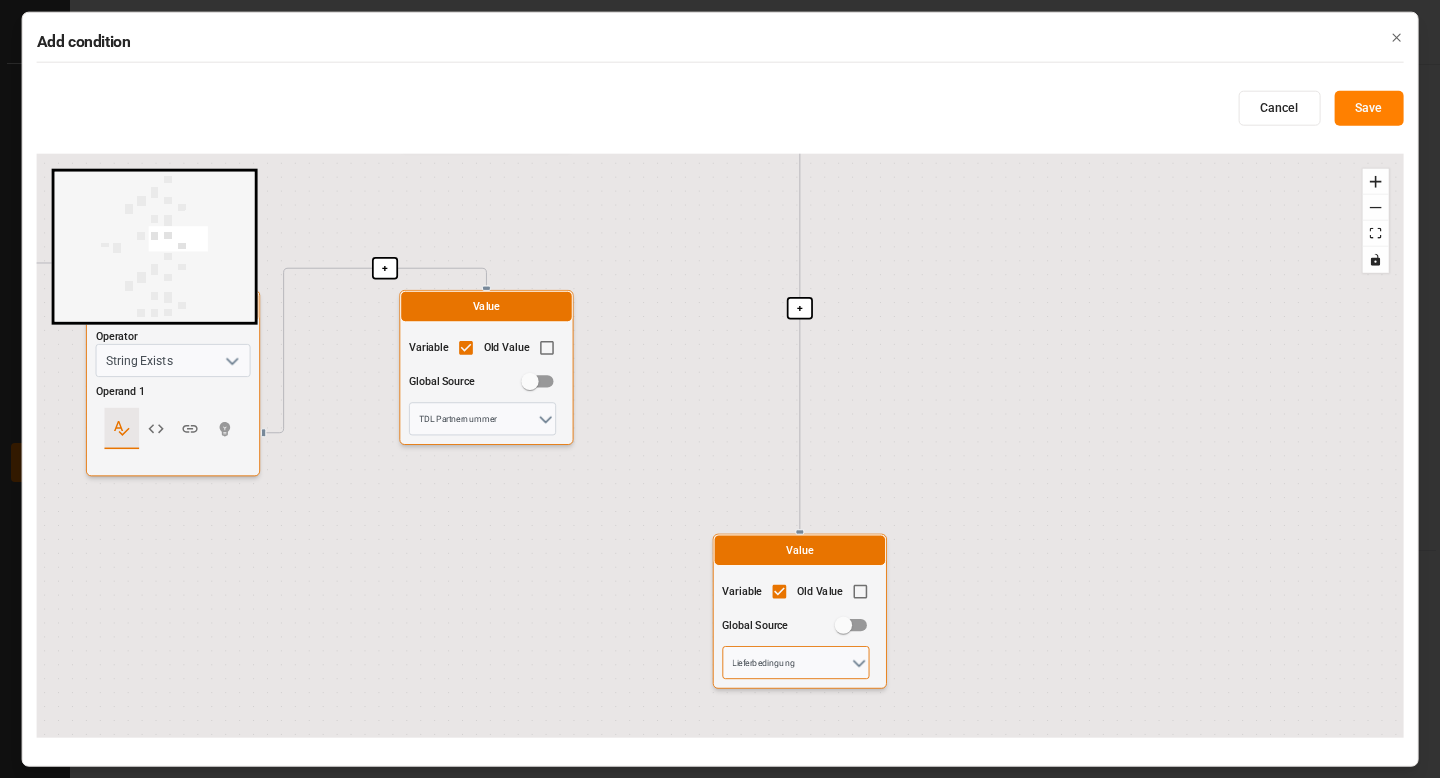 click on "Lieferbedingung" at bounding box center (795, 662) 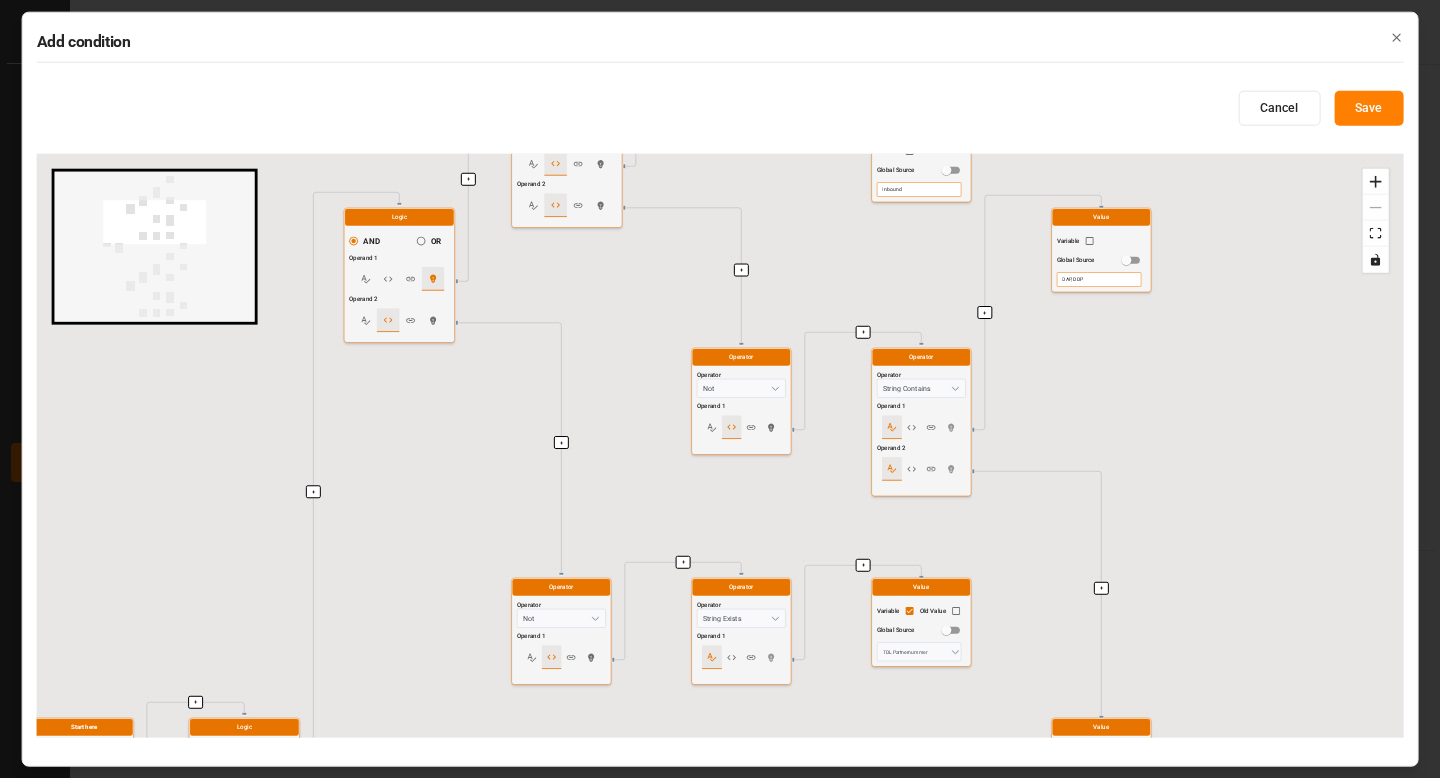 drag, startPoint x: 1046, startPoint y: 356, endPoint x: 1222, endPoint y: 576, distance: 281.73746 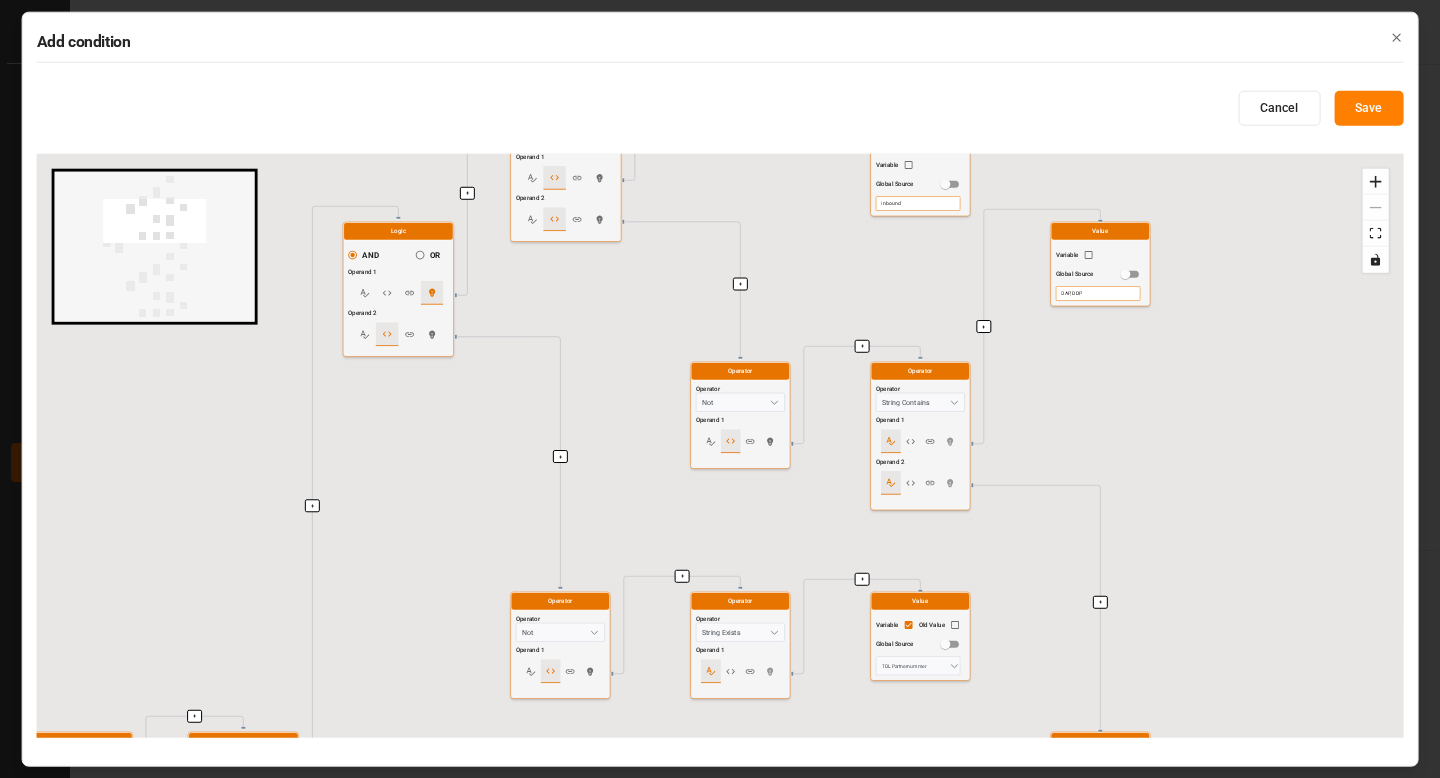 drag, startPoint x: 1172, startPoint y: 490, endPoint x: 1172, endPoint y: 505, distance: 15 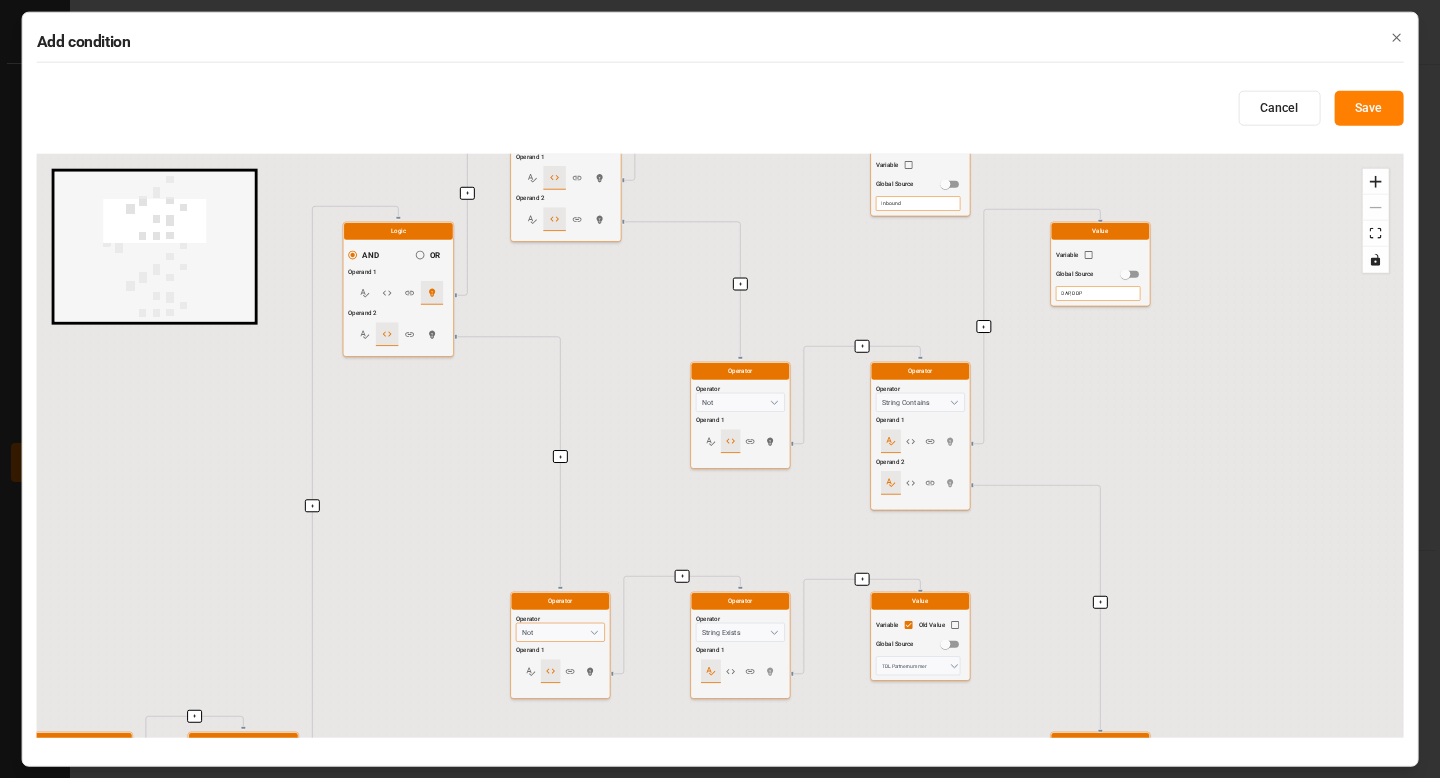click on "Not" at bounding box center [560, 632] 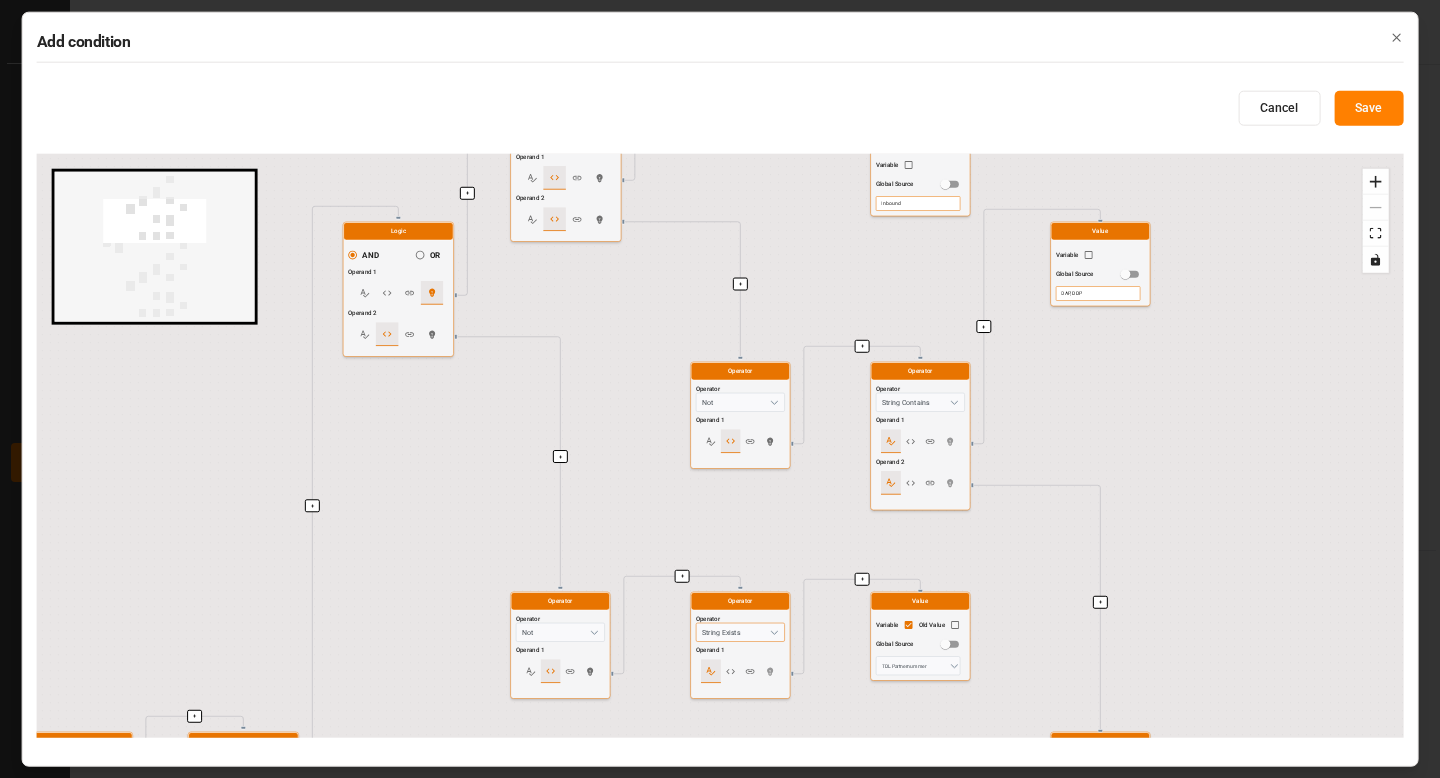 click on "String Exists" at bounding box center [740, 632] 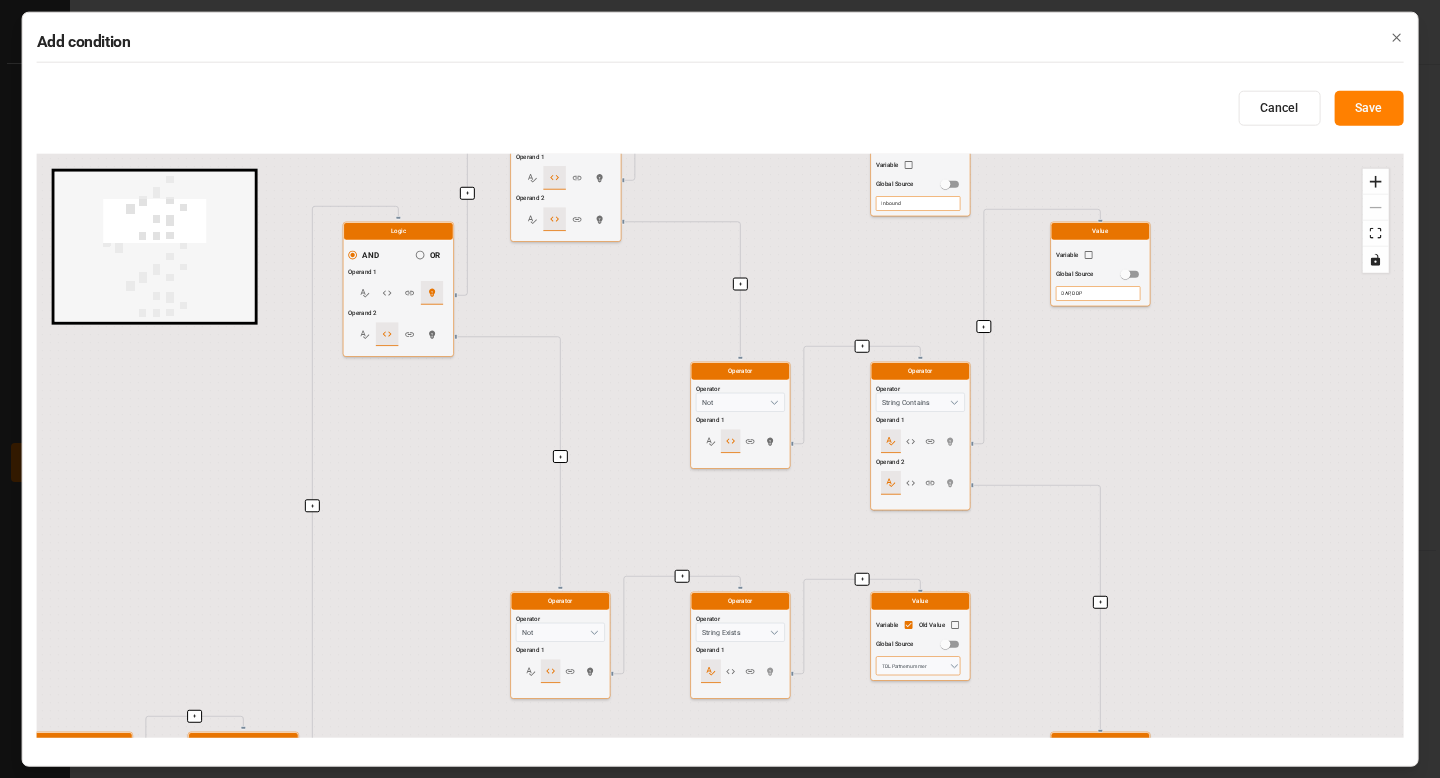 click on "TDL Partnernummer" at bounding box center (918, 665) 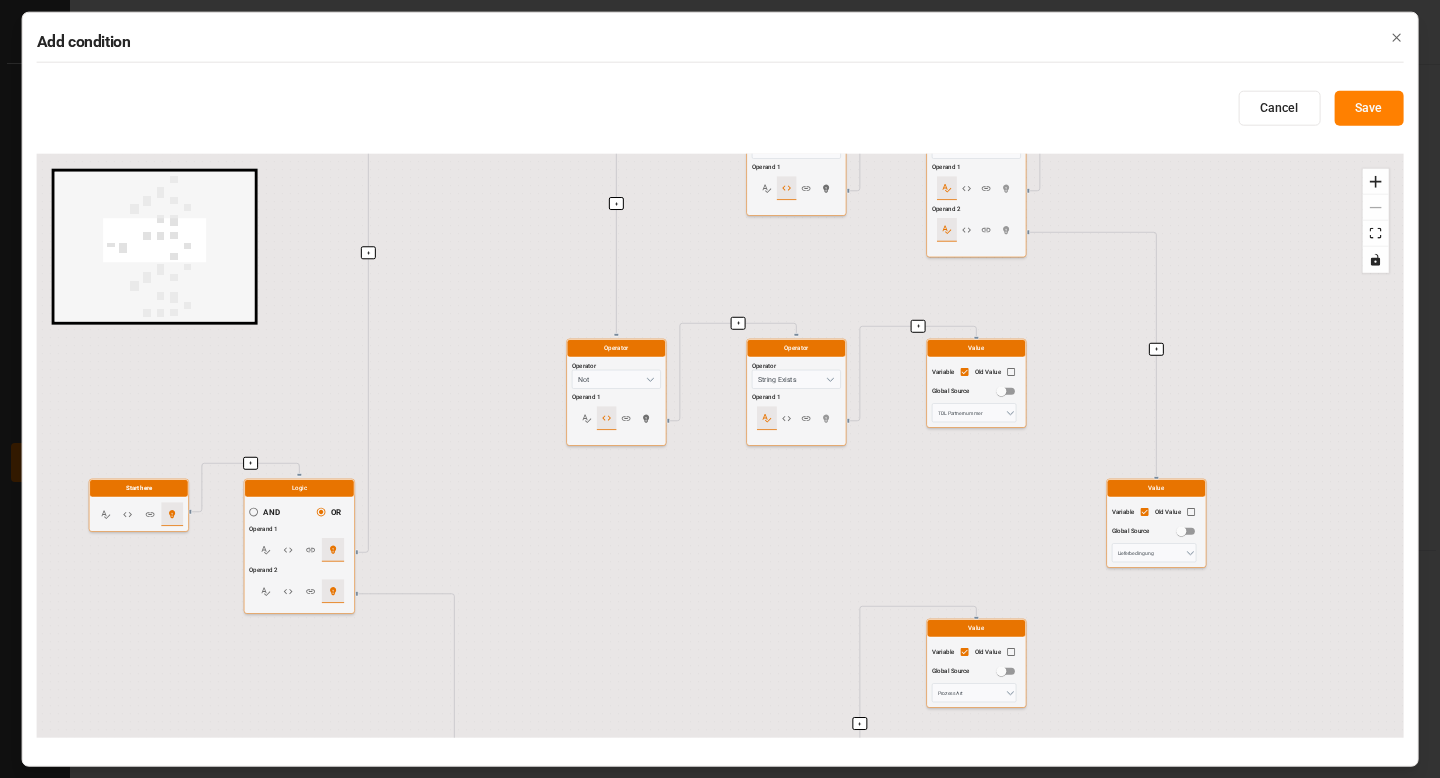 drag, startPoint x: 452, startPoint y: 524, endPoint x: 517, endPoint y: 215, distance: 315.76257 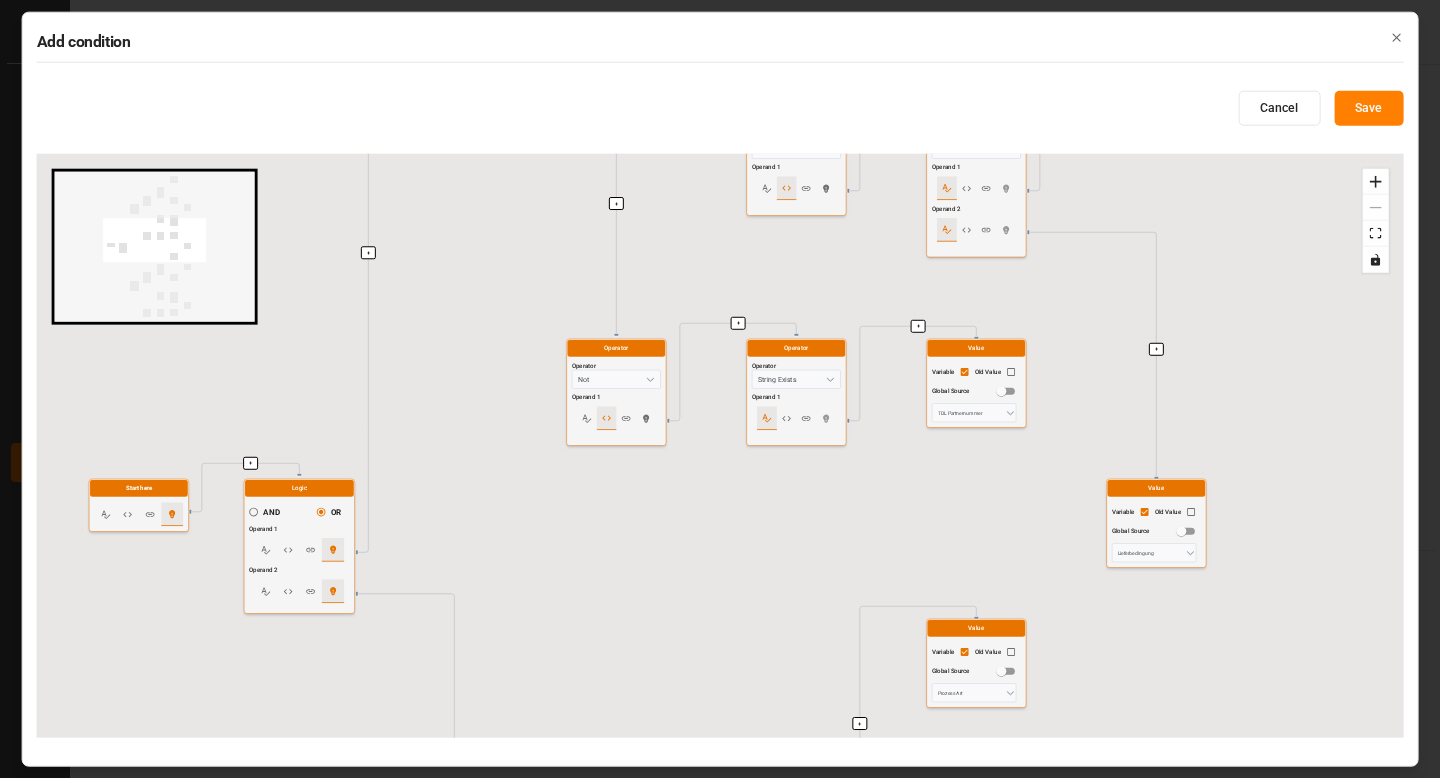 click on "+ + + + + + + + + + + + + + + + + + + + + + + + + Start here Logic AND OR Operand 1 Operand 2 Logic AND OR Operand 1 Operand 2 Logic AND OR Operand 1 Operand 2 Operator Operator String Equal Operand 1 Operand 2 Value Variable Old Value Global Source Prozess Art Value Variable Global Source Inbound Operator Operator Not Operand 1 Operator Operator String Contains Operand 1 Operand 2 Value Variable Global Source DAP, DDP Value Variable Old Value Global Source Lieferbedingung Operator Operator Not Operand 1 Operator Operator String Exists Operand 1 Value Variable Old Value Global Source TDL Partnernummer Logic AND OR Operand 1 Operand 2 Logic AND OR Operand 1 Operand 2 Operator Operator String Equal Operand 1 Operand 2 Value Variable Old Value Global Source Prozess Art Value Variable Global Source Outbound Operator Operator Not Operand 1 Operator Operator String Contains Operand 1 Operand 2 Value Variable Global Source EXW,FCA Value Variable Old Value Global Source Lieferbedingung Operator Operator Not Operand 1" at bounding box center [720, 446] 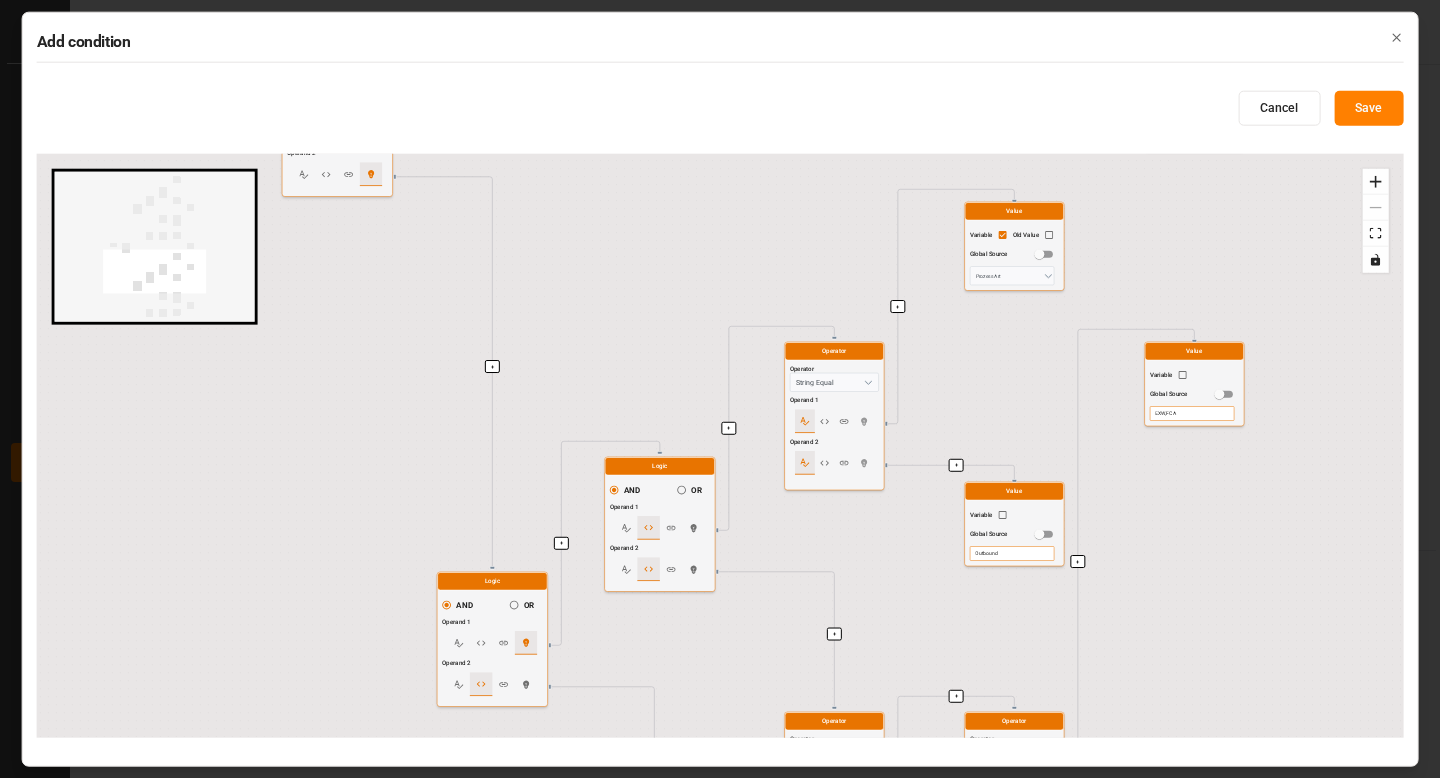 drag, startPoint x: 564, startPoint y: 492, endPoint x: 593, endPoint y: 131, distance: 362.16293 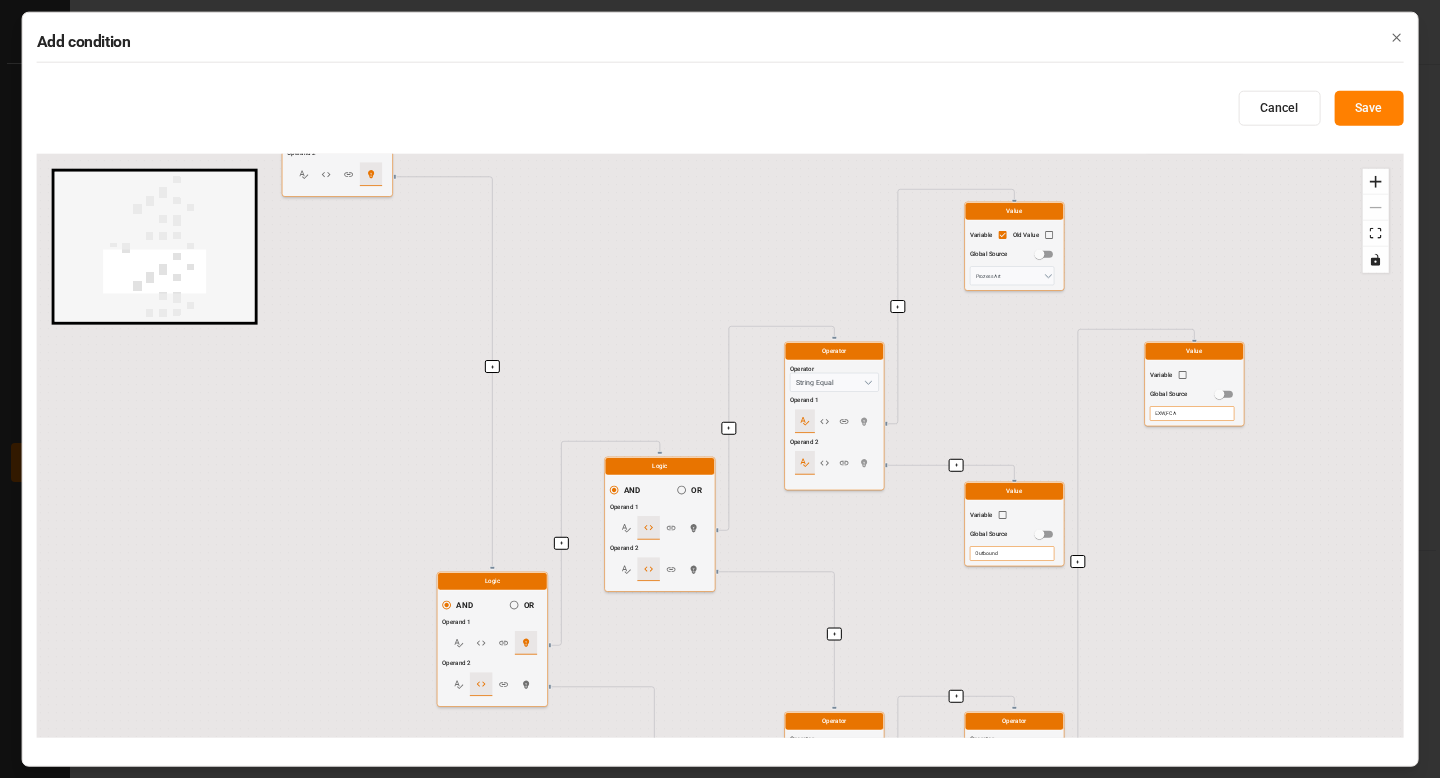 click on "Add condition Cancel Save + + + + + + + + + + + + + + + + + + + + + + + + + Start here Logic AND OR Operand 1 Operand 2 Logic AND OR Operand 1 Operand 2 Logic AND OR Operand 1 Operand 2 Operator Operator String Equal Operand 1 Operand 2 Value Variable Old Value Global Source Prozess Art Value Variable Global Source Inbound Operator Operator Not Operand 1 Operator Operator String Contains Operand 1 Operand 2 Value Variable Global Source DAP, DDP Value Variable Old Value Global Source Lieferbedingung Operator Operator Not Operand 1 Operator Operator String Exists Operand 1 Value Variable Old Value Global Source TDL Partnernummer Logic AND OR Operand 1 Operand 2 Logic AND OR Operand 1 Operand 2 Operator Operator String Equal Operand 1 Operand 2 Value Variable Old Value Global Source Prozess Art Value Variable Global Source Outbound Operator Operator Not Operand 1 Operator Operator String Contains Operand 1 Operand 2 Value Variable Global Source EXW,FCA Value Variable Old Value Global Source Lieferbedingung Not" at bounding box center [720, 389] 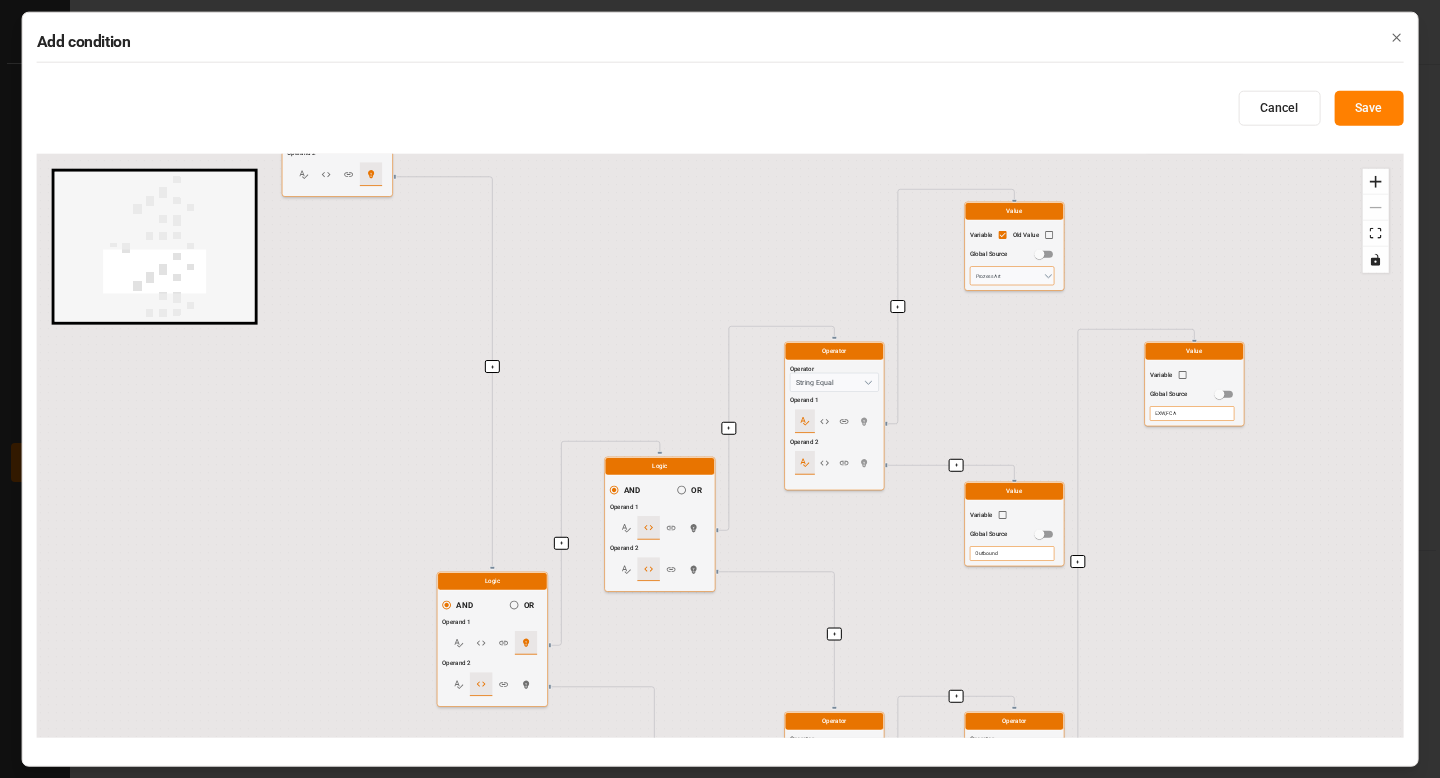 click on "Prozess Art" at bounding box center [1012, 275] 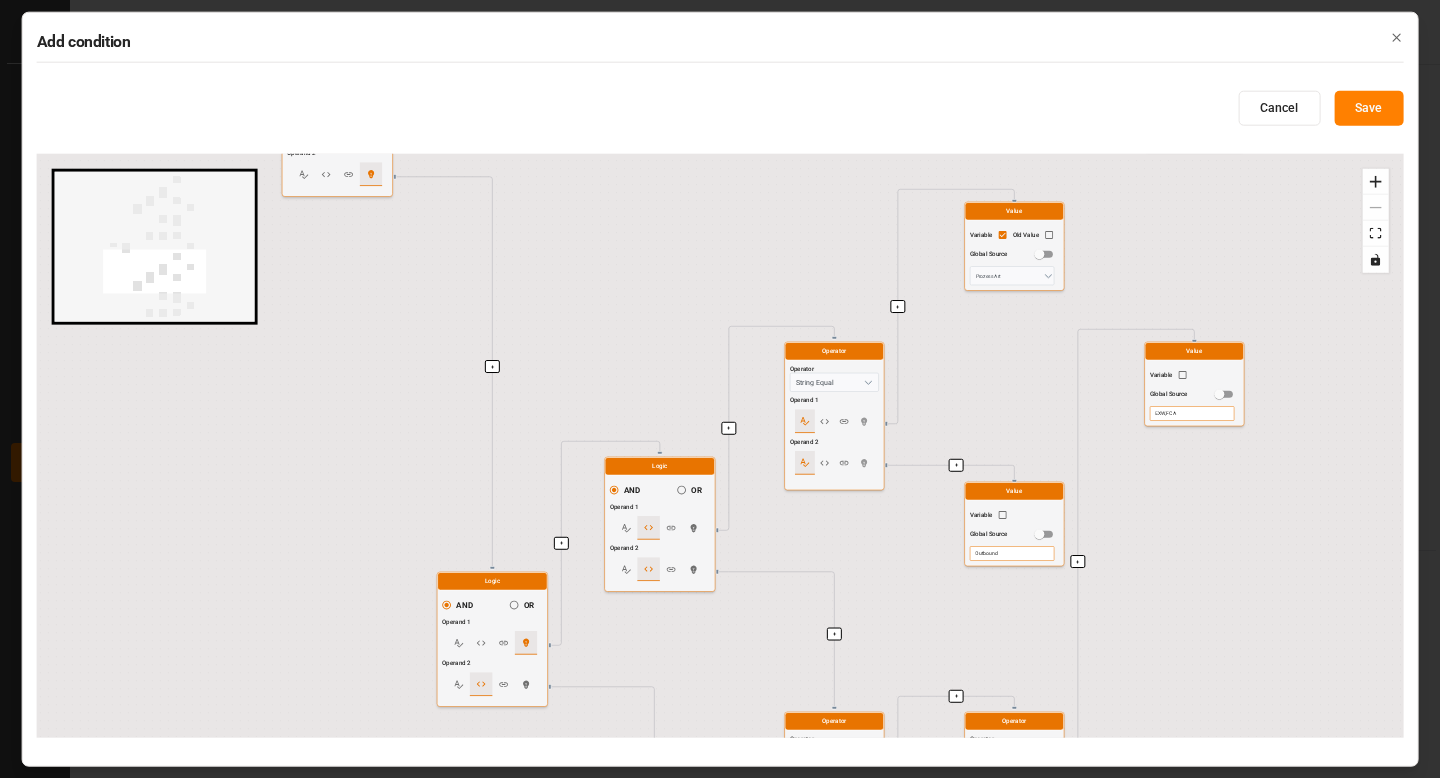 click on "Outbound" at bounding box center (1012, 553) 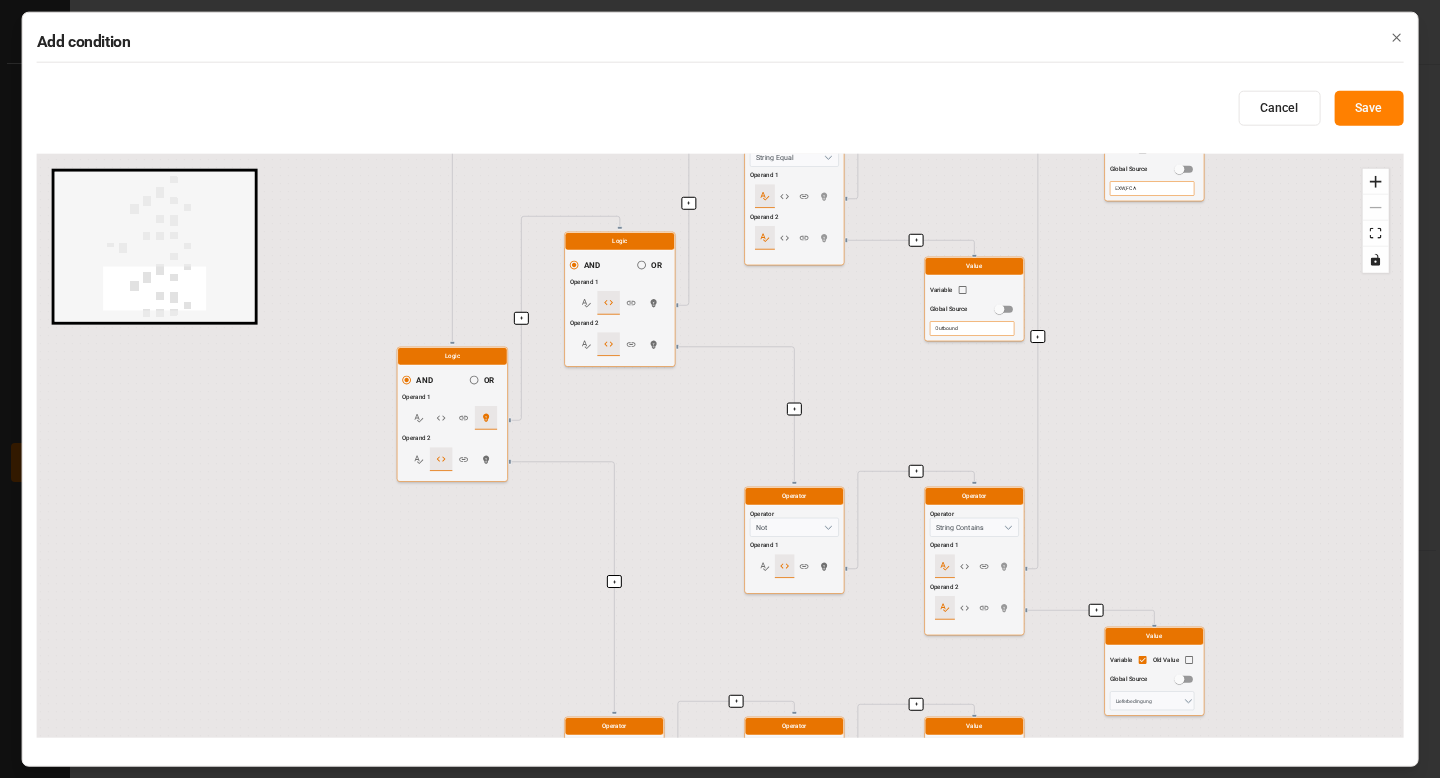 drag, startPoint x: 893, startPoint y: 591, endPoint x: 829, endPoint y: 329, distance: 269.70355 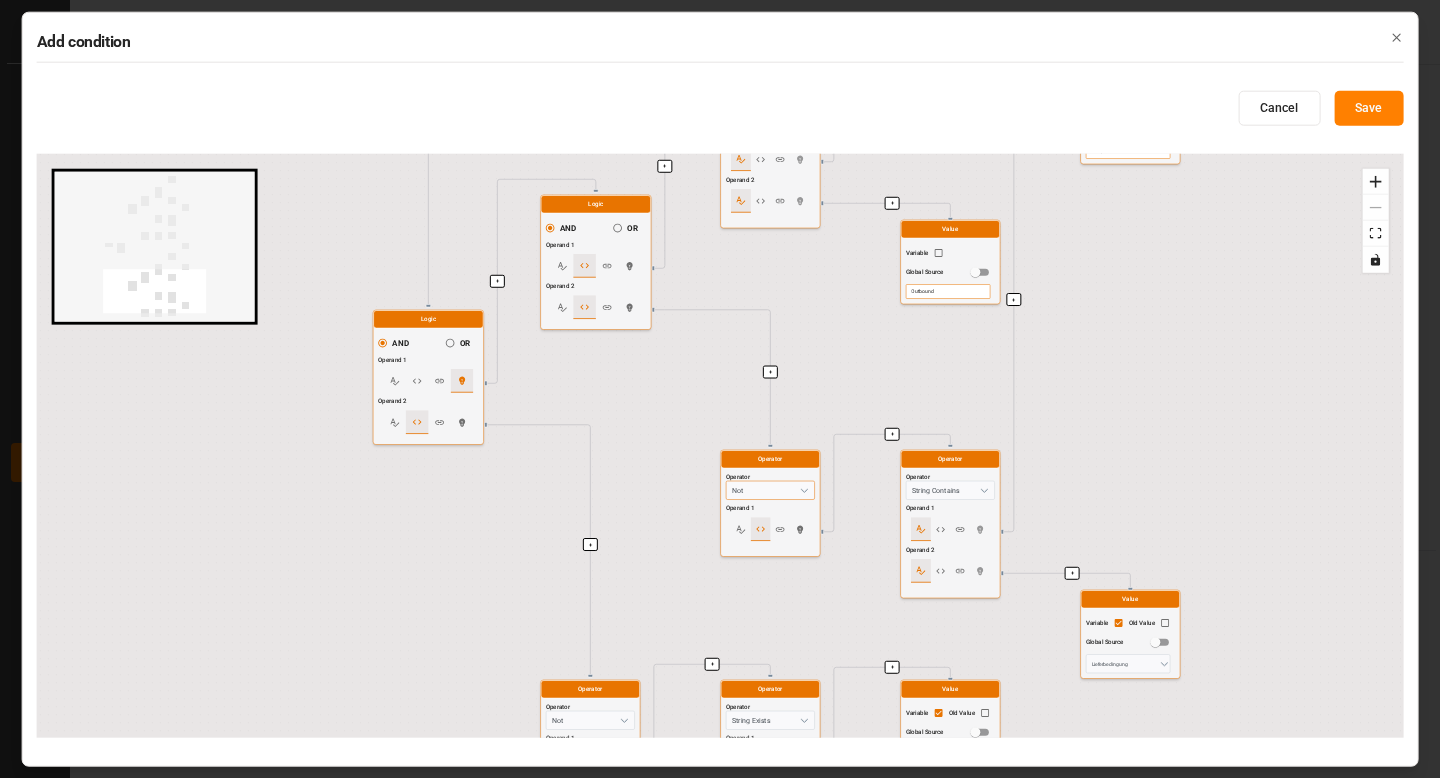 click on "Not" at bounding box center (770, 490) 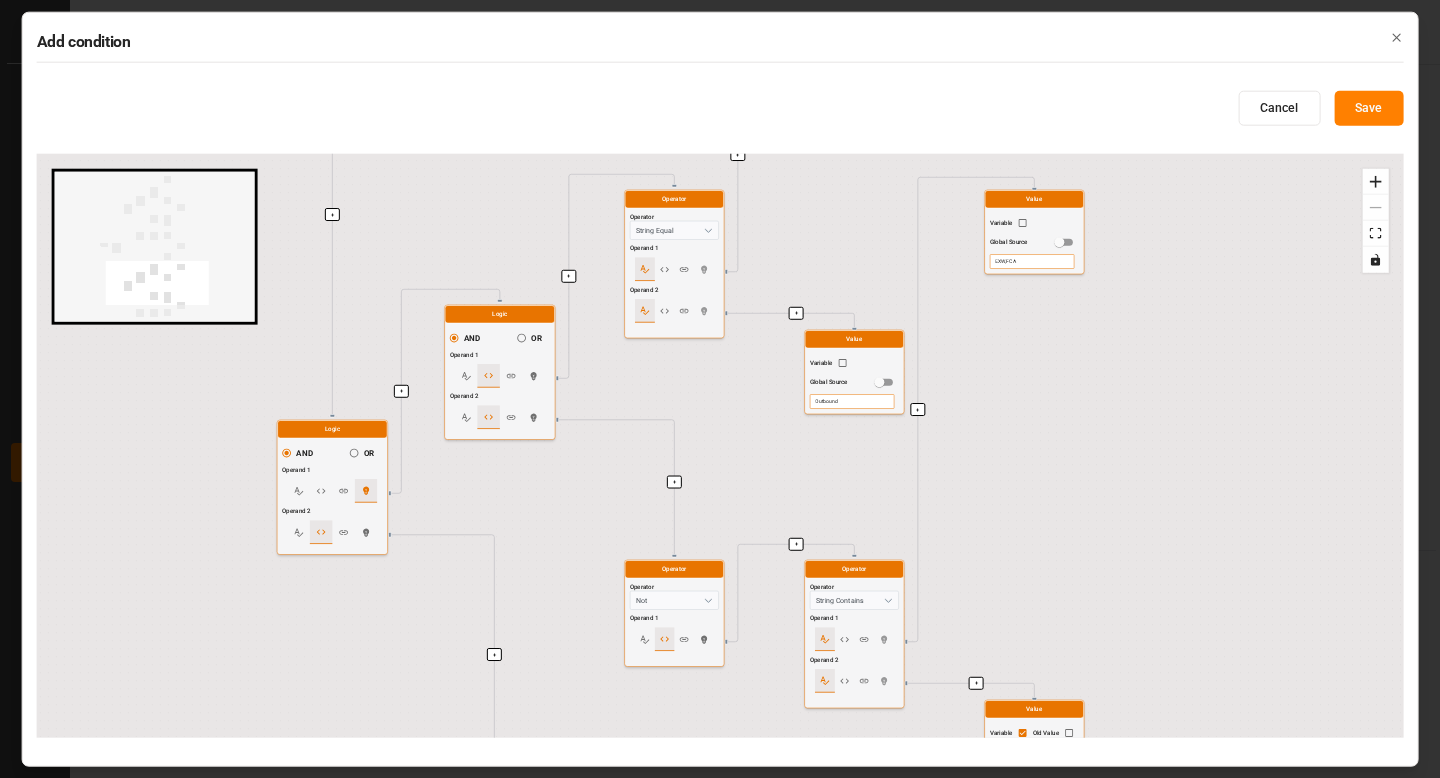 drag, startPoint x: 1109, startPoint y: 366, endPoint x: 997, endPoint y: 500, distance: 174.64249 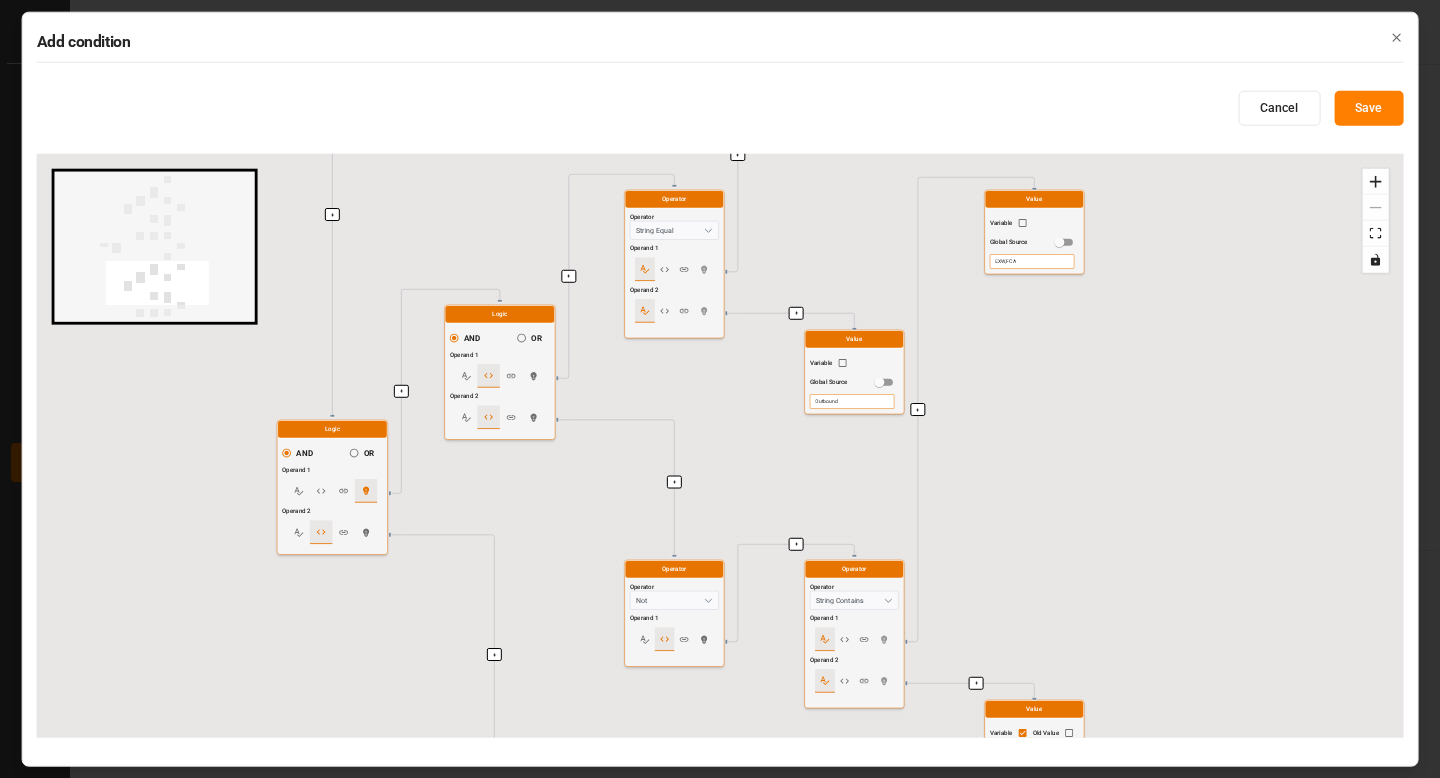 click on "+ + + + + + + + + + + + + + + + + + + + + + + + + Start here Logic AND OR Operand 1 Operand 2 Logic AND OR Operand 1 Operand 2 Logic AND OR Operand 1 Operand 2 Operator Operator String Equal Operand 1 Operand 2 Value Variable Old Value Global Source Prozess Art Value Variable Global Source Inbound Operator Operator Not Operand 1 Operator Operator String Contains Operand 1 Operand 2 Value Variable Global Source DAP, DDP Value Variable Old Value Global Source Lieferbedingung Operator Operator Not Operand 1 Operator Operator String Exists Operand 1 Value Variable Old Value Global Source TDL Partnernummer Logic AND OR Operand 1 Operand 2 Logic AND OR Operand 1 Operand 2 Operator Operator String Equal Operand 1 Operand 2 Value Variable Old Value Global Source Prozess Art Value Variable Global Source Outbound Operator Operator Not Operand 1 Operator Operator String Contains Operand 1 Operand 2 Value Variable Global Source EXW,FCA Value Variable Old Value Global Source Lieferbedingung Operator Operator Not Operand 1" at bounding box center [720, 446] 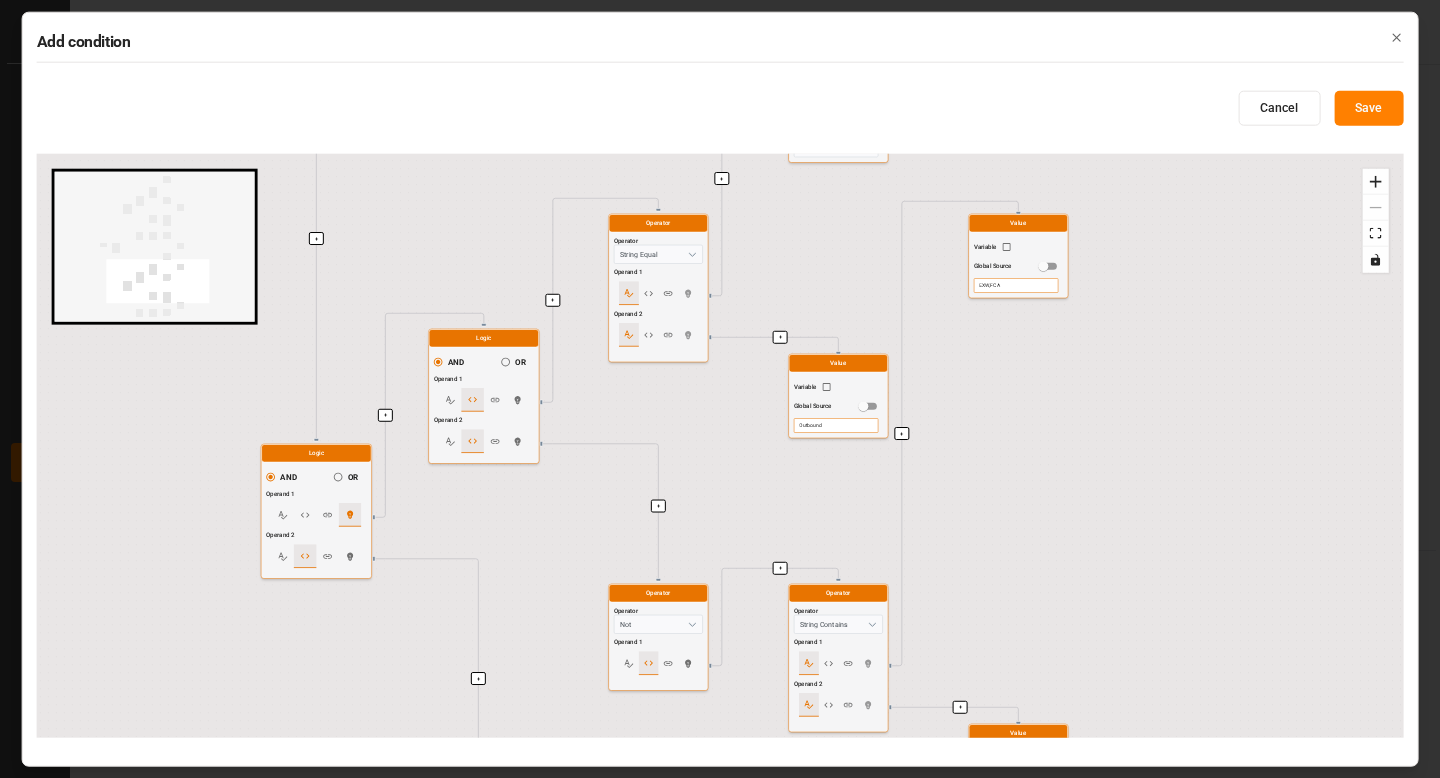click on "EXW,FCA" at bounding box center (1016, 285) 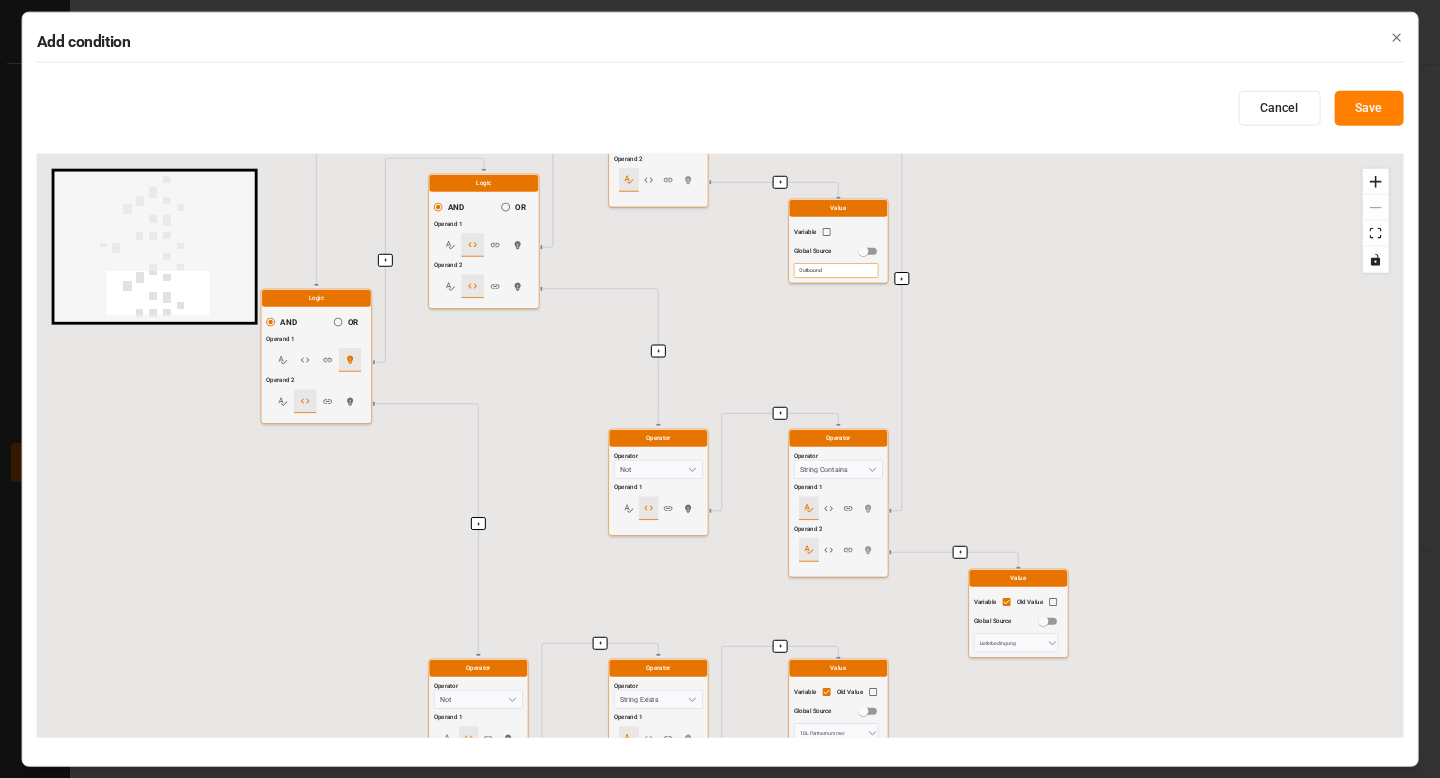 drag, startPoint x: 1089, startPoint y: 547, endPoint x: 1093, endPoint y: 205, distance: 342.02338 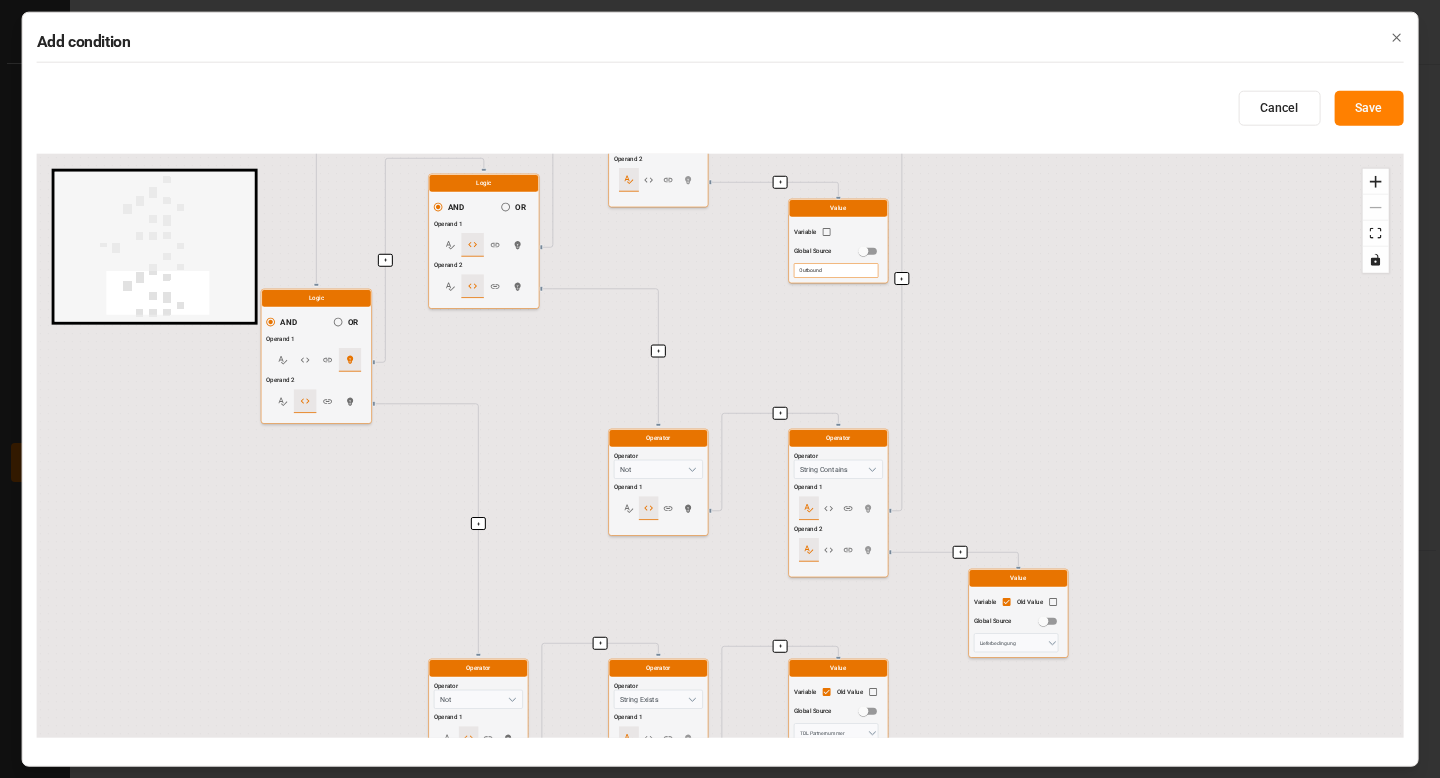click on "+ + + + + + + + + + + + + + + + + + + + + + + + + Start here Logic AND OR Operand 1 Operand 2 Logic AND OR Operand 1 Operand 2 Logic AND OR Operand 1 Operand 2 Operator Operator String Equal Operand 1 Operand 2 Value Variable Old Value Global Source Prozess Art Value Variable Global Source Inbound Operator Operator Not Operand 1 Operator Operator String Contains Operand 1 Operand 2 Value Variable Global Source DAP, DDP Value Variable Old Value Global Source Lieferbedingung Operator Operator Not Operand 1 Operator Operator String Exists Operand 1 Value Variable Old Value Global Source TDL Partnernummer Logic AND OR Operand 1 Operand 2 Logic AND OR Operand 1 Operand 2 Operator Operator String Equal Operand 1 Operand 2 Value Variable Old Value Global Source Prozess Art Value Variable Global Source Outbound Operator Operator Not Operand 1 Operator Operator String Contains Operand 1 Operand 2 Value Variable Global Source EXW,FCA Value Variable Old Value Global Source Lieferbedingung Operator Operator Not Operand 1" at bounding box center (720, 446) 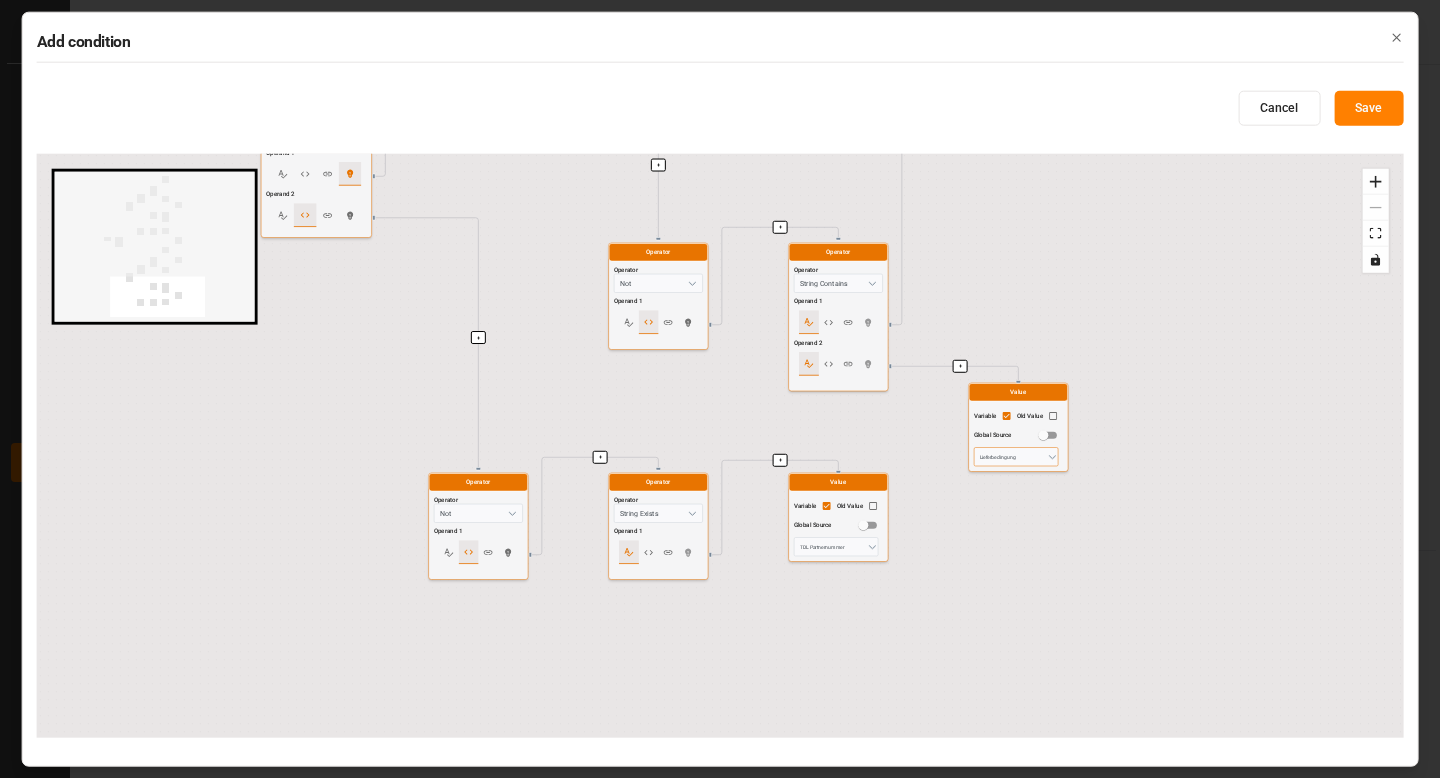 click on "Lieferbedingung" at bounding box center (1016, 456) 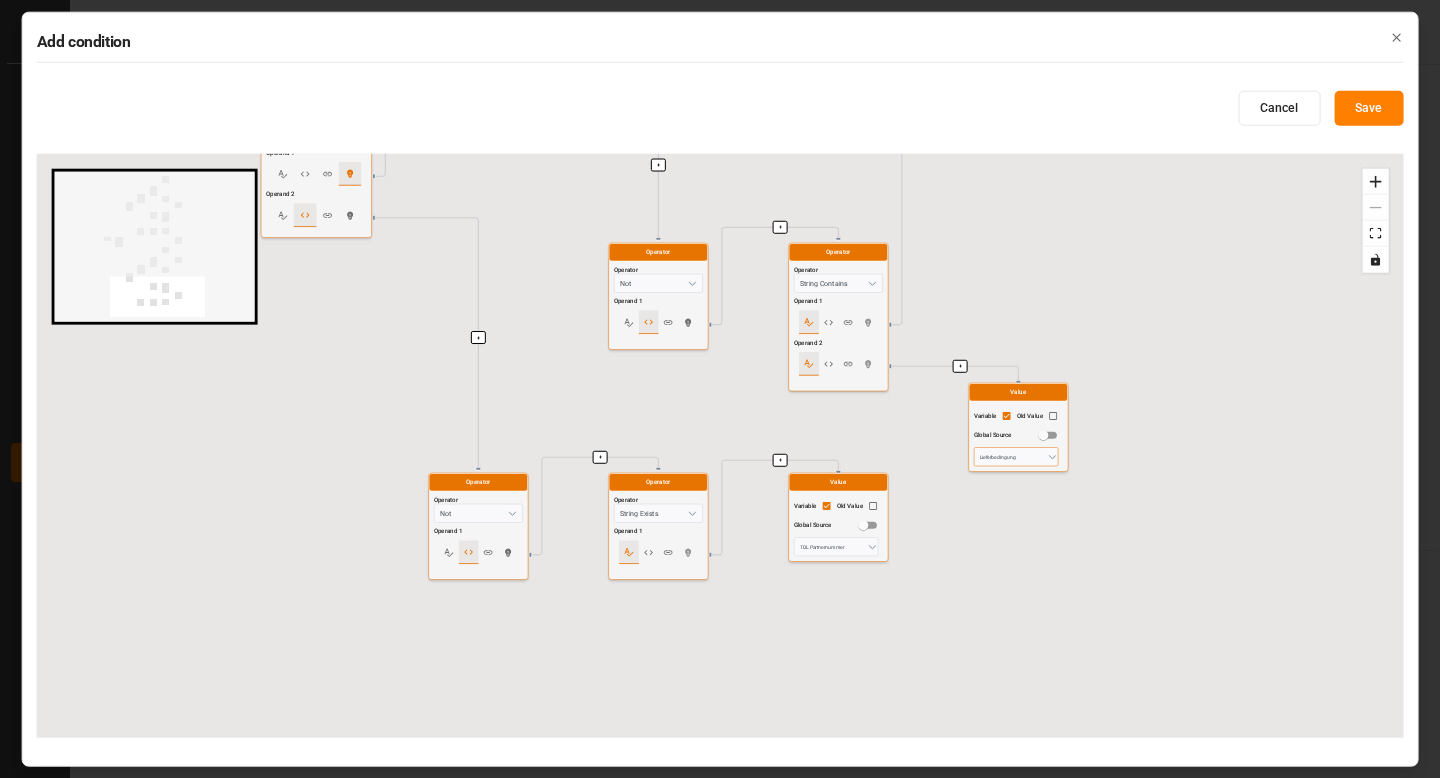 click on "Lieferbedingung" at bounding box center (1016, 456) 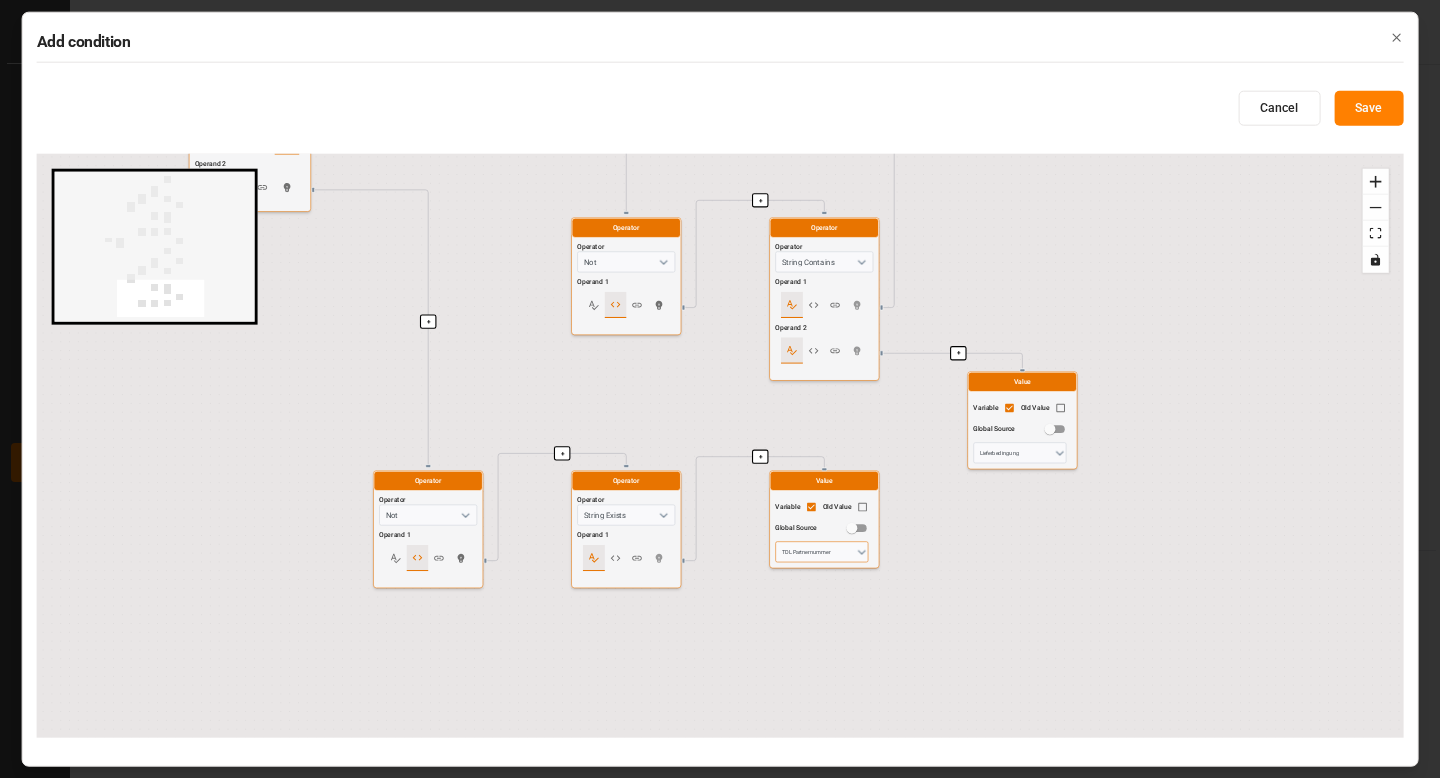 click on "TDL Partnernummer" at bounding box center [821, 552] 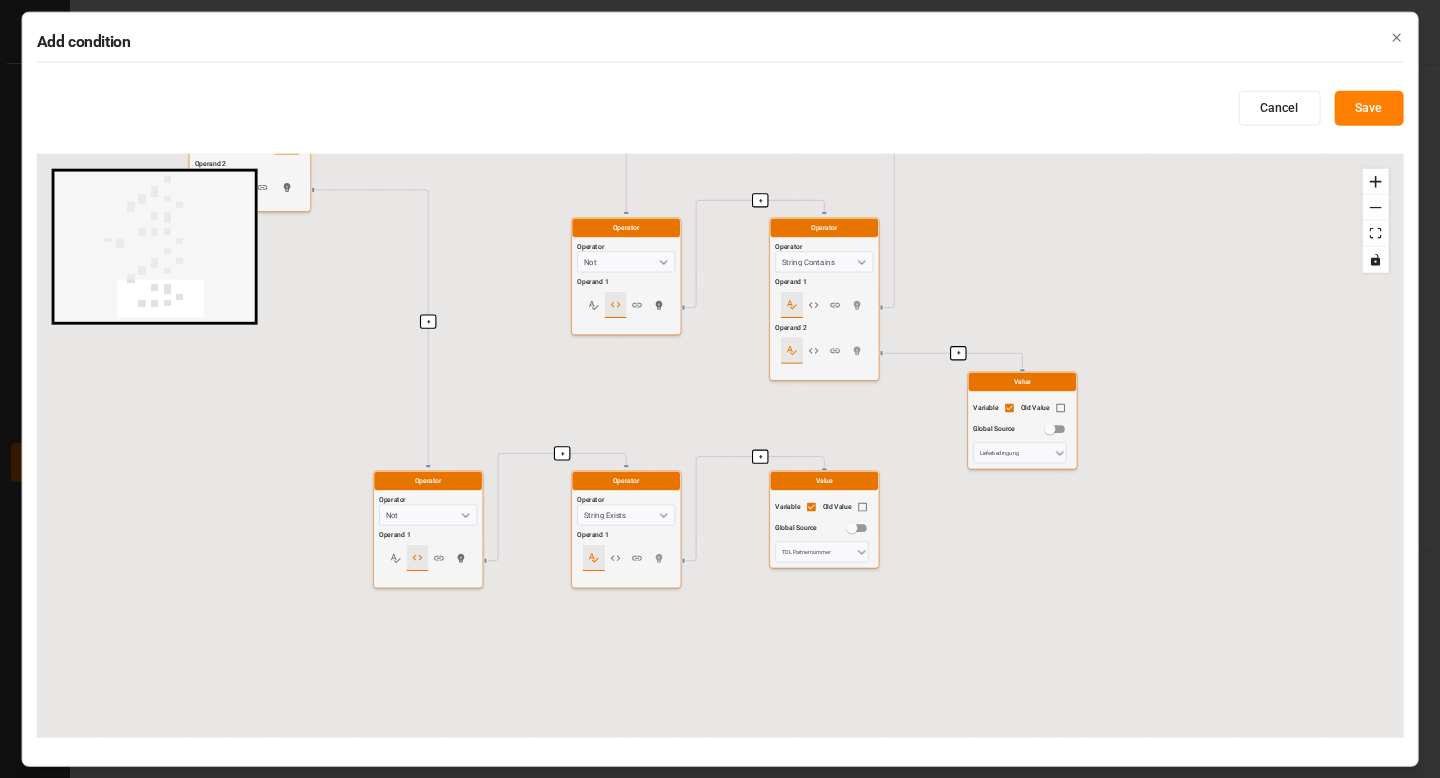 click on "Close" at bounding box center [1396, 37] 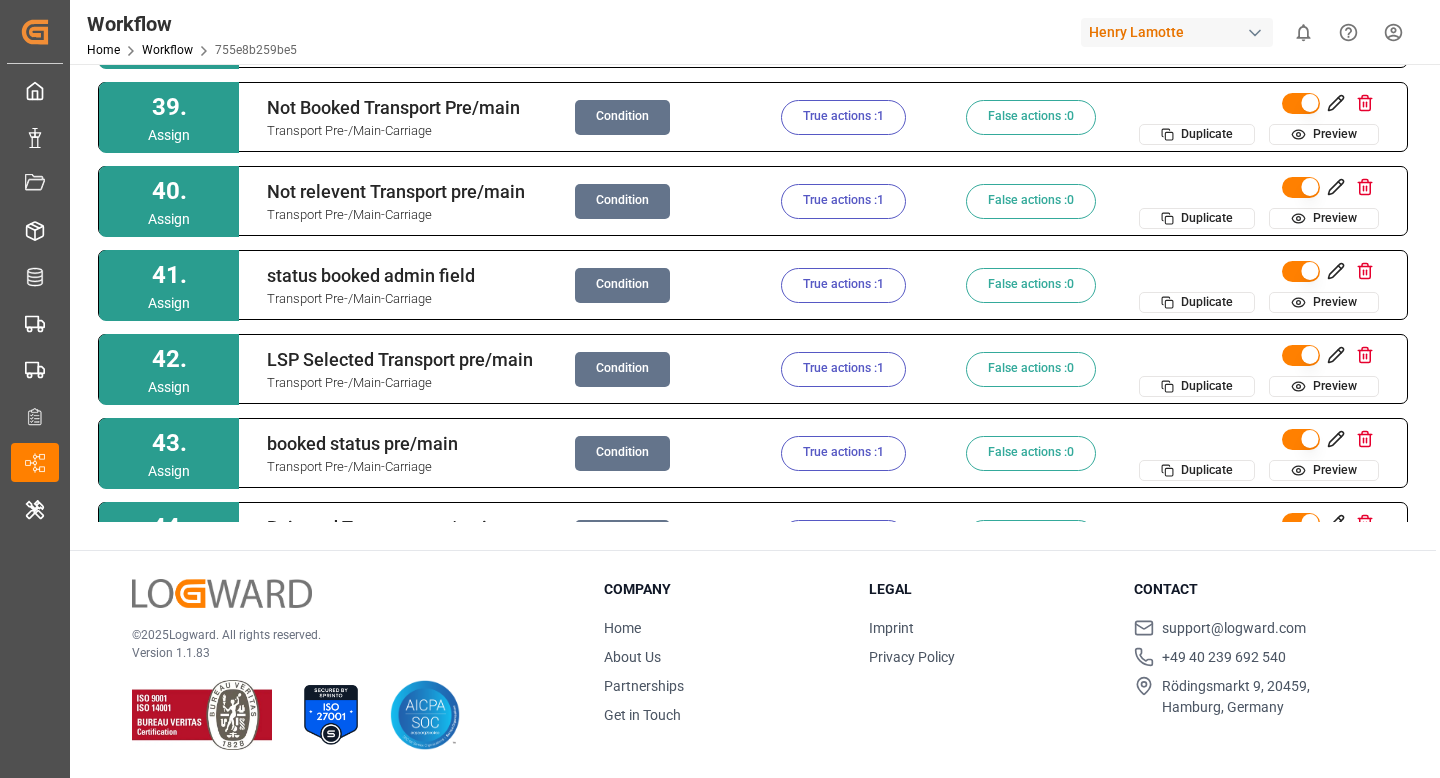 click on "True actions :  1" at bounding box center [843, 117] 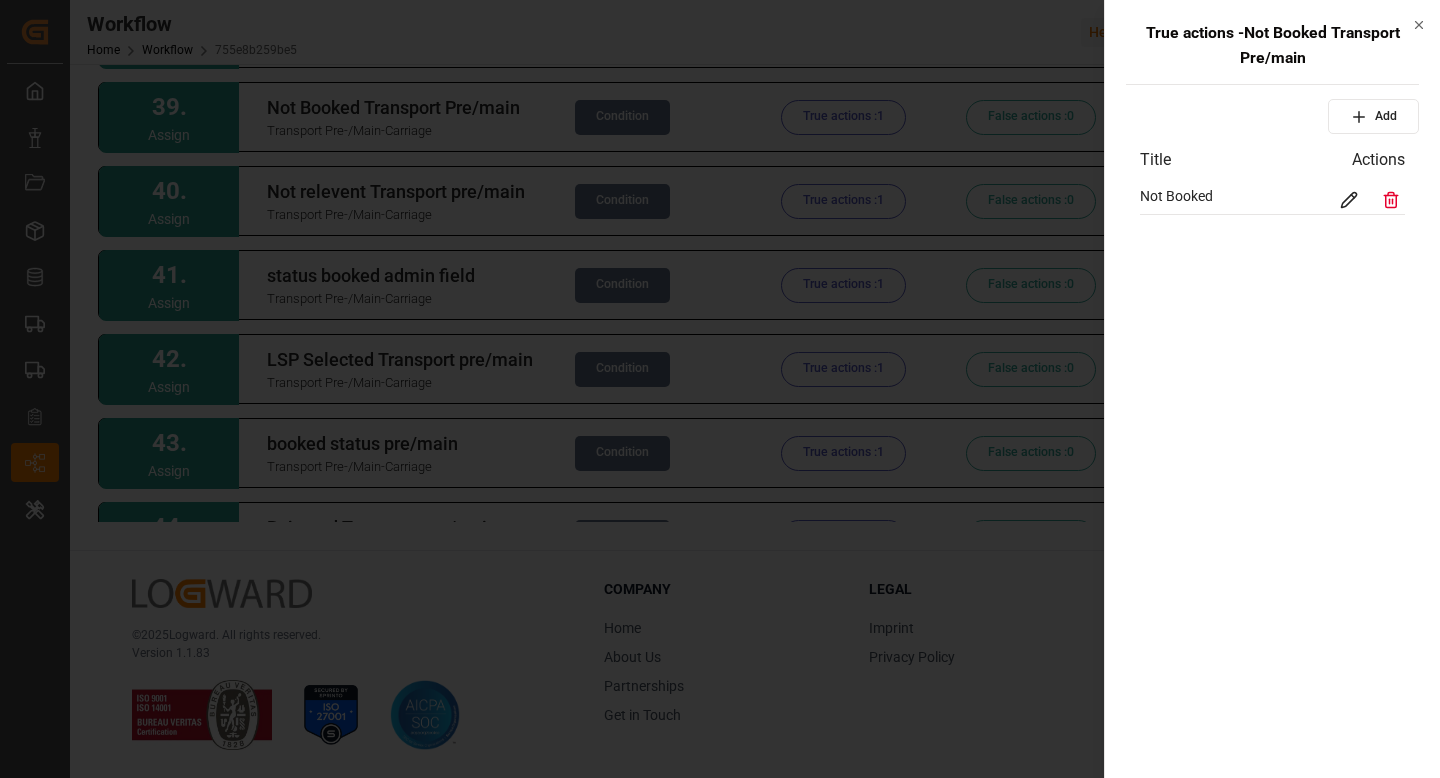 click 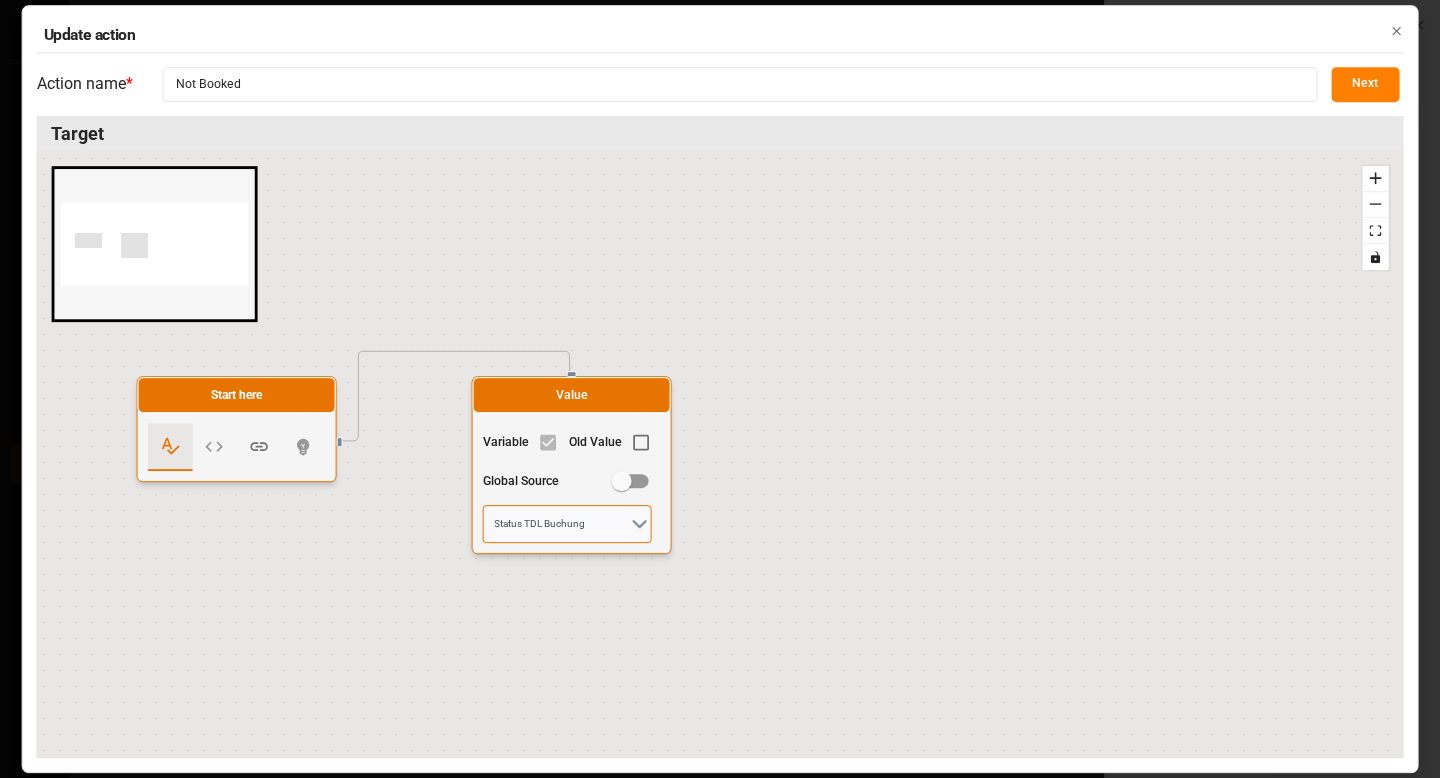 click on "Status TDL Buchung" at bounding box center (567, 524) 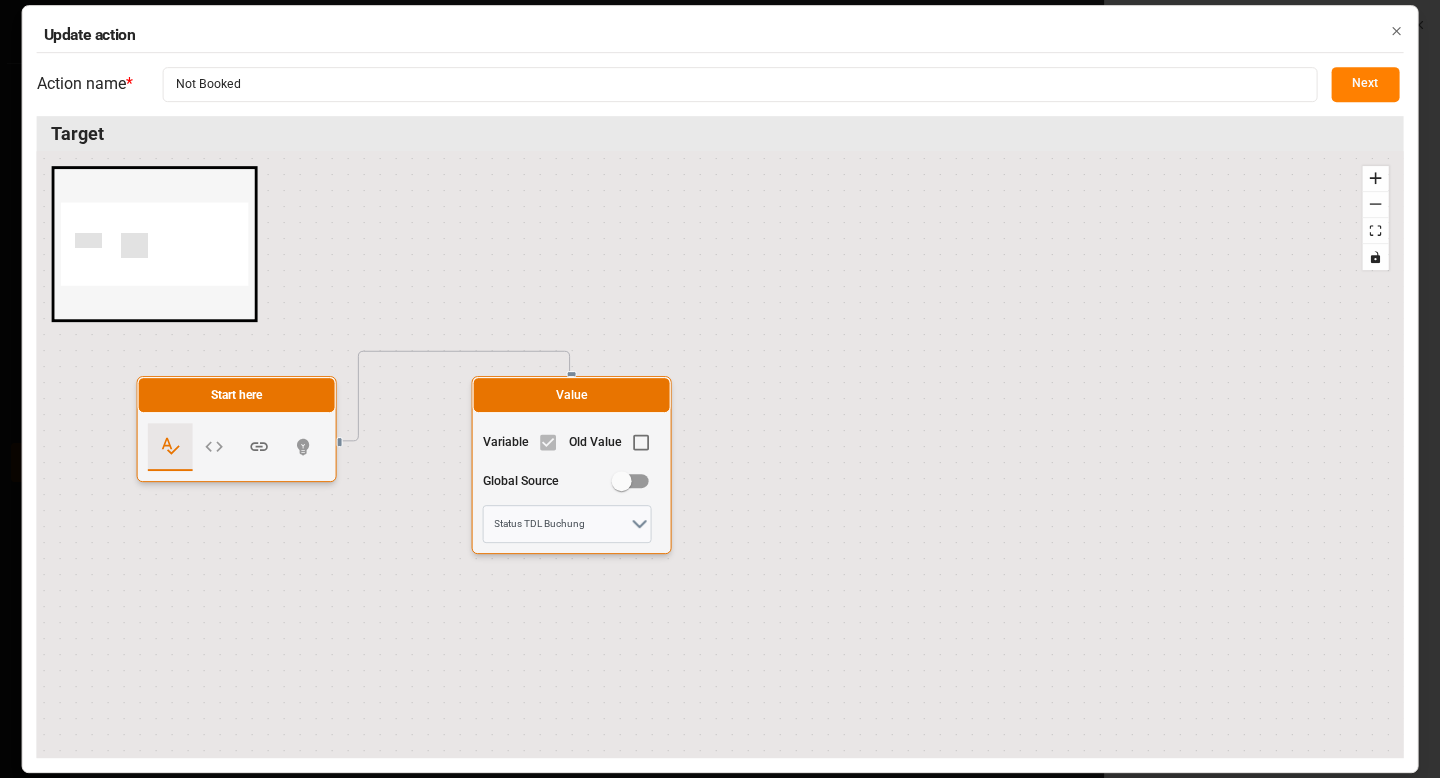 click on "Next" at bounding box center [1365, 84] 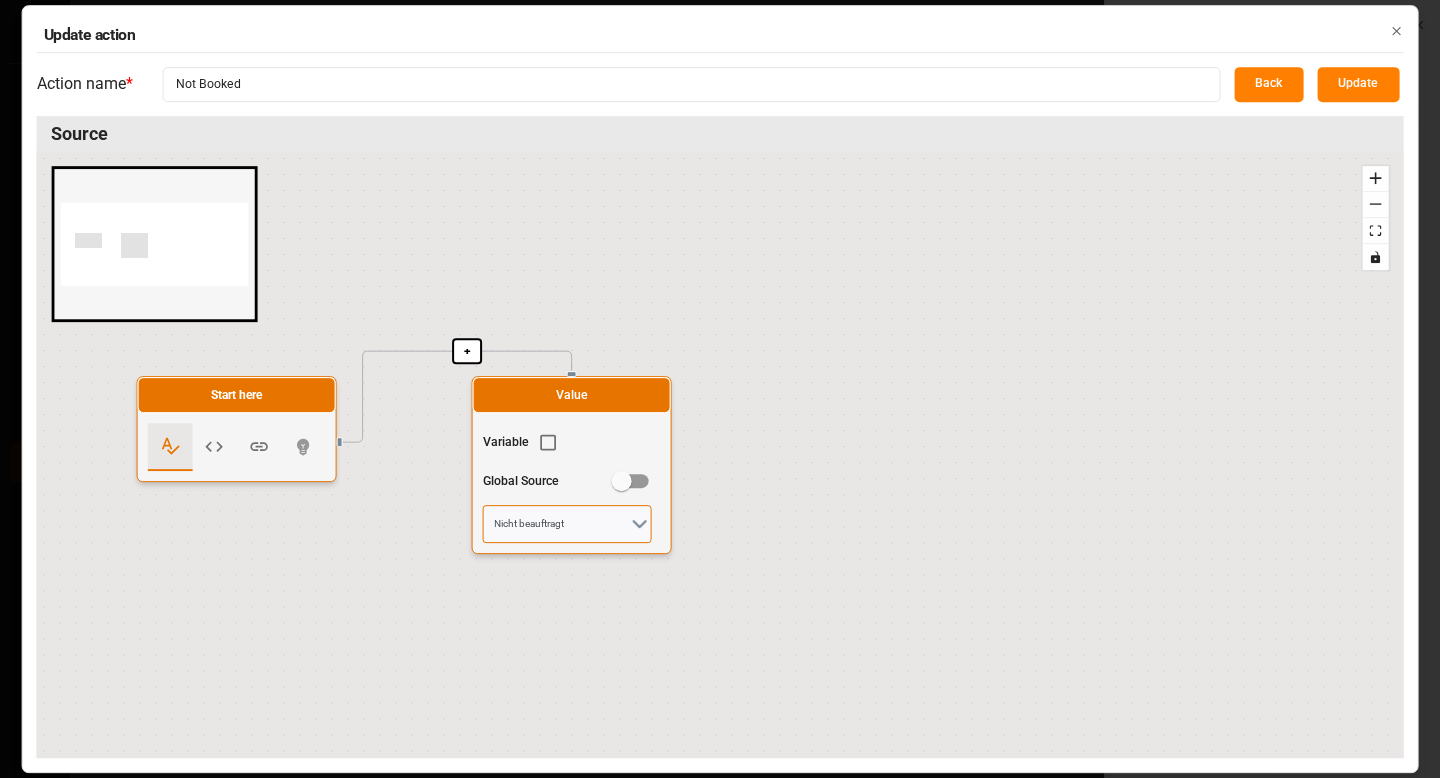click on "Nicht beauftragt" at bounding box center [567, 524] 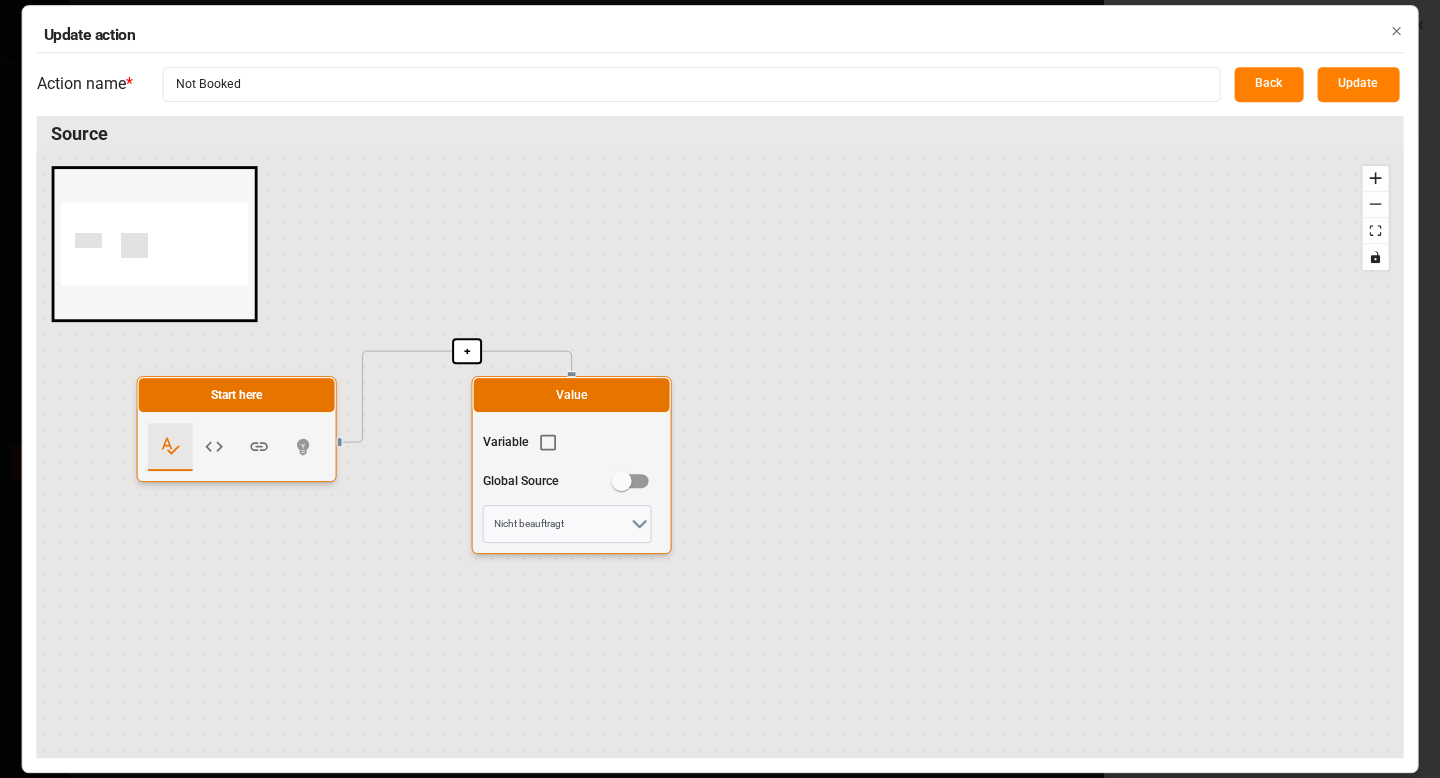 click 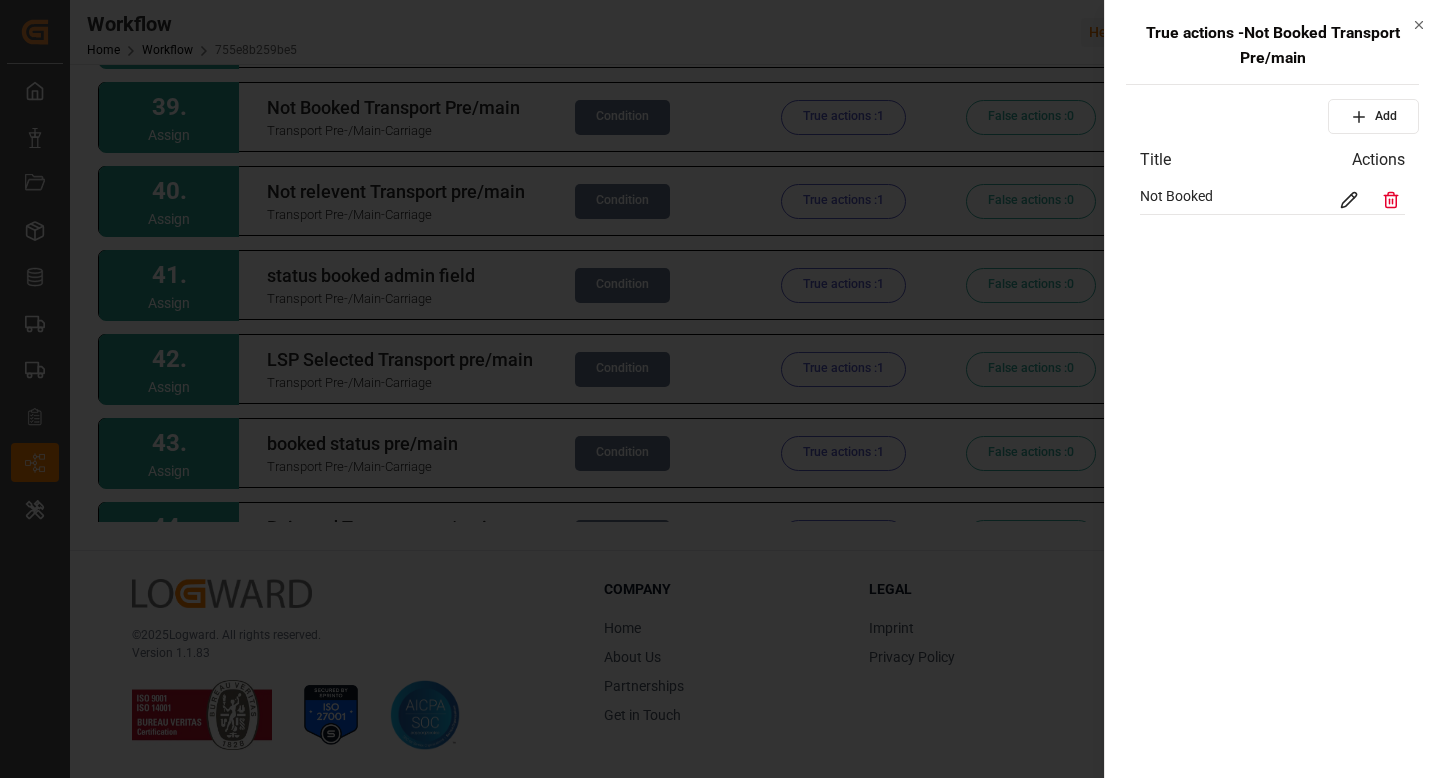click at bounding box center (720, 389) 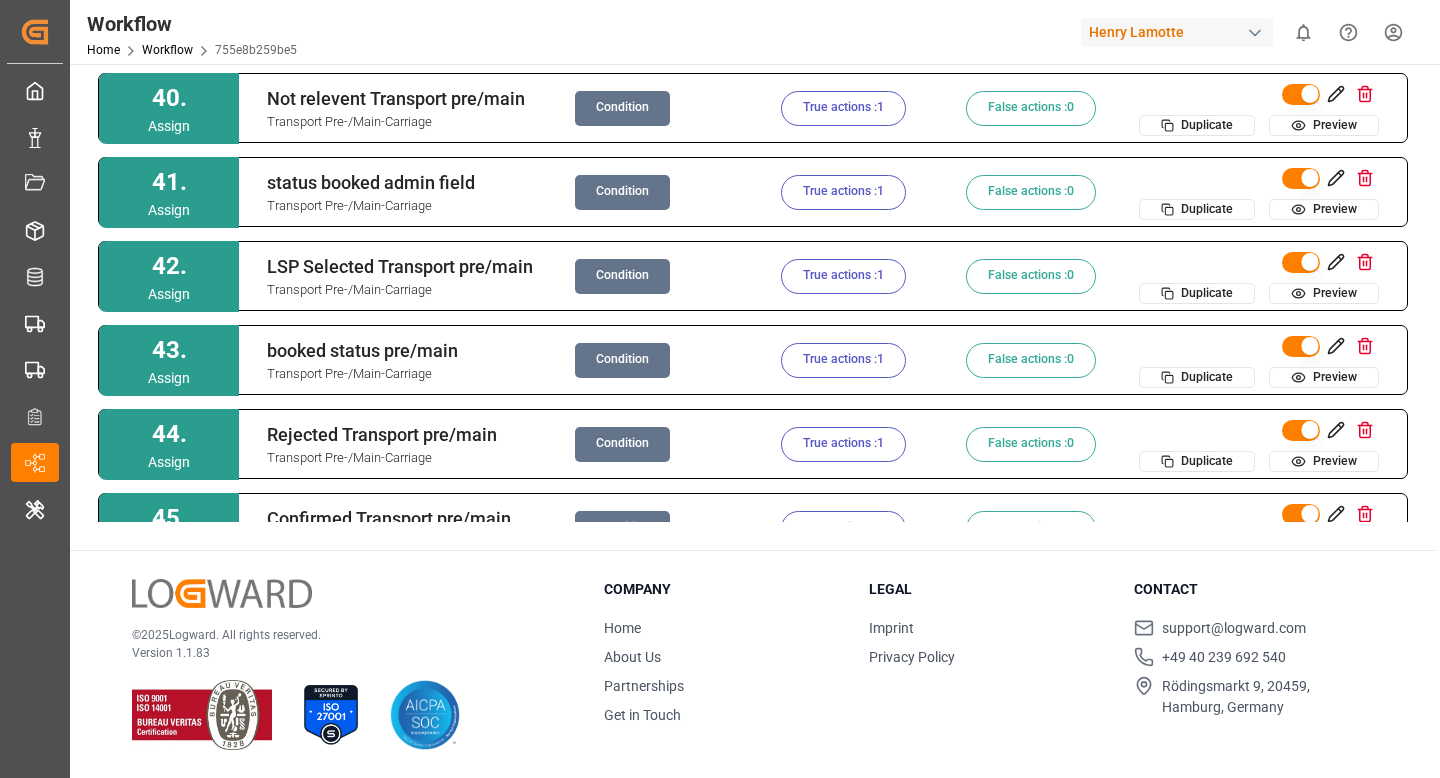 scroll, scrollTop: 3111, scrollLeft: 0, axis: vertical 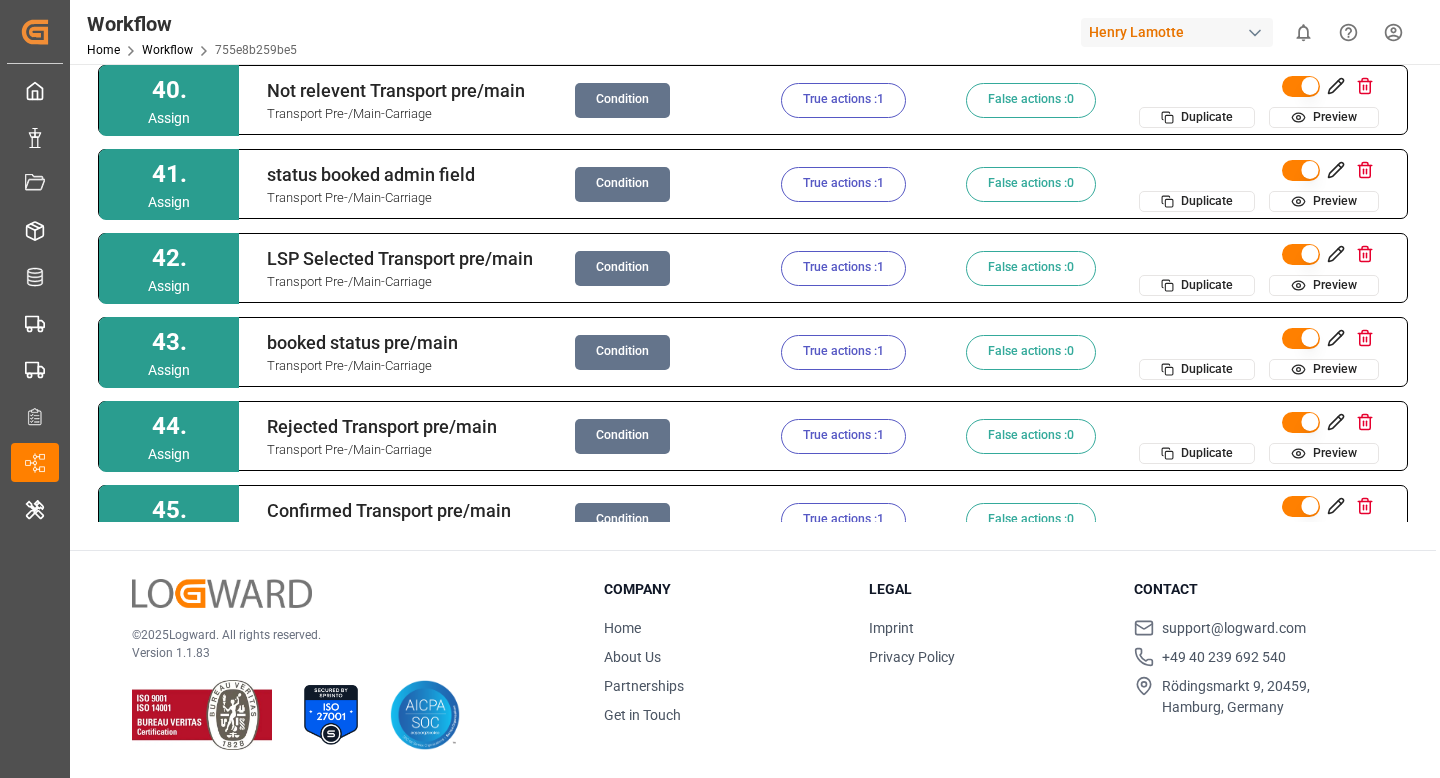 click on "Condition" at bounding box center [622, 100] 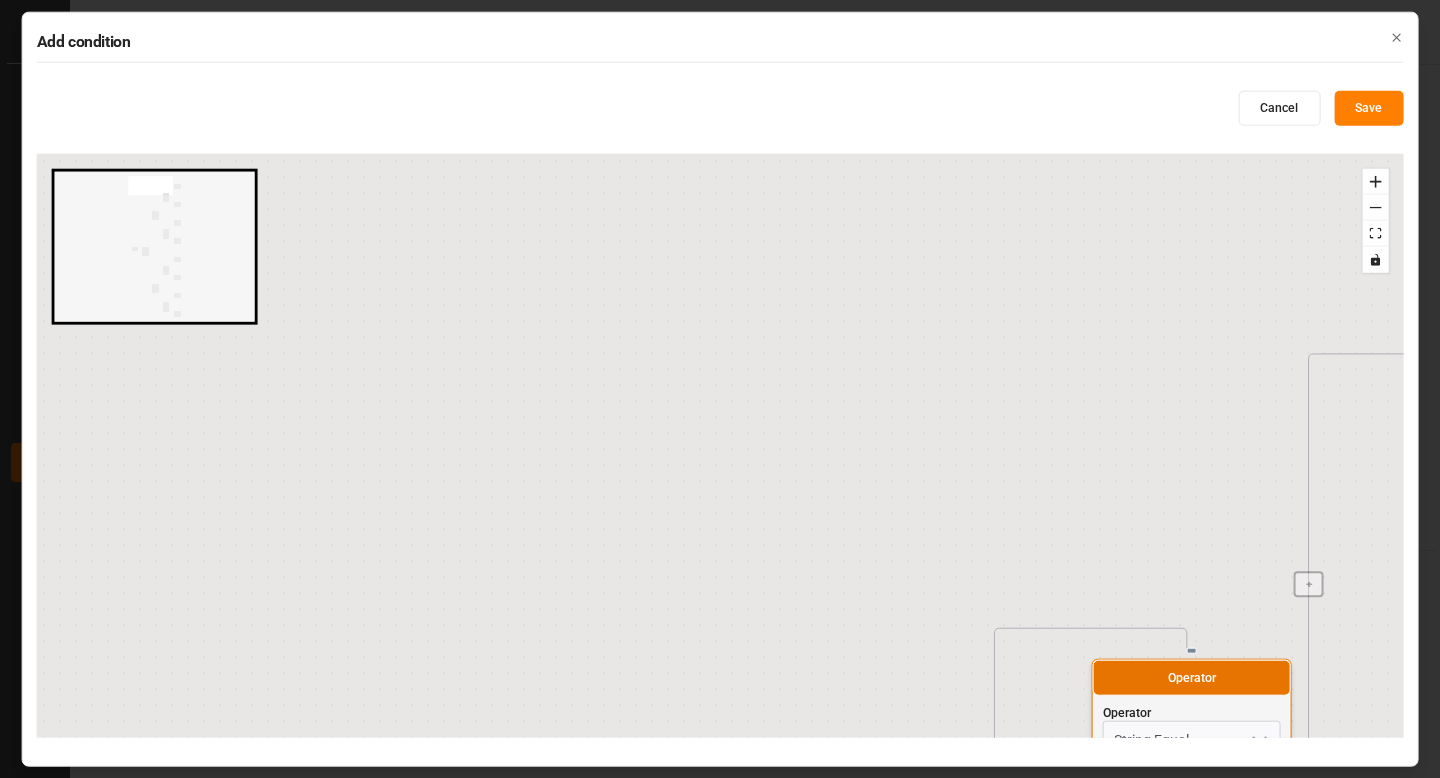 radio on "false" 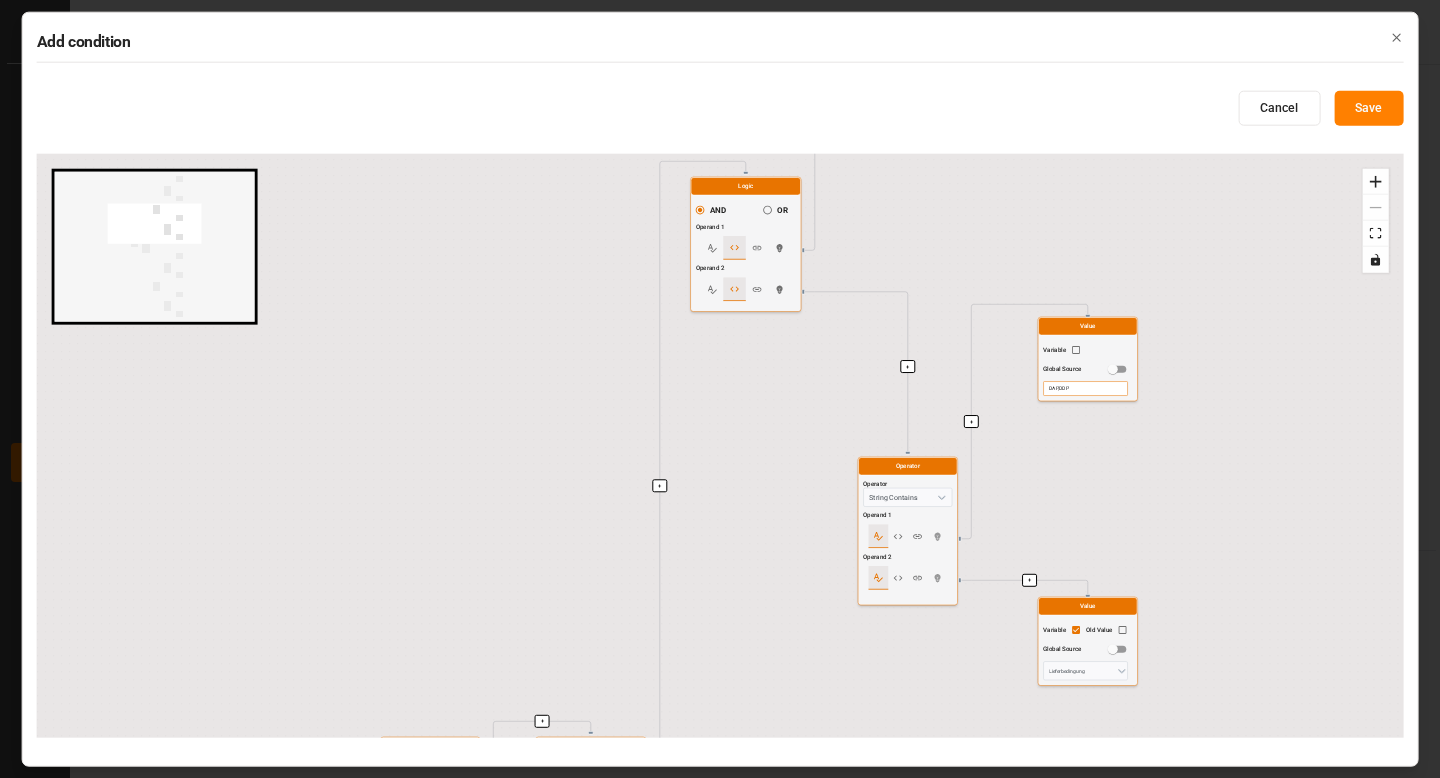 drag, startPoint x: 610, startPoint y: 614, endPoint x: 611, endPoint y: -41, distance: 655.0008 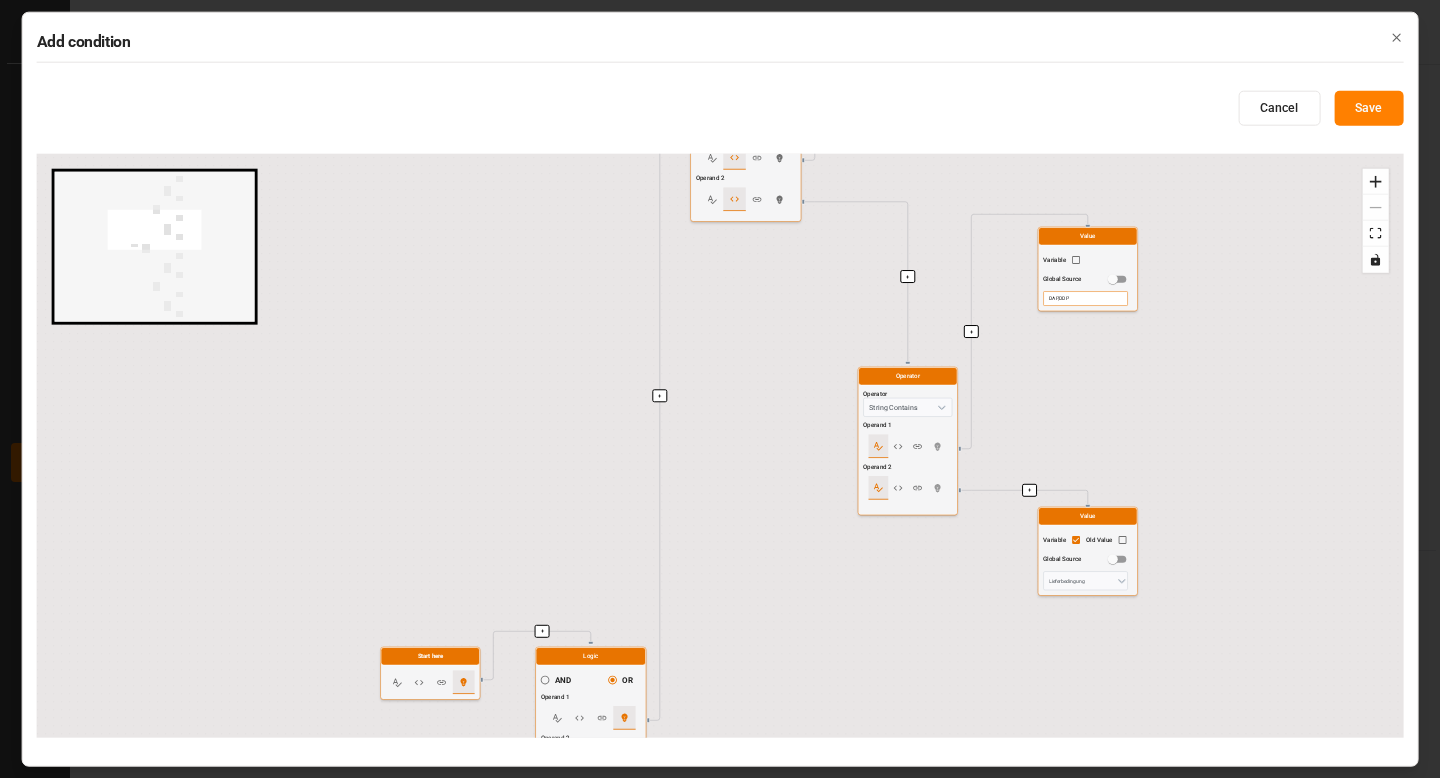 drag, startPoint x: 548, startPoint y: 355, endPoint x: 548, endPoint y: -122, distance: 477 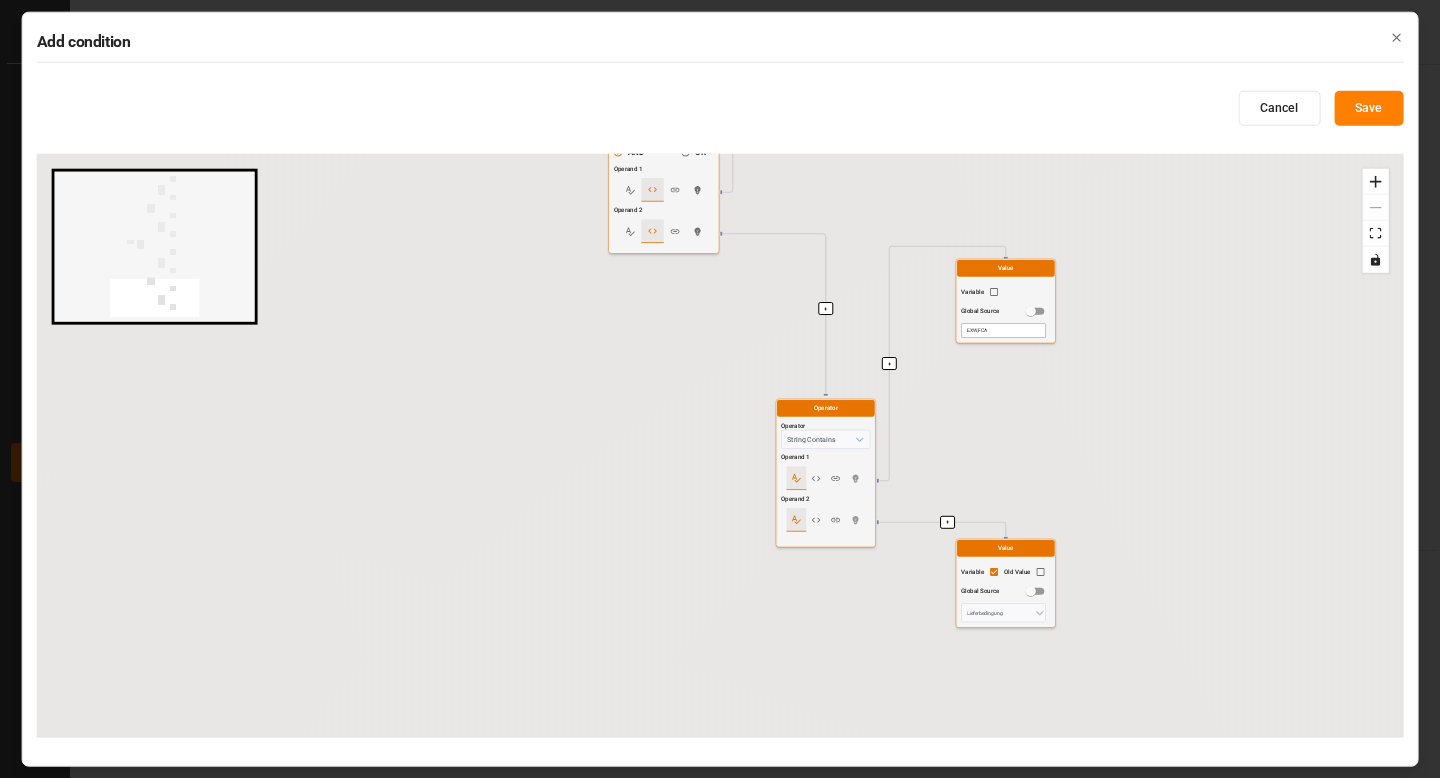 drag, startPoint x: 598, startPoint y: 683, endPoint x: 517, endPoint y: 11, distance: 676.8641 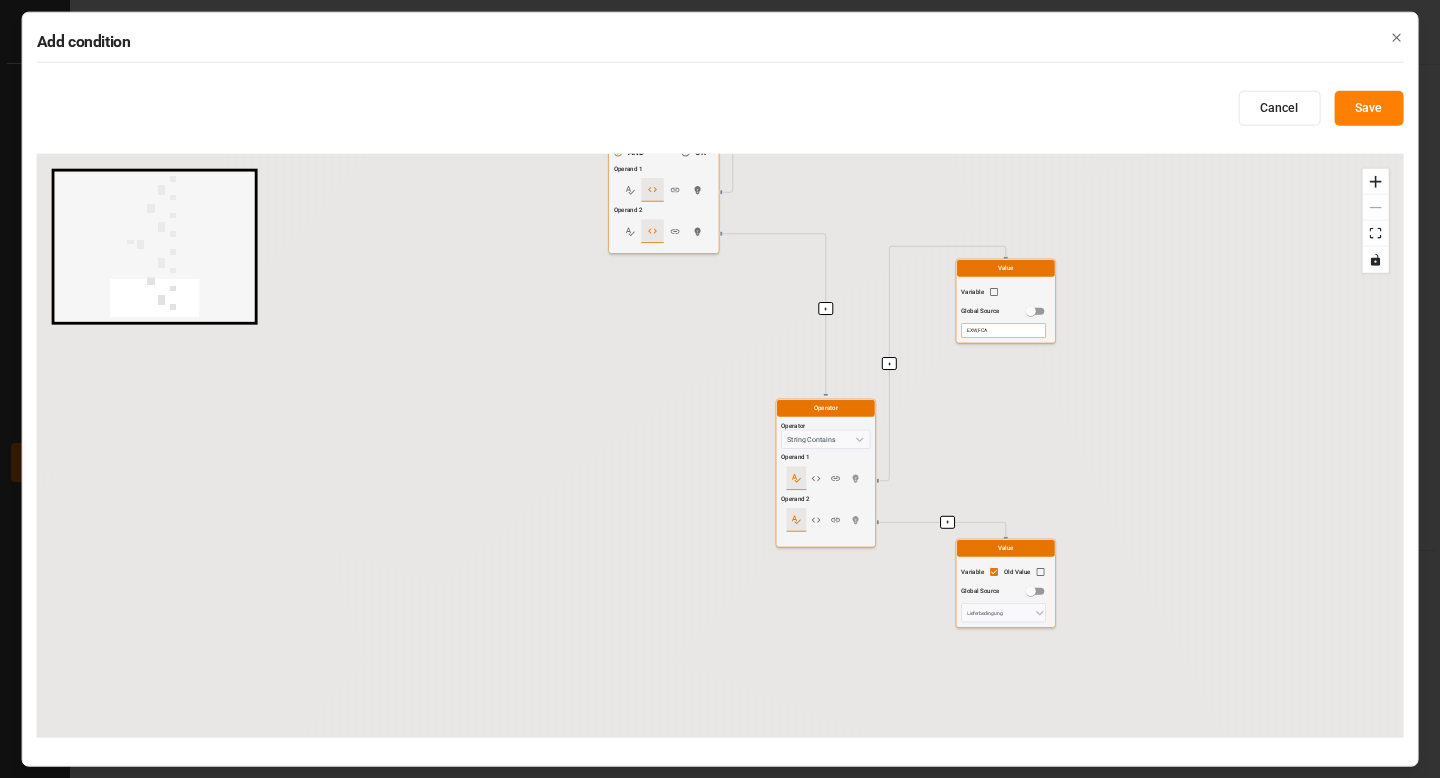 click on "Add condition Cancel Save + + + + + + + + + + + + + + + Start here Logic AND OR Operand 1 Operand 2 Logic AND OR Operand 1 Operand 2 Operator Operator String Equal Operand 1 Operand 2 Value Variable Old Value Global Source Prozess Art Value Variable Global Source Inbound Operator Operator String Contains Operand 1 Operand 2 Value Variable Global Source DAP,DDP Value Variable Old Value Global Source Lieferbedingung Logic AND OR Operand 1 Operand 2 Operator Operator String Equal Operand 1 Operand 2 Value Variable Old Value Global Source Prozess Art Value Variable Global Source Outbound Operator Operator String Contains Operand 1 Operand 2 Value Variable Global Source EXW,FCA Value Variable Old Value Global Source Lieferbedingung React Flow mini map Press enter or space to select a node. You can then use the arrow keys to move the node around.  Press delete to remove it and escape to cancel.   Press enter or space to select an edge. You can then press delete to remove it or escape to cancel. Close" at bounding box center [720, 389] 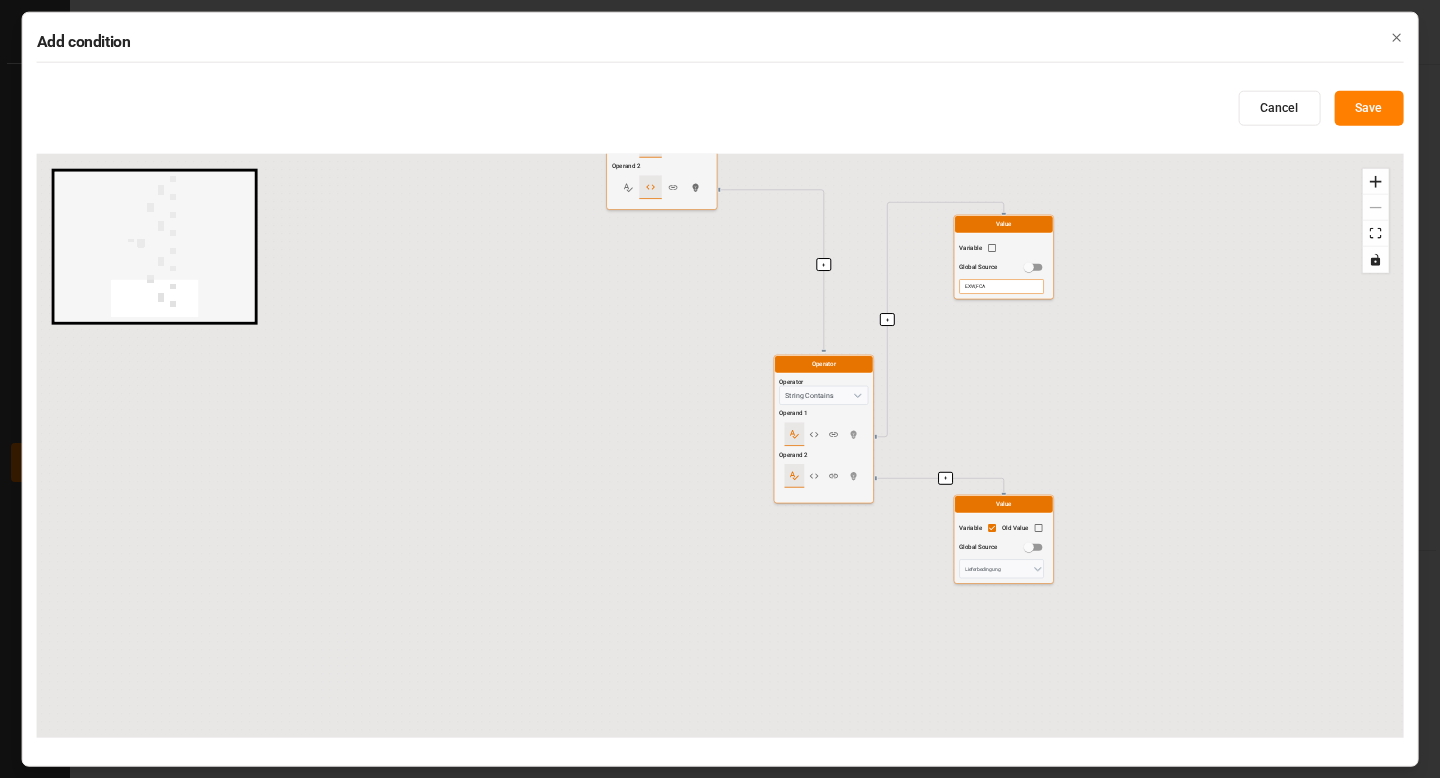 click on "Add condition Cancel Save + + + + + + + + + + + + + + + Start here Logic AND OR Operand 1 Operand 2 Logic AND OR Operand 1 Operand 2 Operator Operator String Equal Operand 1 Operand 2 Value Variable Old Value Global Source Prozess Art Value Variable Global Source Inbound Operator Operator String Contains Operand 1 Operand 2 Value Variable Global Source DAP,DDP Value Variable Old Value Global Source Lieferbedingung Logic AND OR Operand 1 Operand 2 Operator Operator String Equal Operand 1 Operand 2 Value Variable Old Value Global Source Prozess Art Value Variable Global Source Outbound Operator Operator String Contains Operand 1 Operand 2 Value Variable Global Source EXW,FCA Value Variable Old Value Global Source Lieferbedingung React Flow mini map Press enter or space to select a node. You can then use the arrow keys to move the node around.  Press delete to remove it and escape to cancel.   Press enter or space to select an edge. You can then press delete to remove it or escape to cancel. Close" at bounding box center [720, 389] 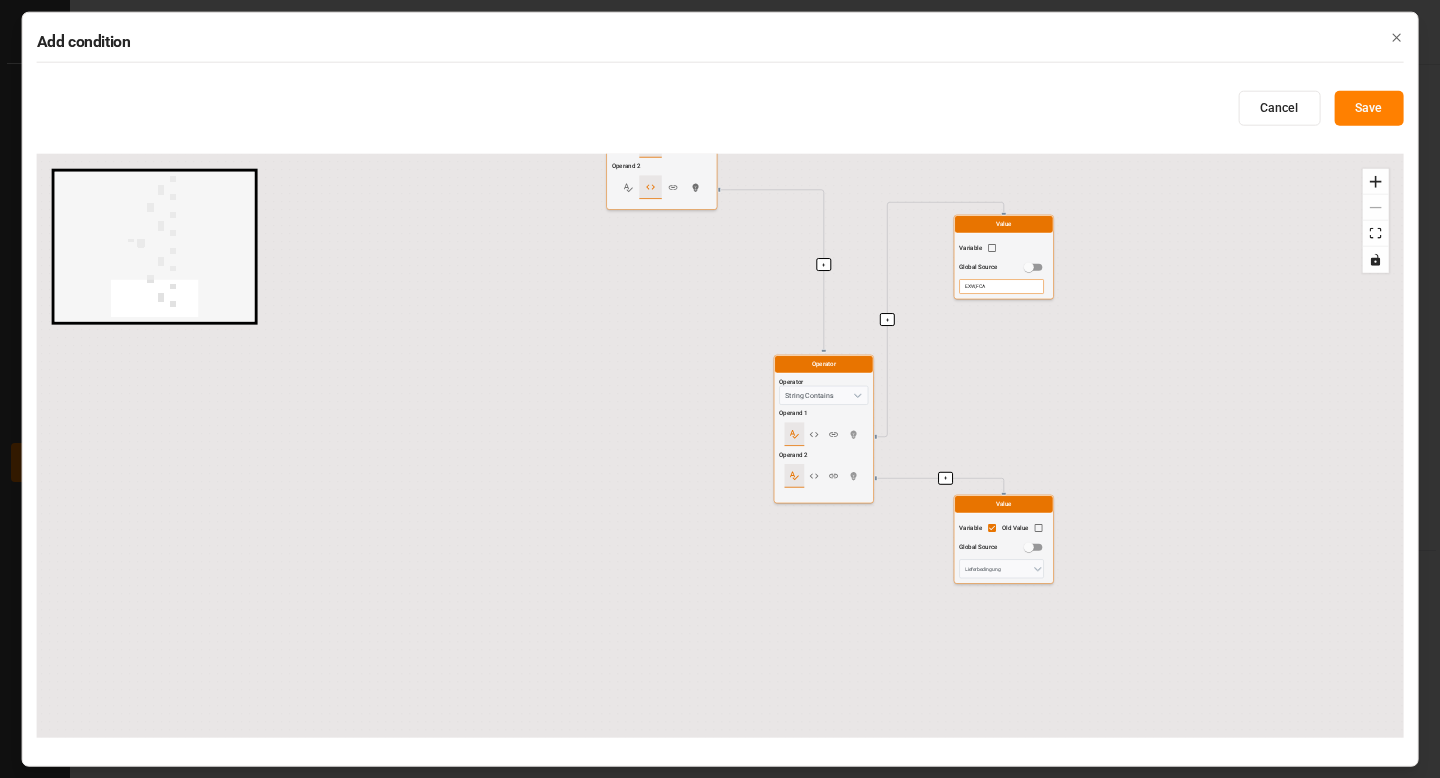 click 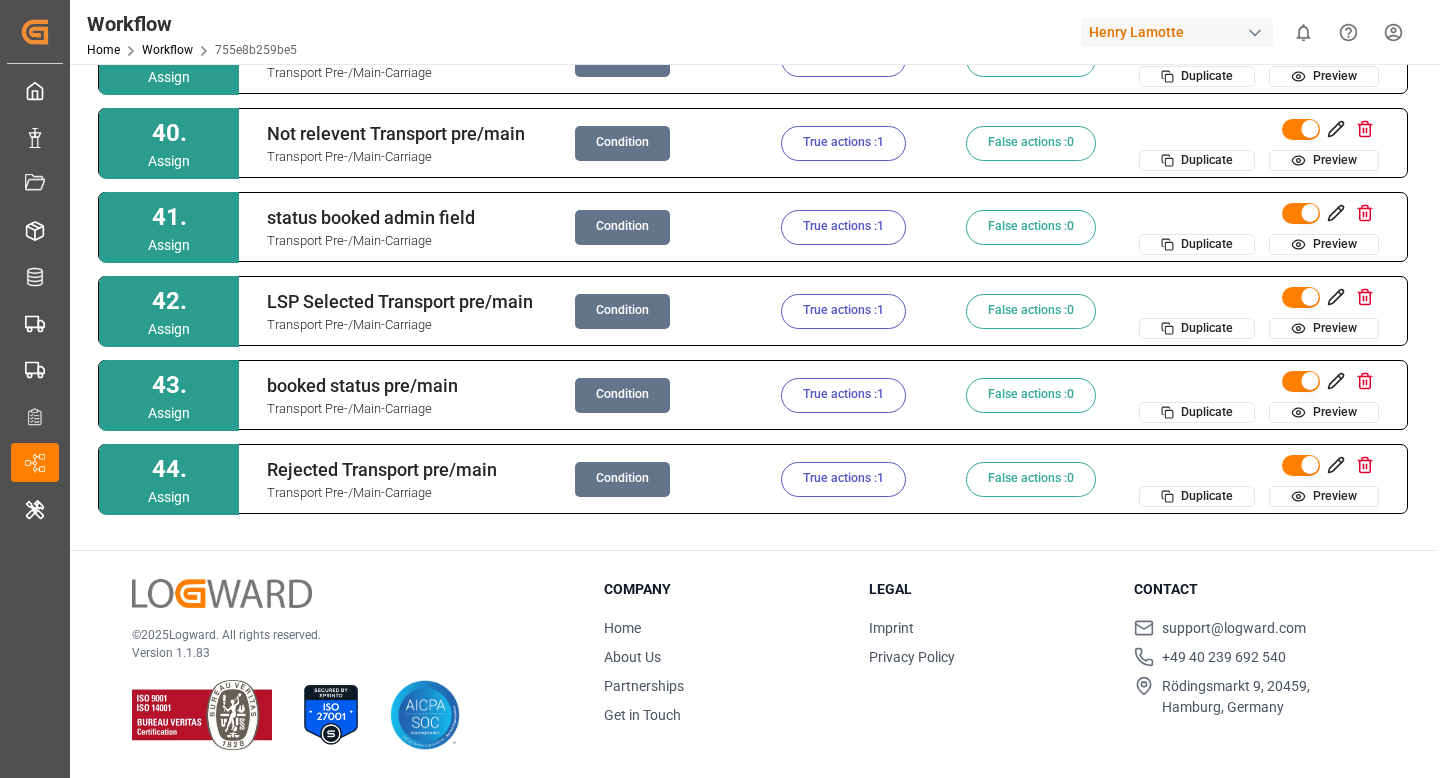scroll, scrollTop: 3126, scrollLeft: 0, axis: vertical 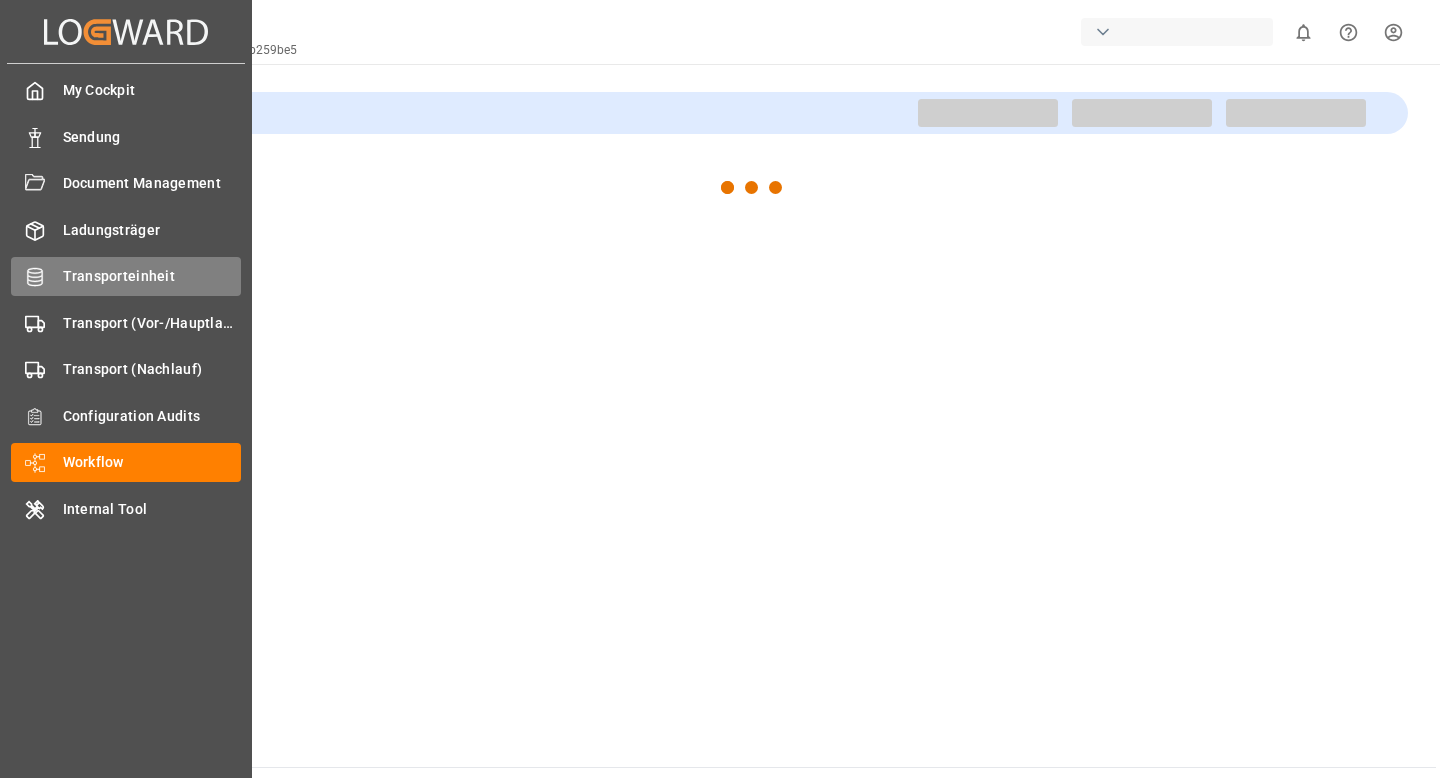 click on "Transporteinheit Transporteinheit" at bounding box center [126, 276] 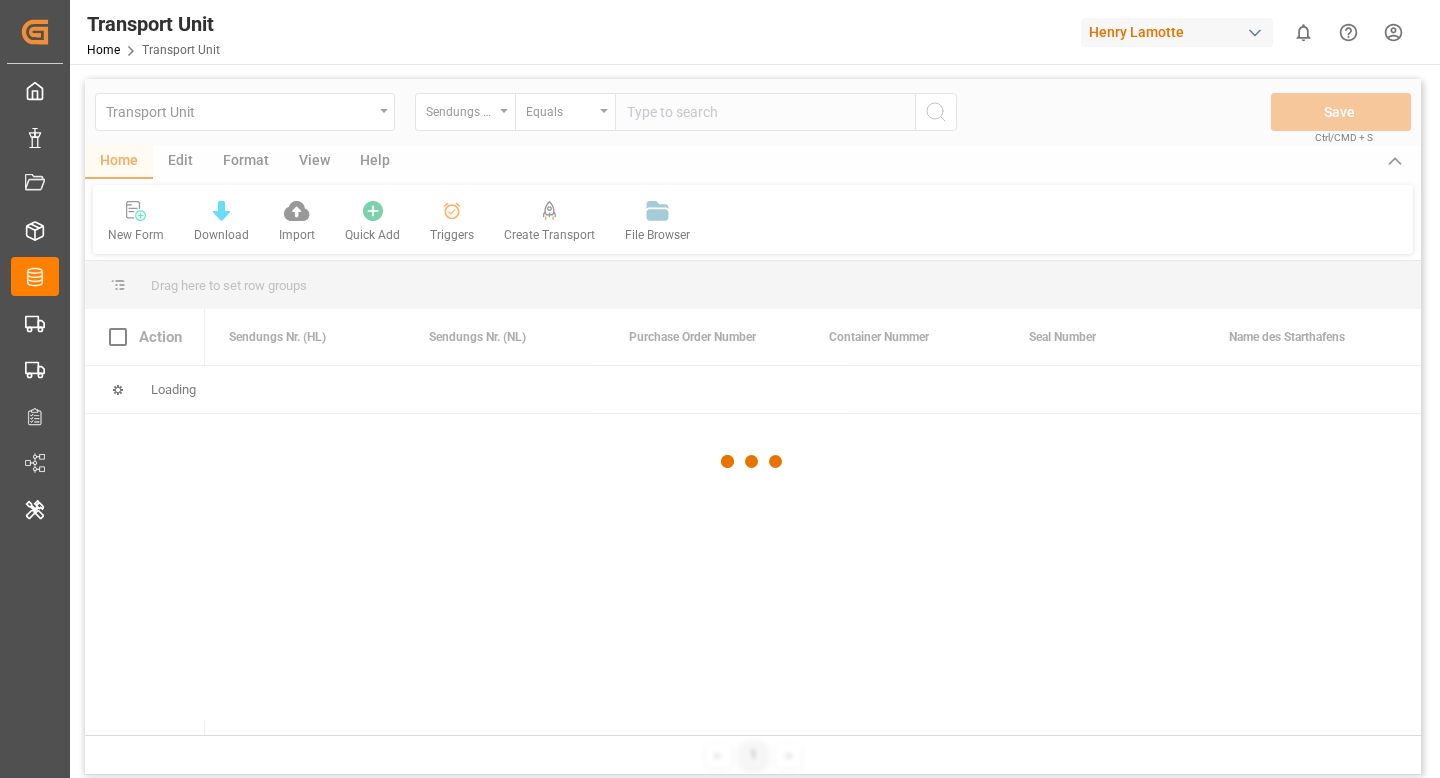click at bounding box center [753, 462] 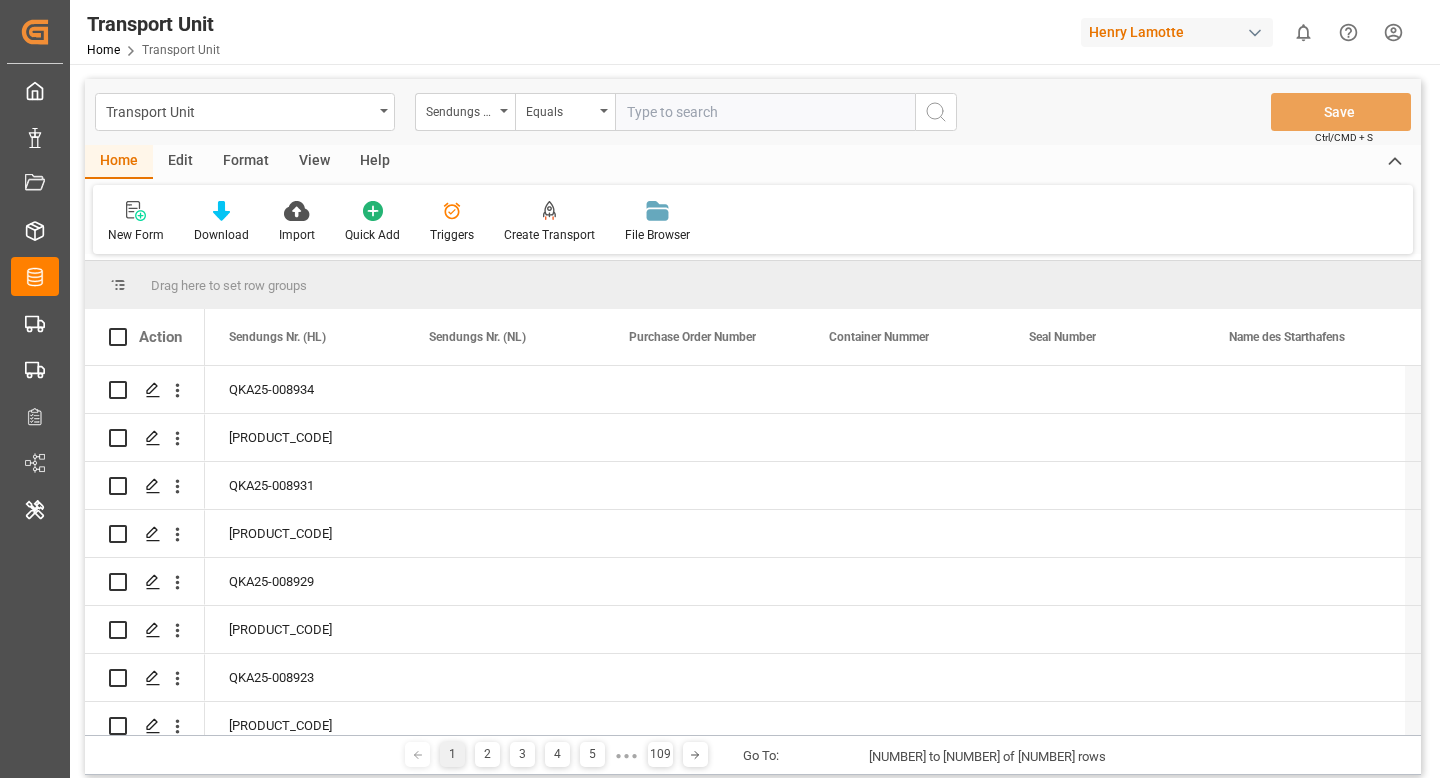 click on "Edit" at bounding box center [180, 162] 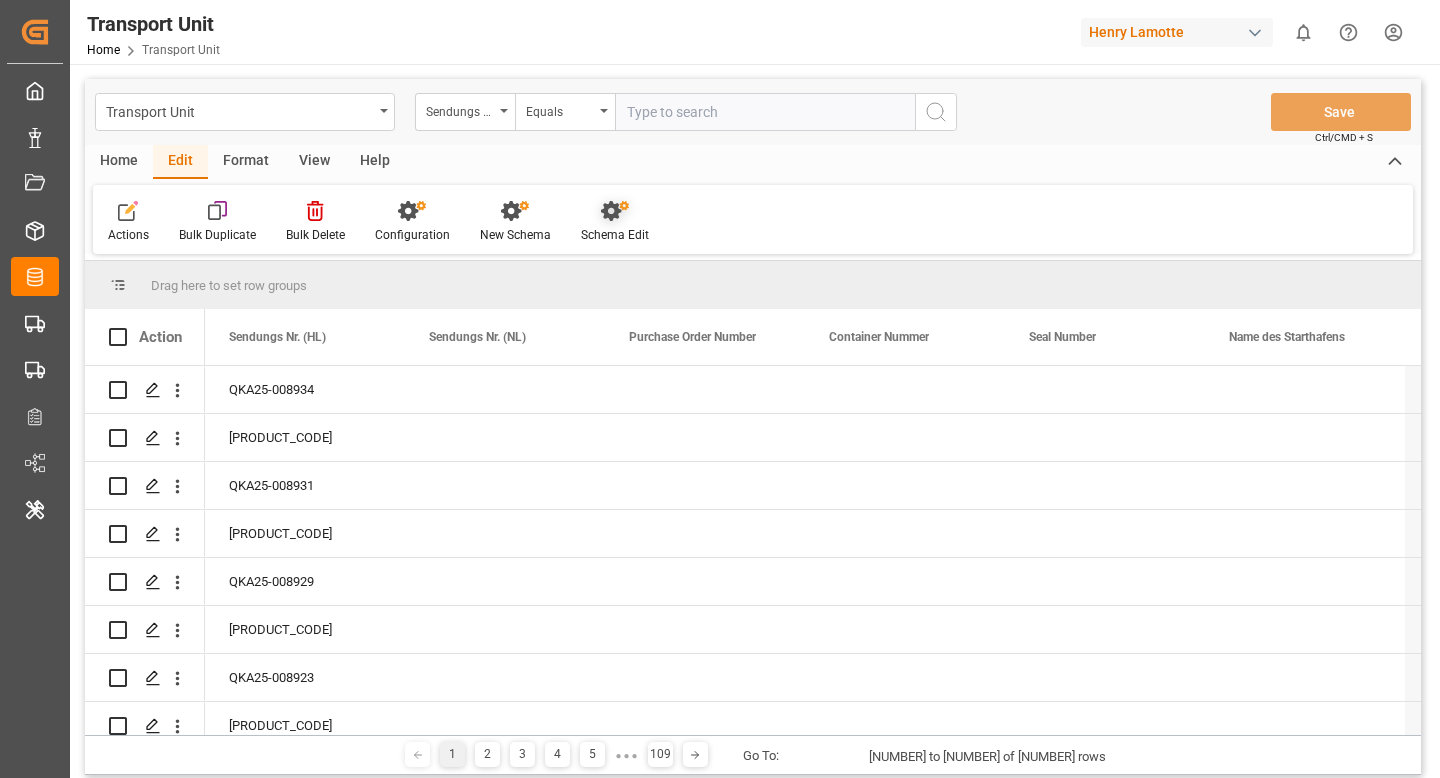 click on "Schema Edit" at bounding box center (615, 235) 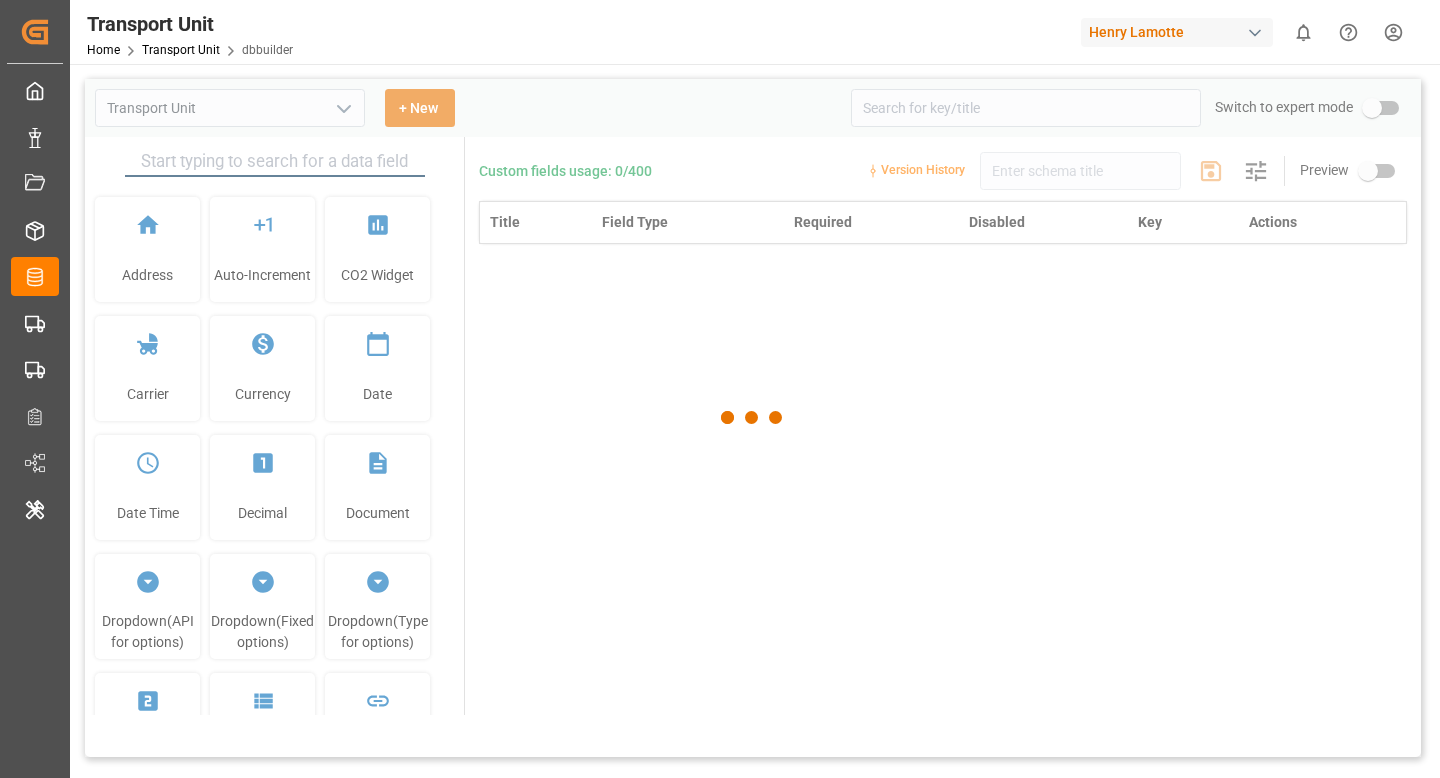 type on "Transport Unit" 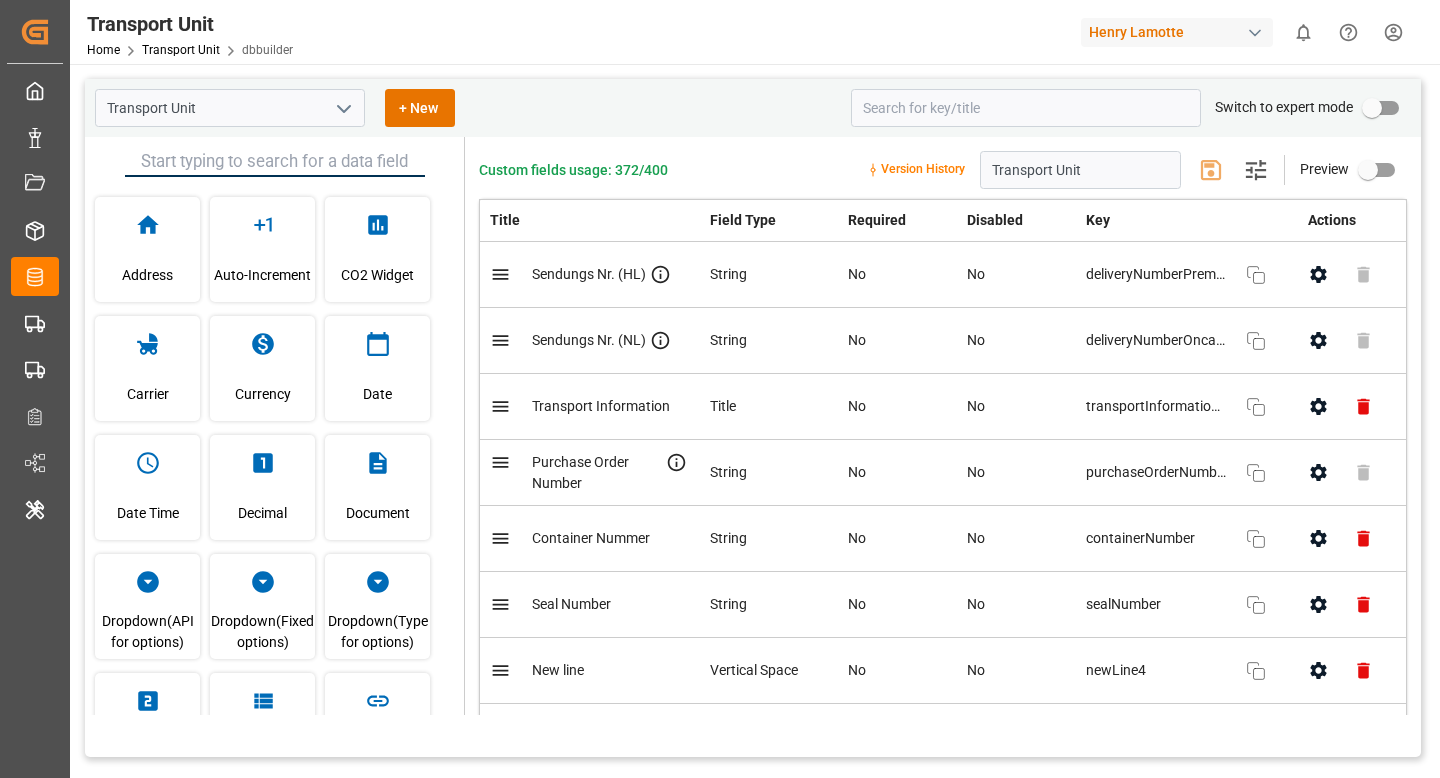 scroll, scrollTop: 13318, scrollLeft: 0, axis: vertical 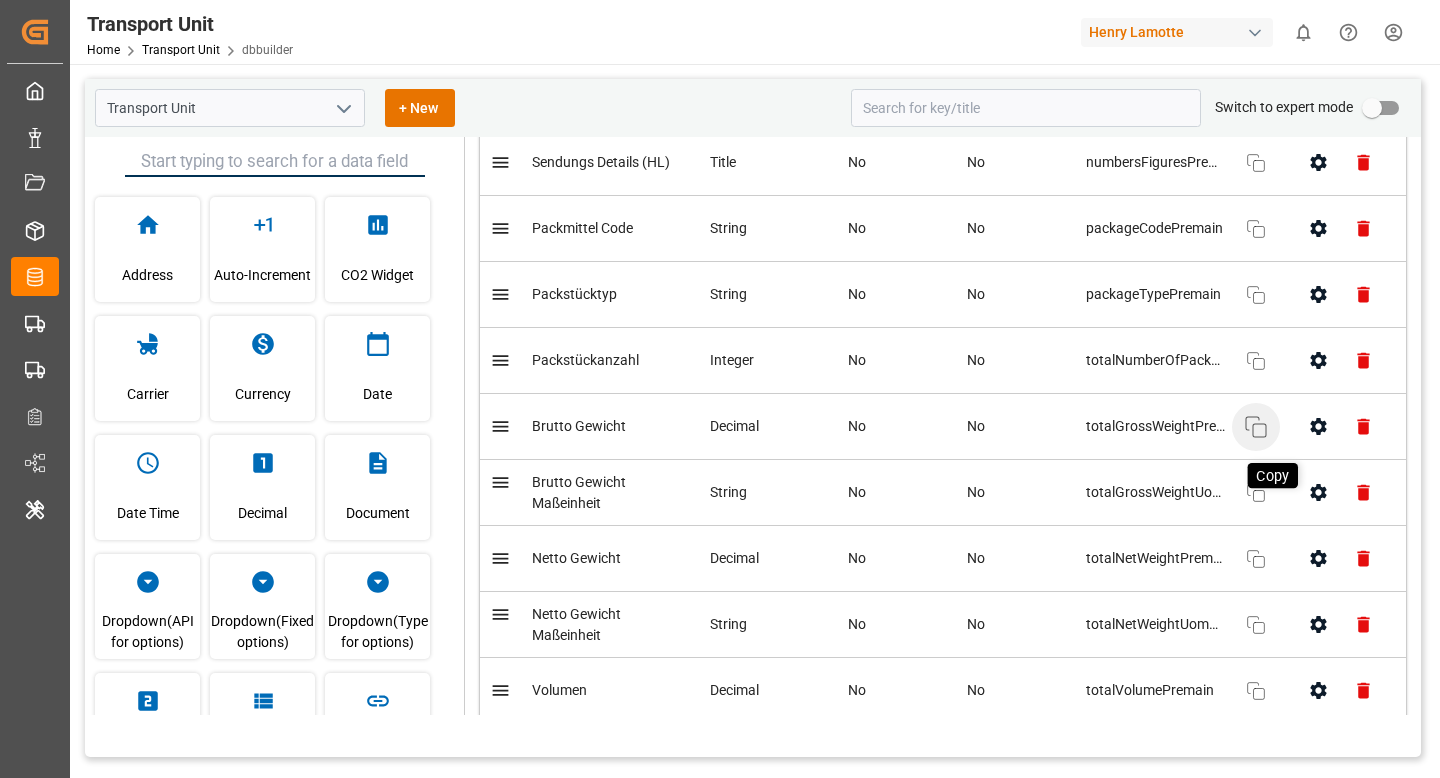 click 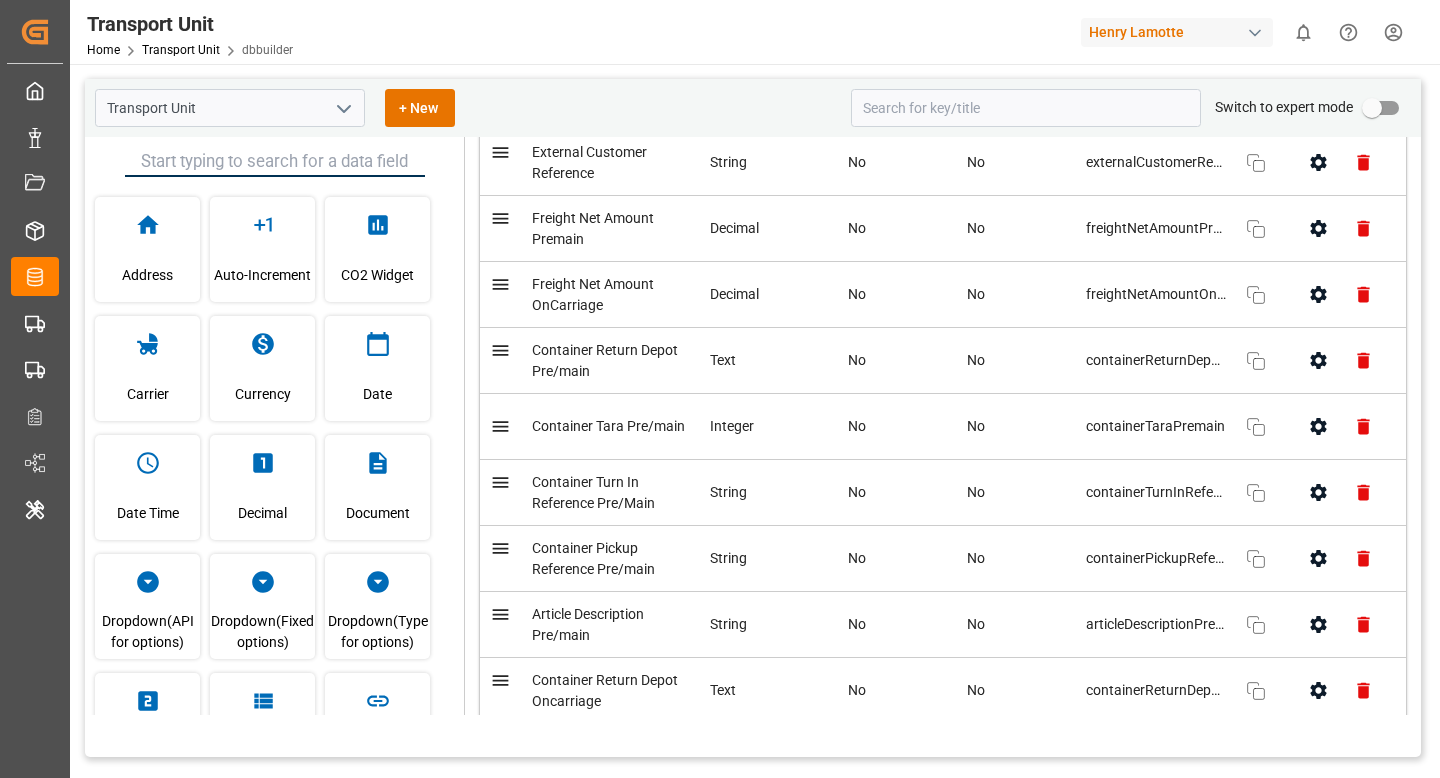 scroll, scrollTop: 13318, scrollLeft: 0, axis: vertical 